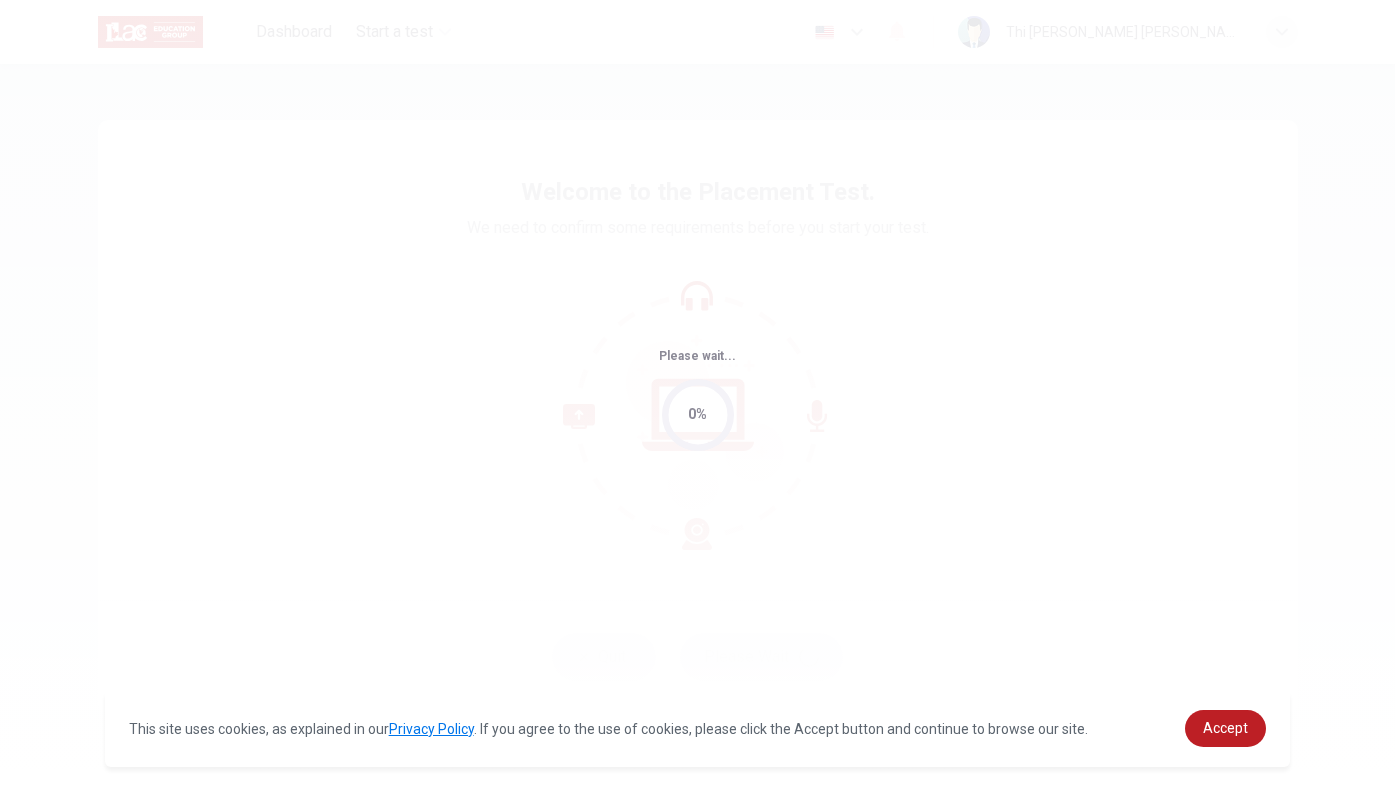 scroll, scrollTop: 0, scrollLeft: 0, axis: both 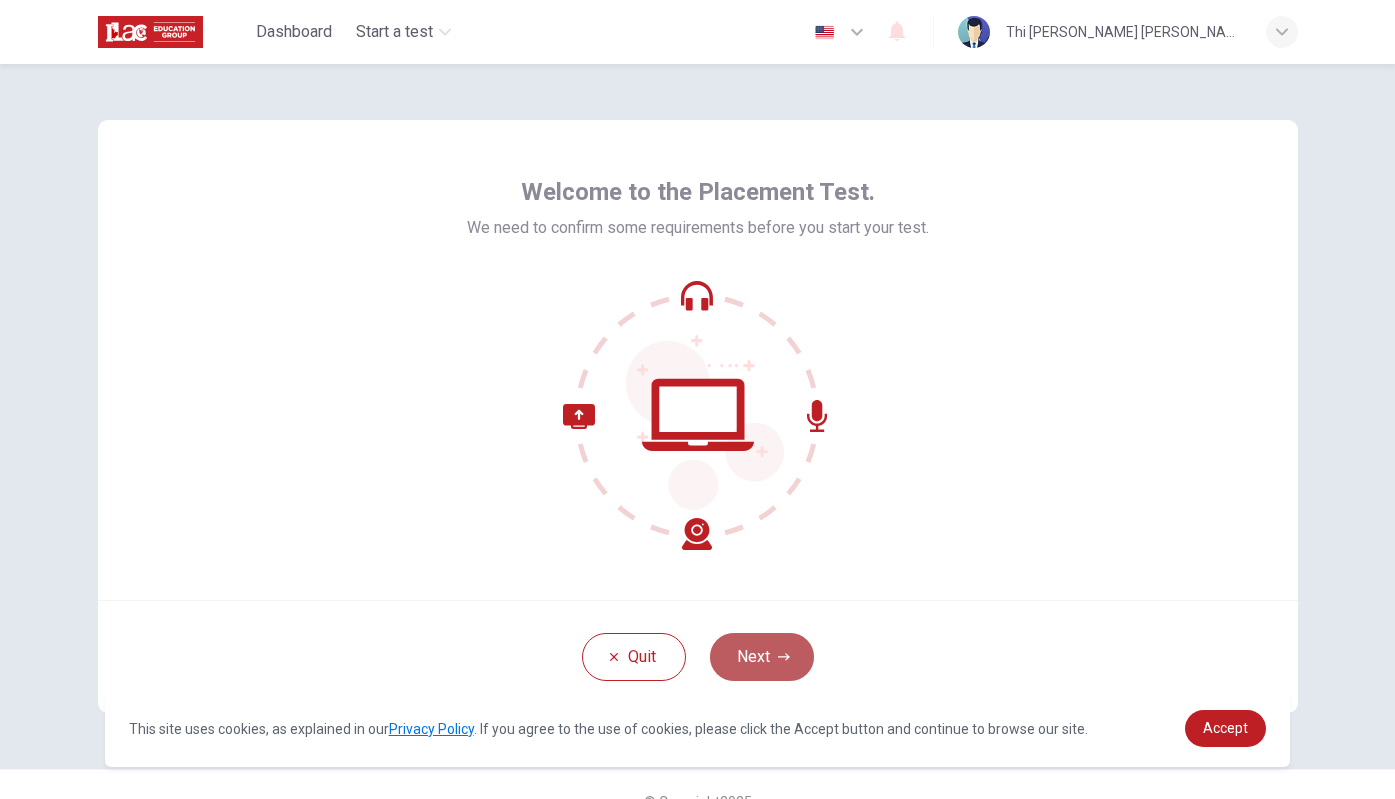 click on "Next" at bounding box center (762, 657) 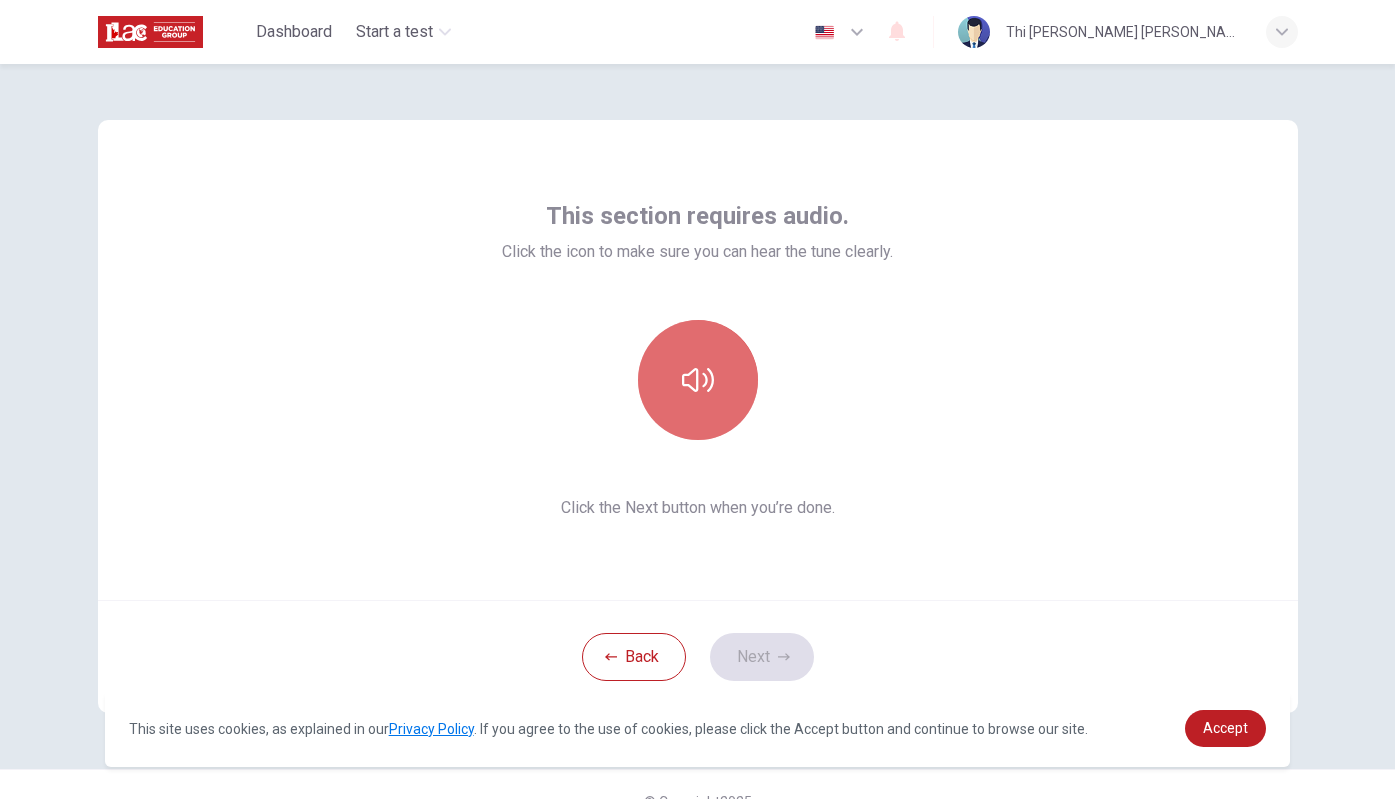 click at bounding box center [698, 380] 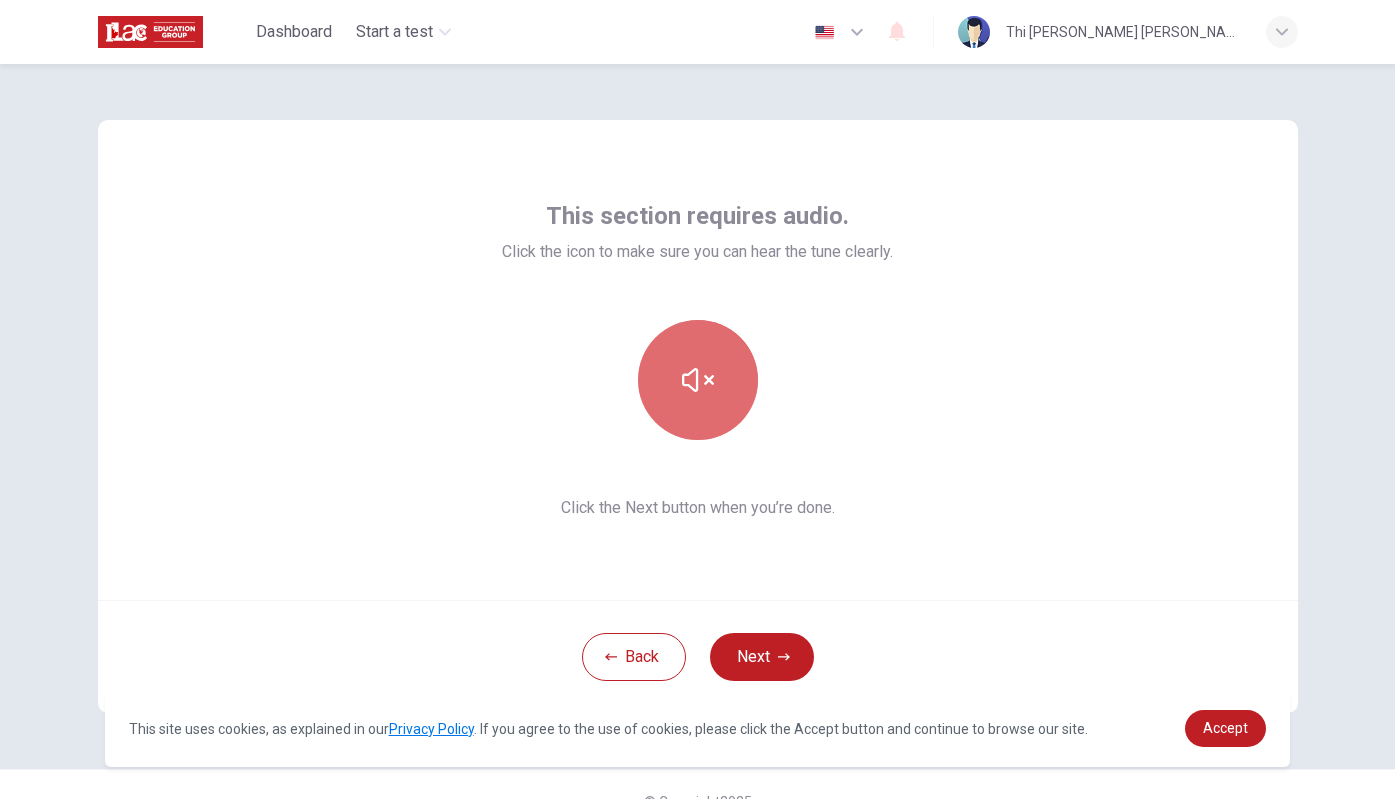 click 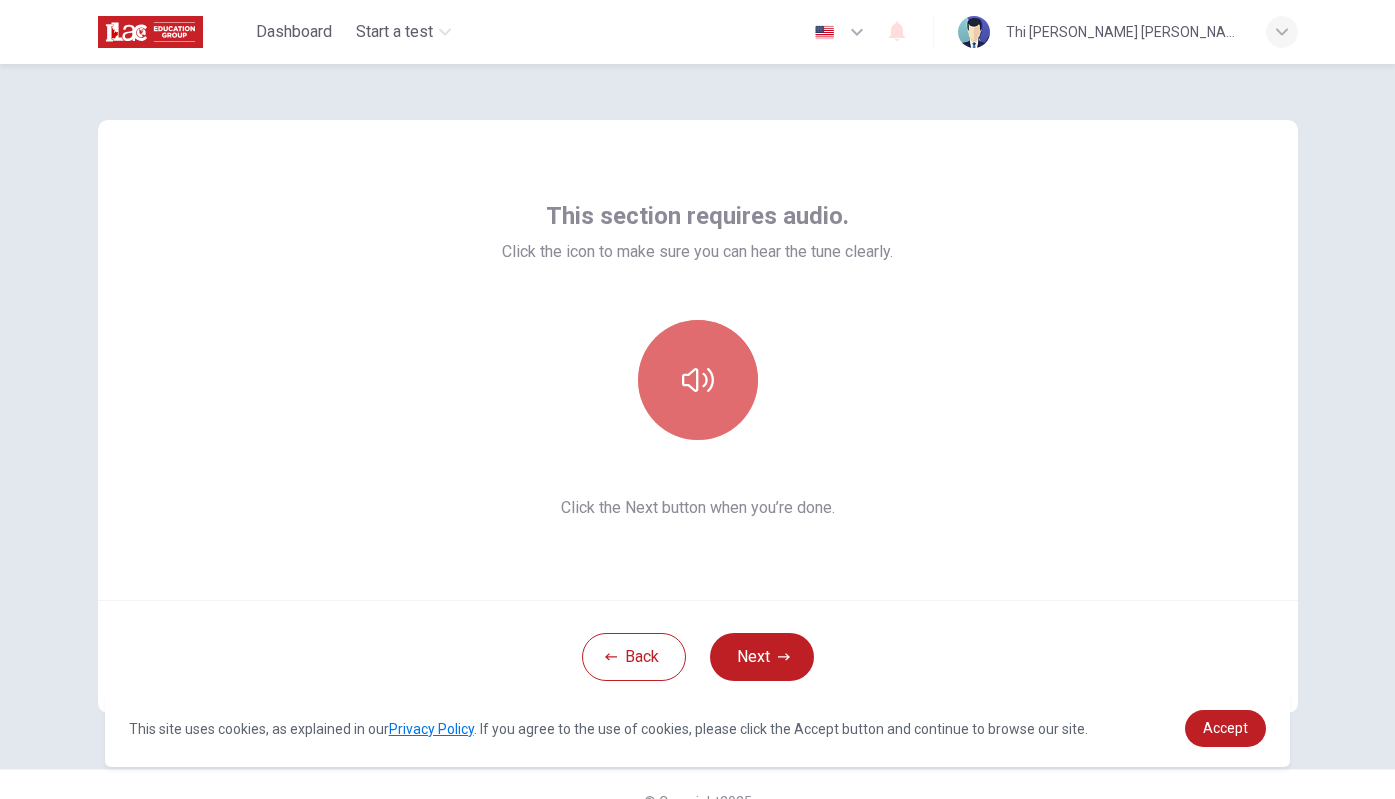 click 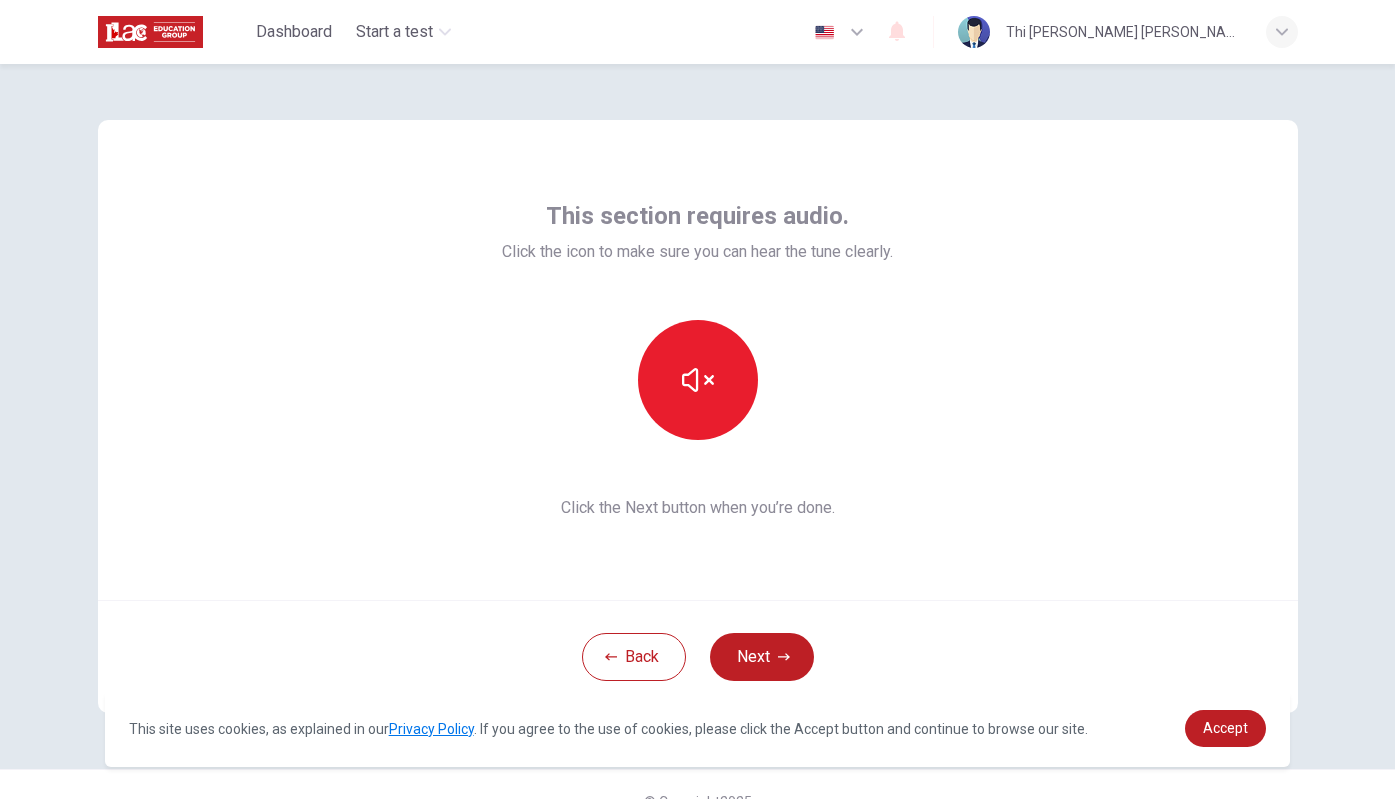 type 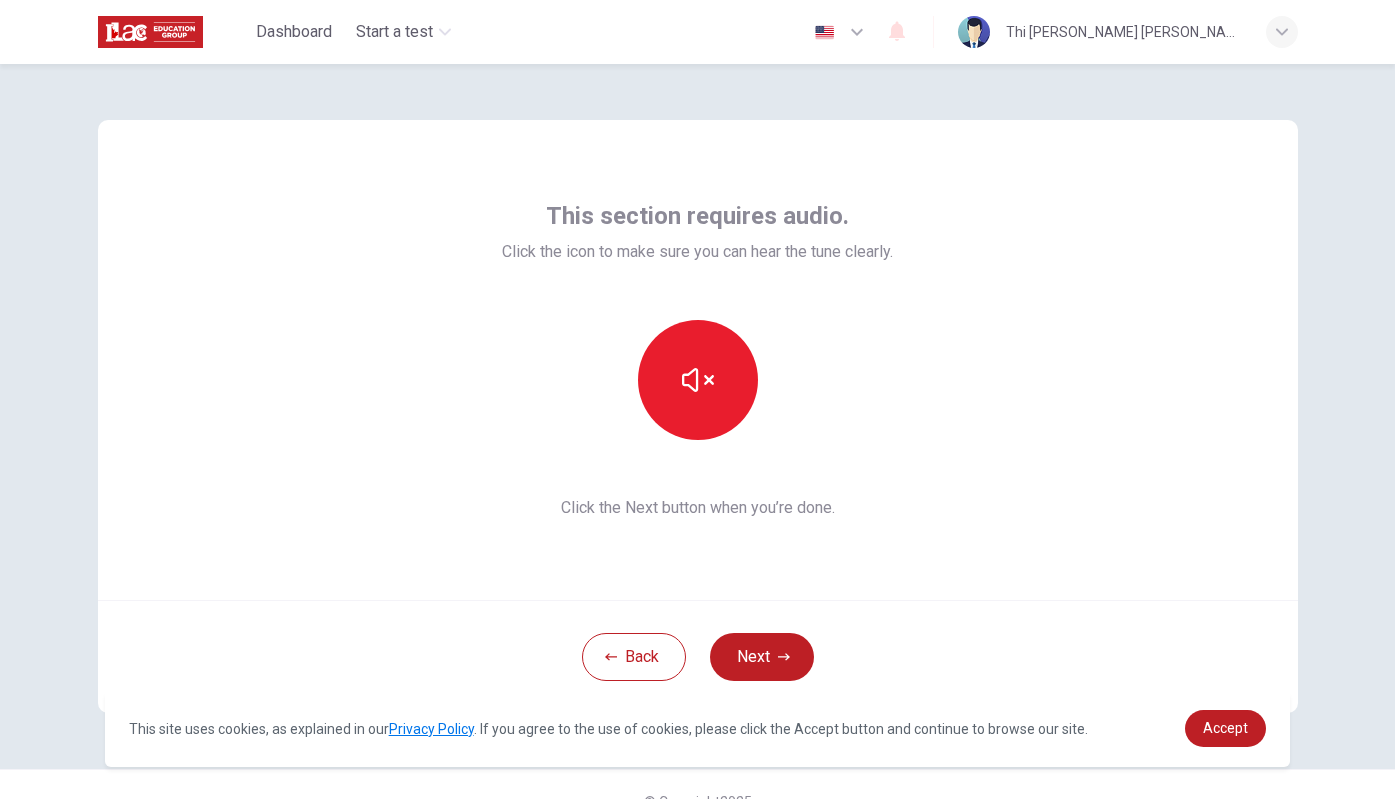 click on "This section requires audio. Click the icon to make sure you can hear the tune clearly. Click the Next button when you’re done." at bounding box center (698, 360) 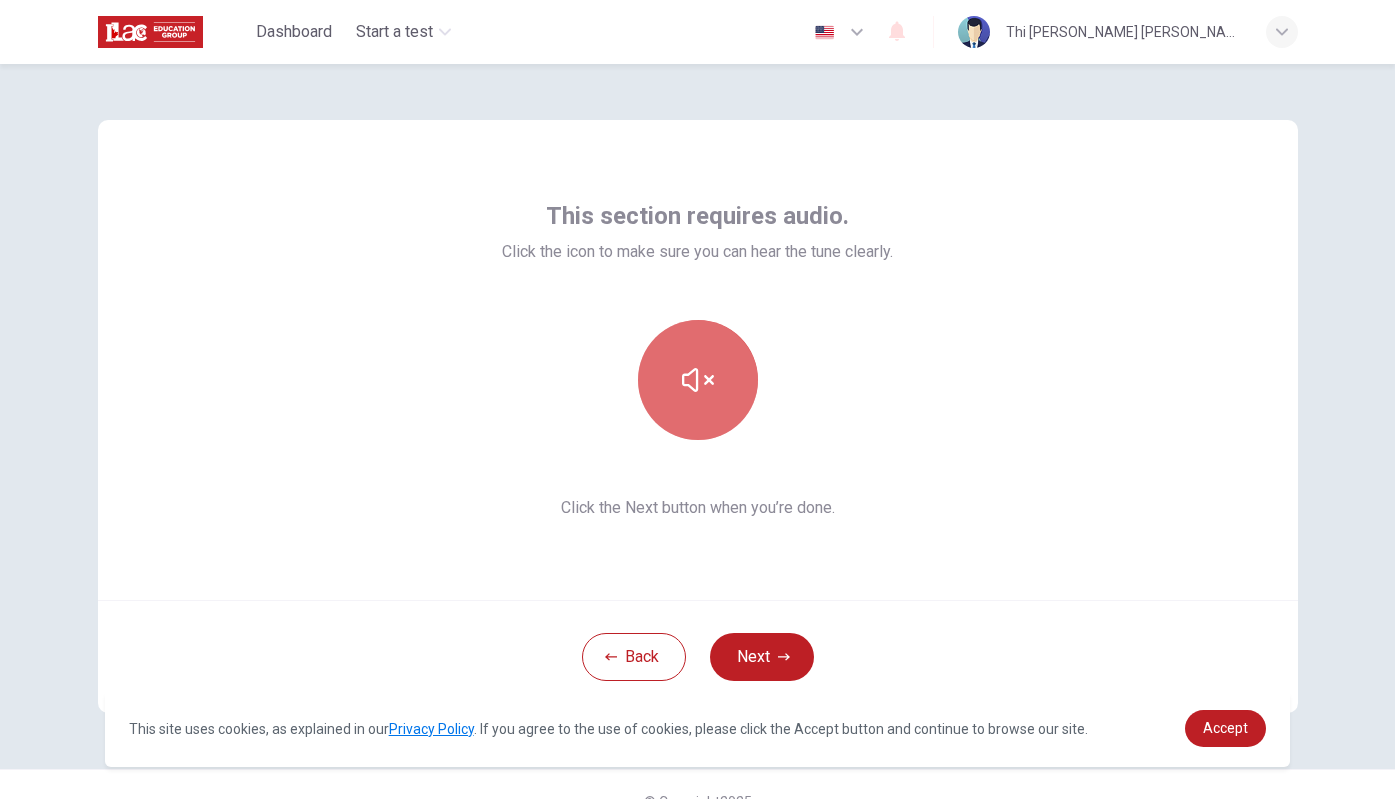 click 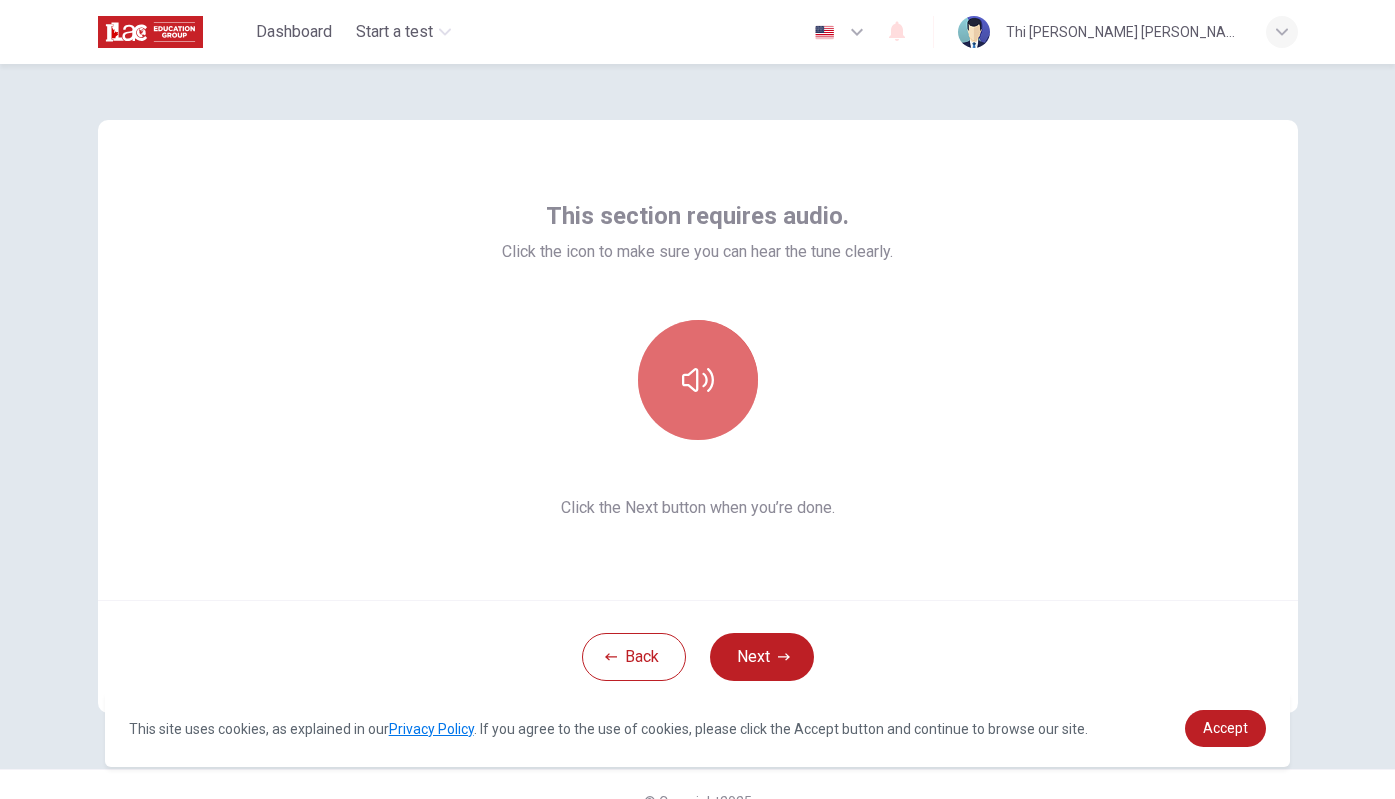 click 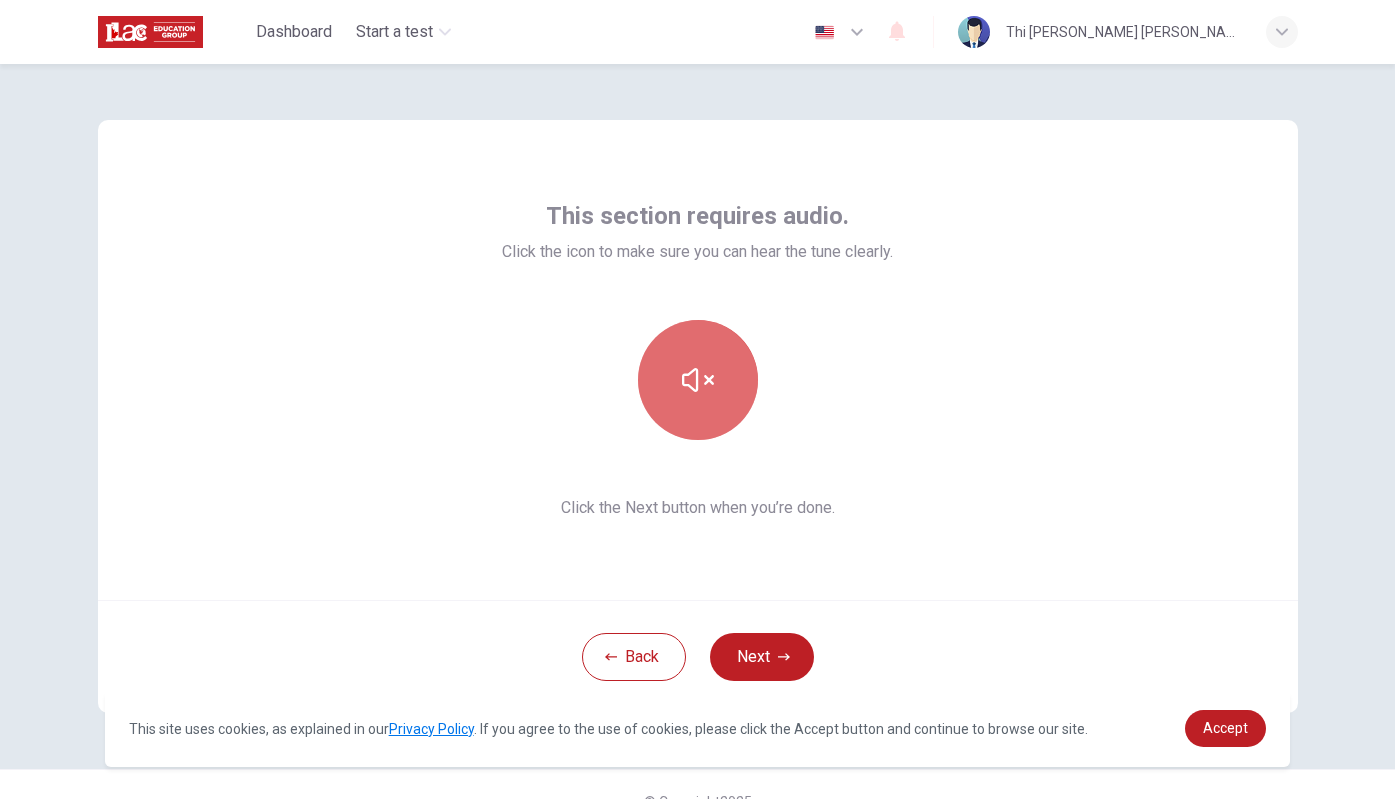 click 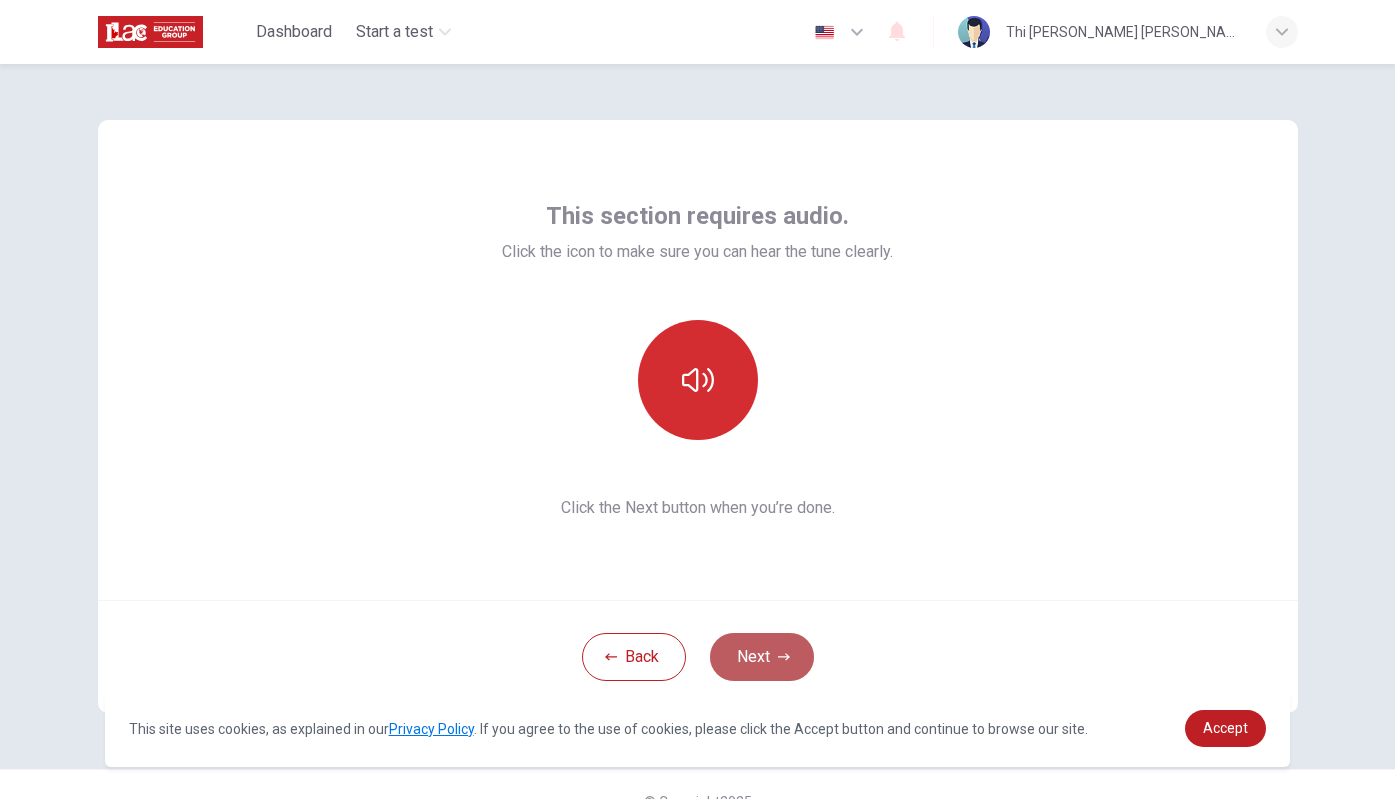 click on "Next" at bounding box center [762, 657] 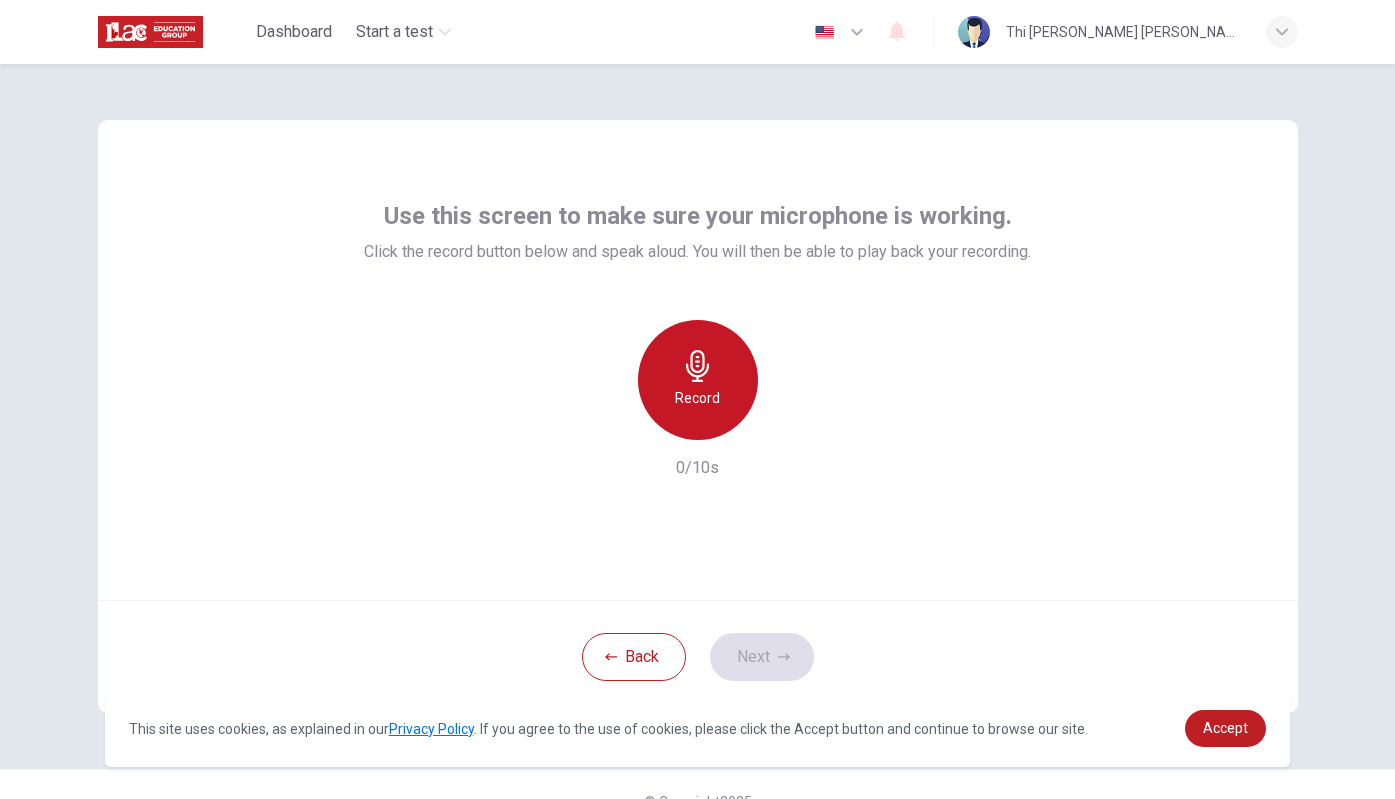 click on "Record" at bounding box center (697, 398) 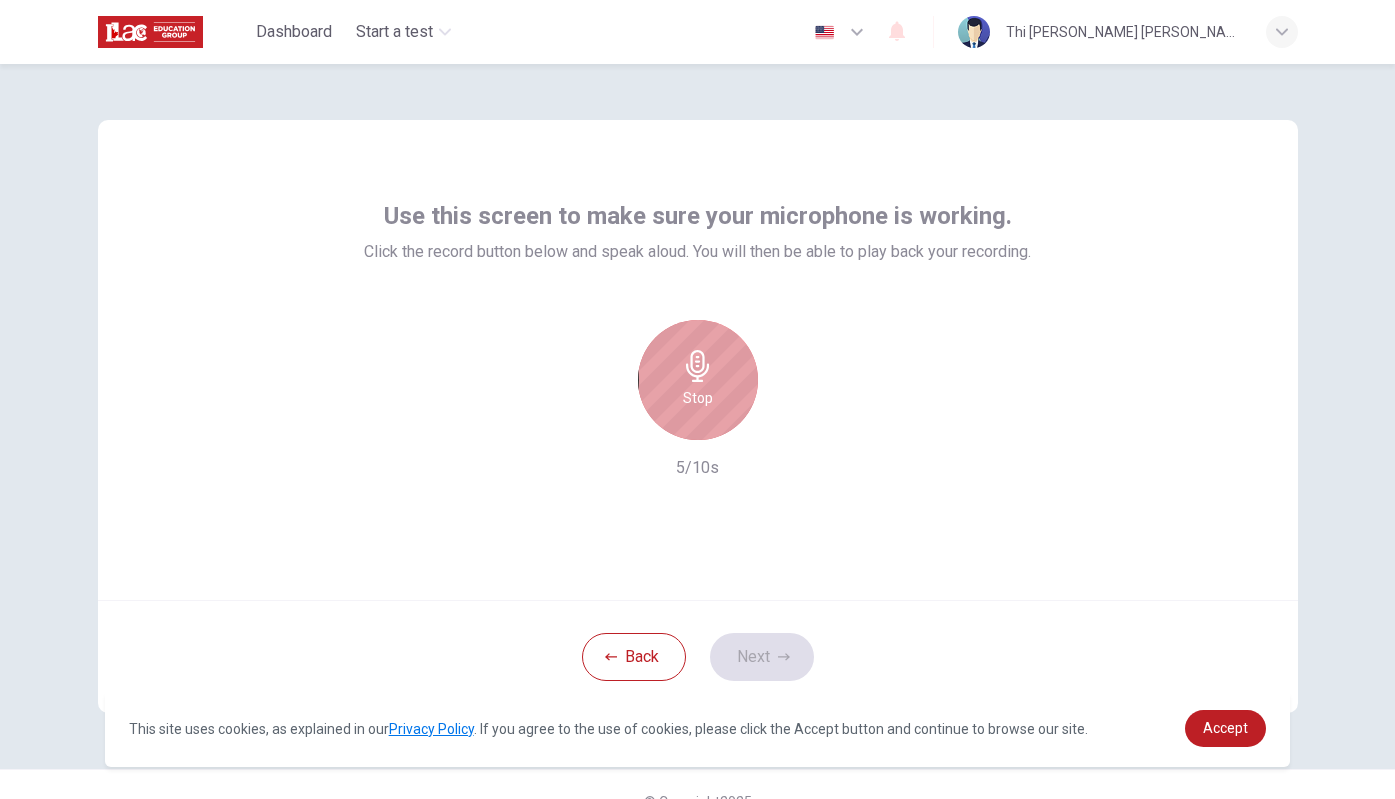 click 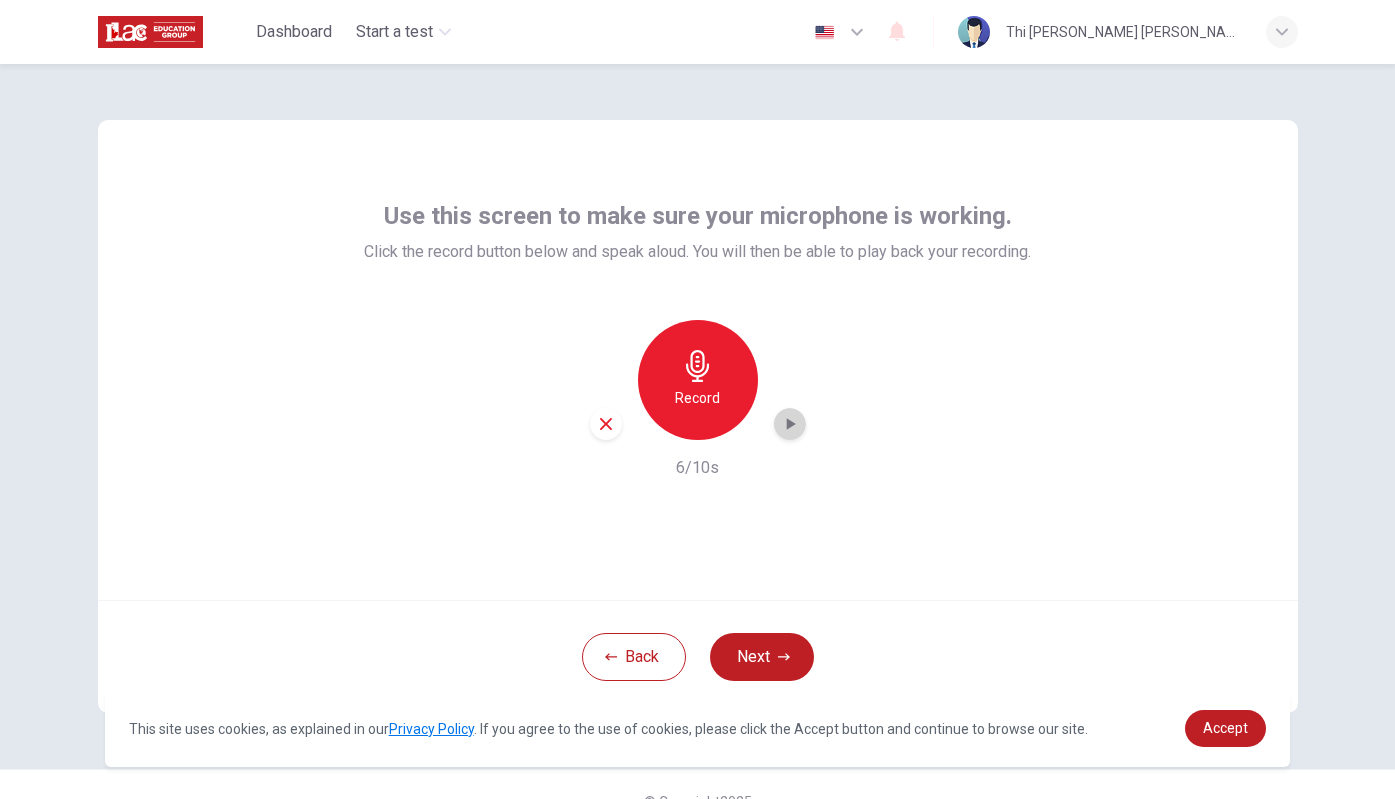 click 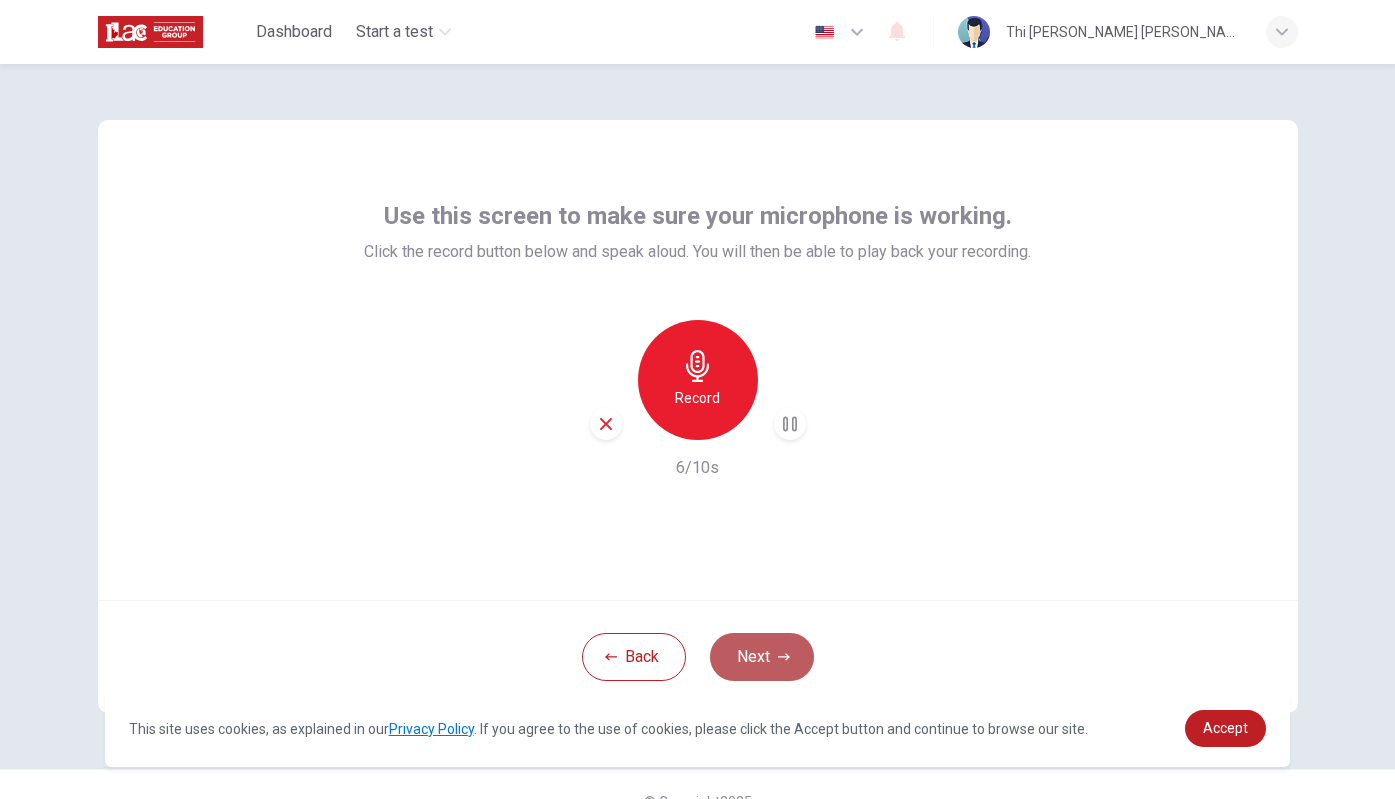 click on "Next" at bounding box center [762, 657] 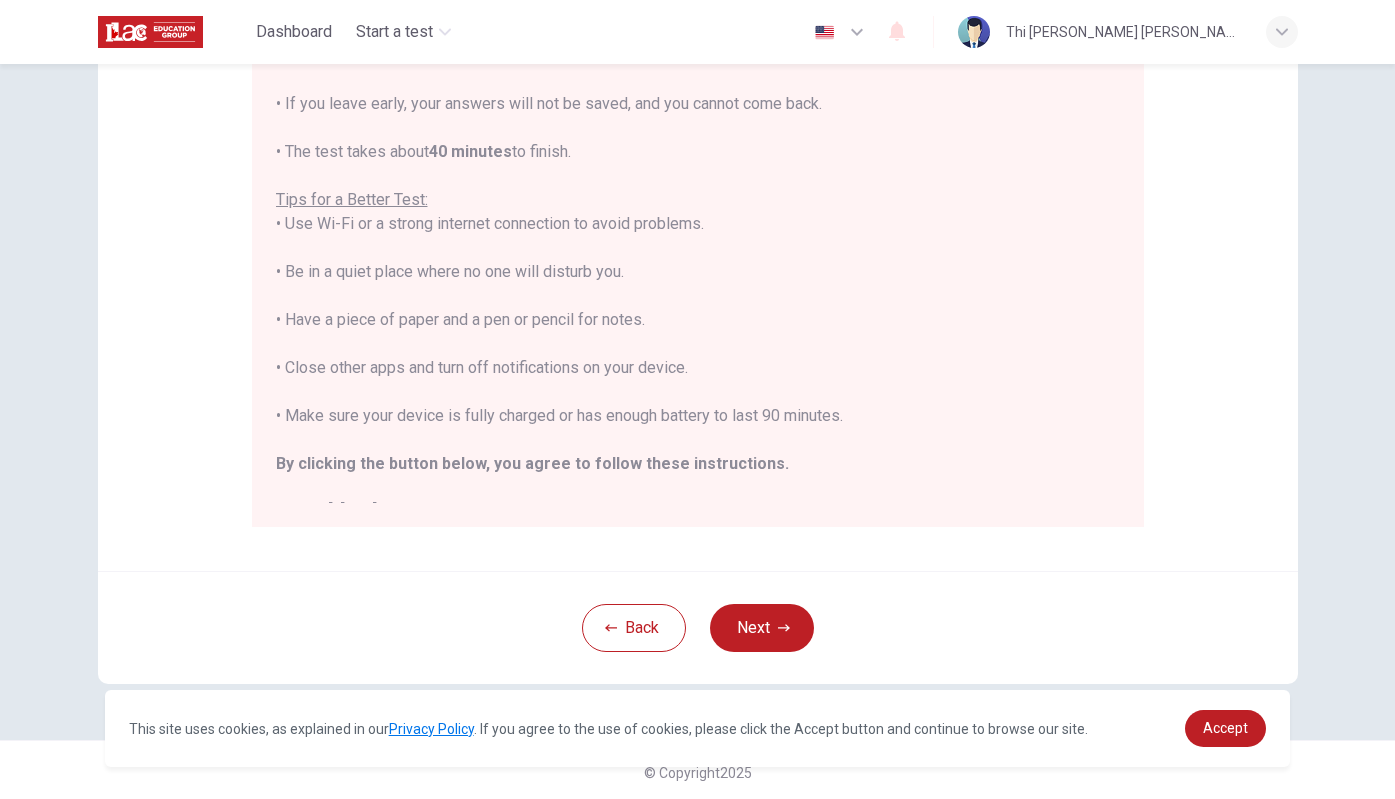 scroll, scrollTop: 313, scrollLeft: 0, axis: vertical 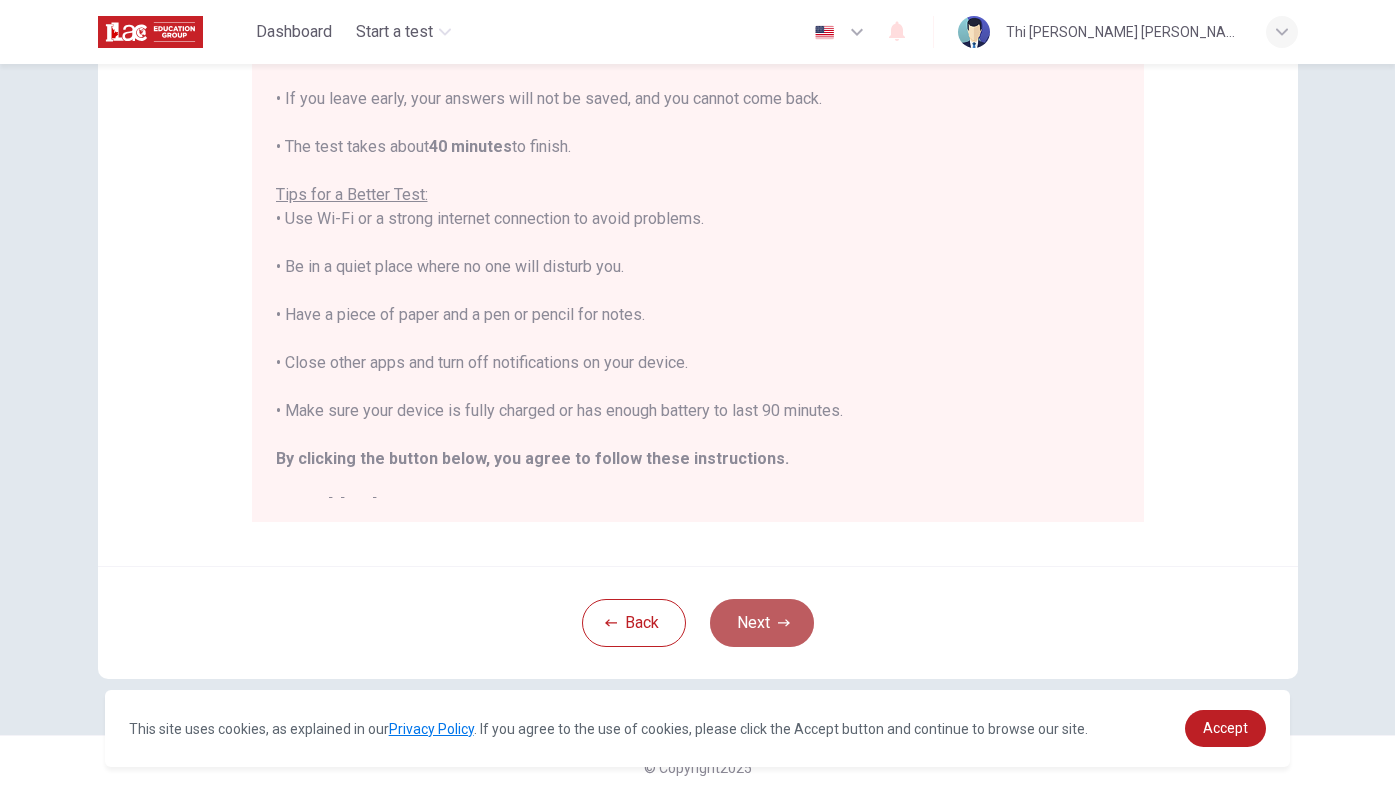 click on "Next" at bounding box center (762, 623) 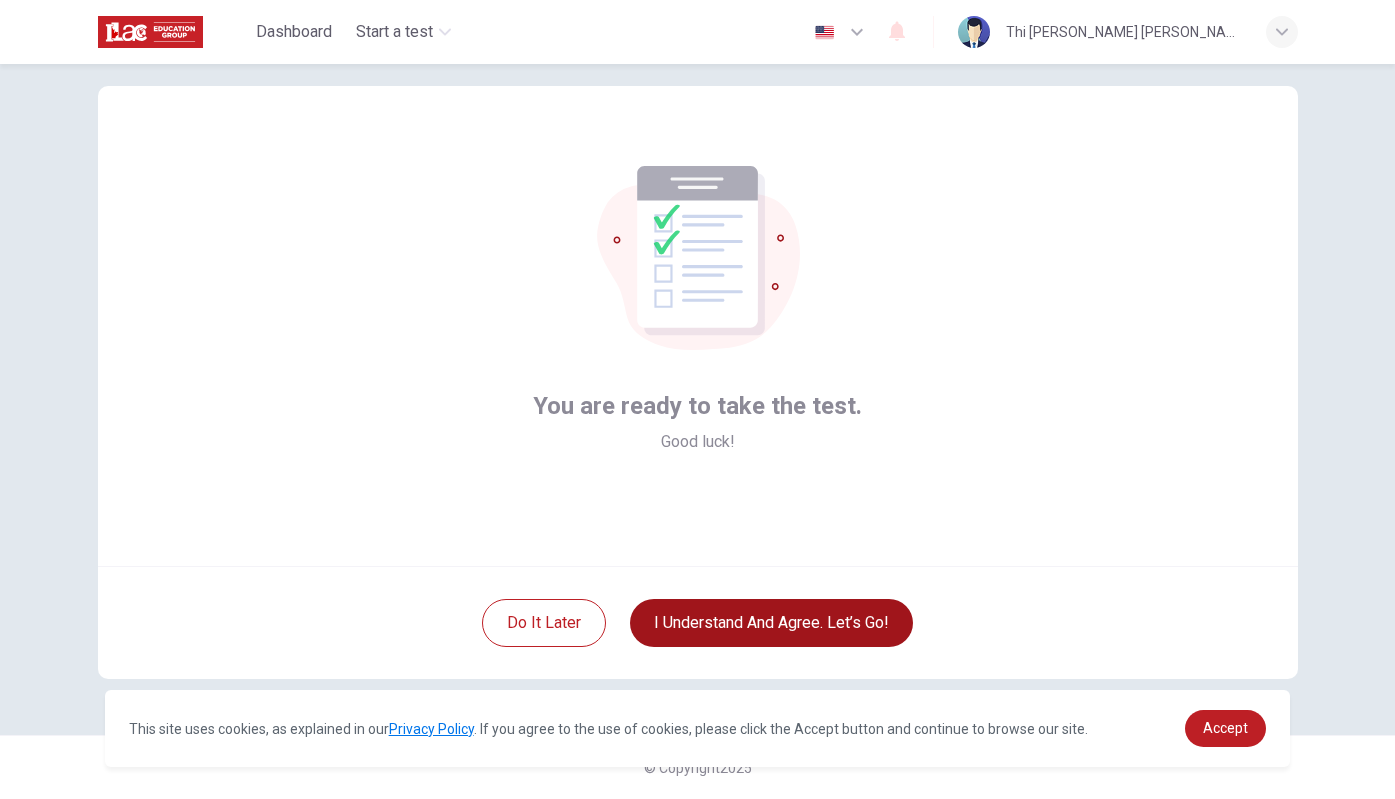 scroll, scrollTop: 34, scrollLeft: 0, axis: vertical 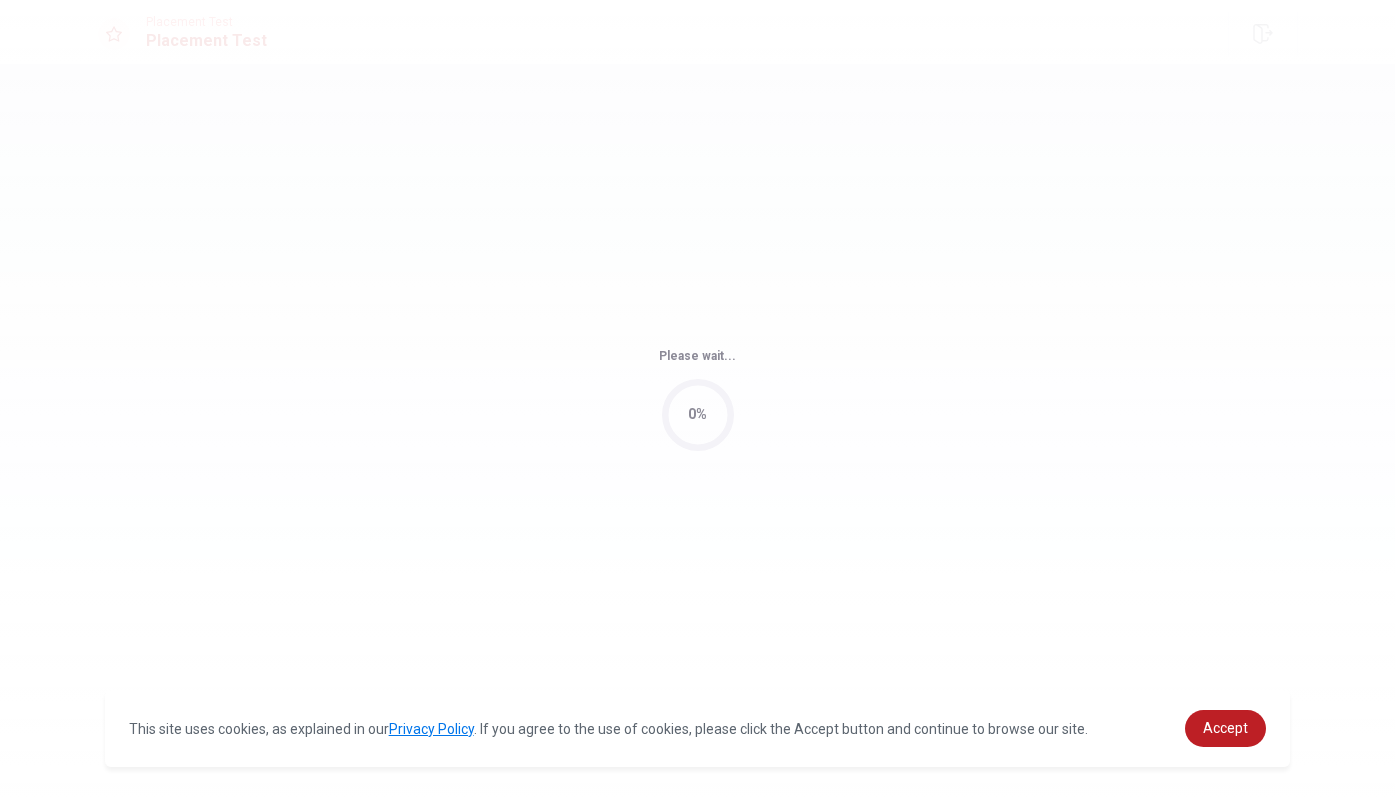 click on "Please wait... 0%" at bounding box center (697, 399) 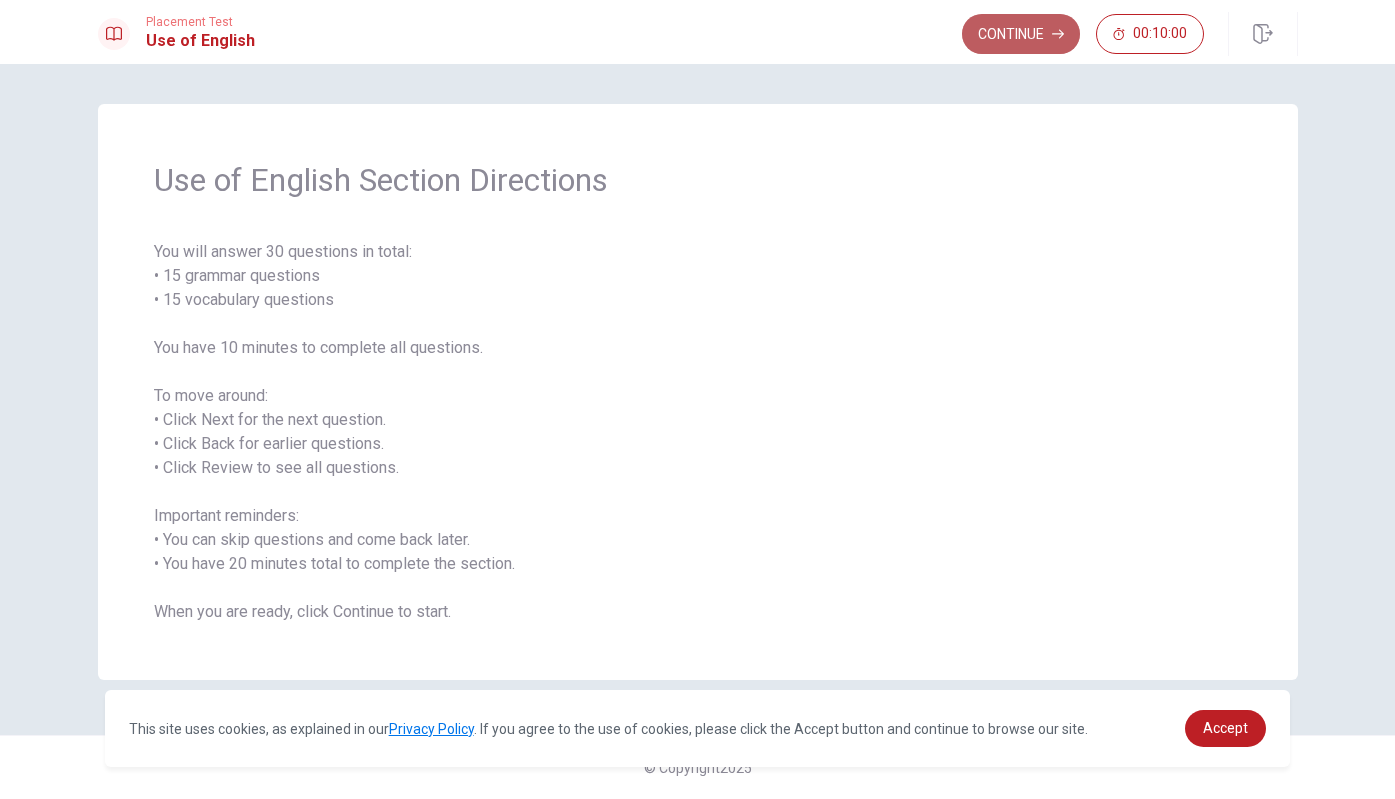 click on "Continue" at bounding box center [1021, 34] 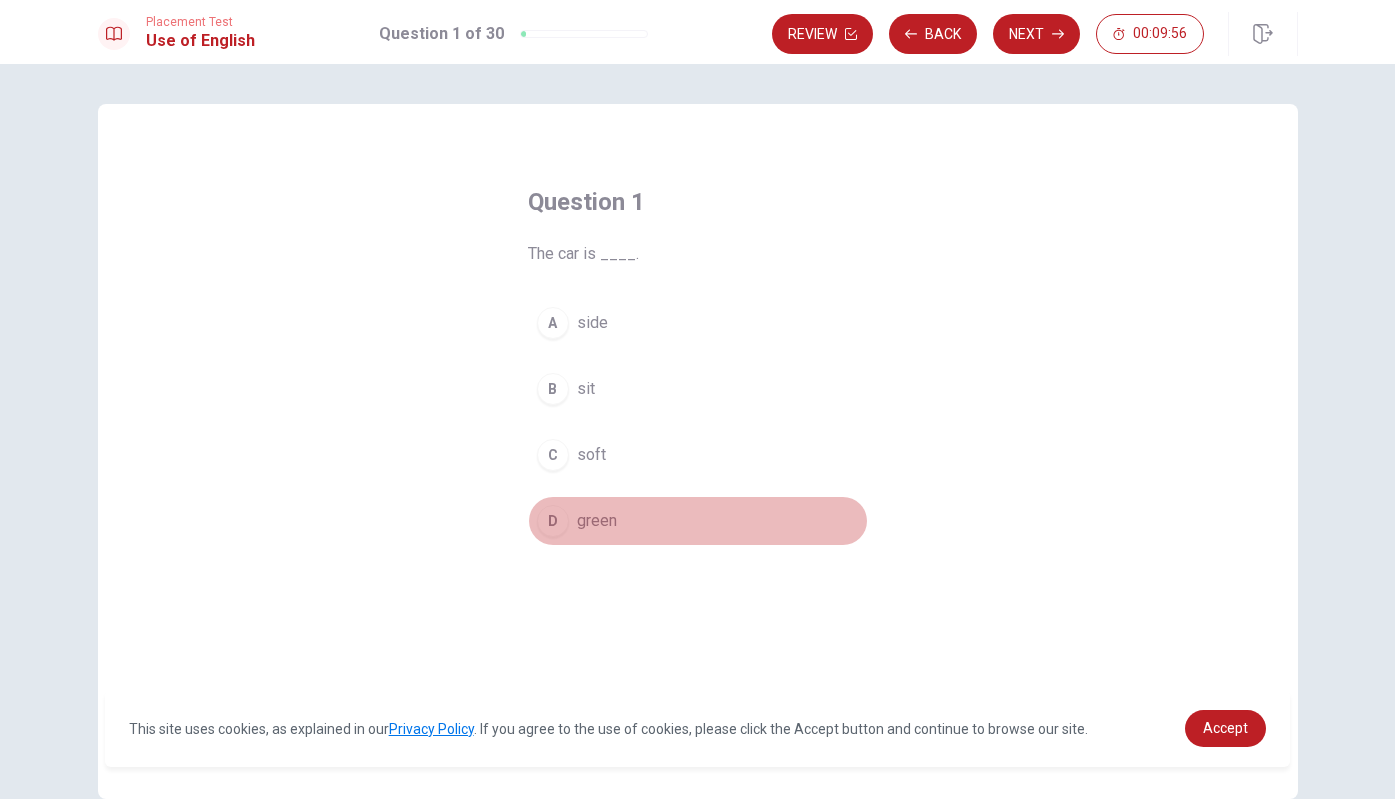 click on "D" at bounding box center [553, 521] 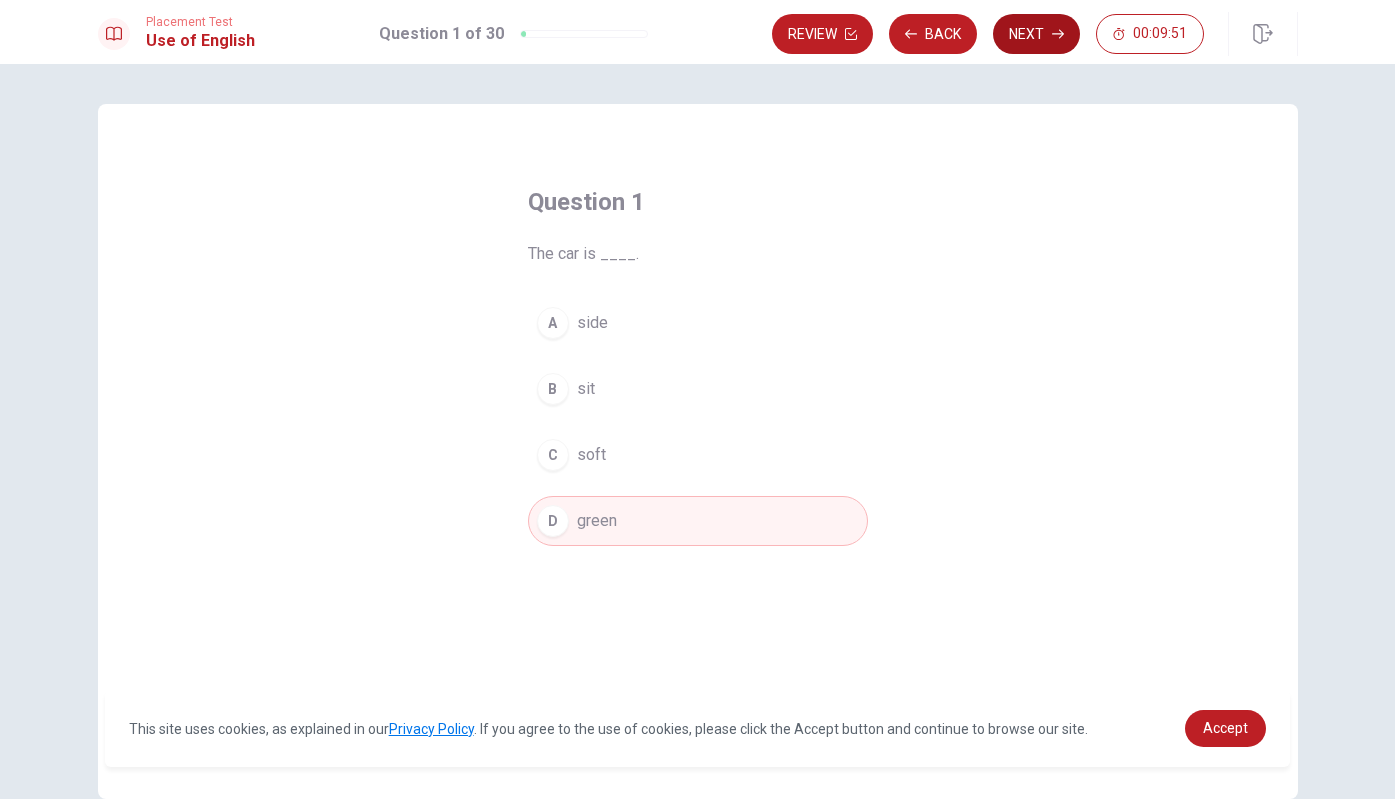 click on "Next" at bounding box center (1036, 34) 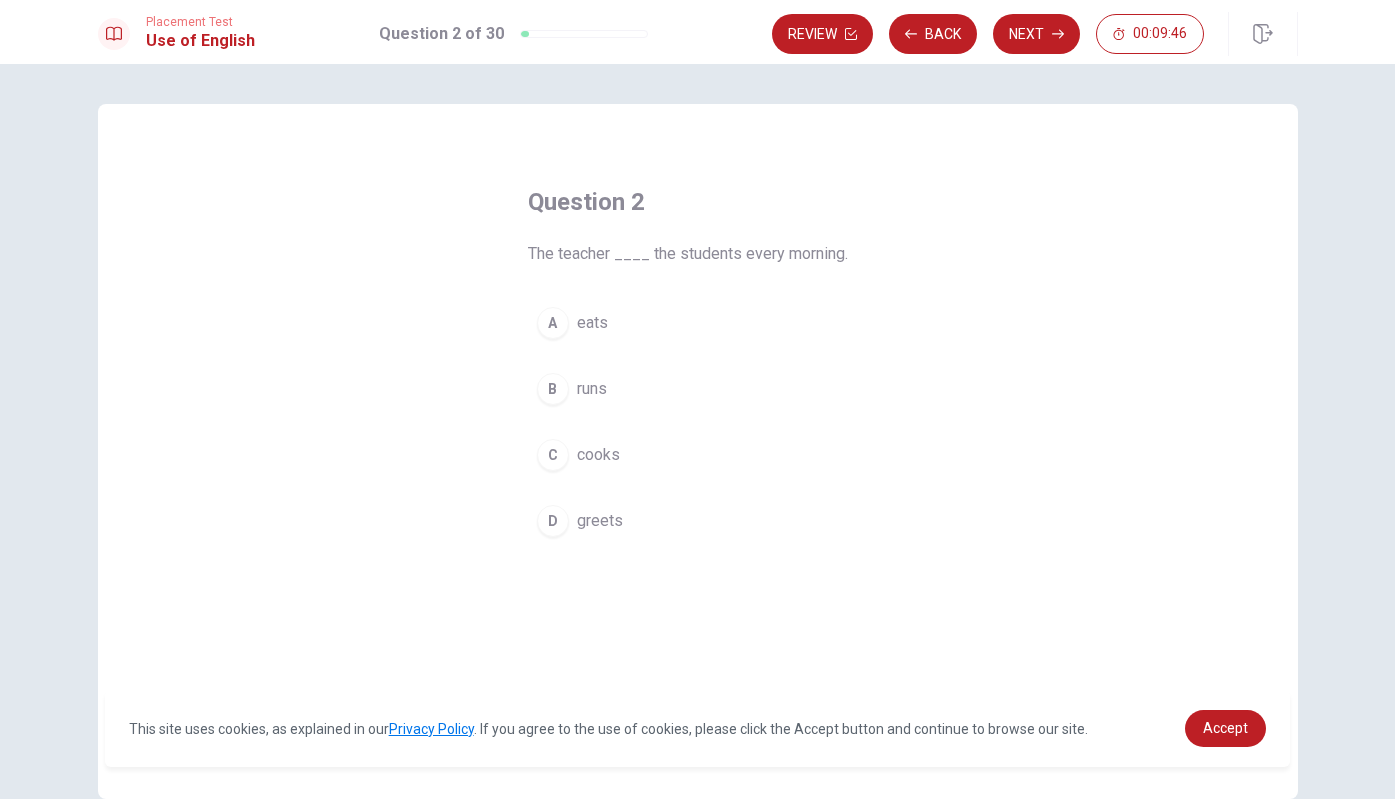 click on "greets" at bounding box center [600, 521] 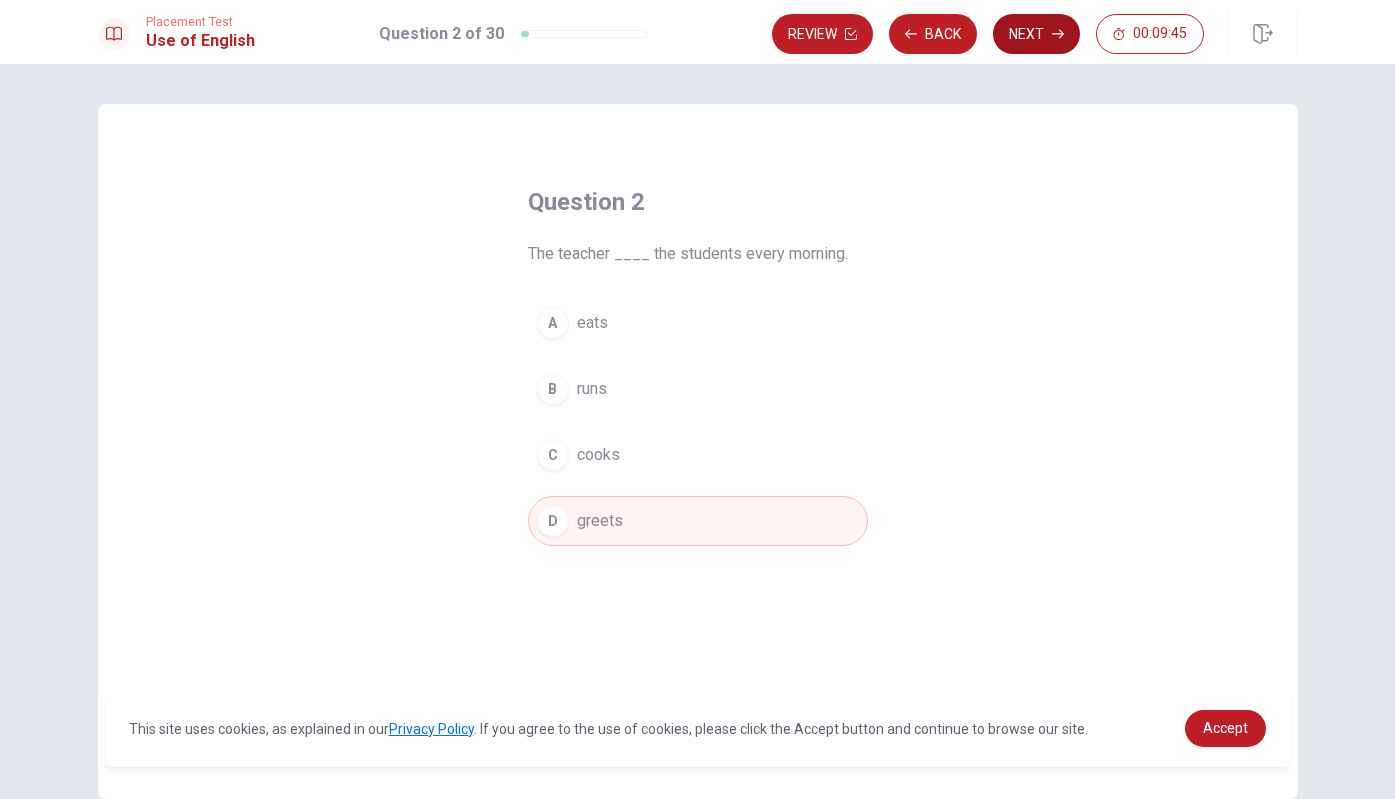 click on "Next" at bounding box center (1036, 34) 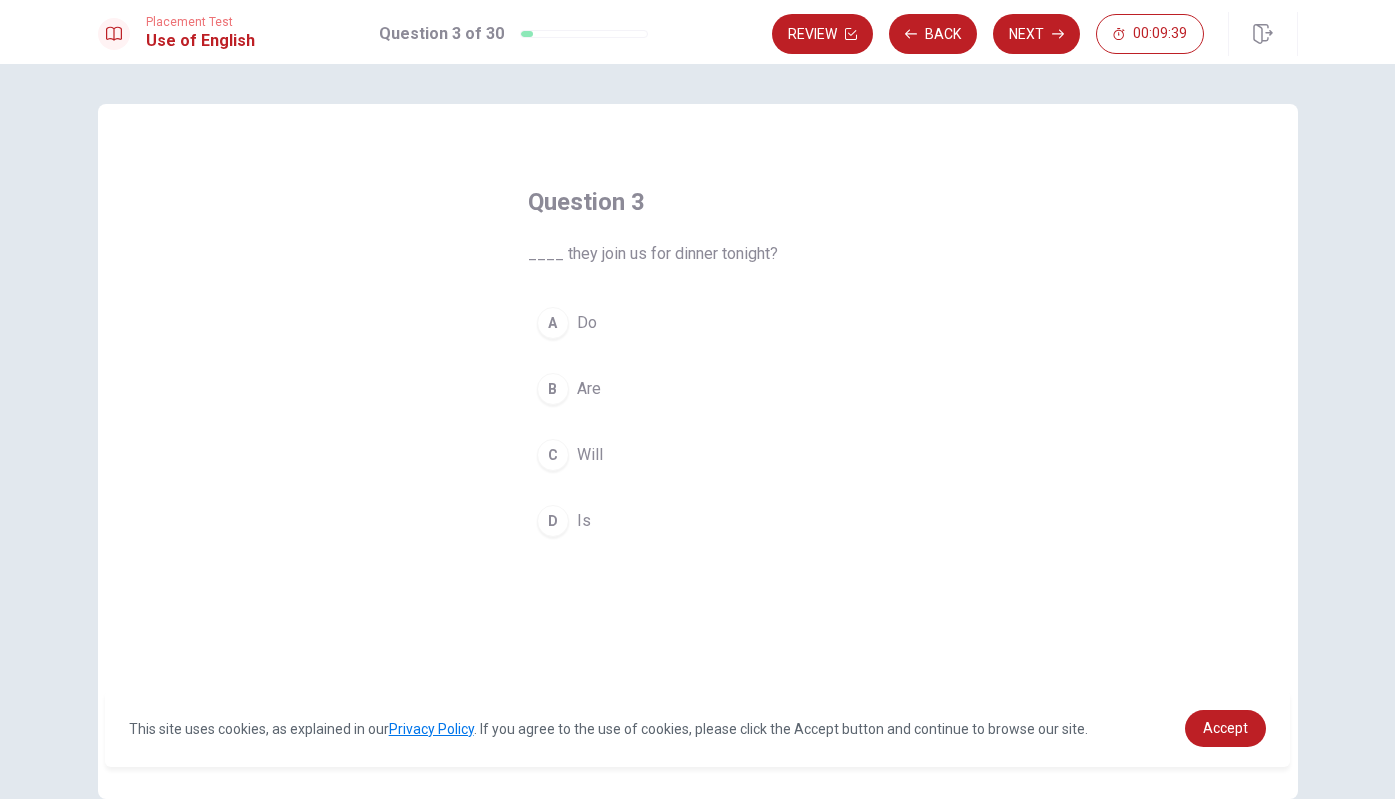 click on "A" at bounding box center (553, 323) 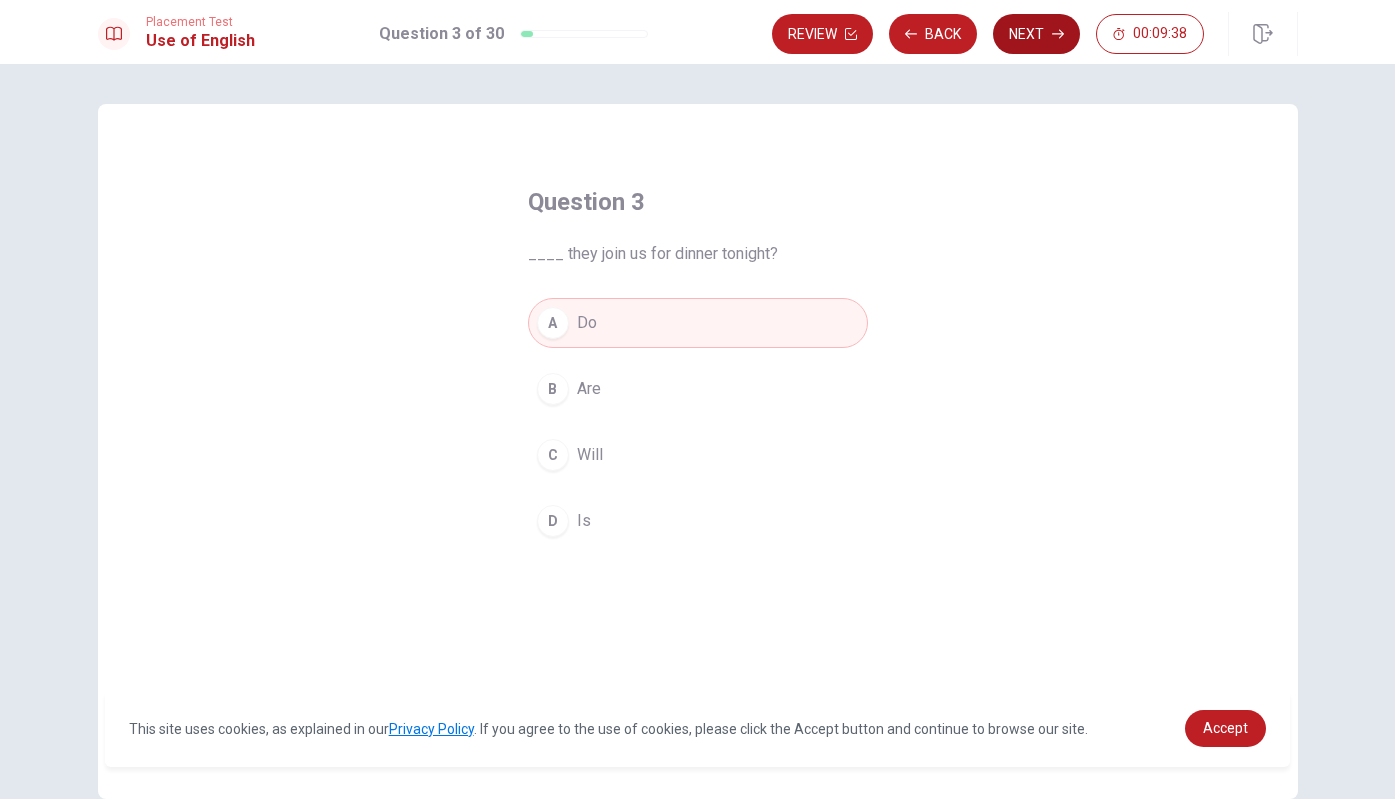 click on "Next" at bounding box center [1036, 34] 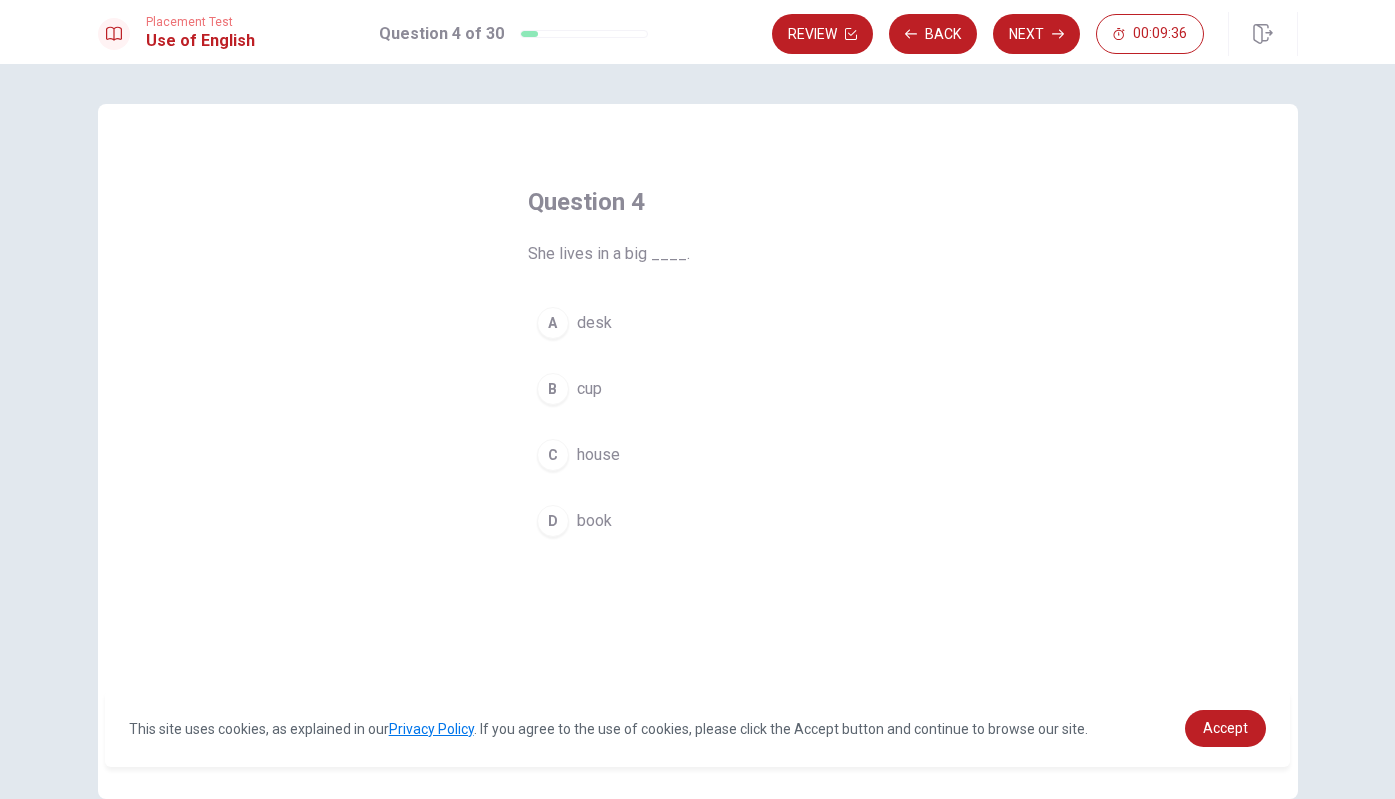 click on "house" at bounding box center [598, 455] 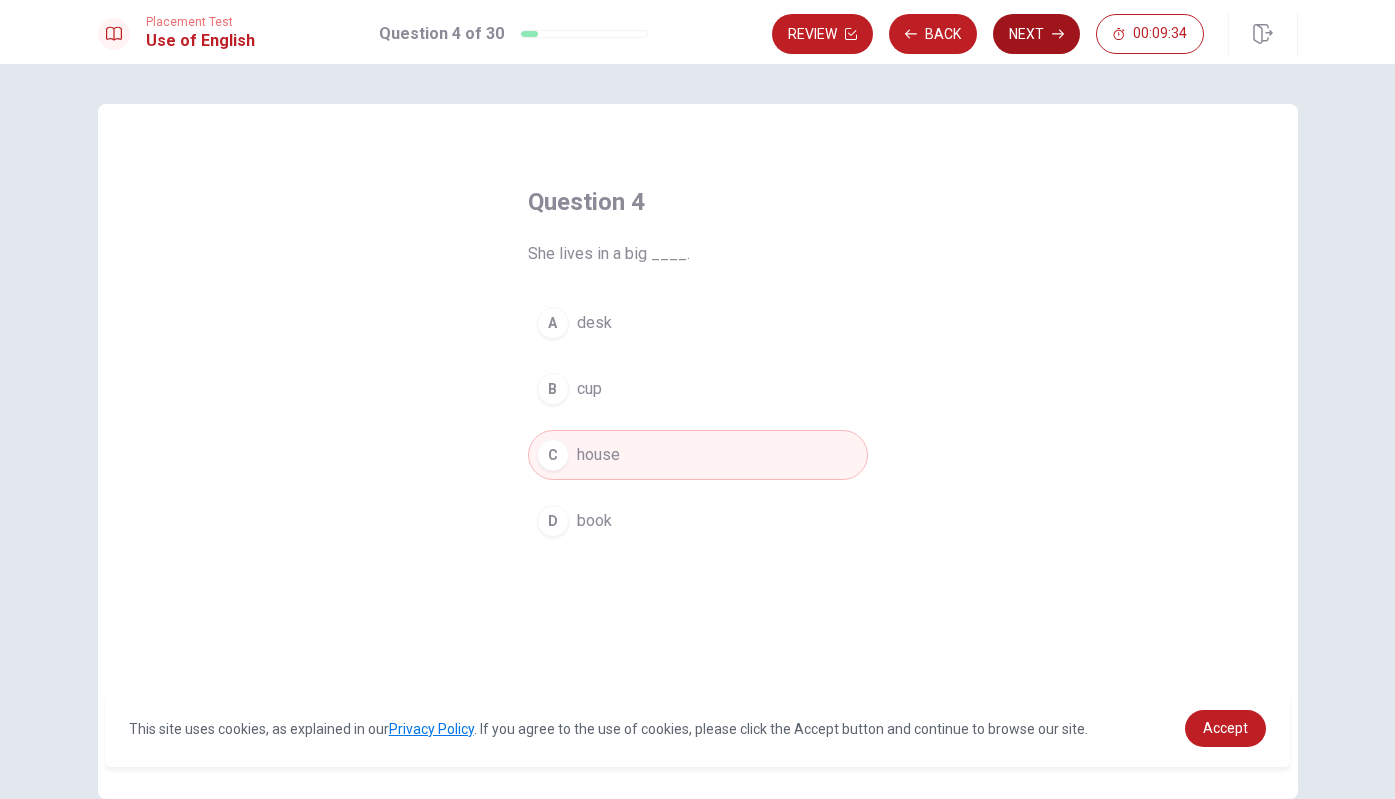 click on "Next" at bounding box center (1036, 34) 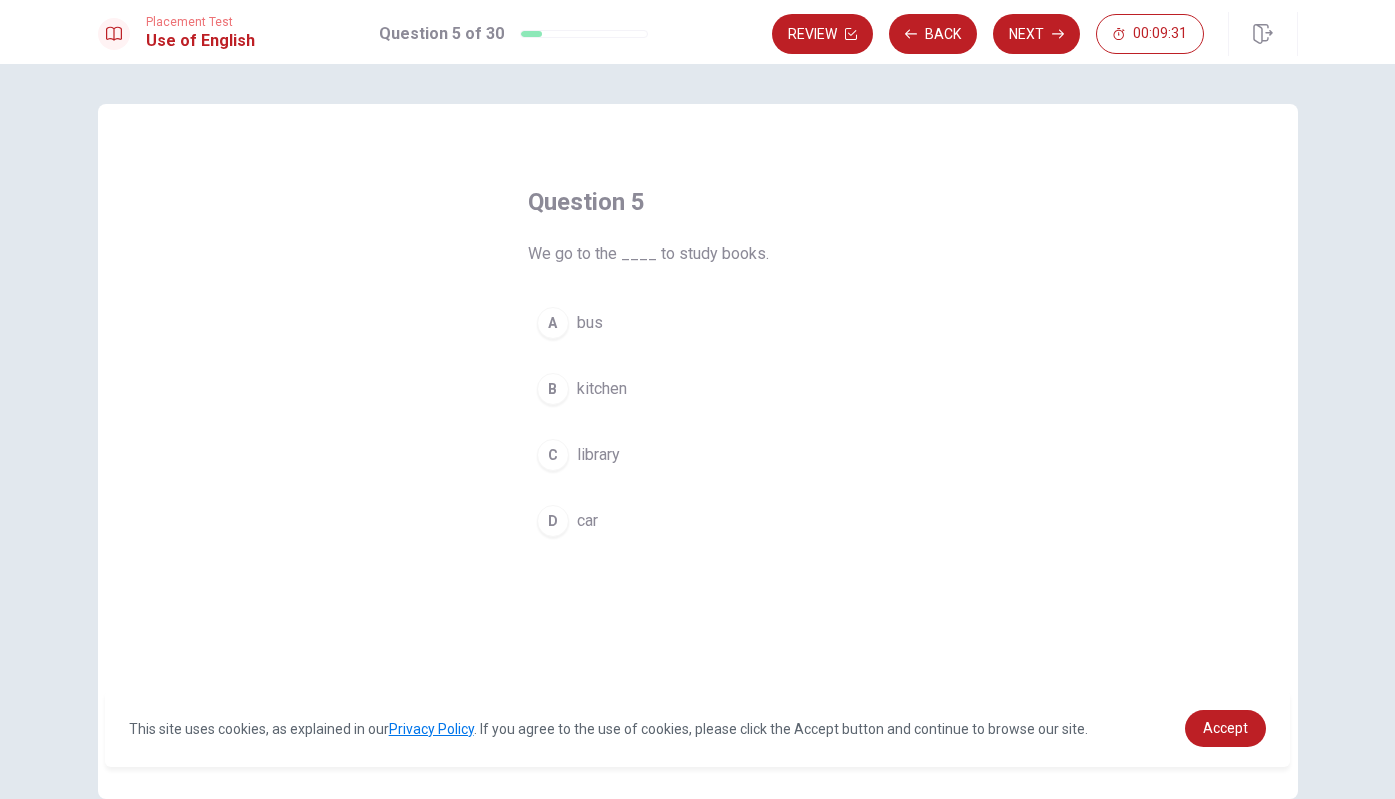 click on "C library" at bounding box center (698, 455) 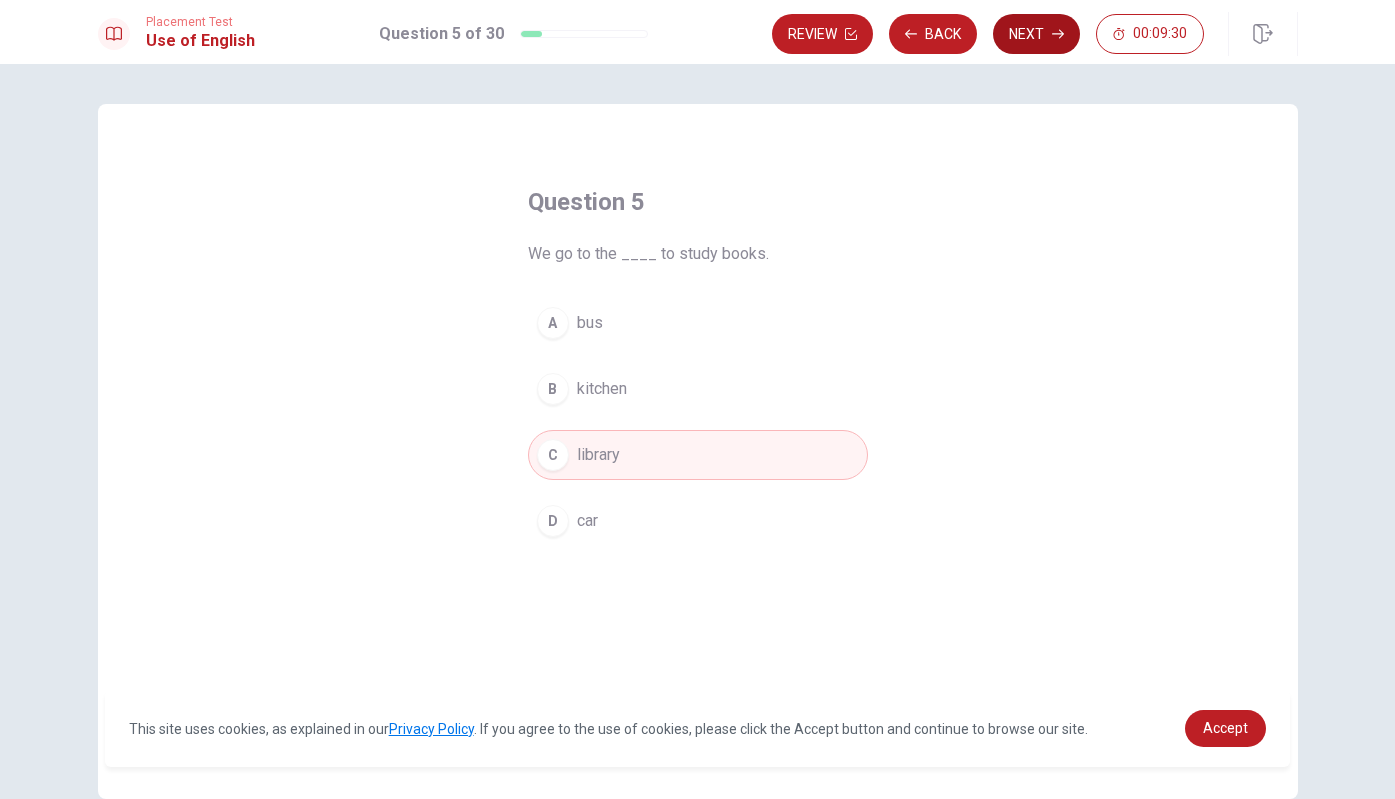 click on "Next" at bounding box center [1036, 34] 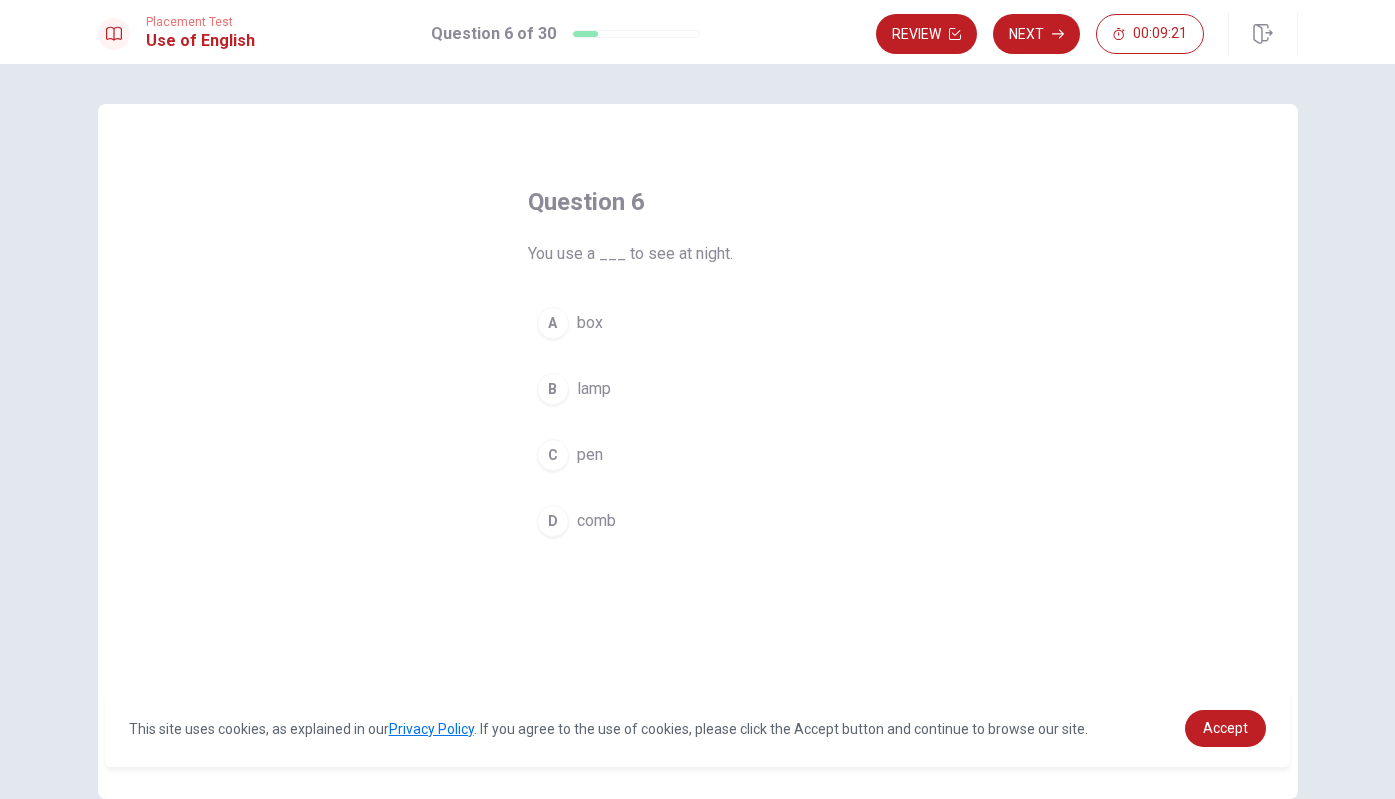 click on "lamp" at bounding box center (594, 389) 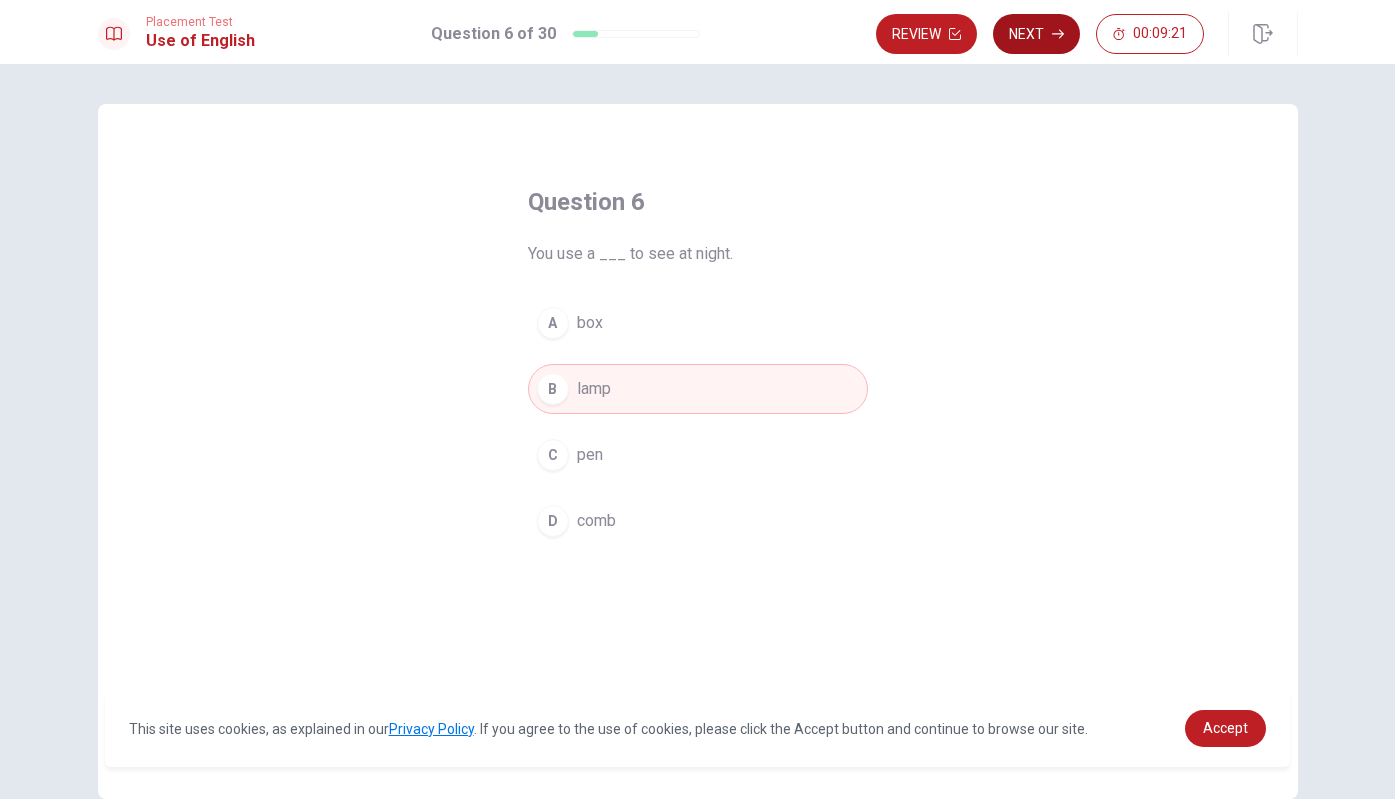 click on "Next" at bounding box center (1036, 34) 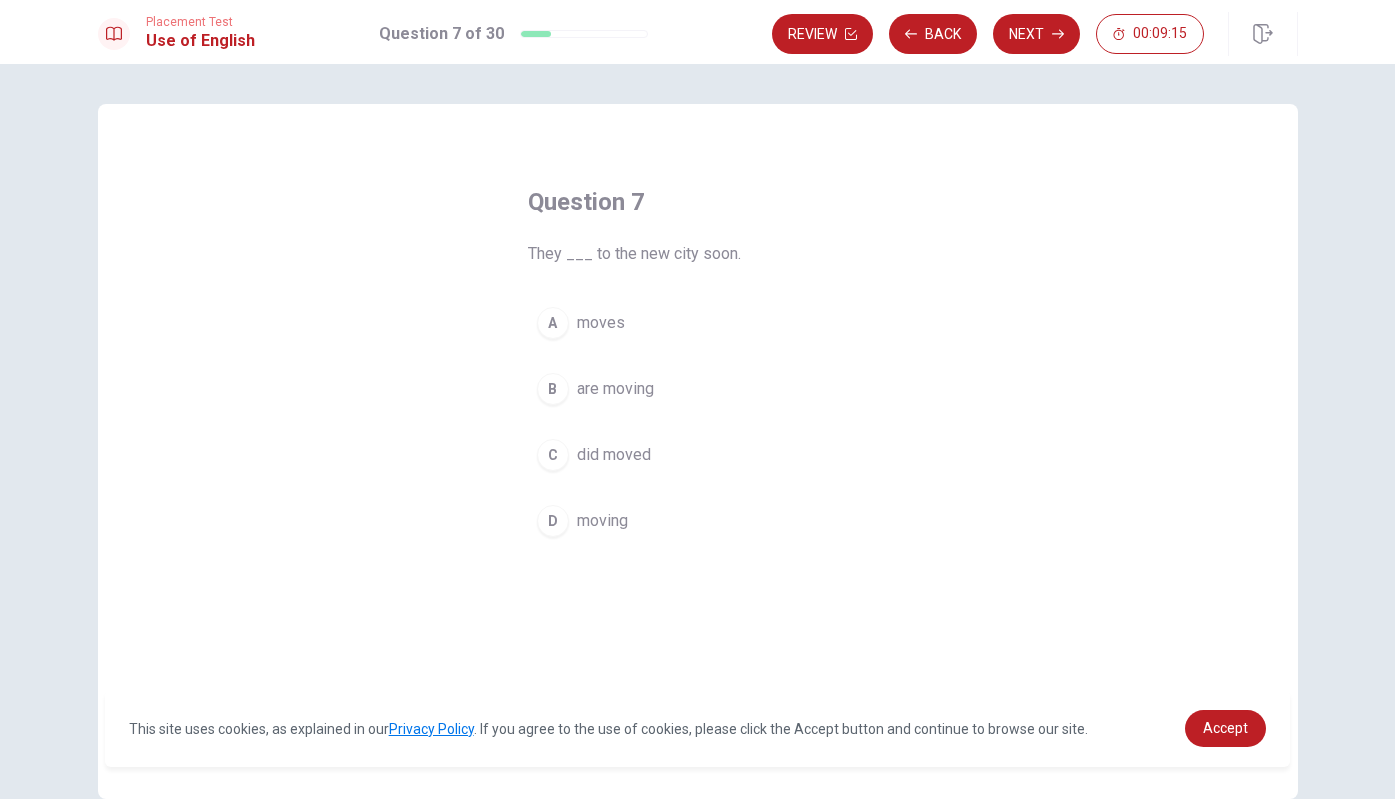 click on "are moving" at bounding box center (615, 389) 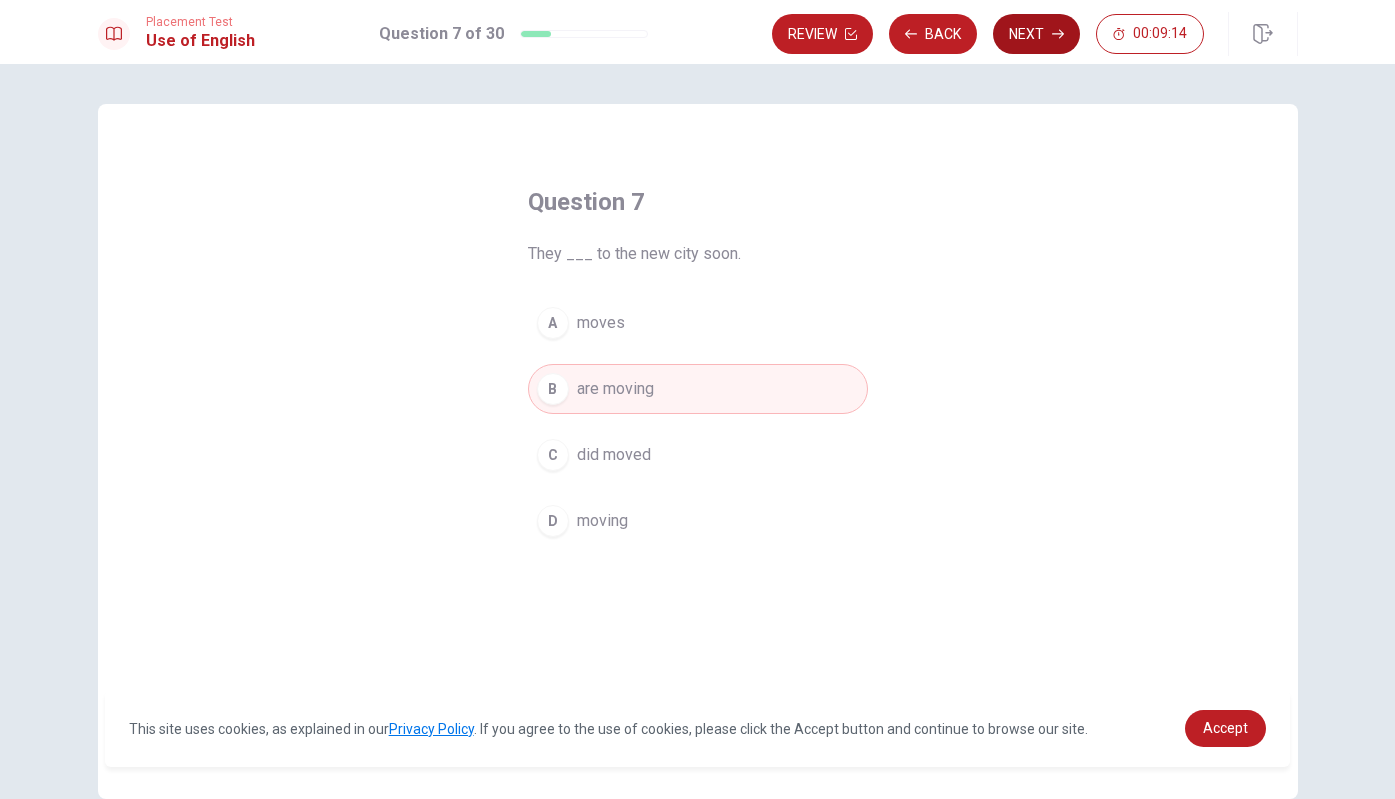 click on "Next" at bounding box center [1036, 34] 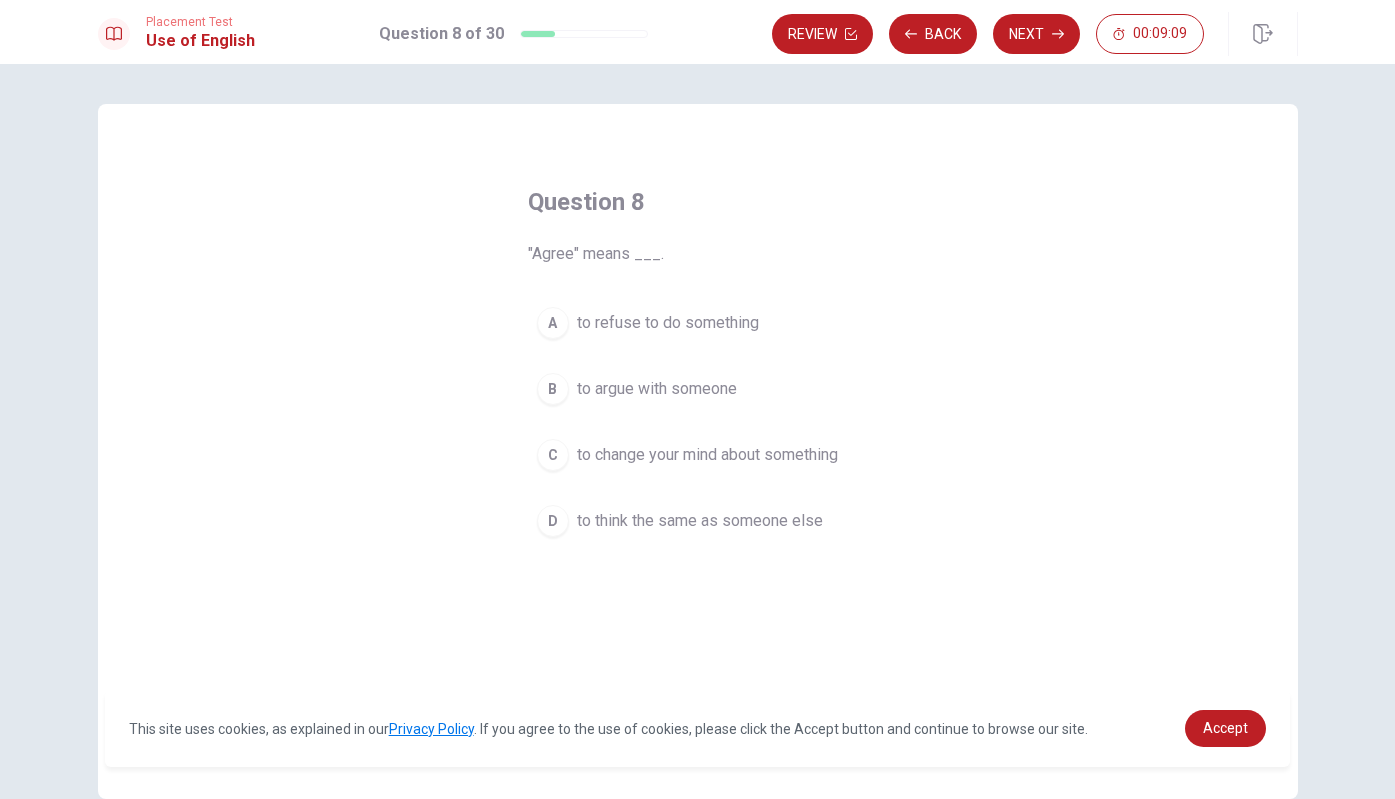 click on "to think the same as someone else" at bounding box center [700, 521] 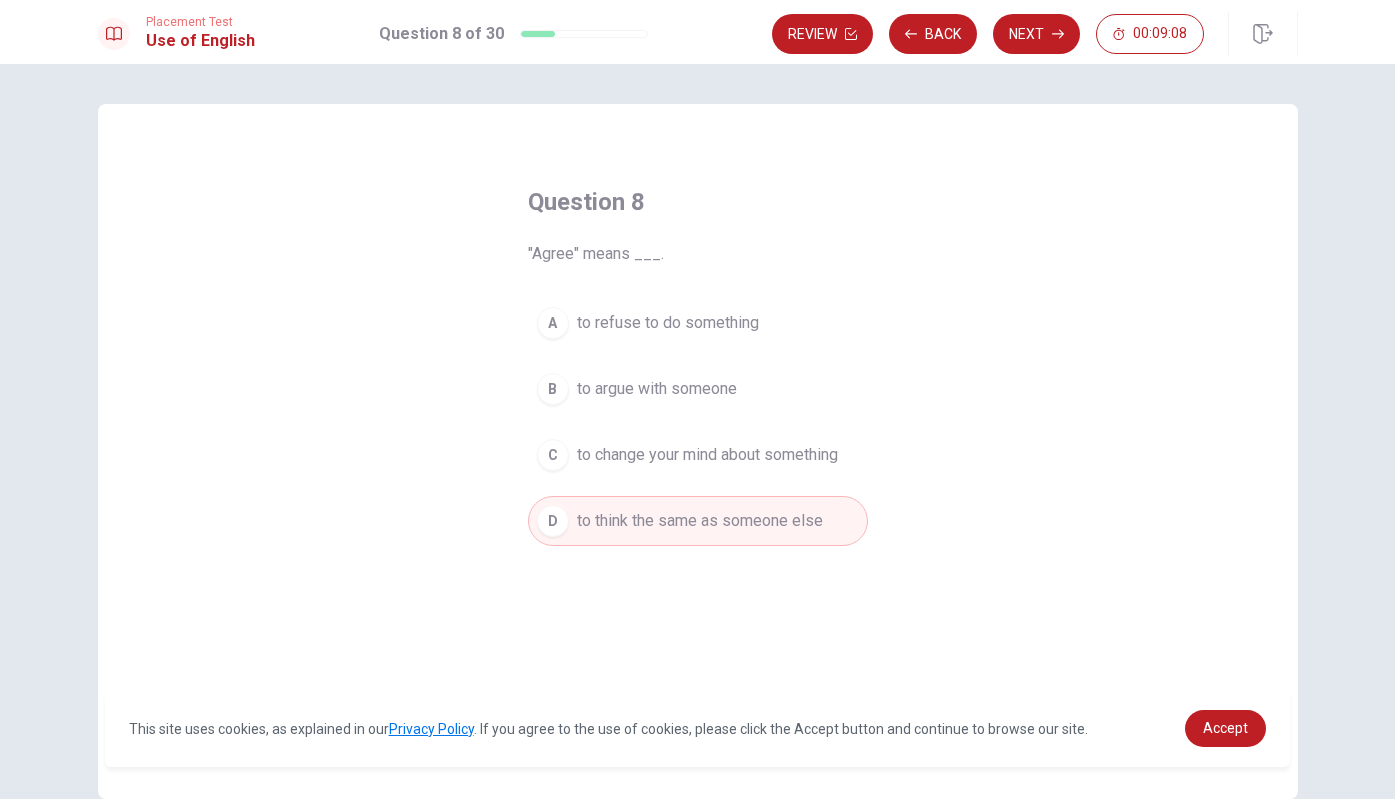 click on "Question 8 "Agree" means ___. A to refuse to do something B to argue with someone
C to change your mind about something
D to think the same as someone else
© Copyright  2025" at bounding box center (697, 431) 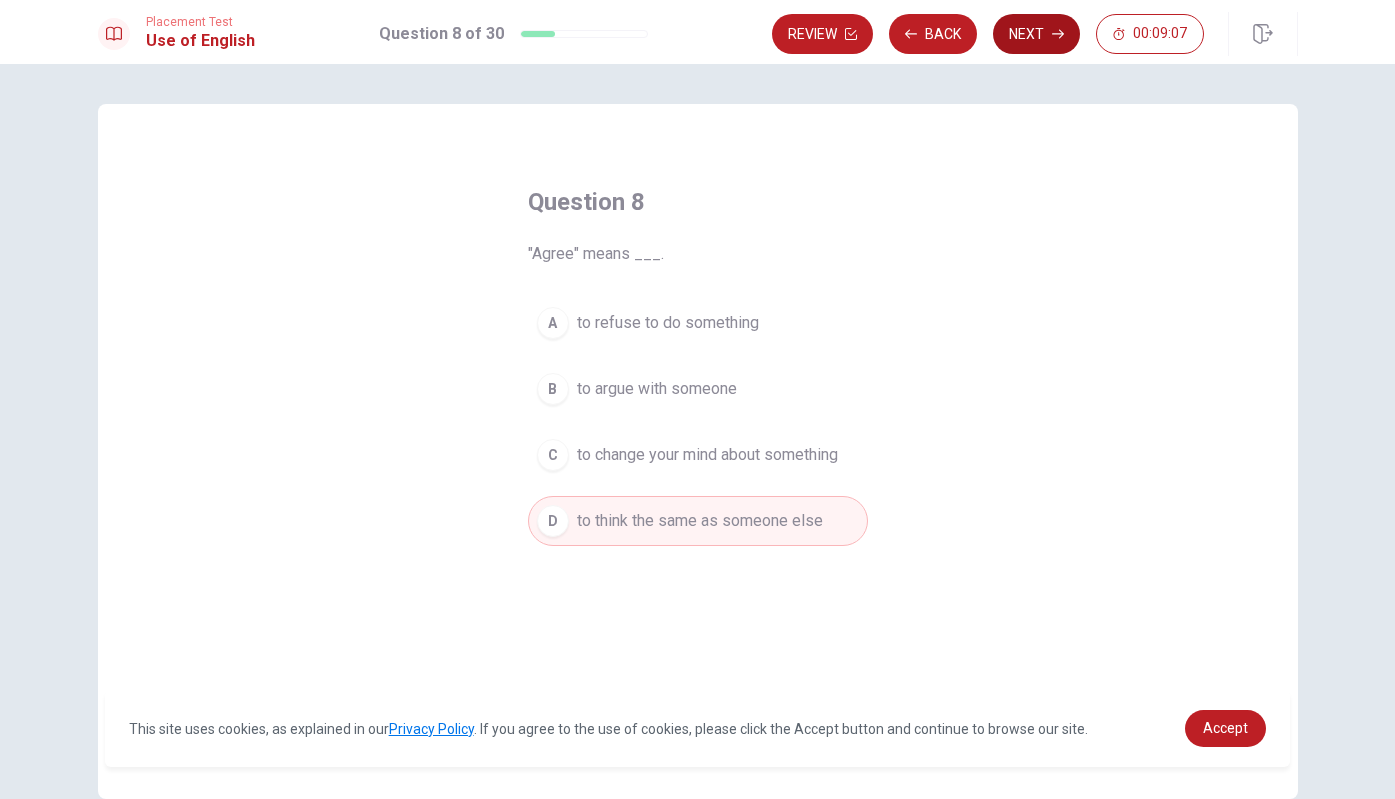 click on "Next" at bounding box center [1036, 34] 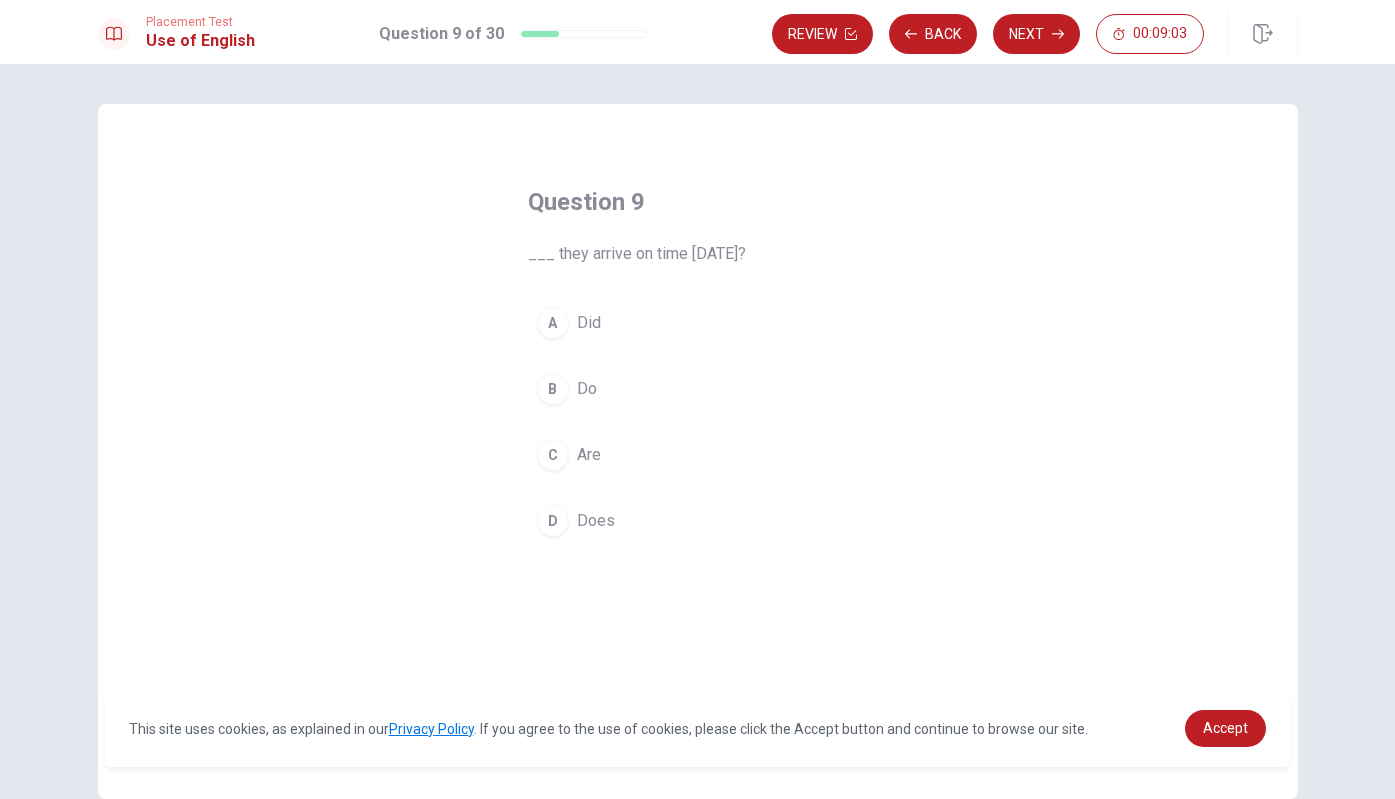 click on "A" at bounding box center (553, 323) 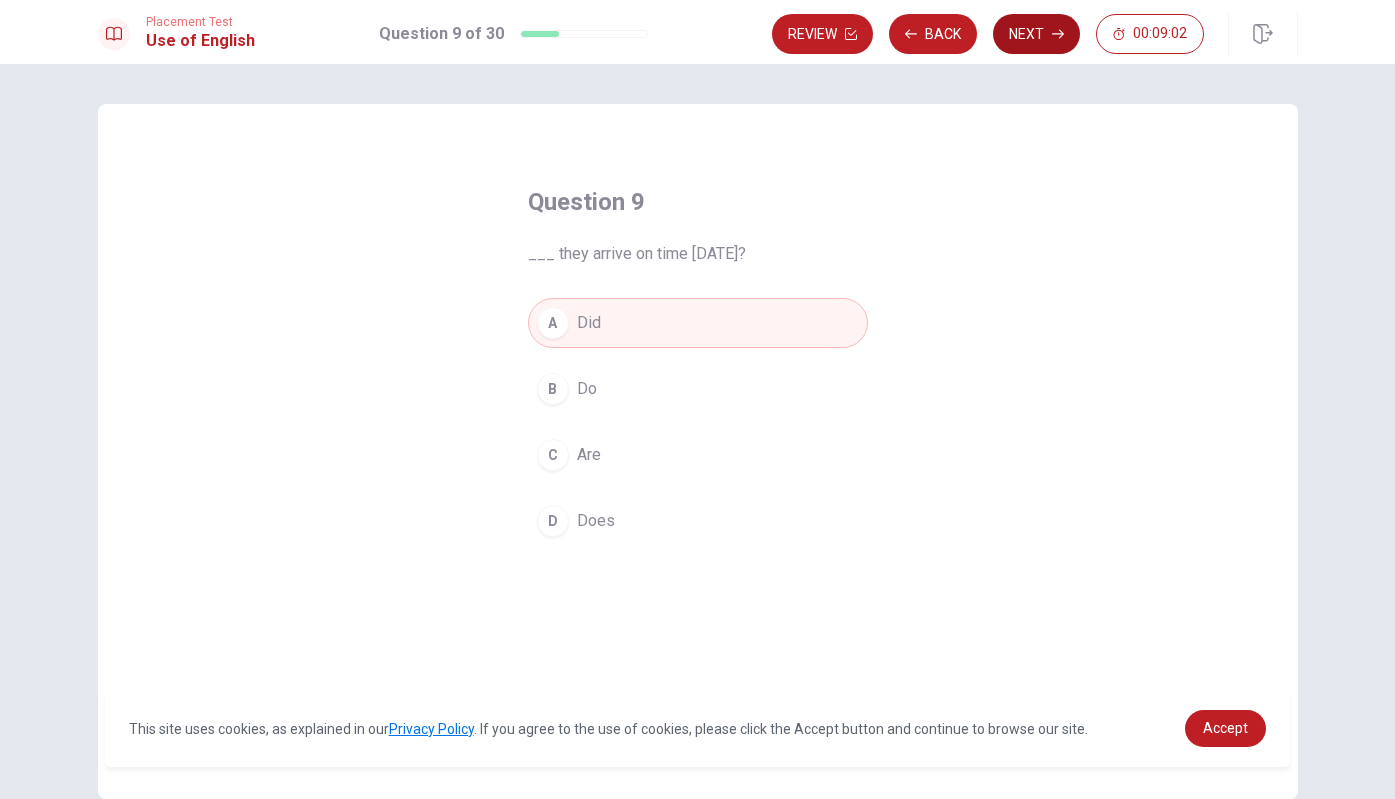 click on "Next" at bounding box center (1036, 34) 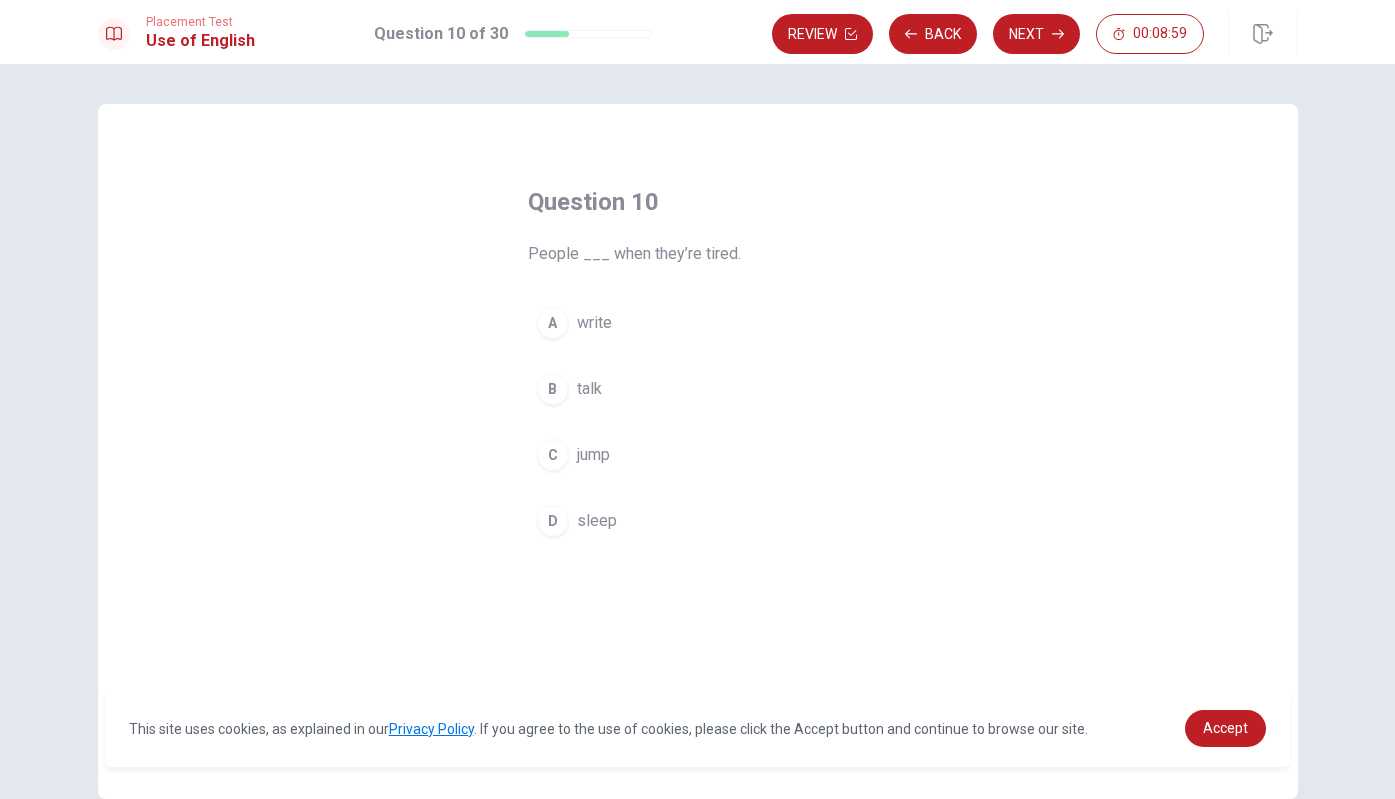 click on "sleep" at bounding box center (597, 521) 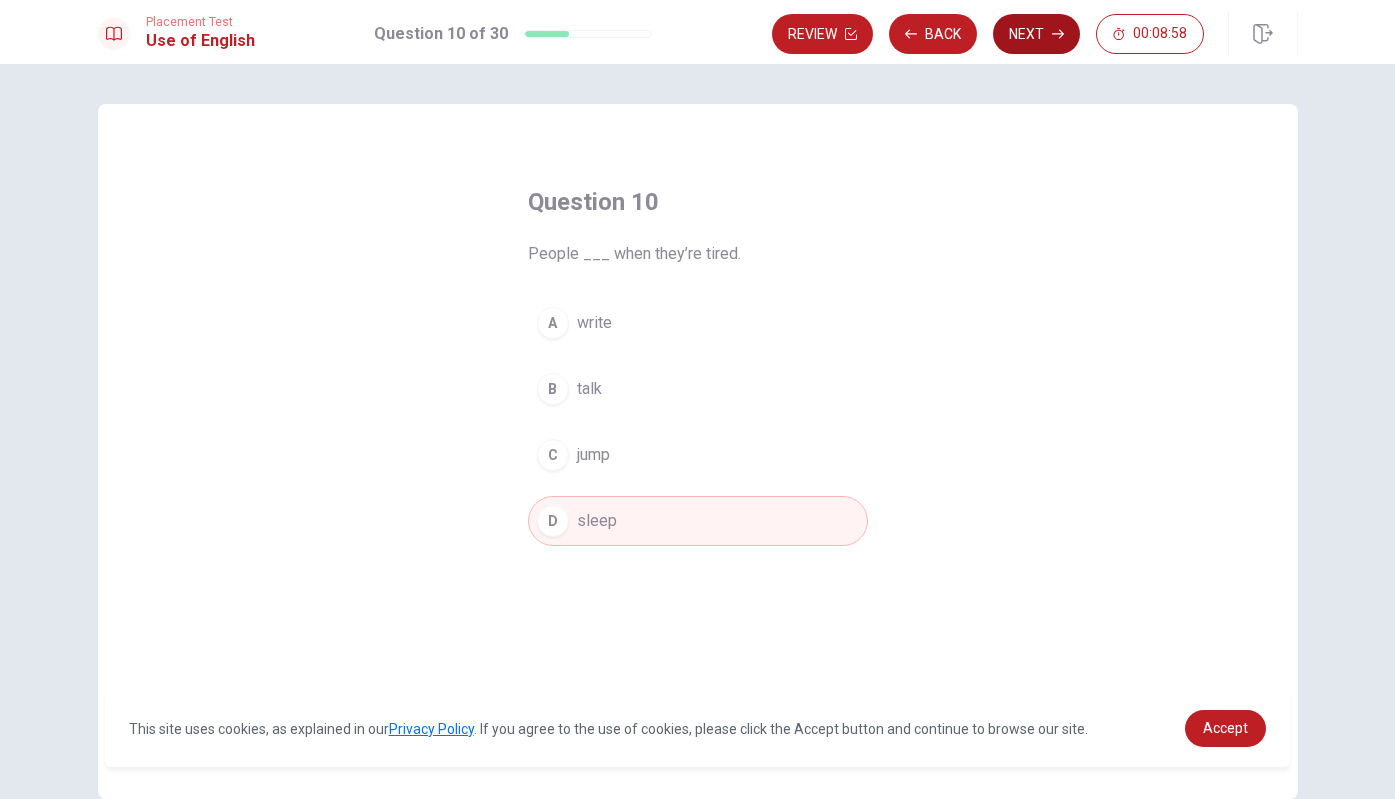 click on "Next" at bounding box center (1036, 34) 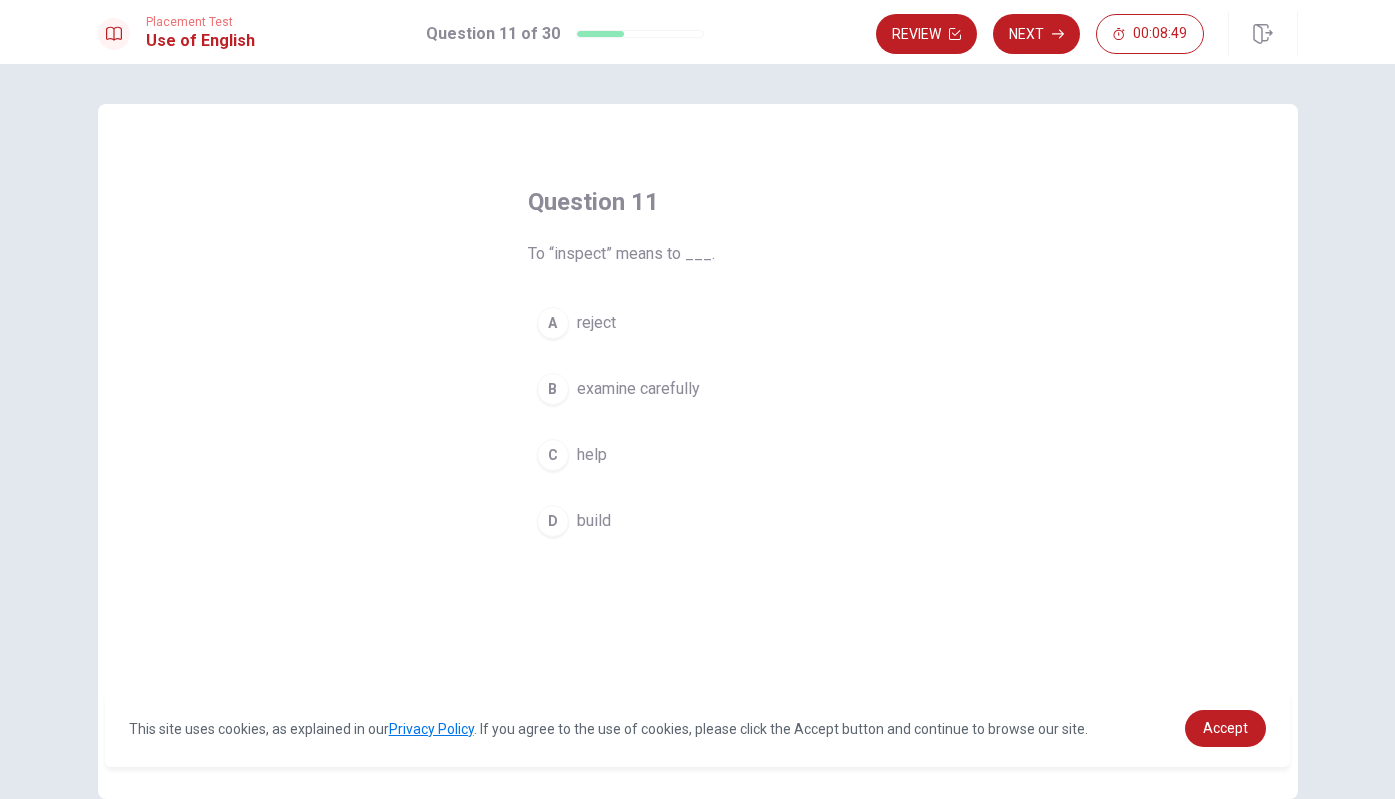click on "examine carefully" at bounding box center [638, 389] 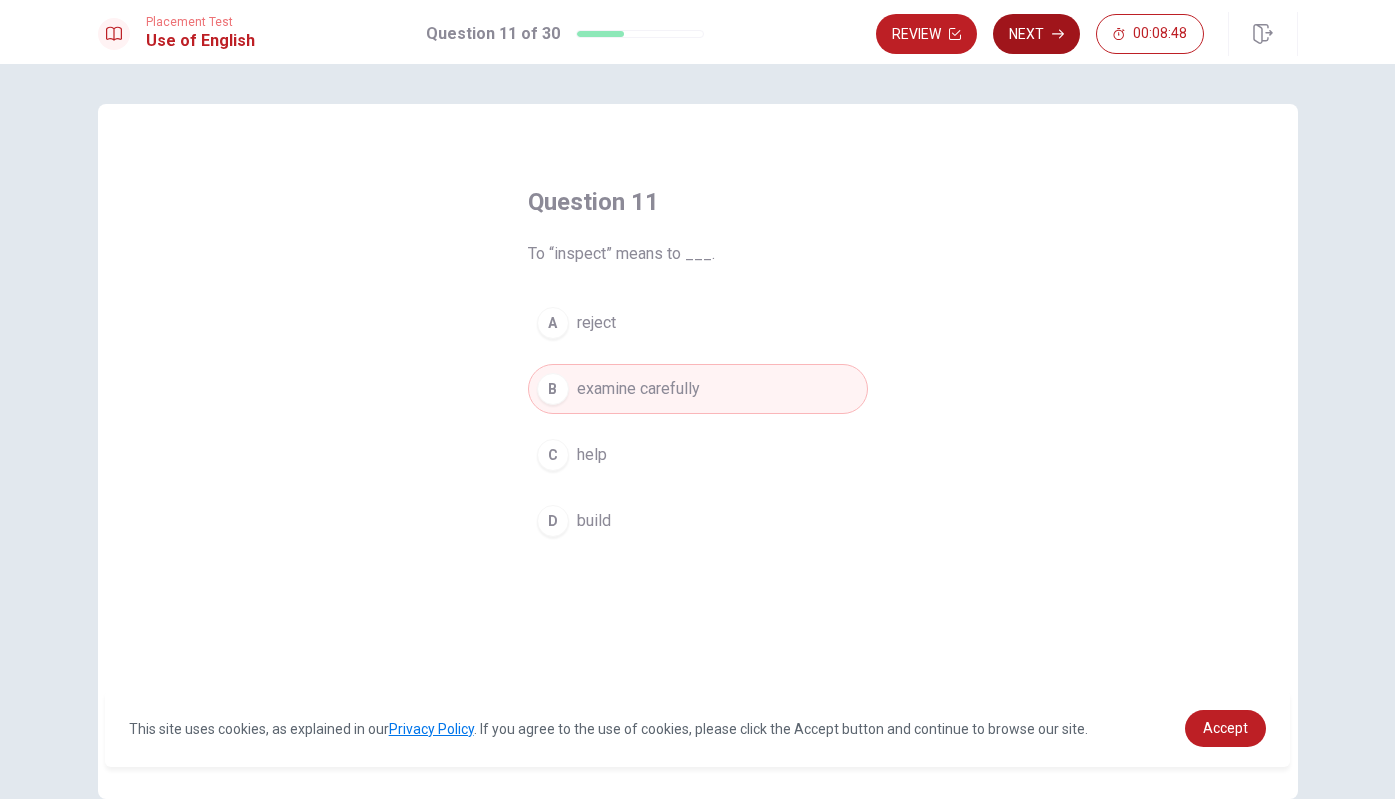 click on "Next" at bounding box center (1036, 34) 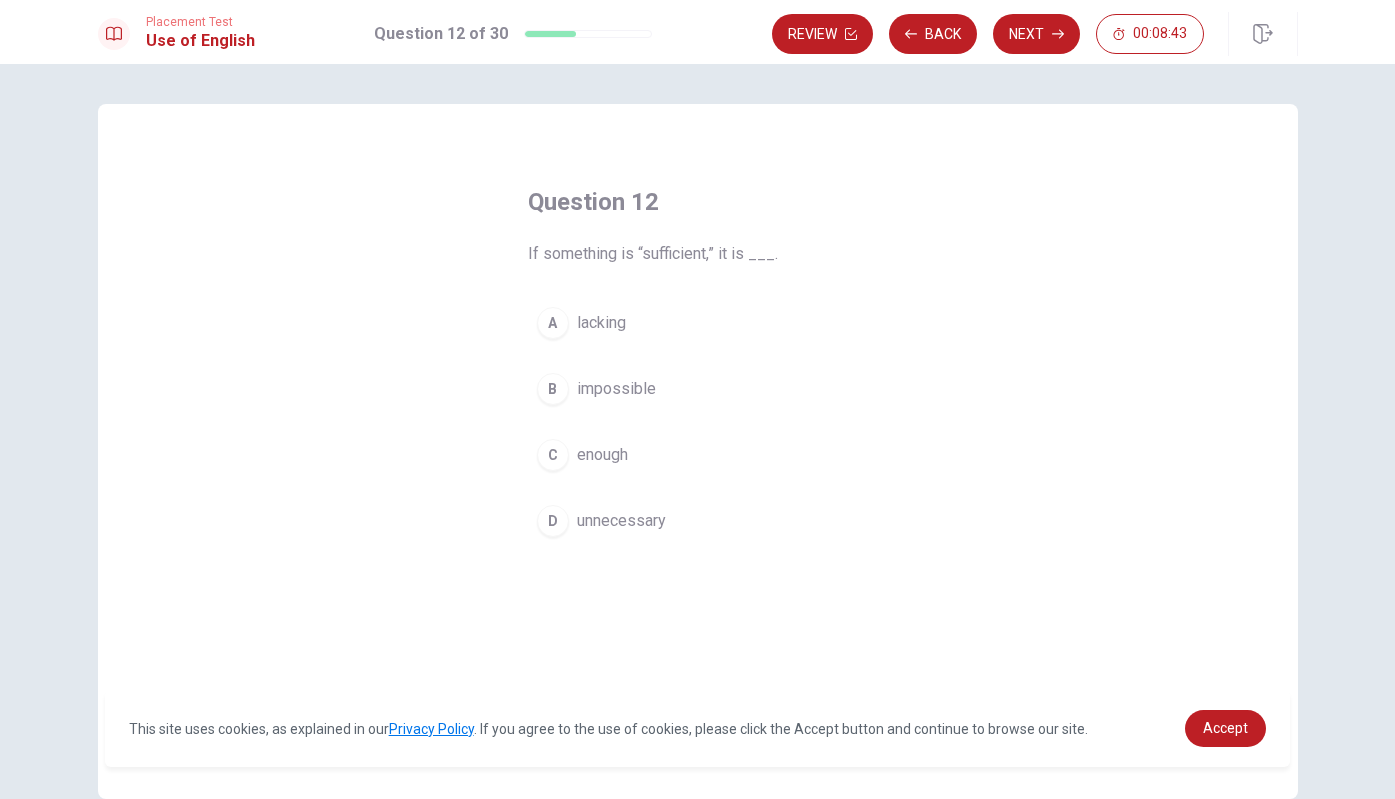 click on "enough" at bounding box center [602, 455] 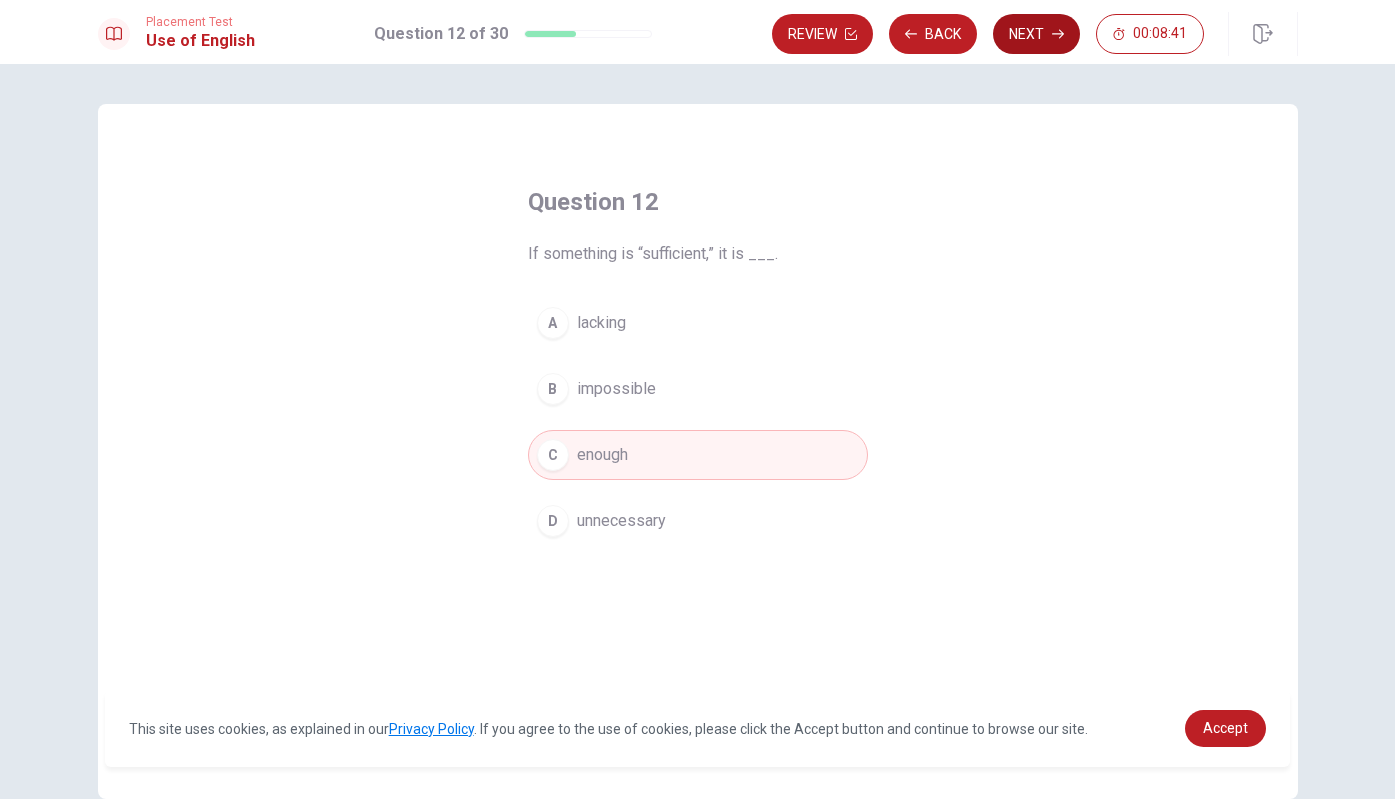 click 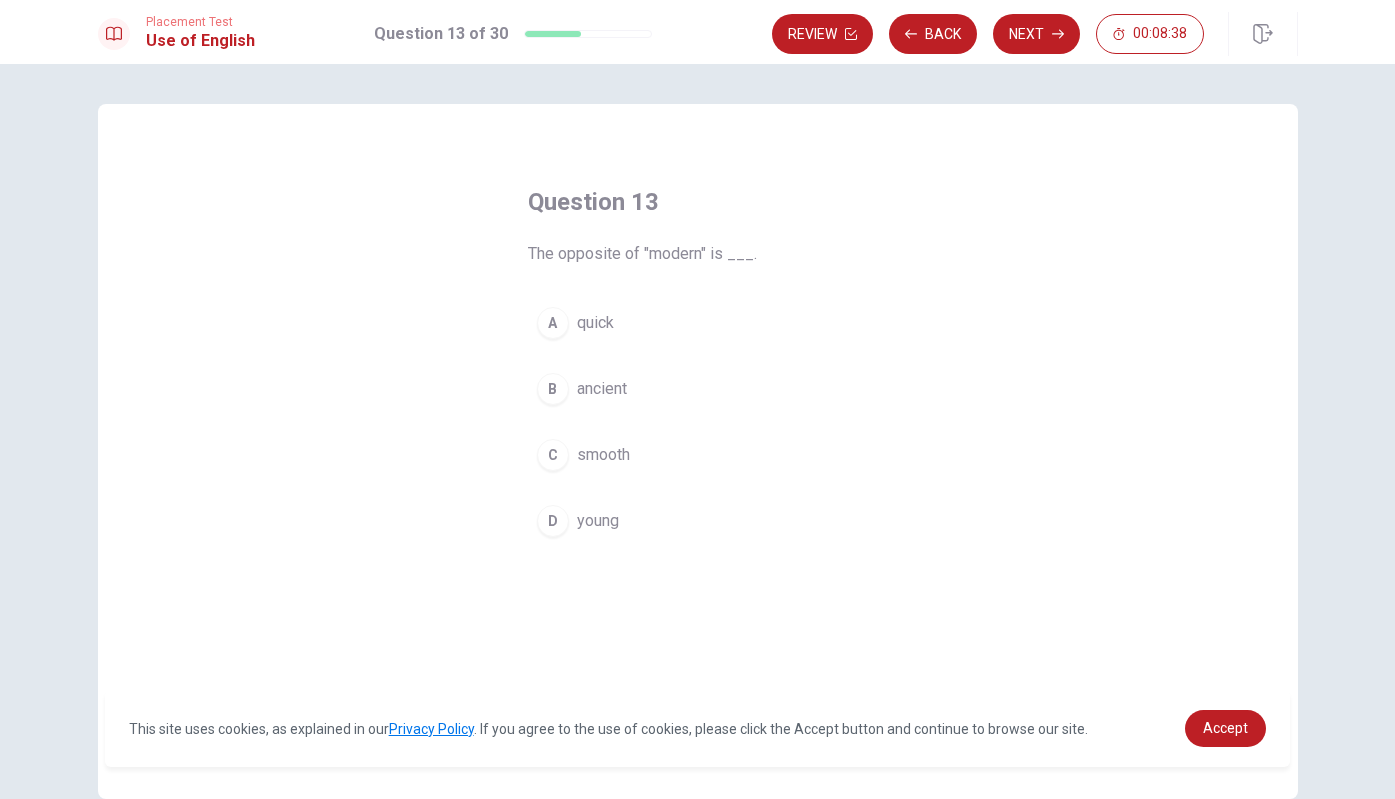 click on "B ancient" at bounding box center [698, 389] 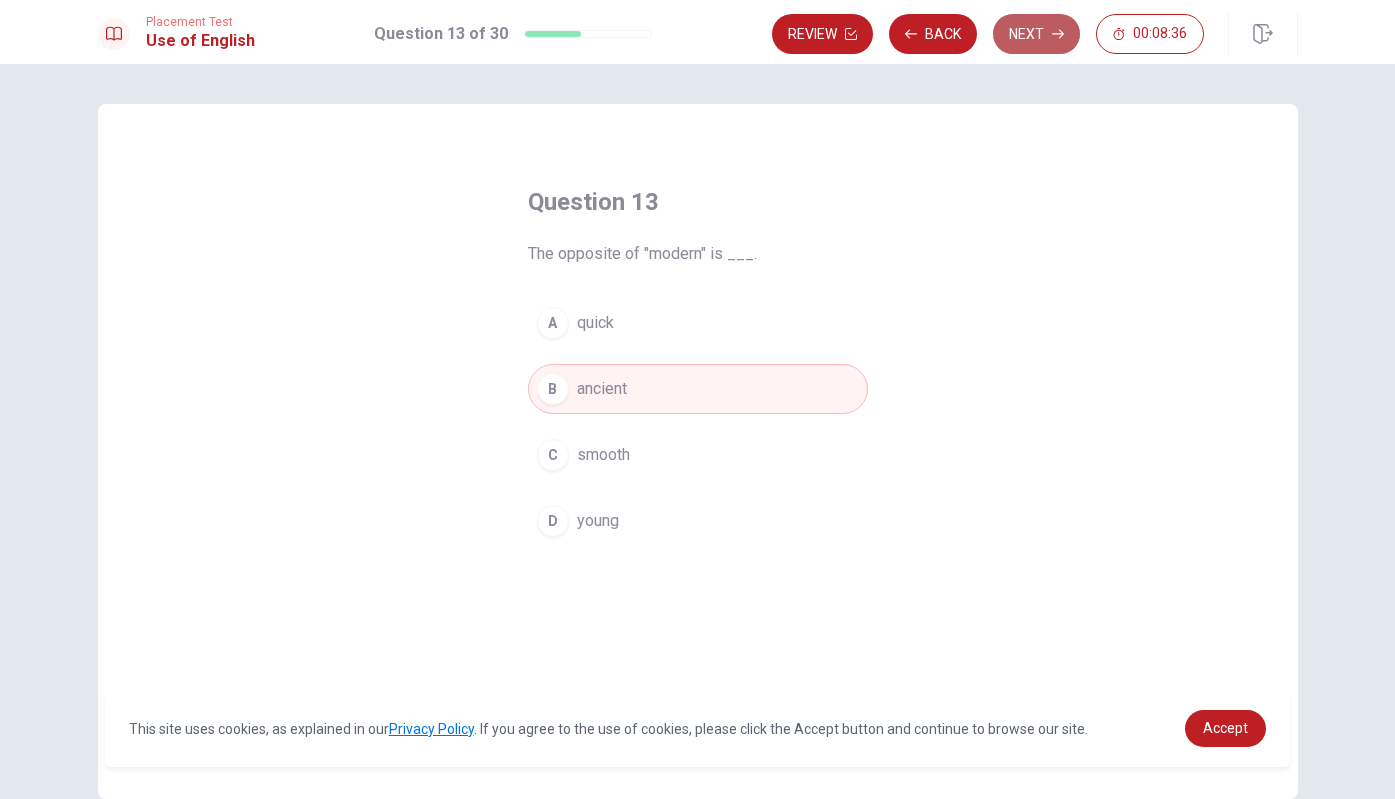 click on "Next" at bounding box center (1036, 34) 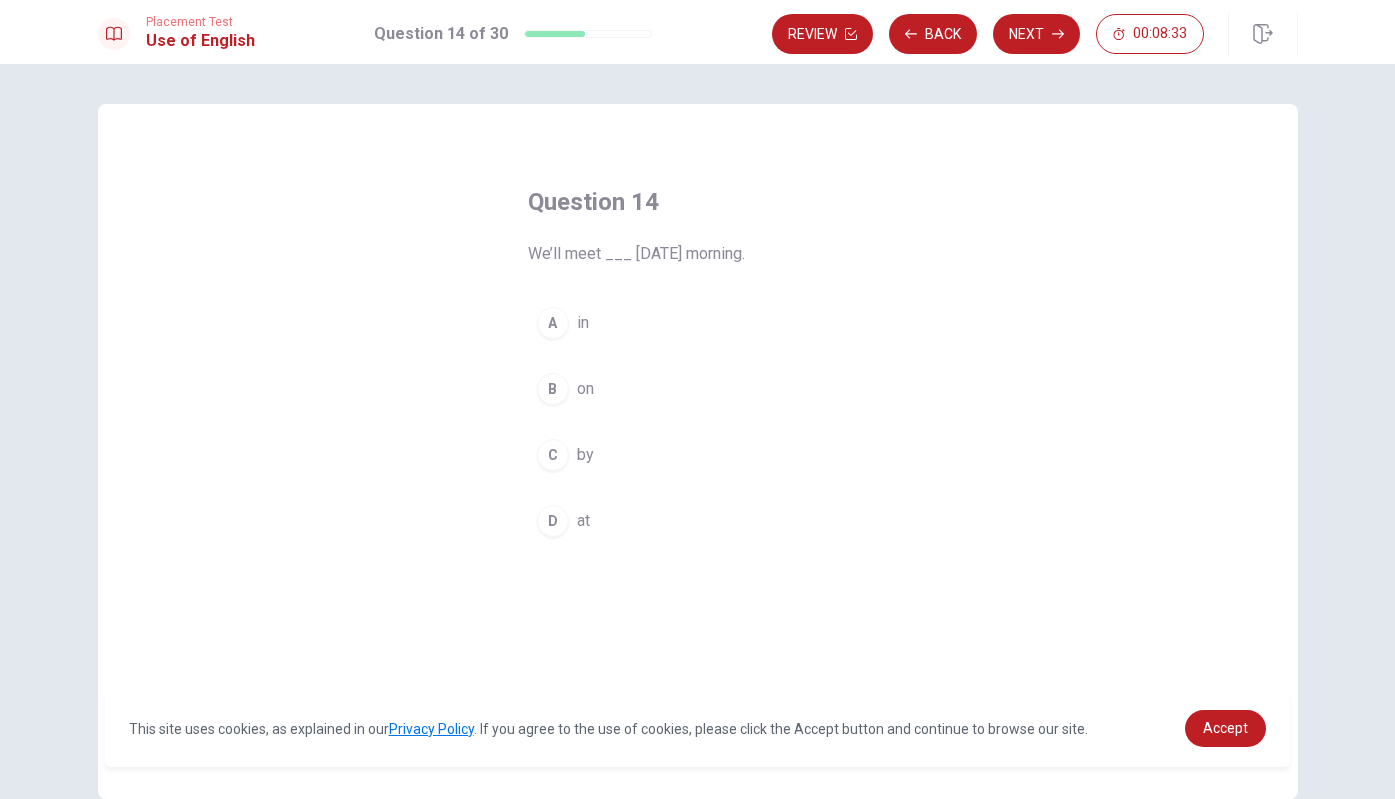 click on "on" at bounding box center (585, 389) 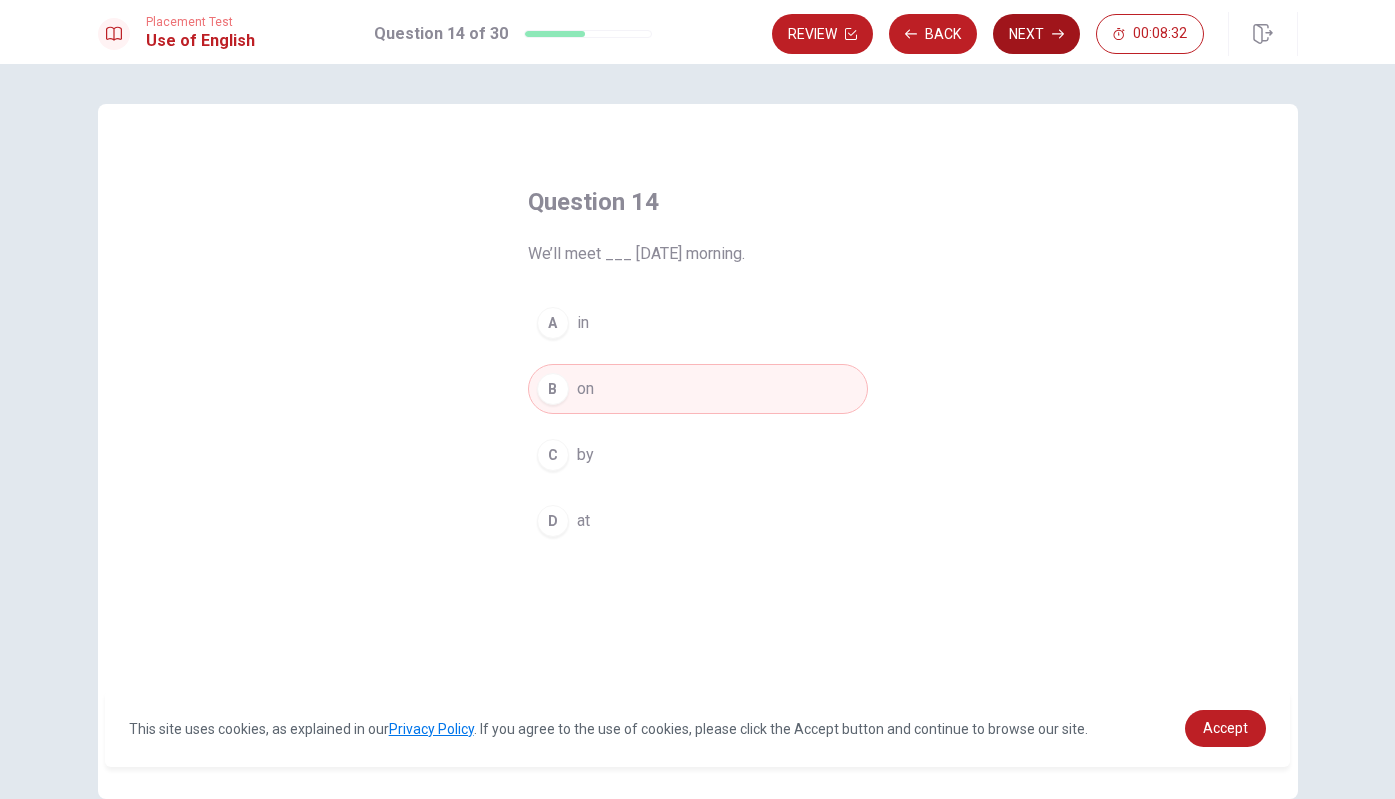 click 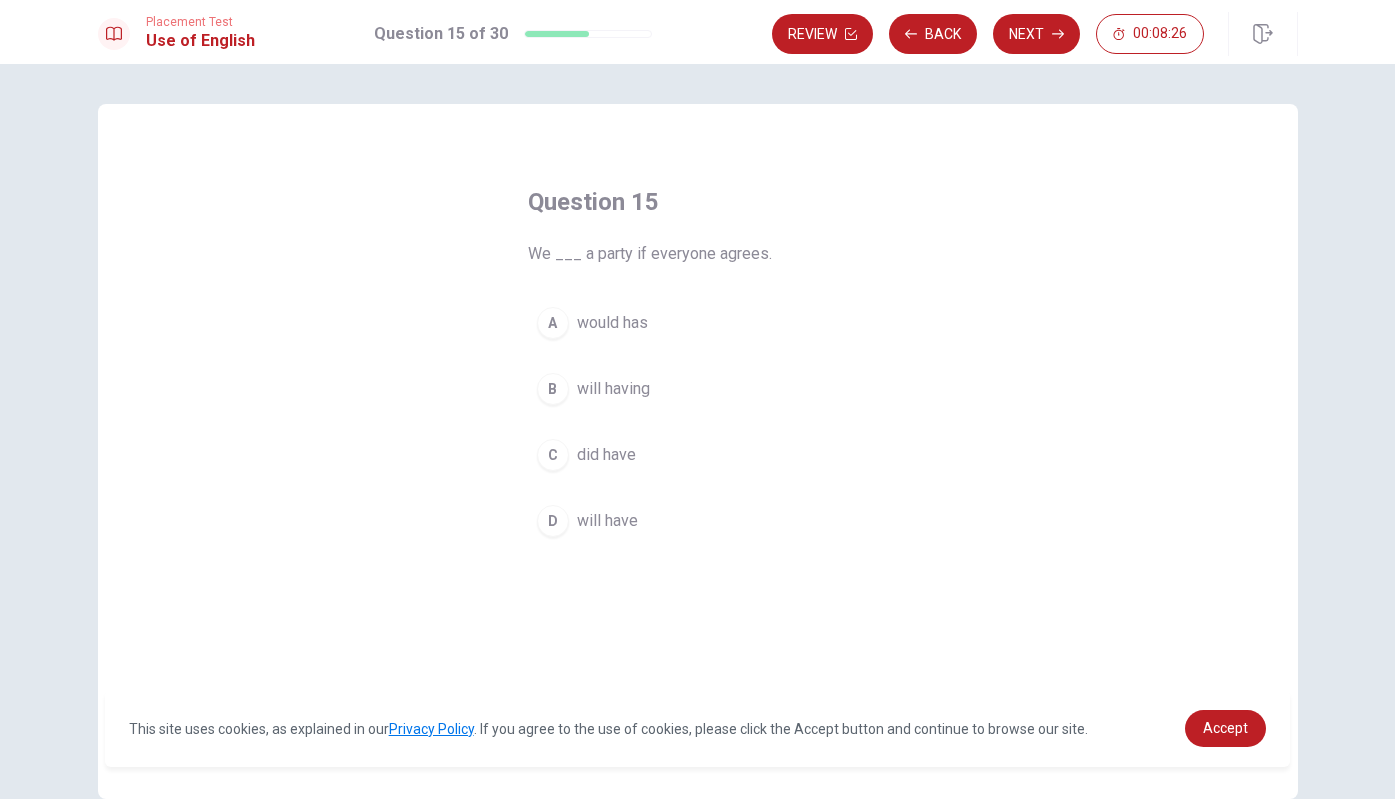 click on "will have" at bounding box center [607, 521] 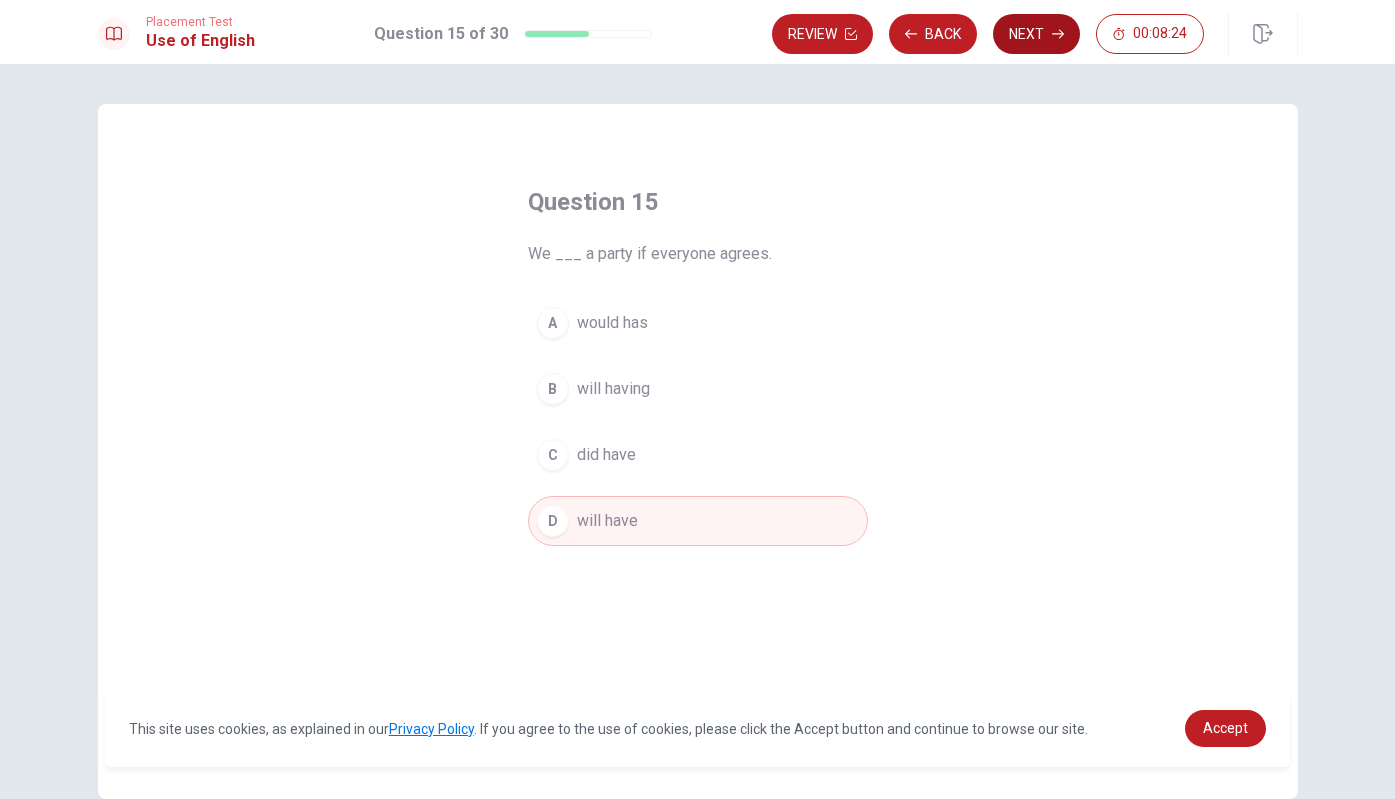 click on "Next" at bounding box center (1036, 34) 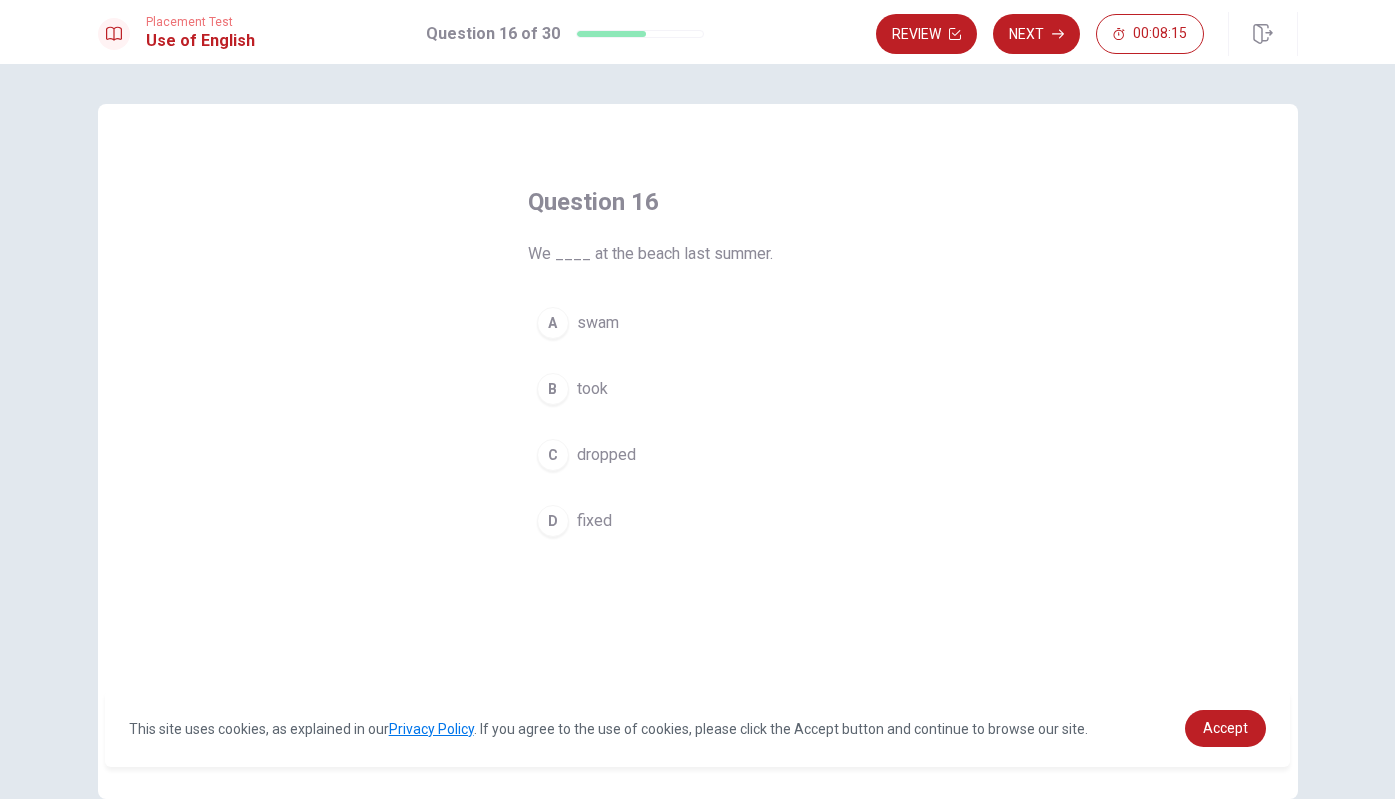click on "A swam" at bounding box center [698, 323] 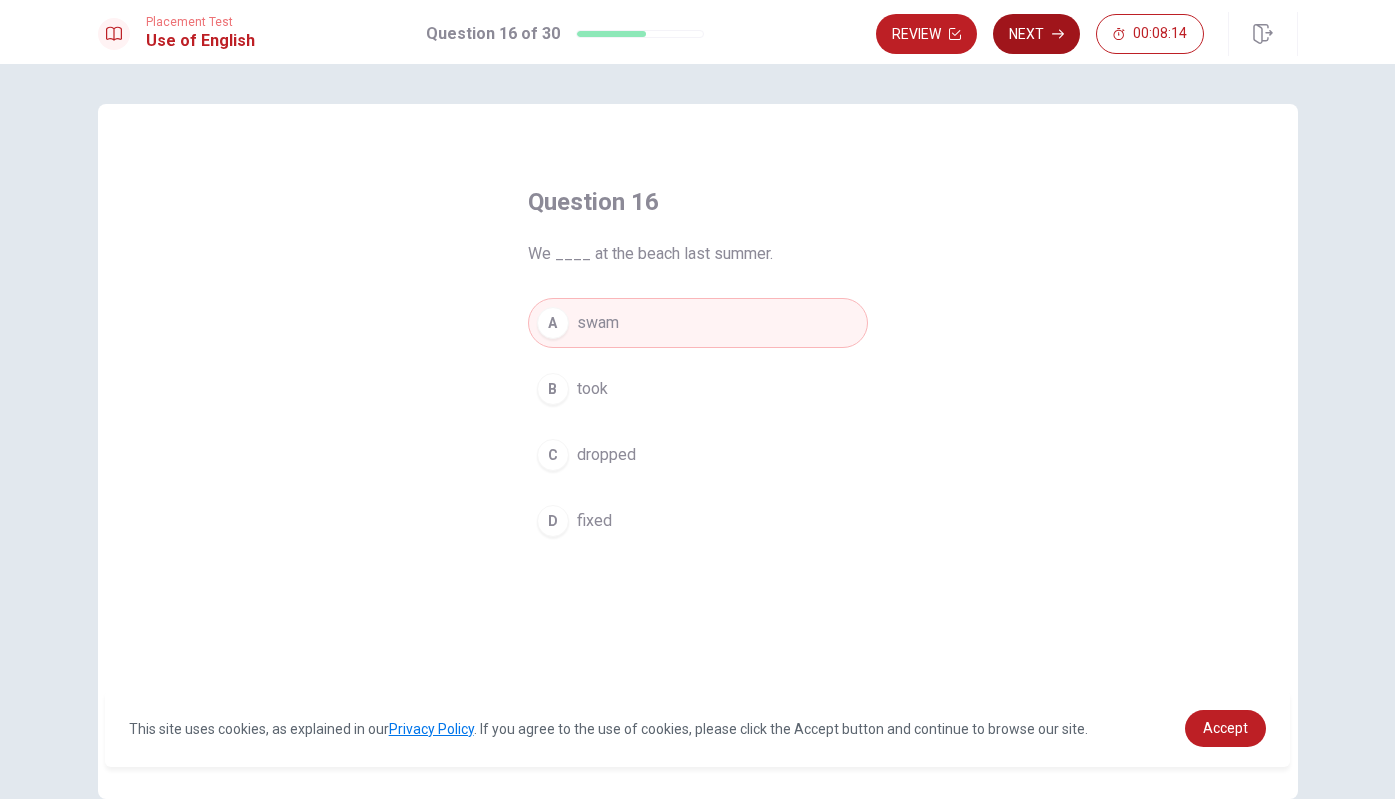 click on "Next" at bounding box center [1036, 34] 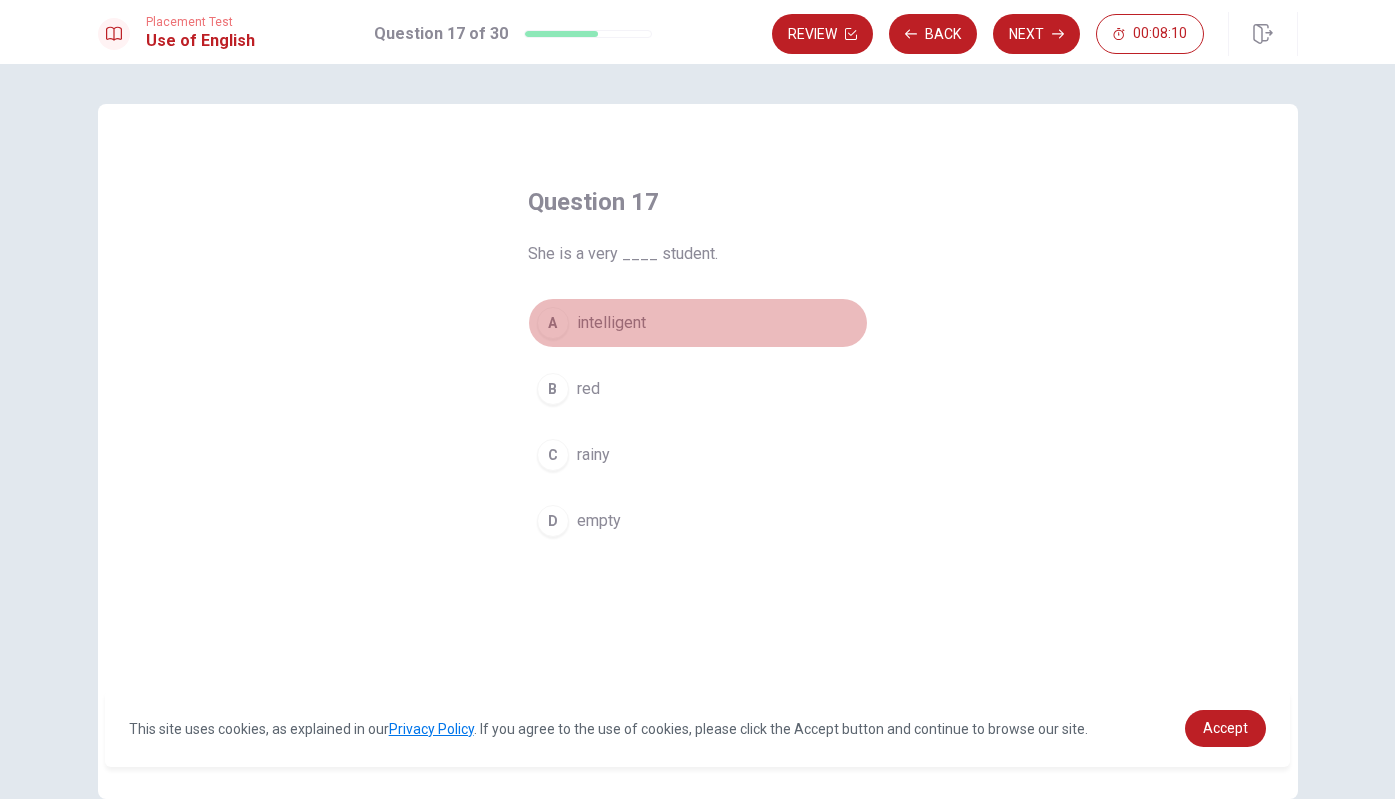 click on "A intelligent" at bounding box center [698, 323] 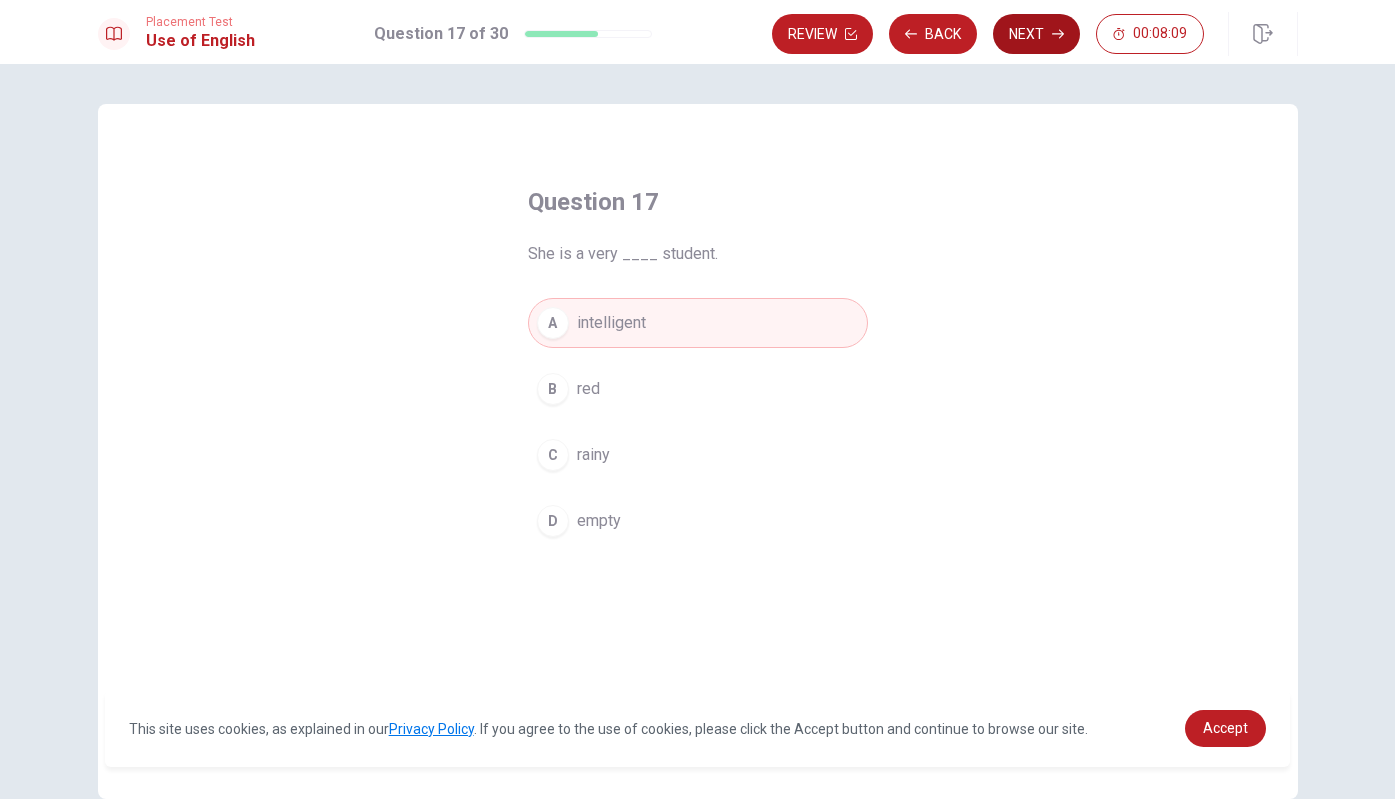 click 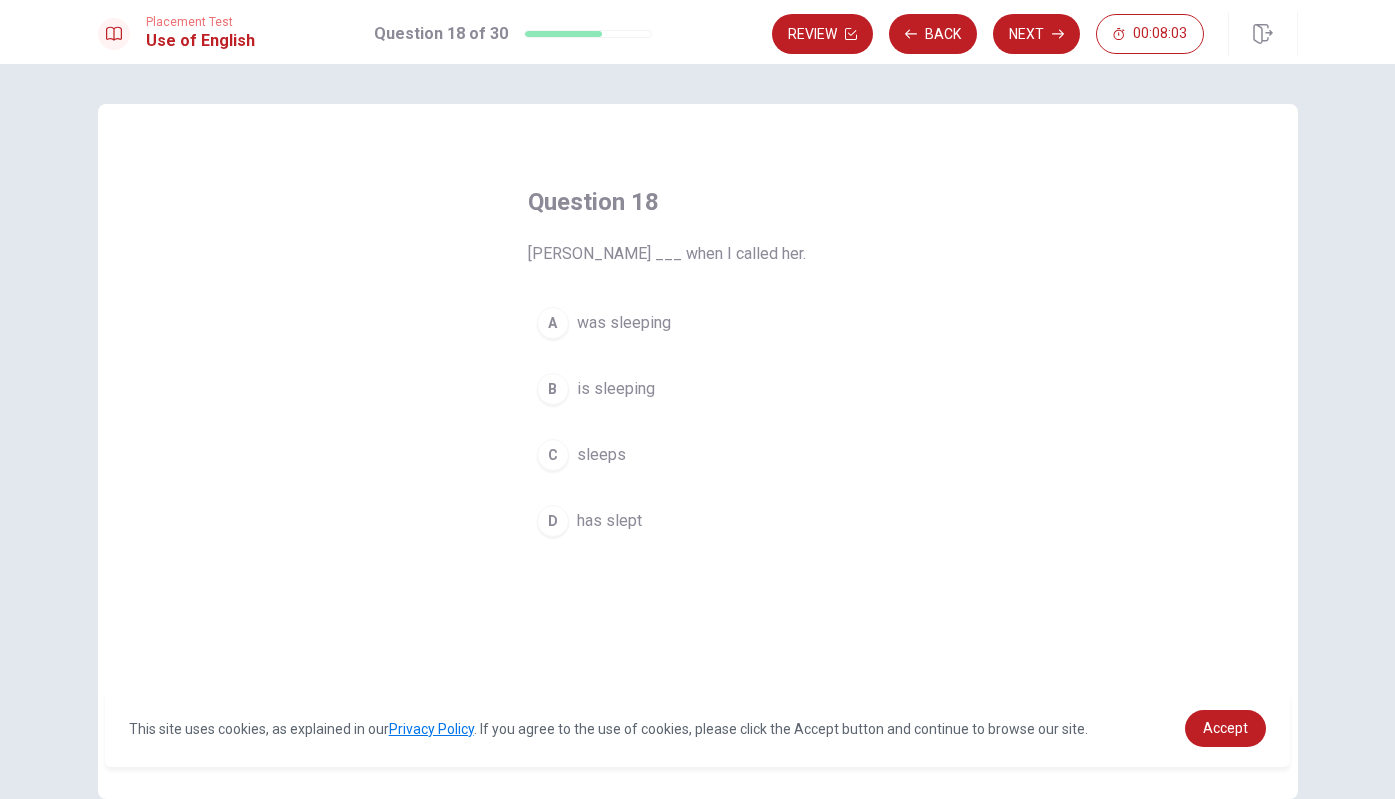click on "was sleeping" at bounding box center (624, 323) 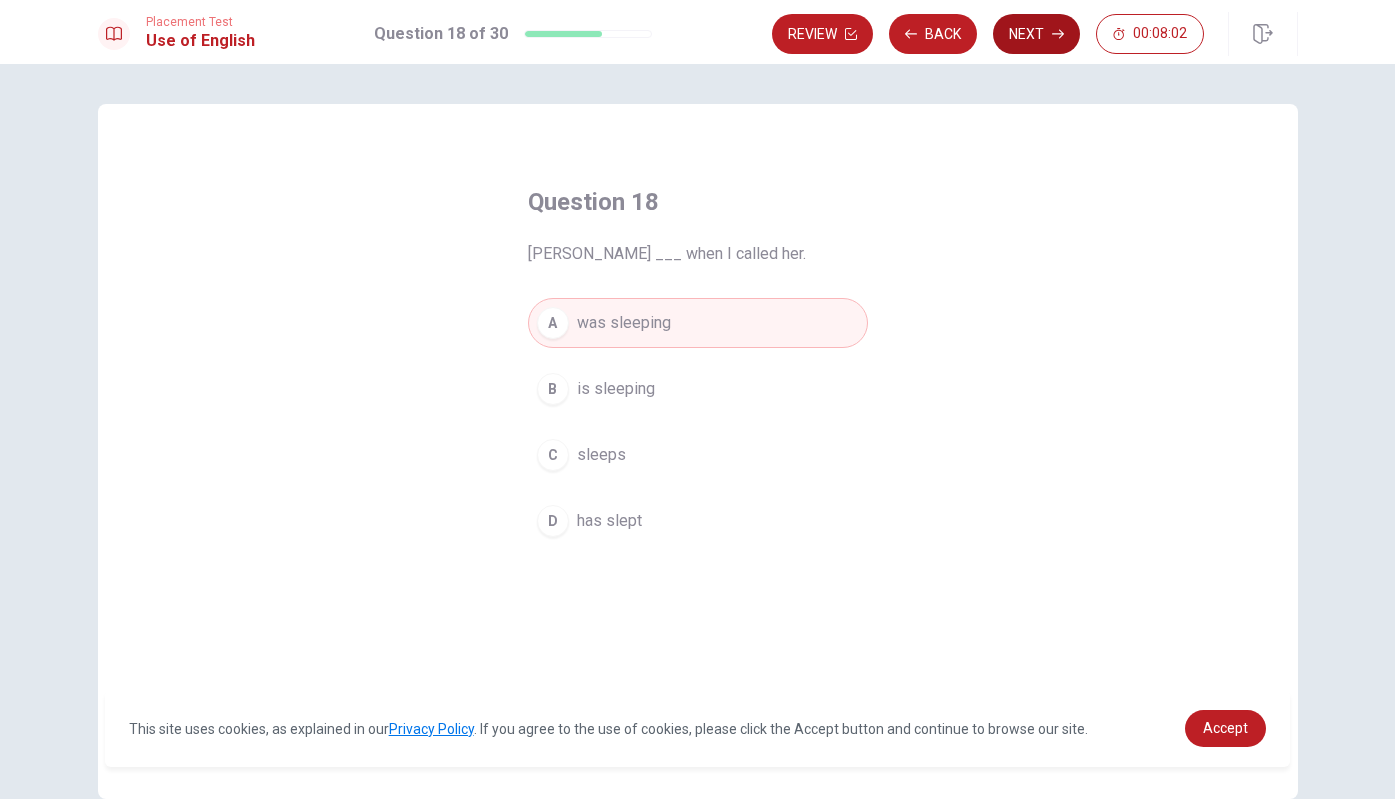 click on "Next" at bounding box center [1036, 34] 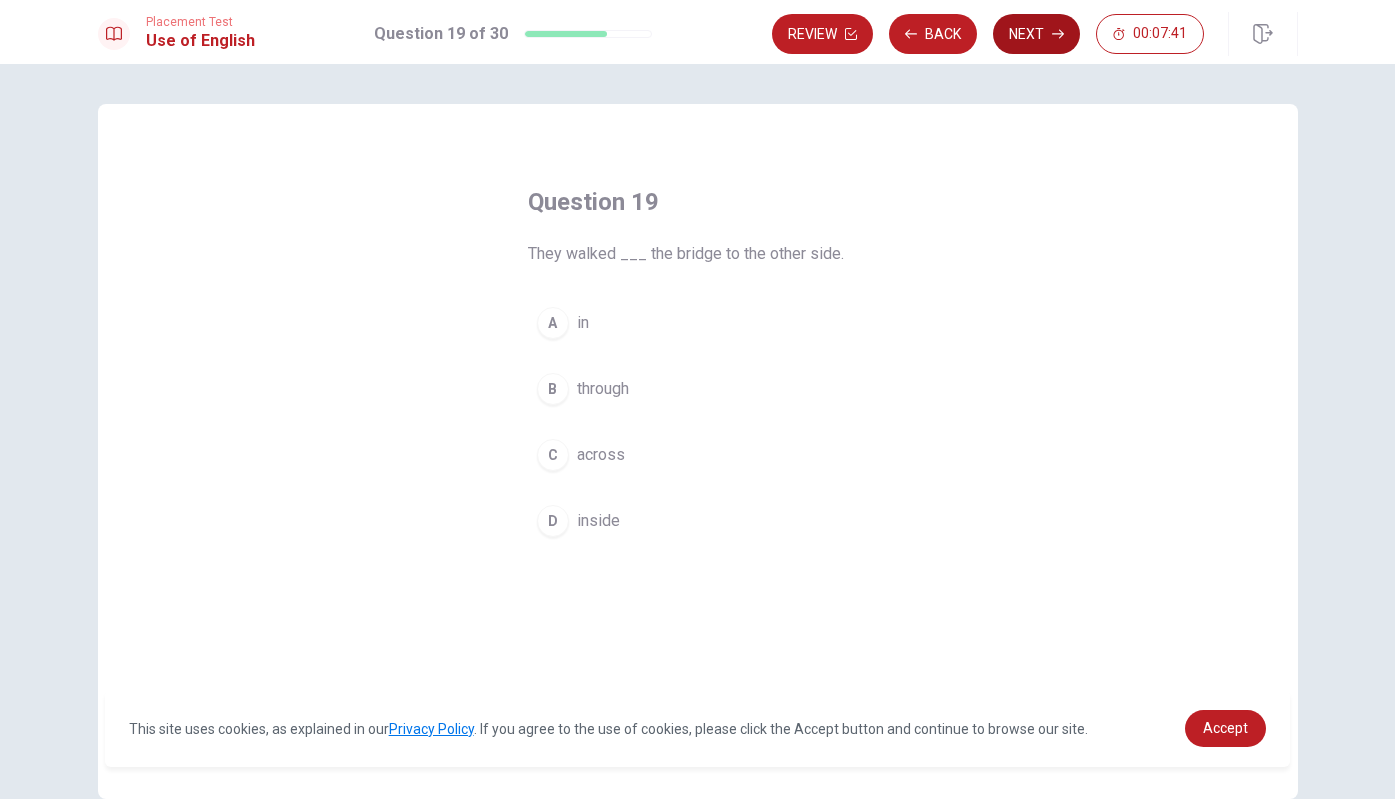 click 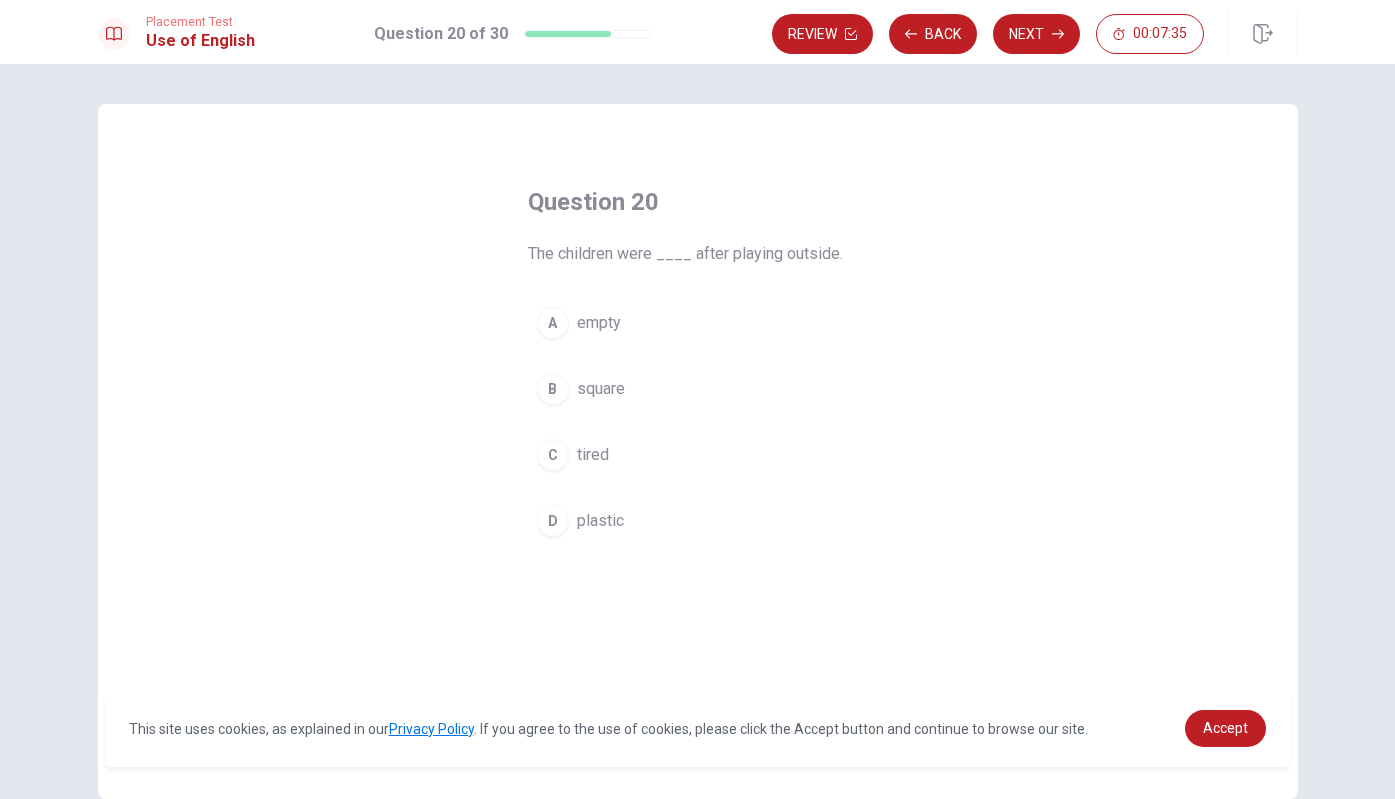 click on "tired" at bounding box center [593, 455] 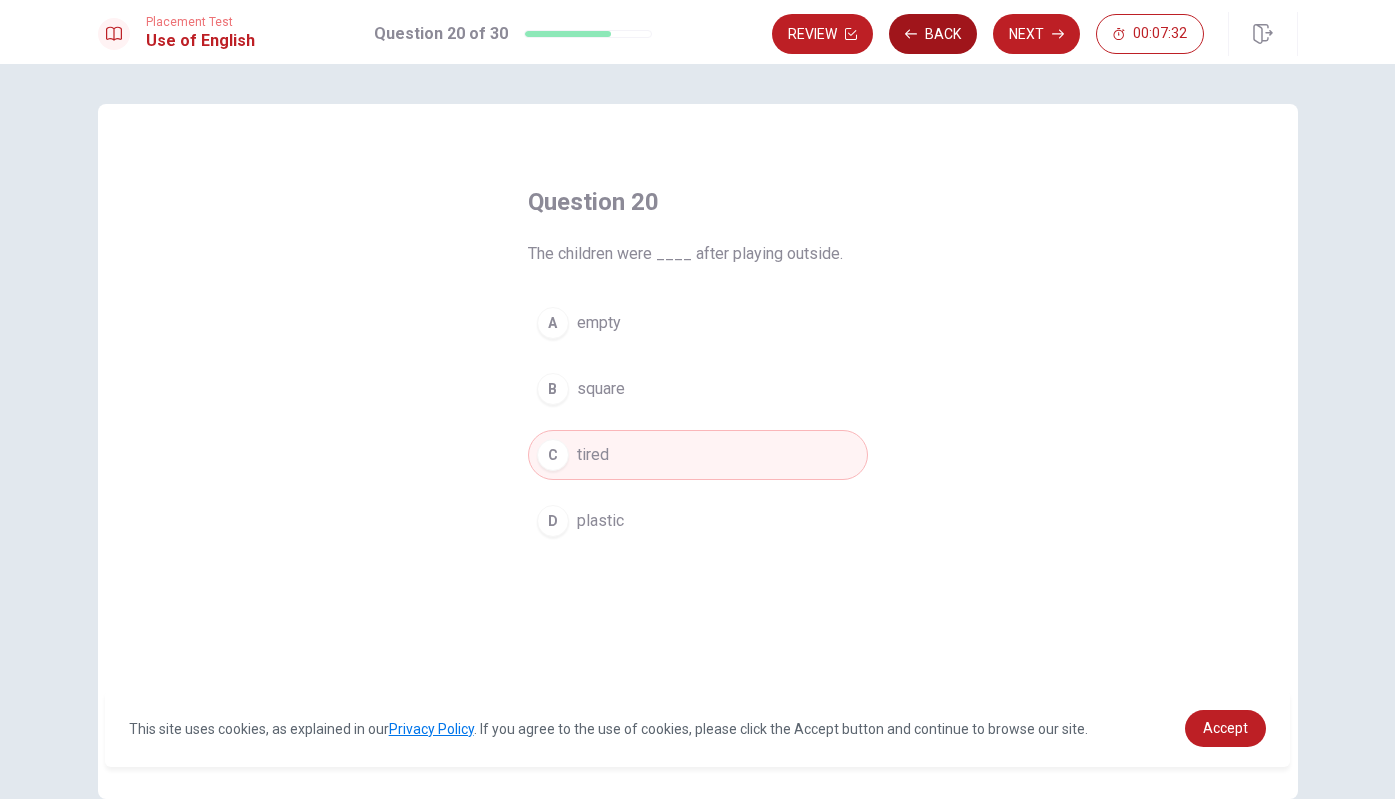 click 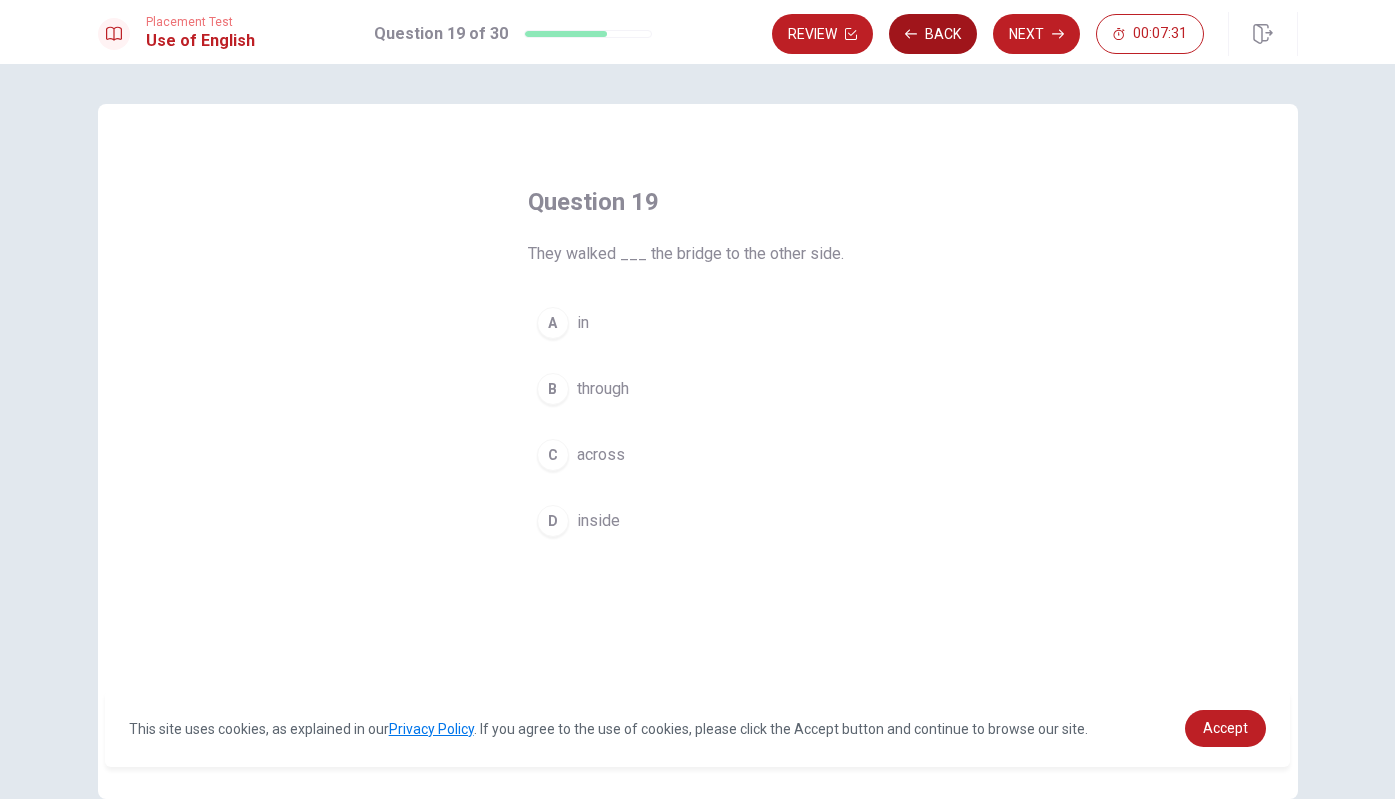 click 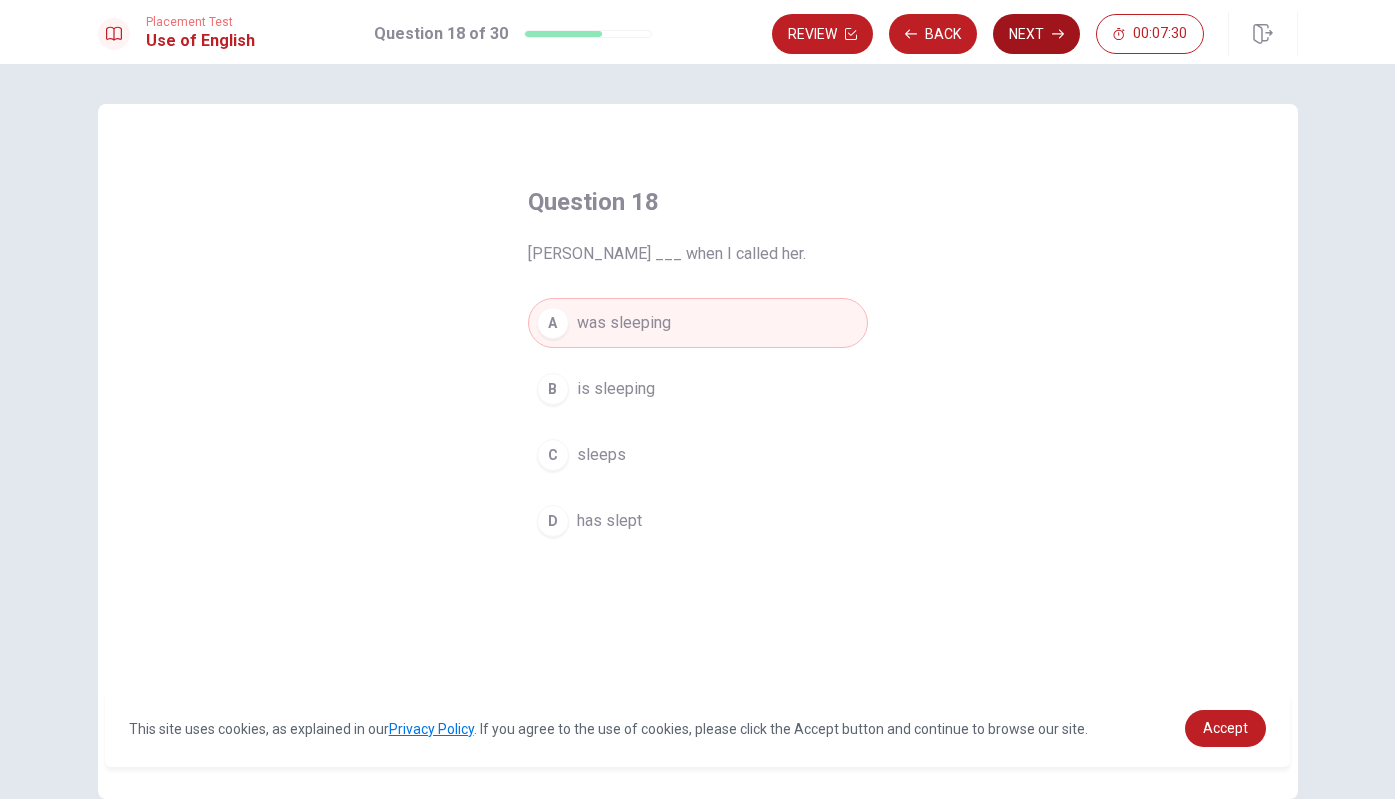 click on "Next" at bounding box center [1036, 34] 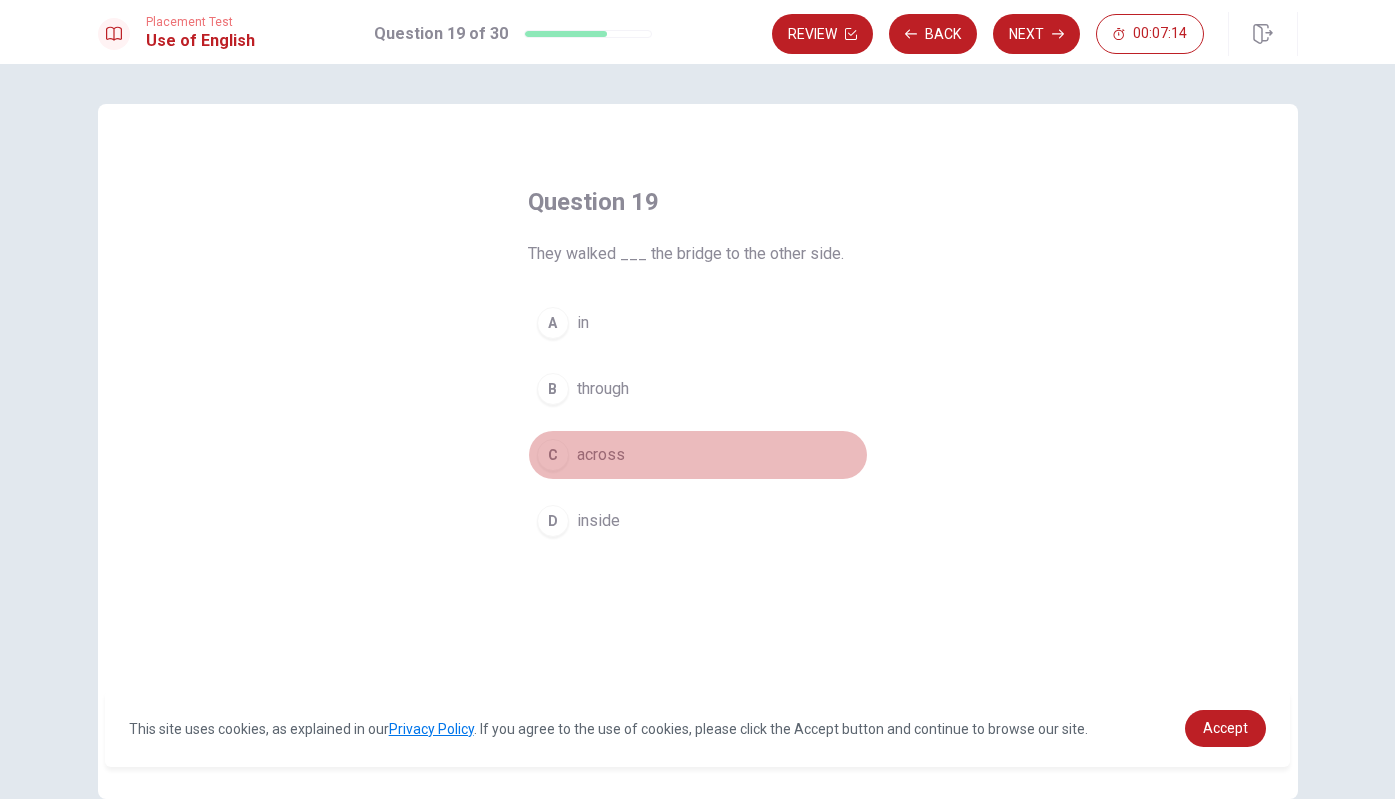 click on "across" at bounding box center [601, 455] 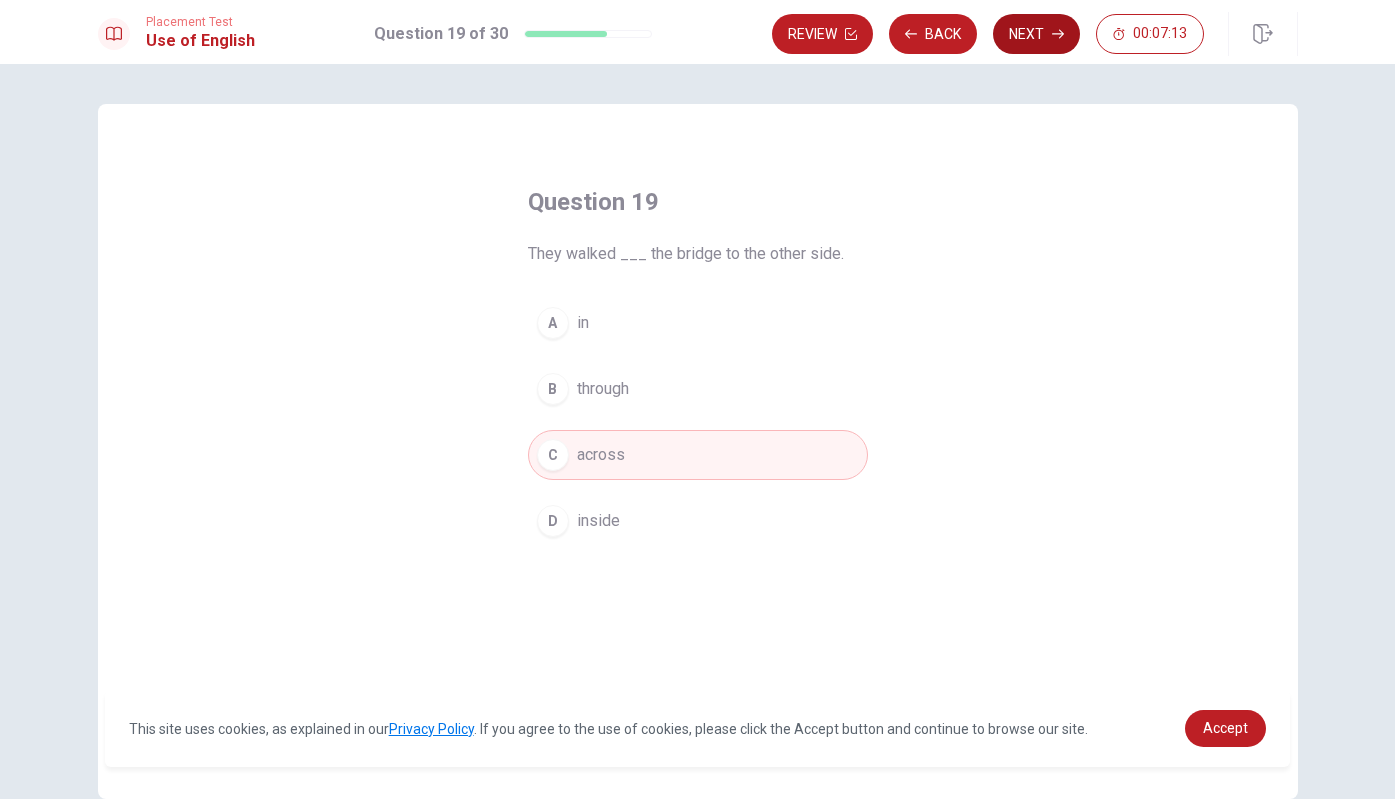 click 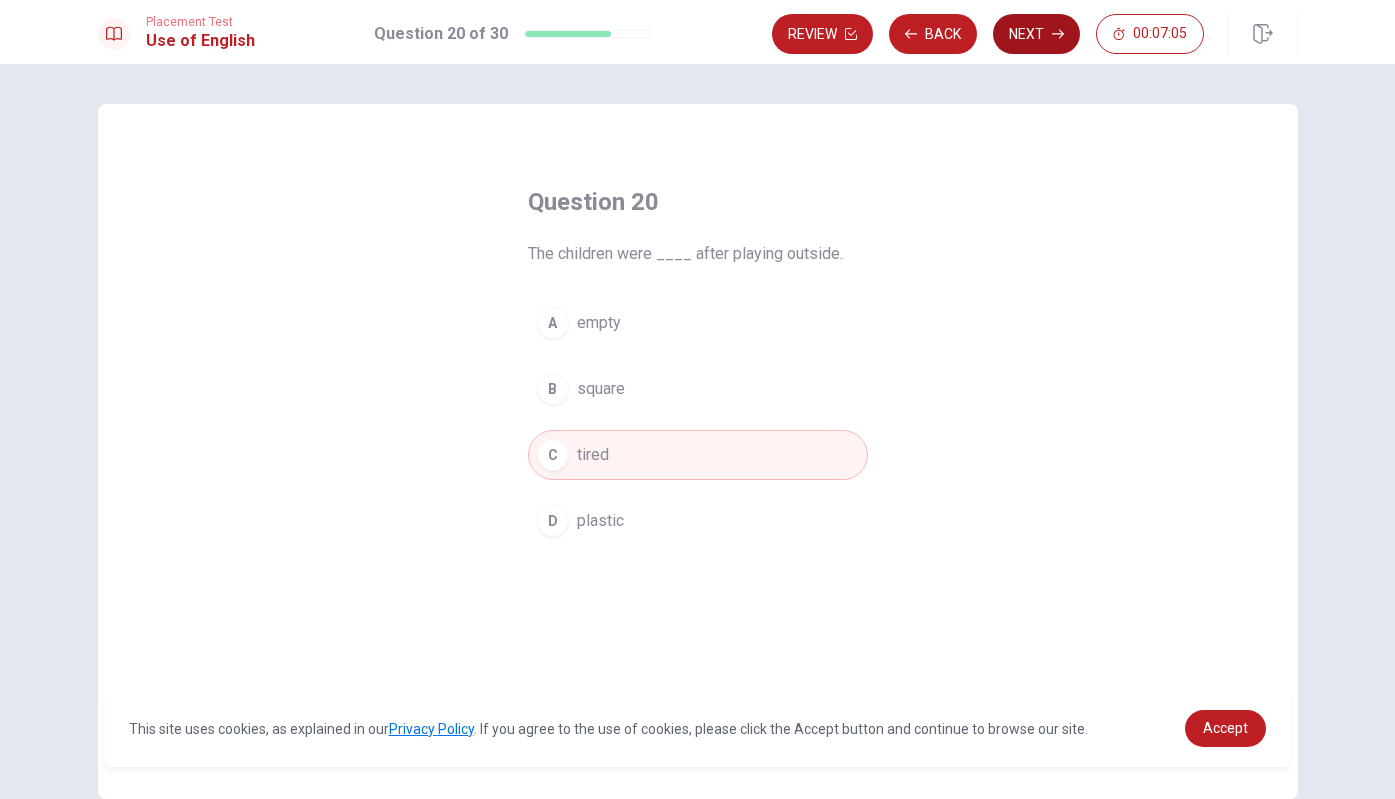 click on "Next" at bounding box center [1036, 34] 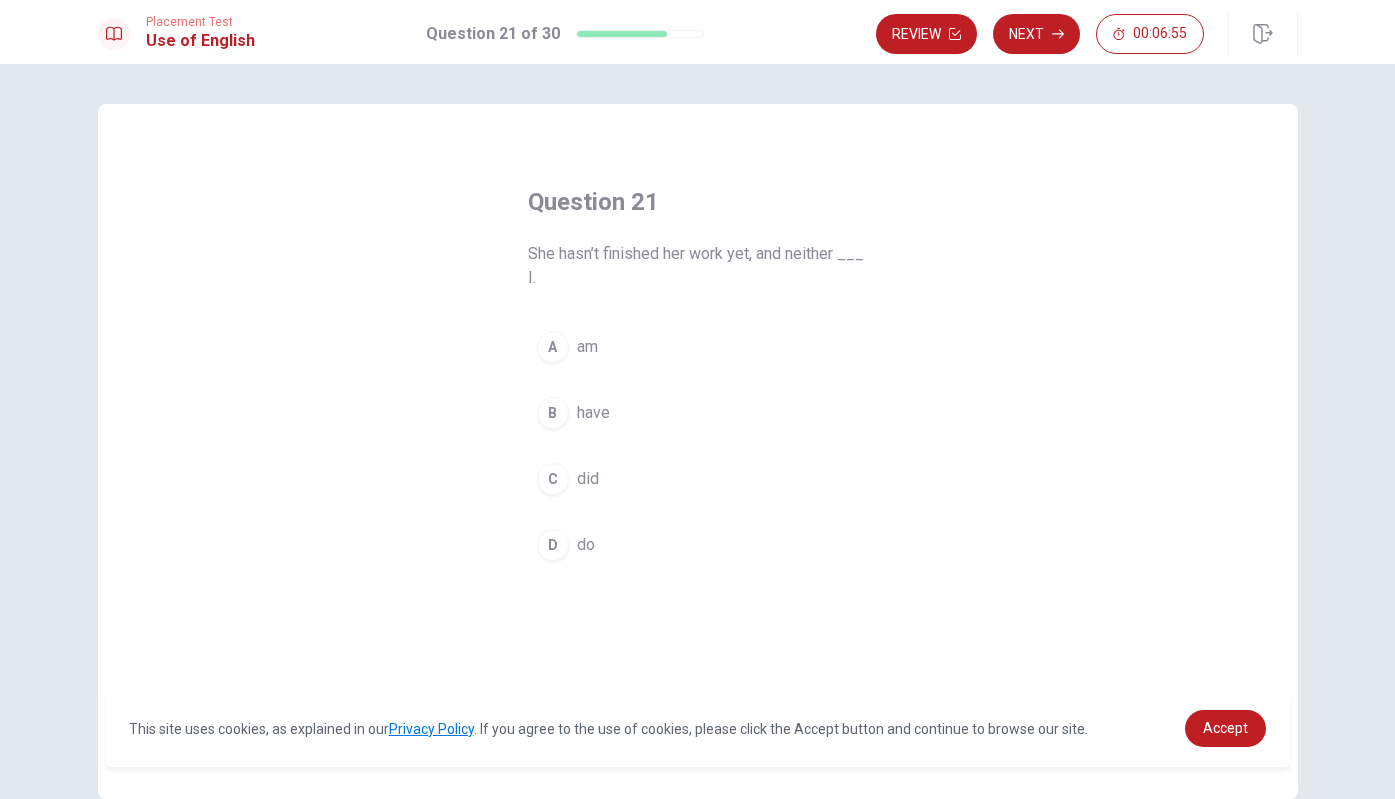 click on "A" at bounding box center [553, 347] 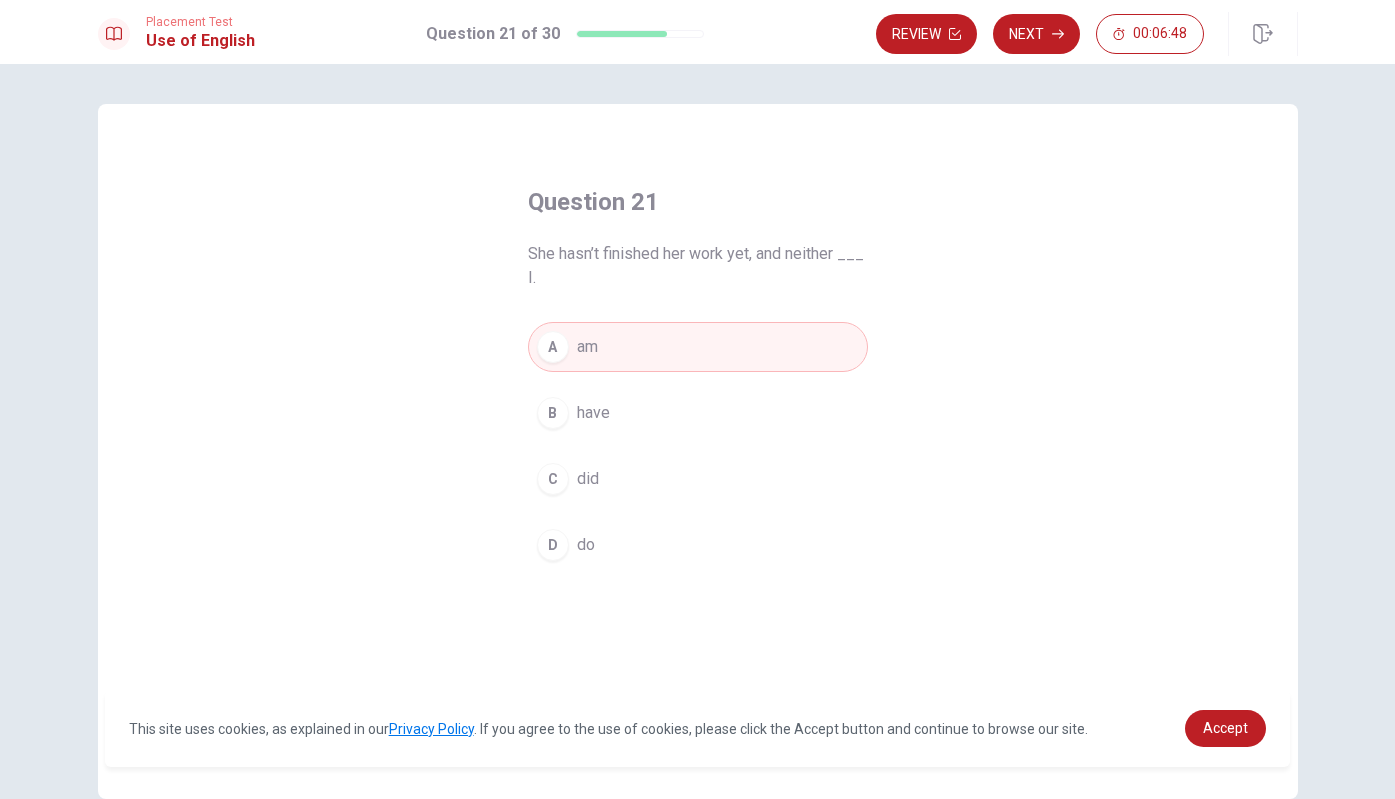click on "B have" at bounding box center [698, 413] 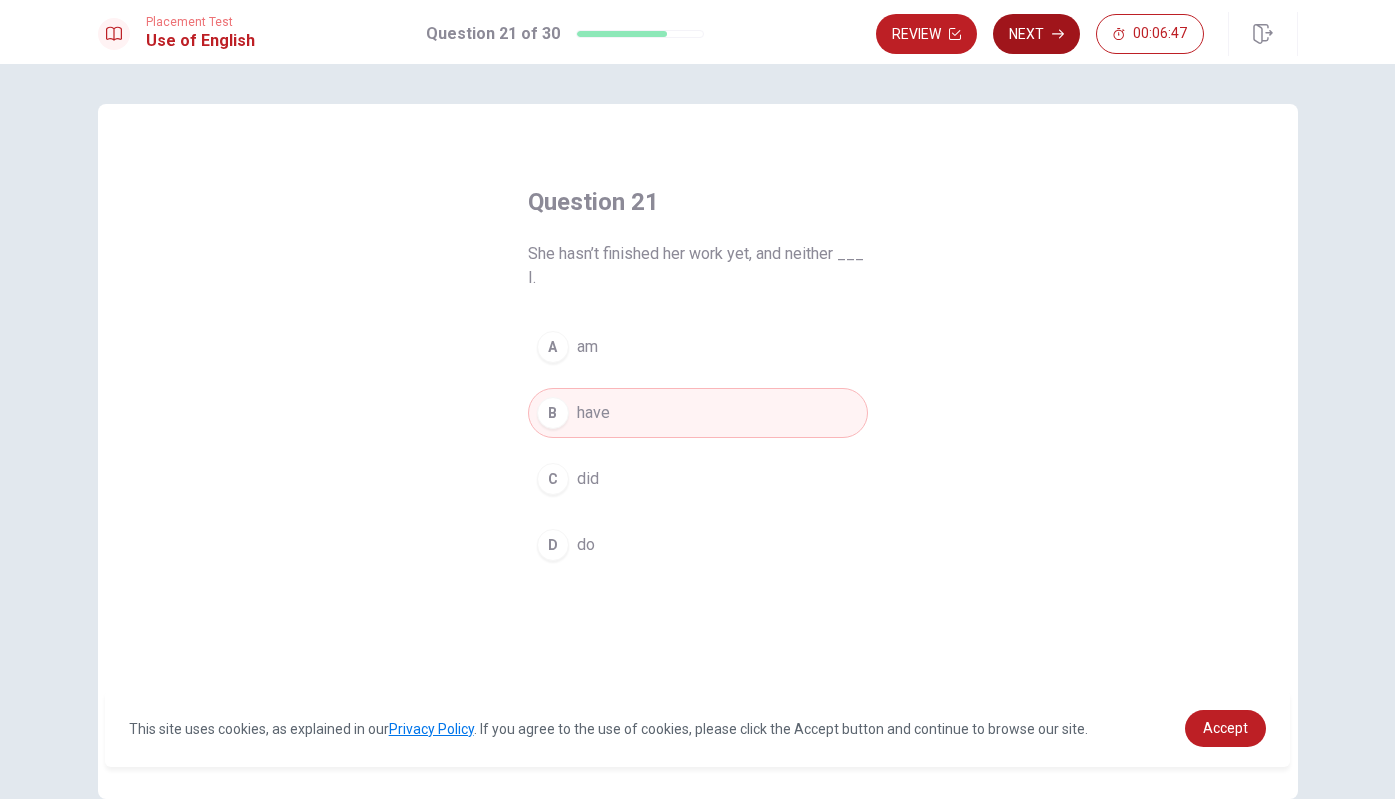 click 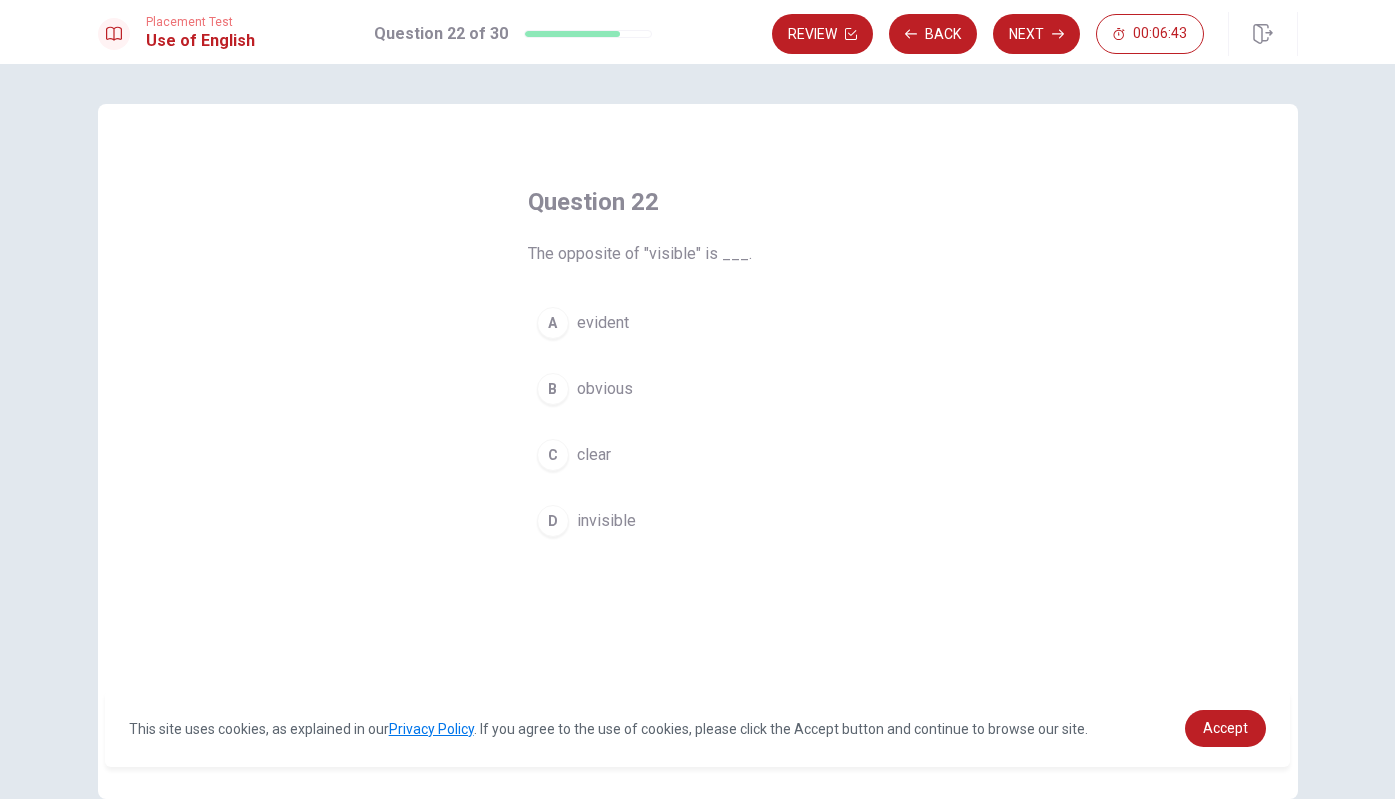 click on "invisible" at bounding box center (606, 521) 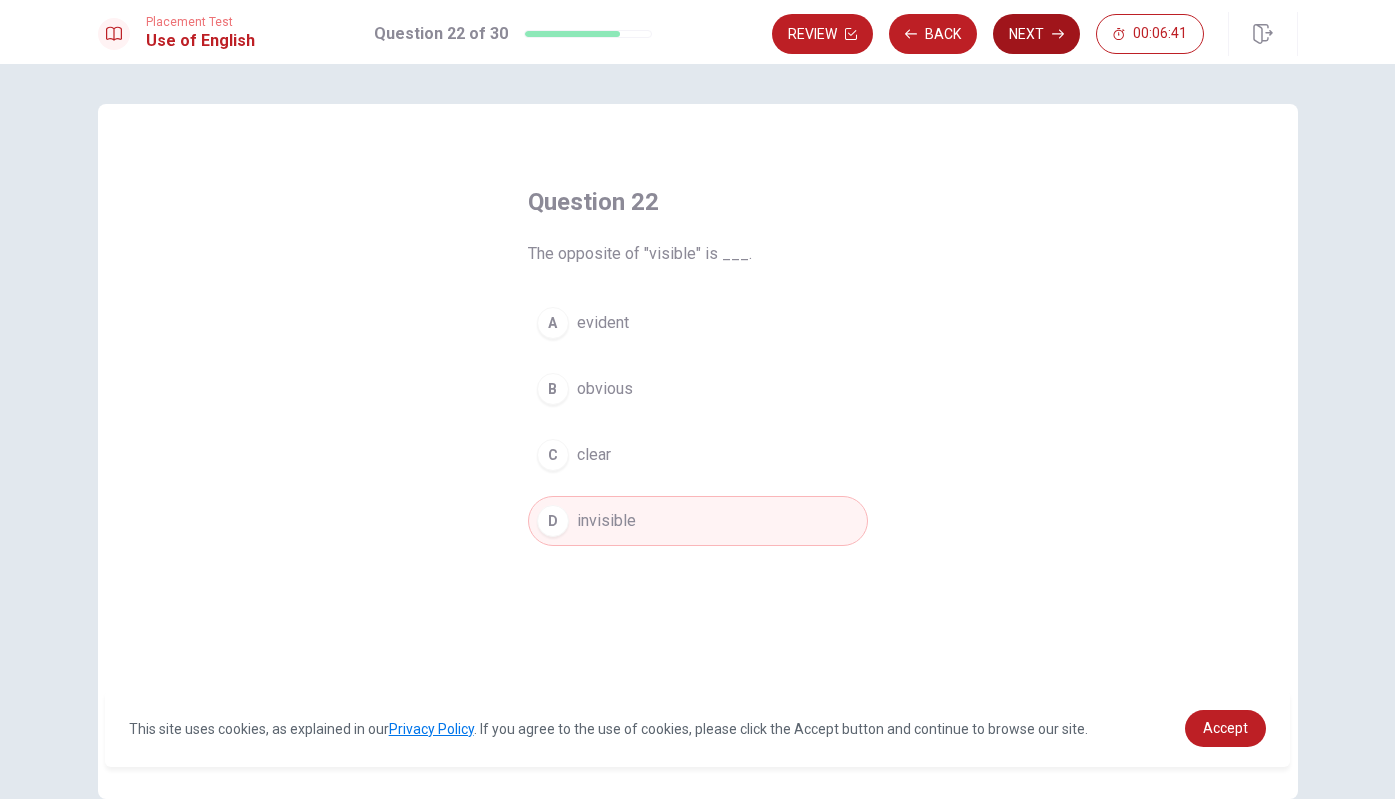 click on "Next" at bounding box center (1036, 34) 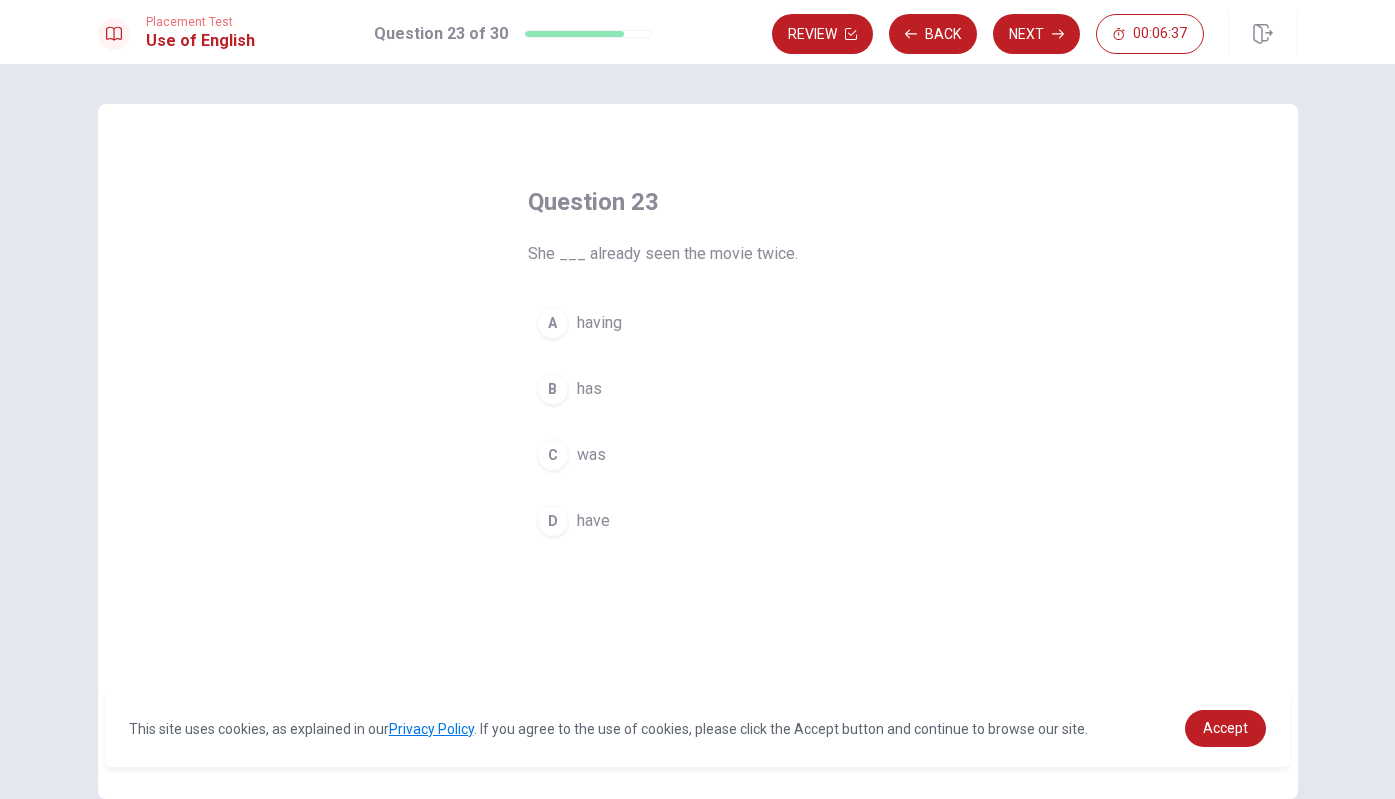 click on "B has" at bounding box center (698, 389) 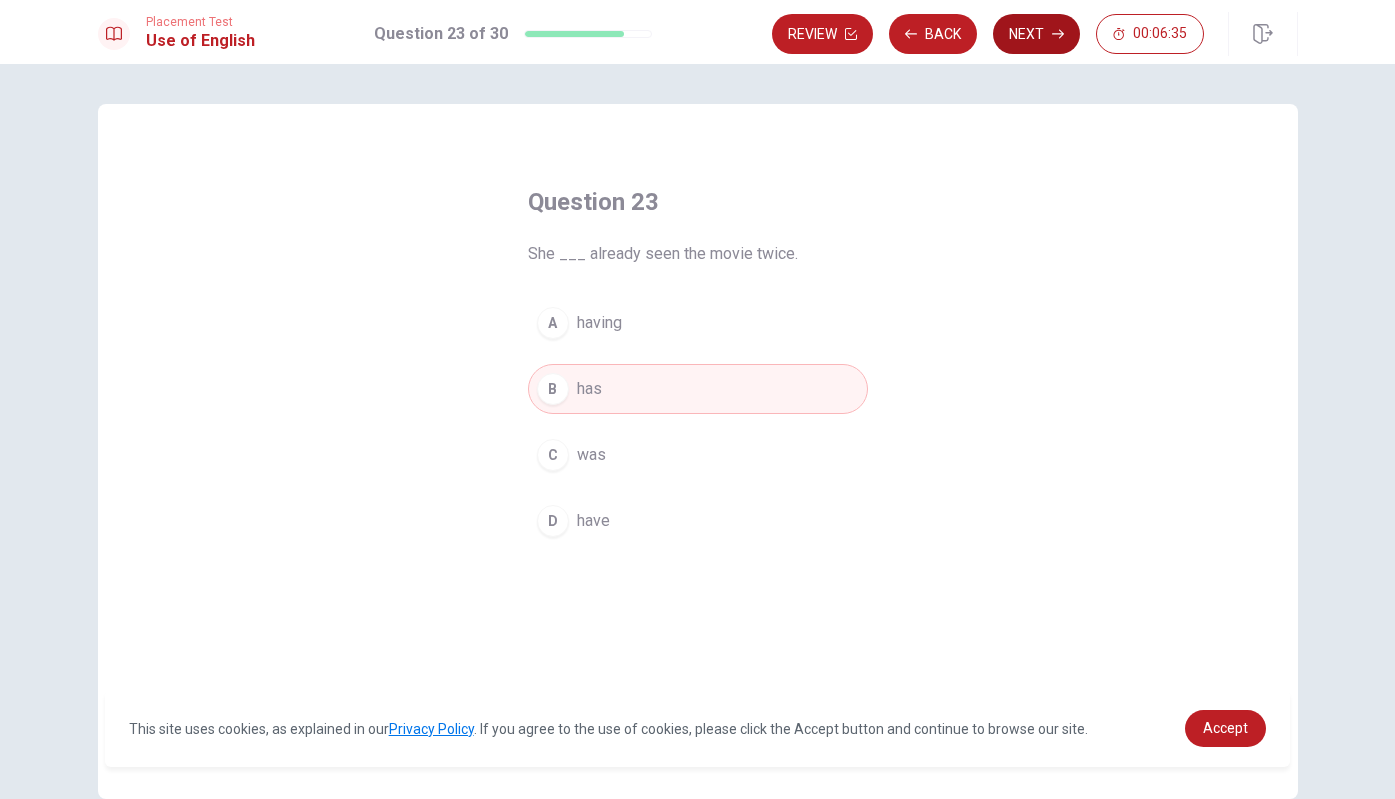 click 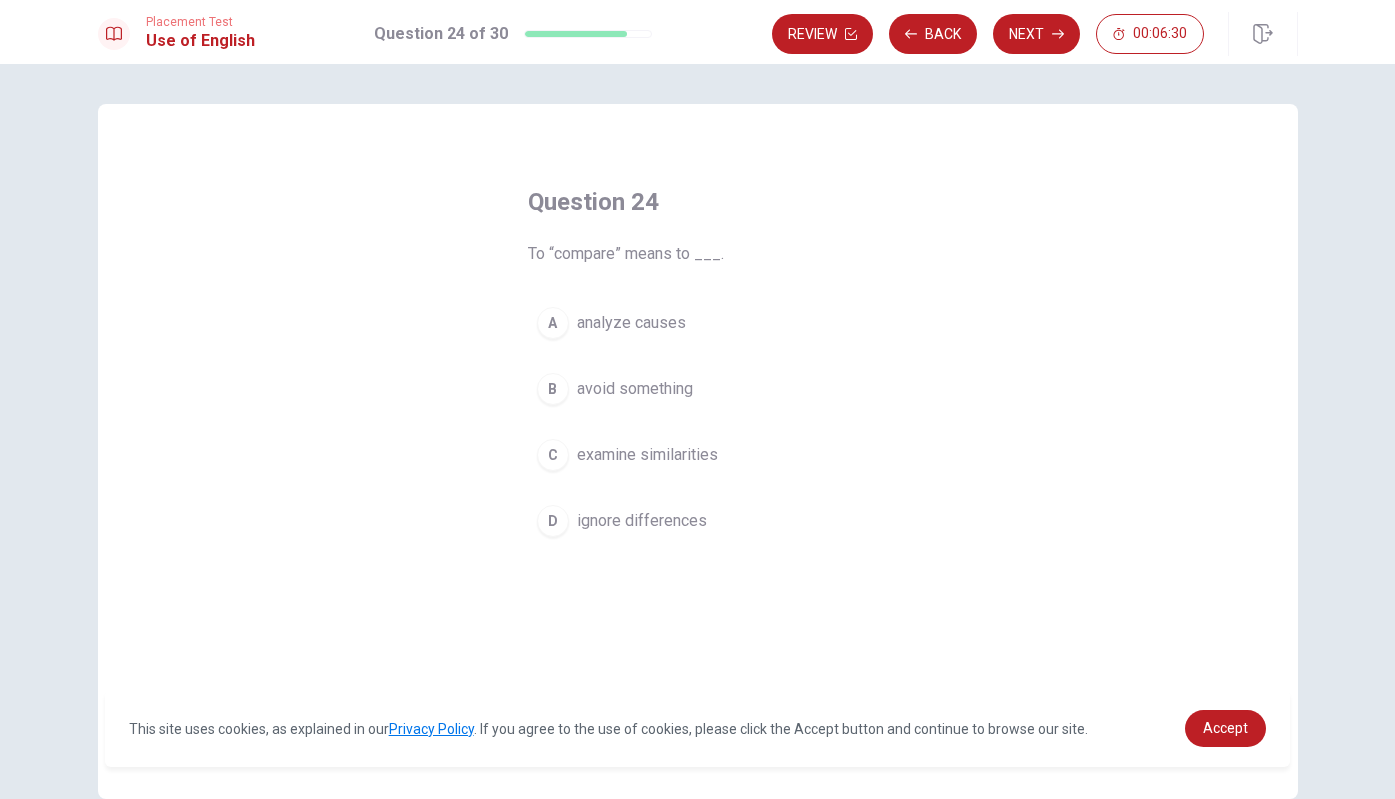 click on "C examine similarities" at bounding box center [698, 455] 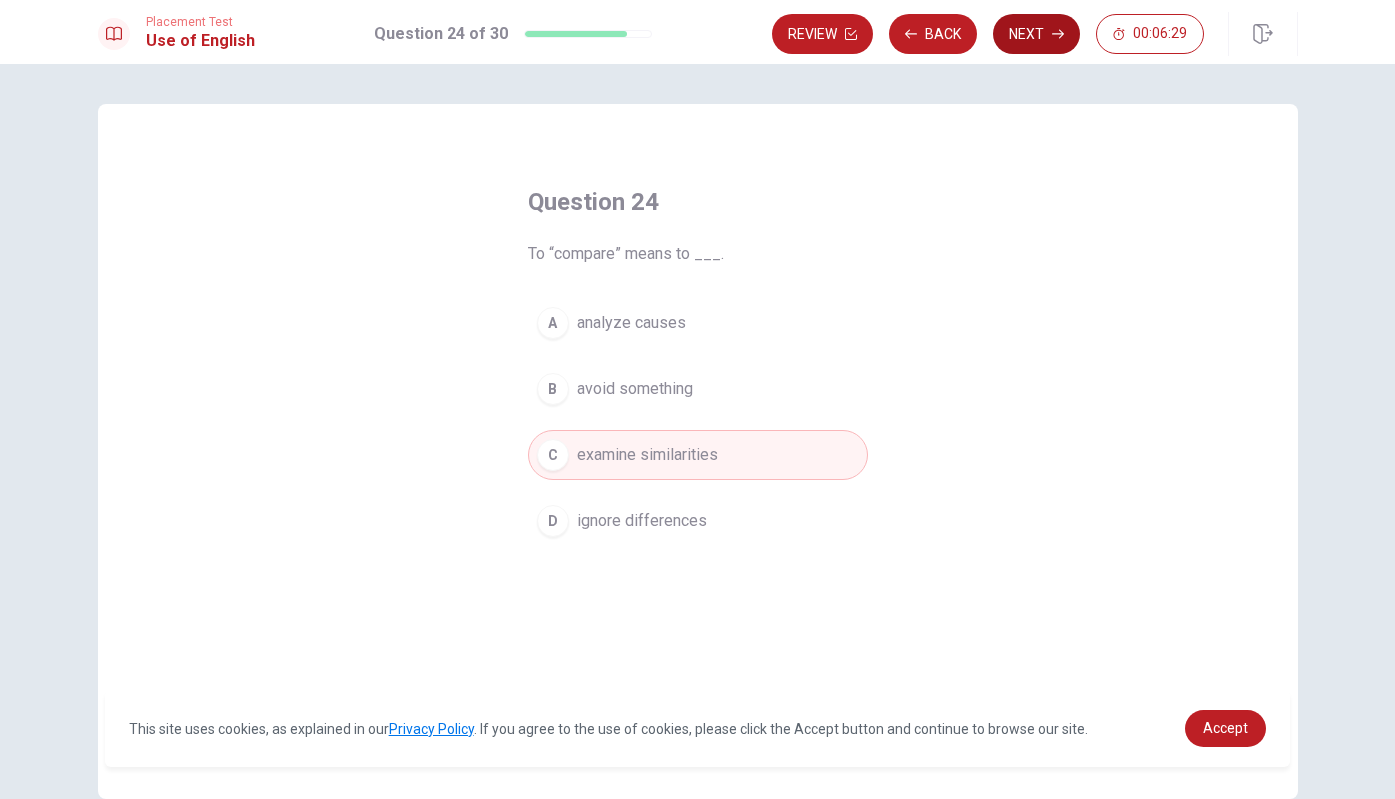 click on "Next" at bounding box center [1036, 34] 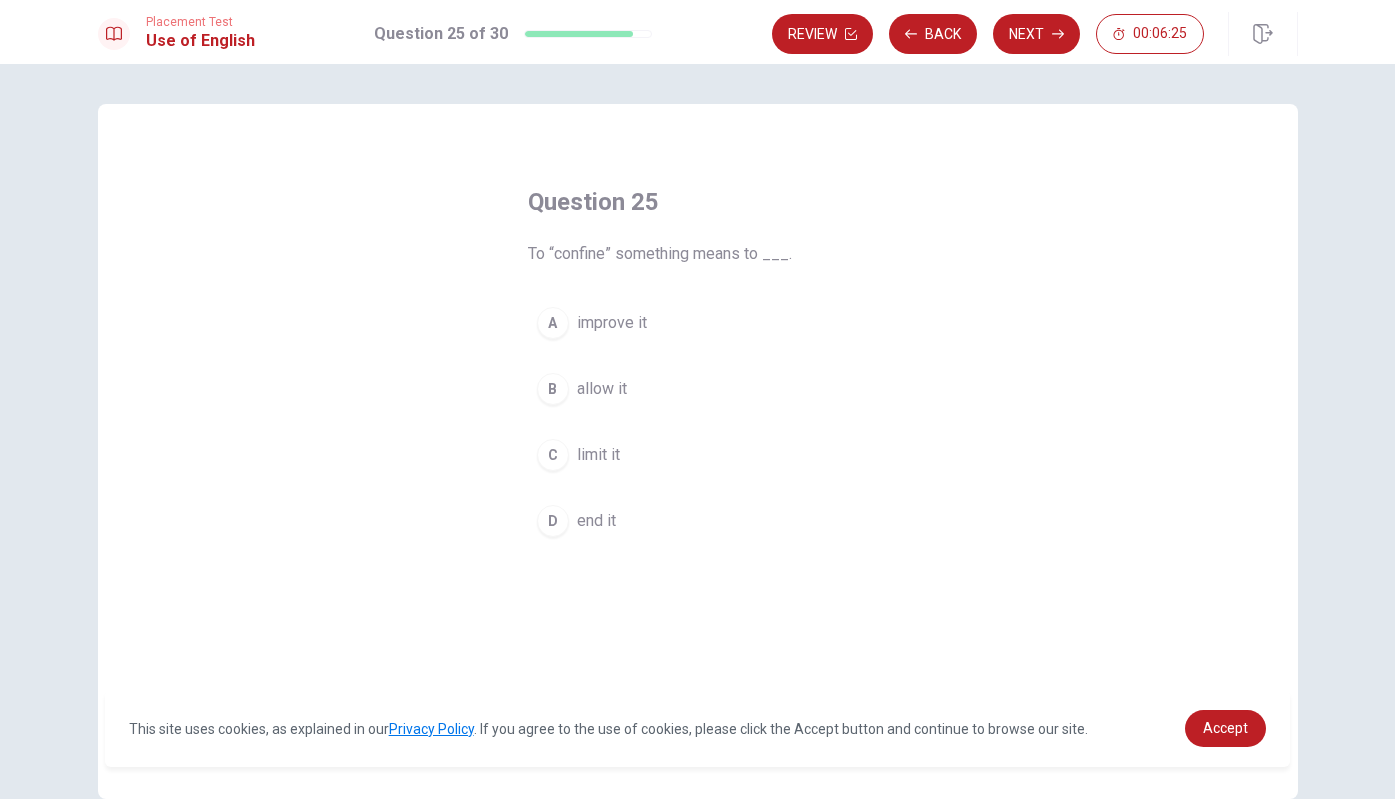 click on "limit it" at bounding box center (598, 455) 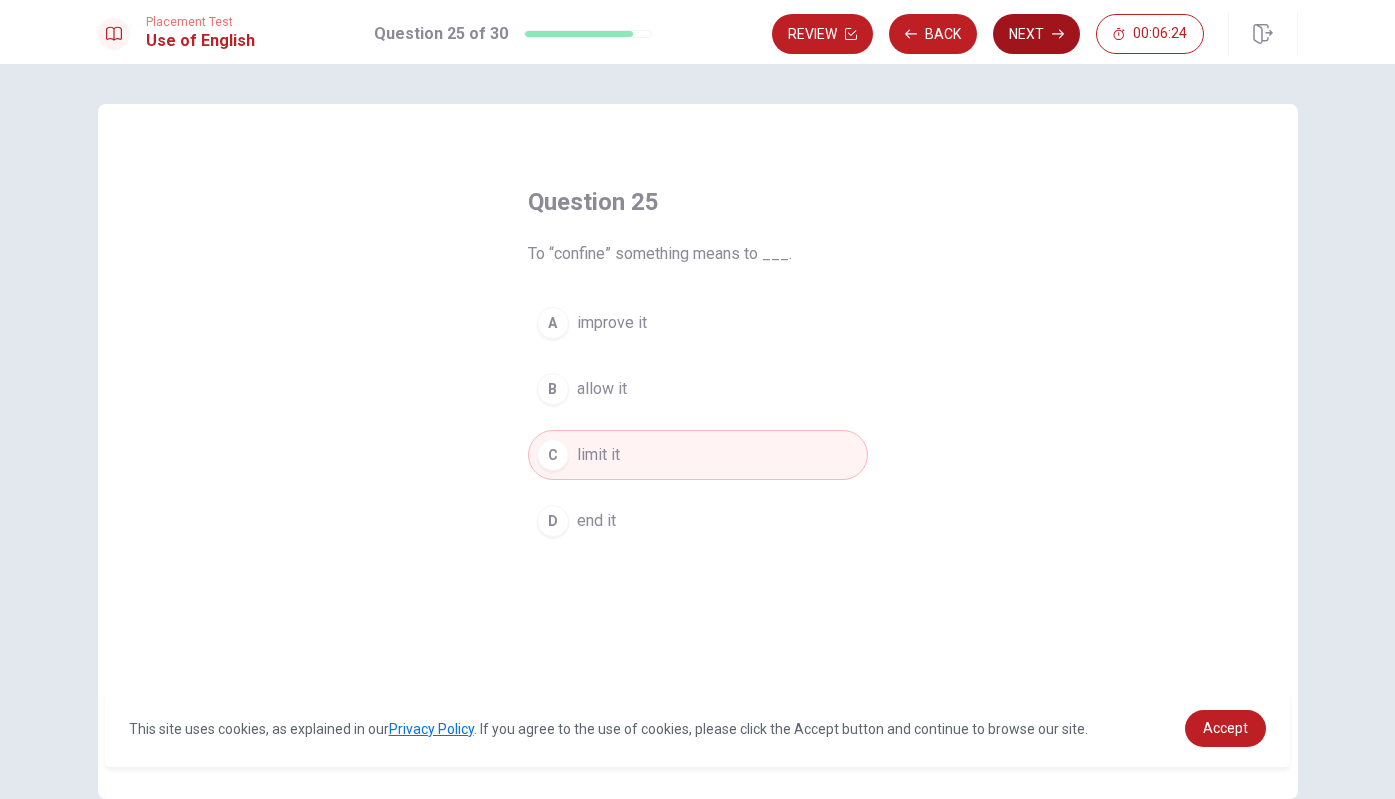 click on "Next" at bounding box center [1036, 34] 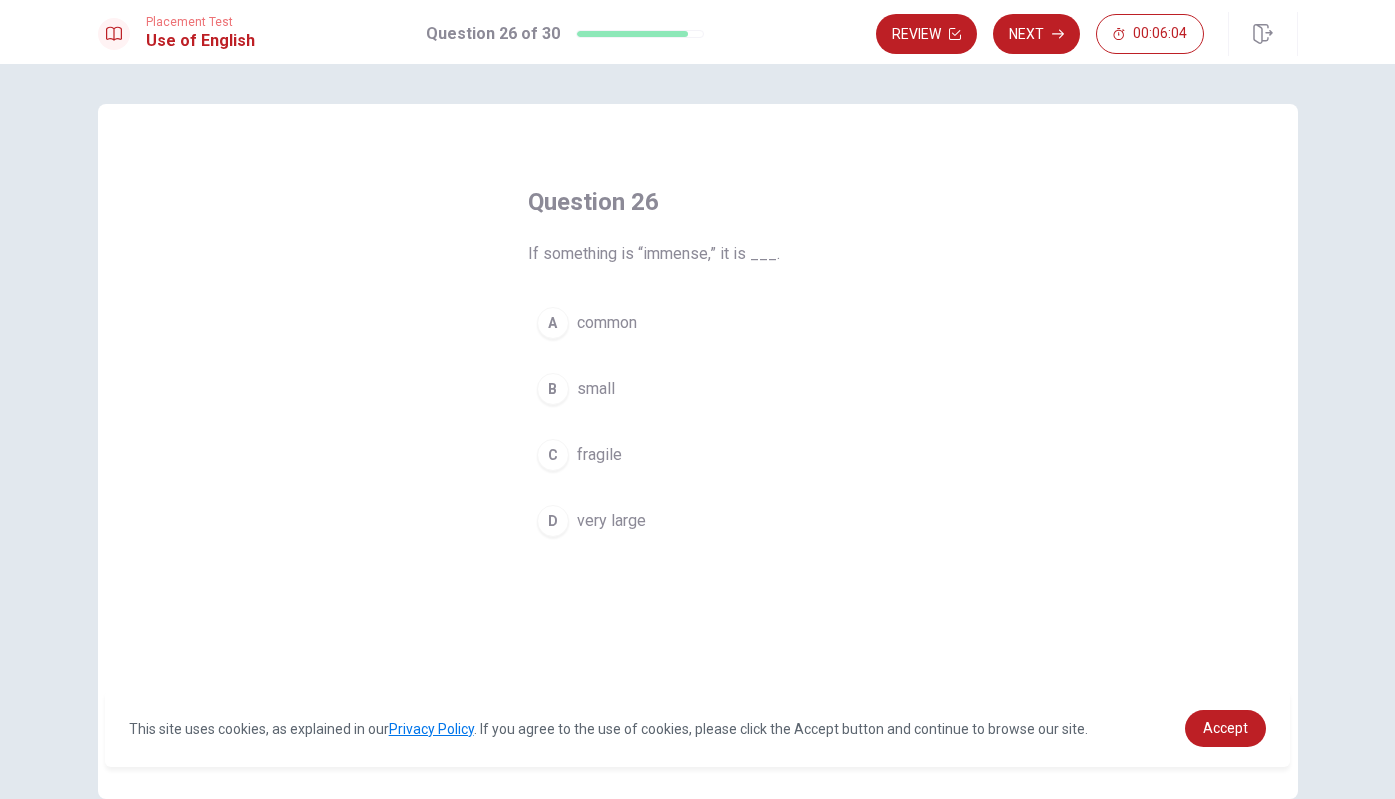 click on "D very large" at bounding box center [698, 521] 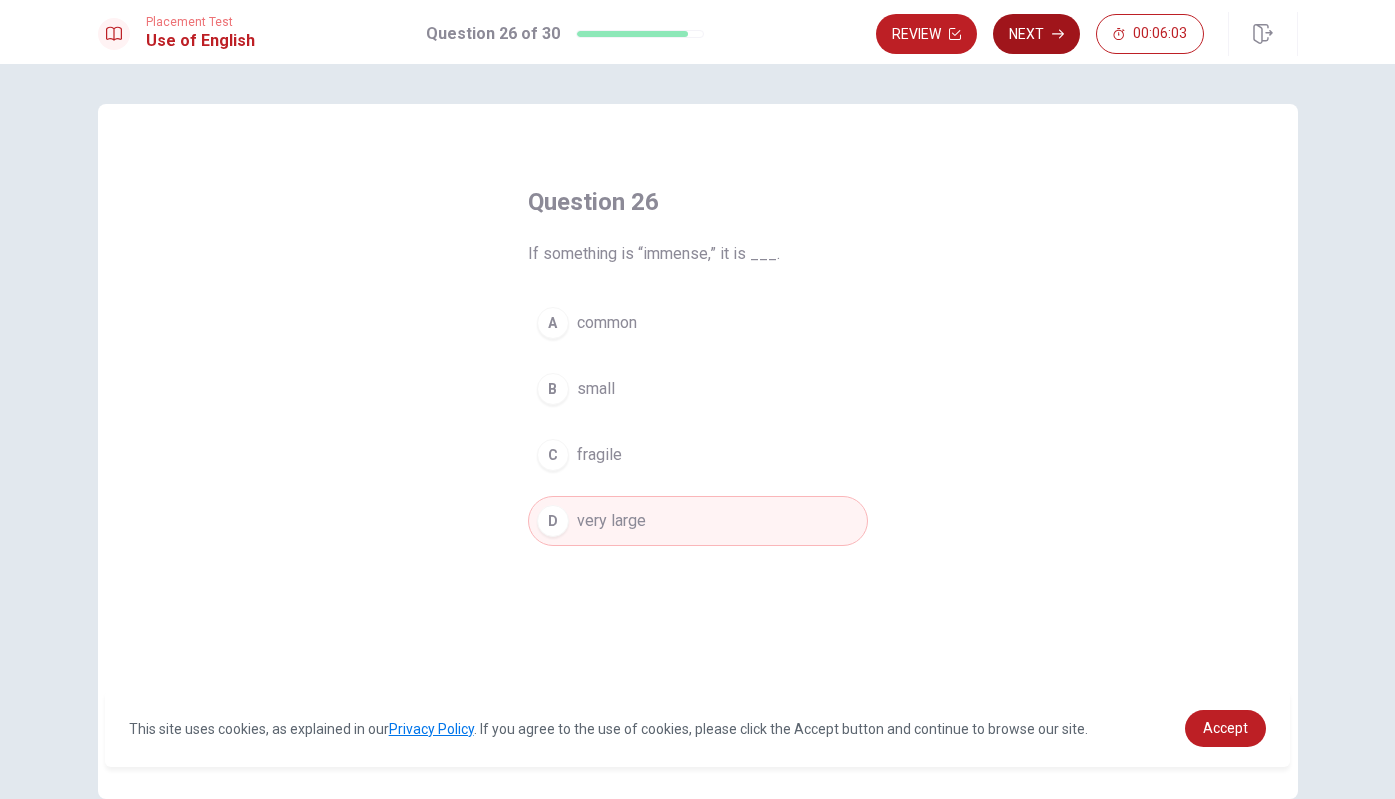 click 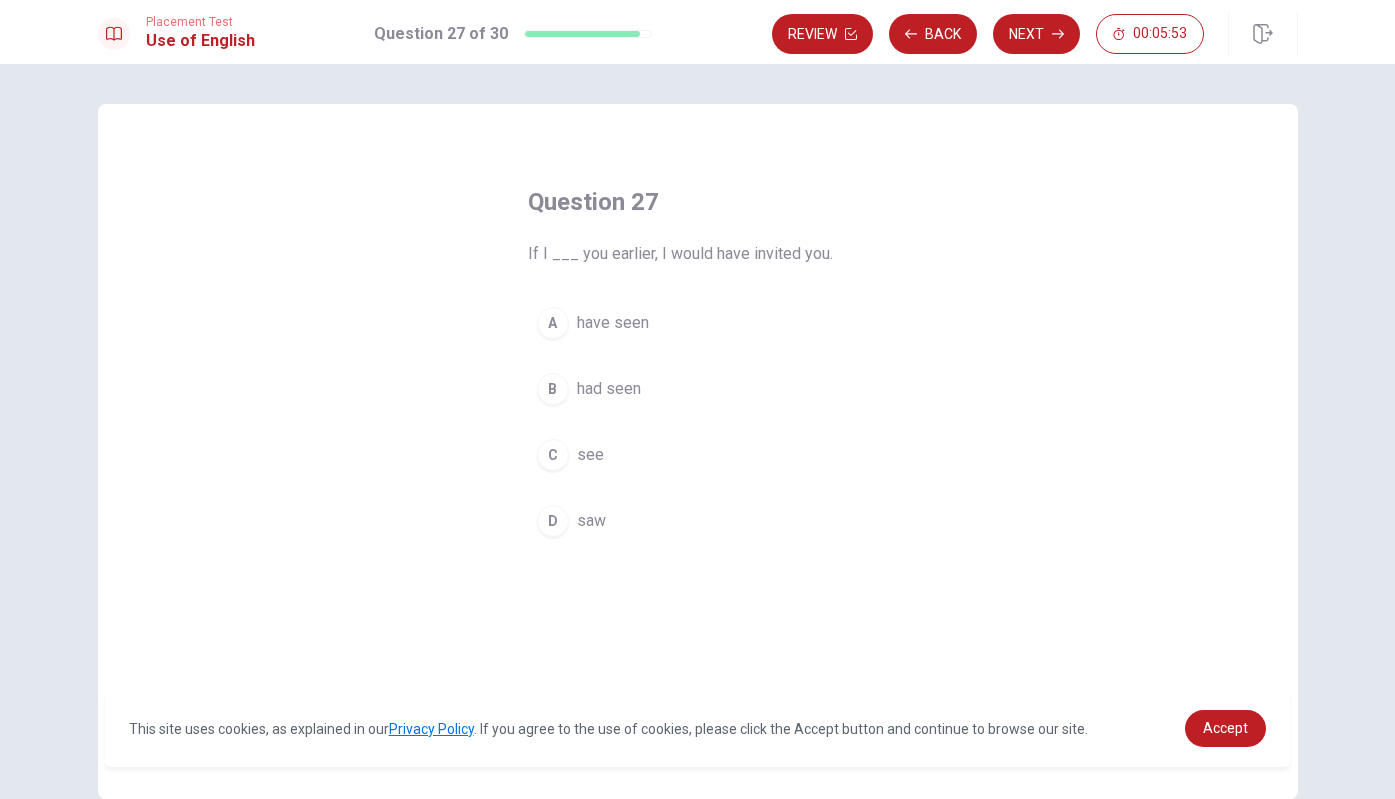 click on "B had seen" at bounding box center [698, 389] 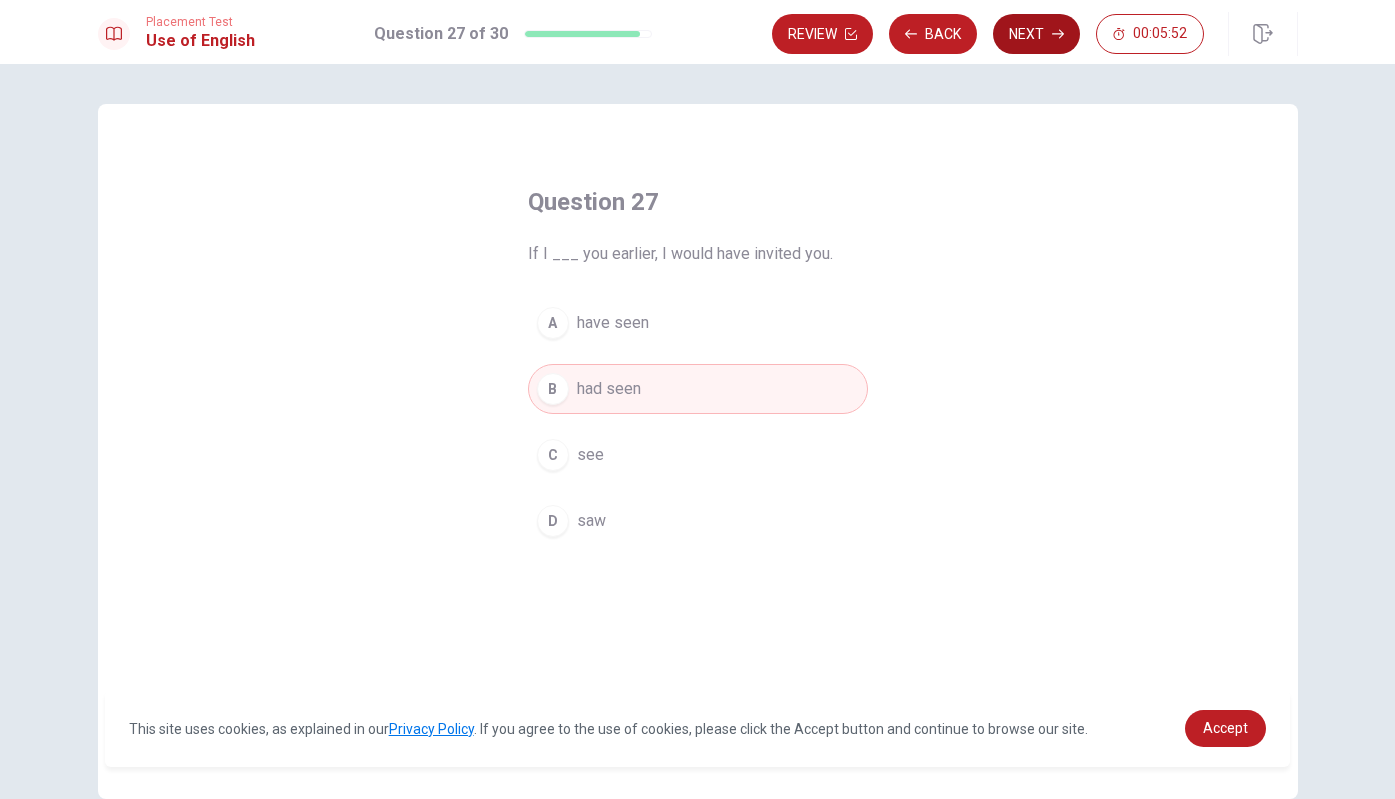 click on "Next" at bounding box center [1036, 34] 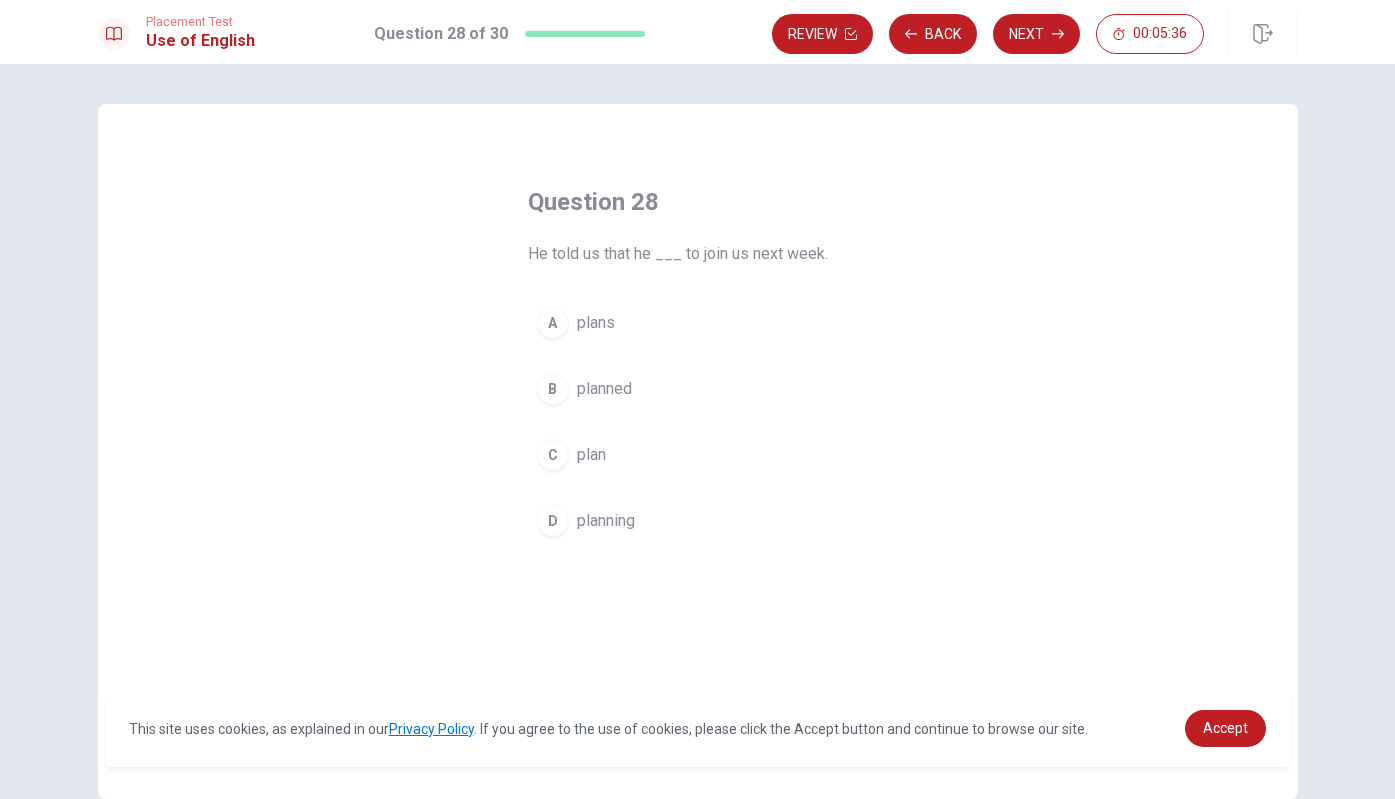 click on "B planned" at bounding box center (698, 389) 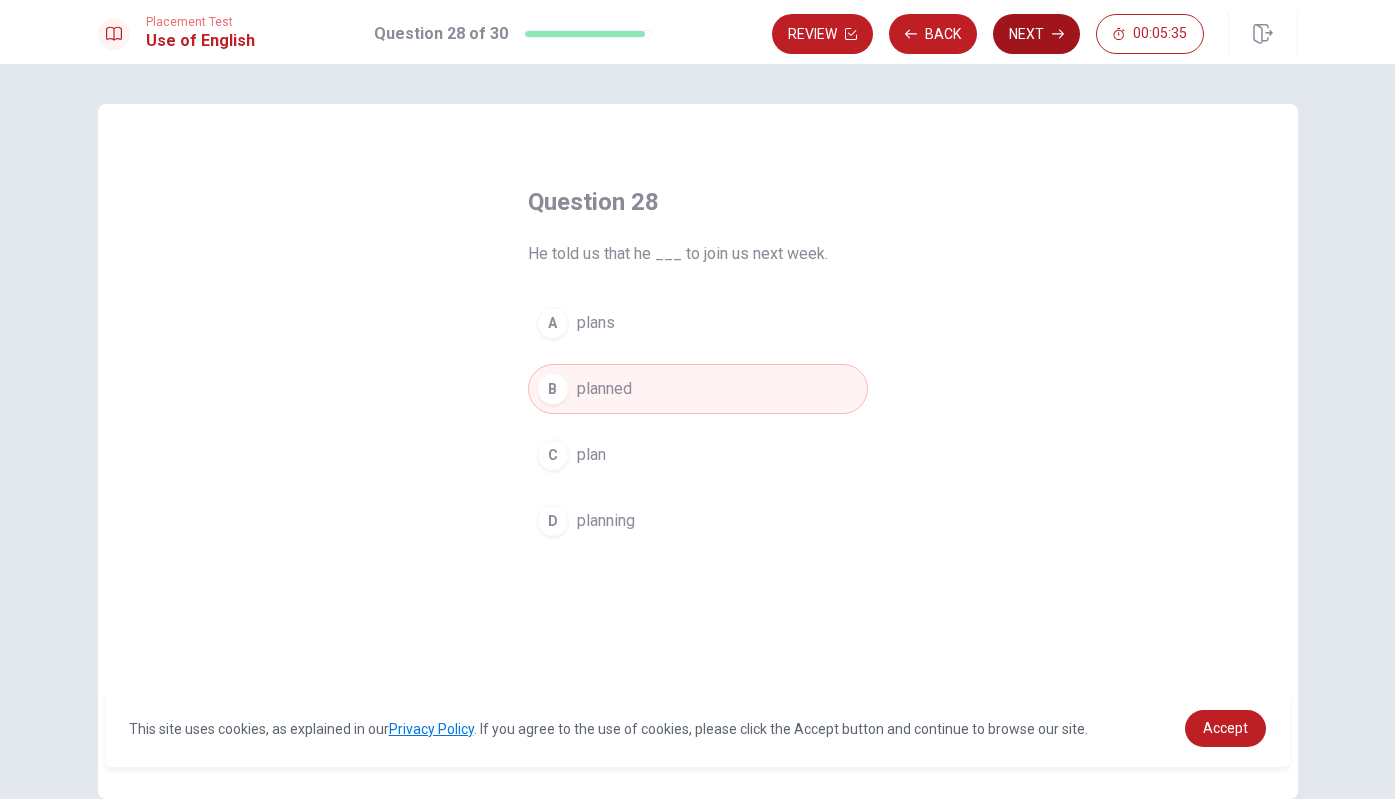 click 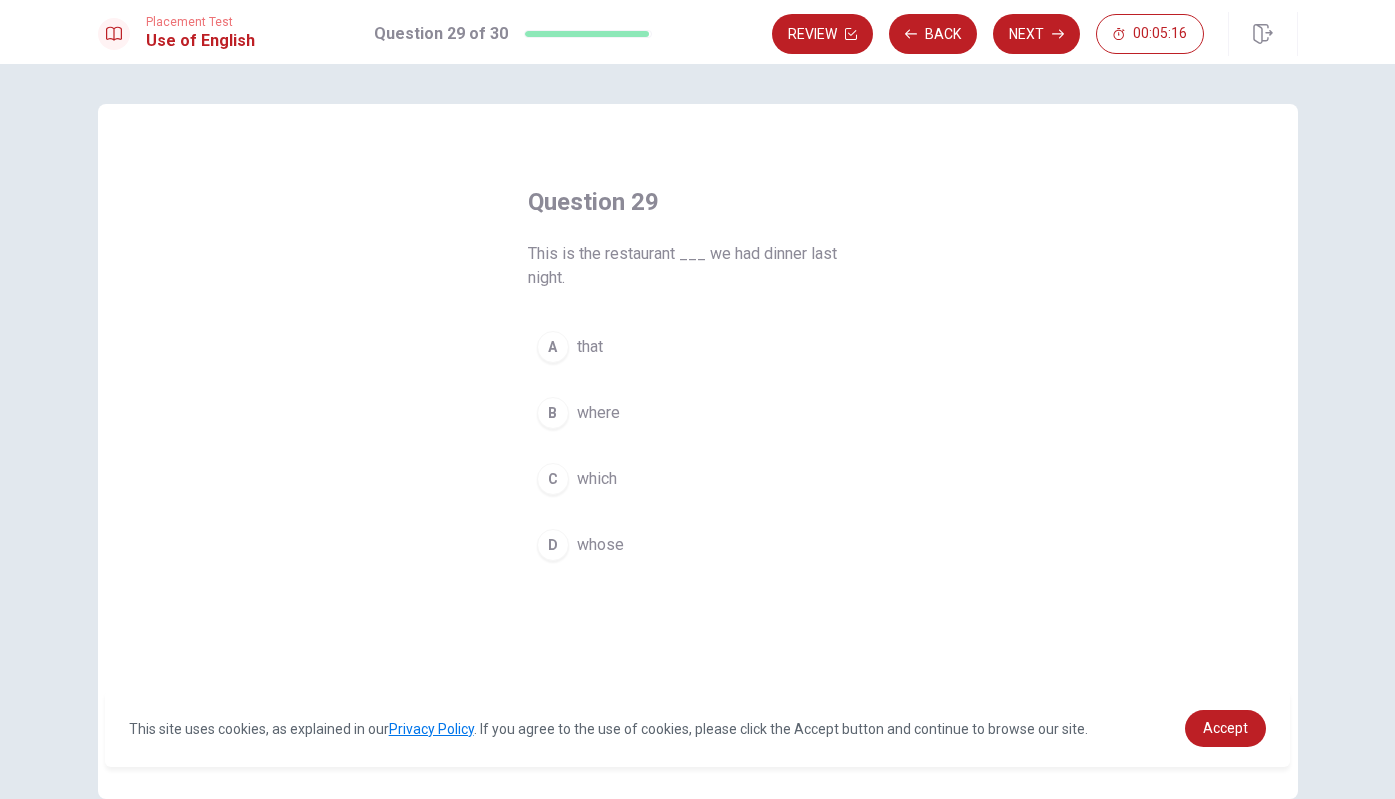 click on "B where" at bounding box center [698, 413] 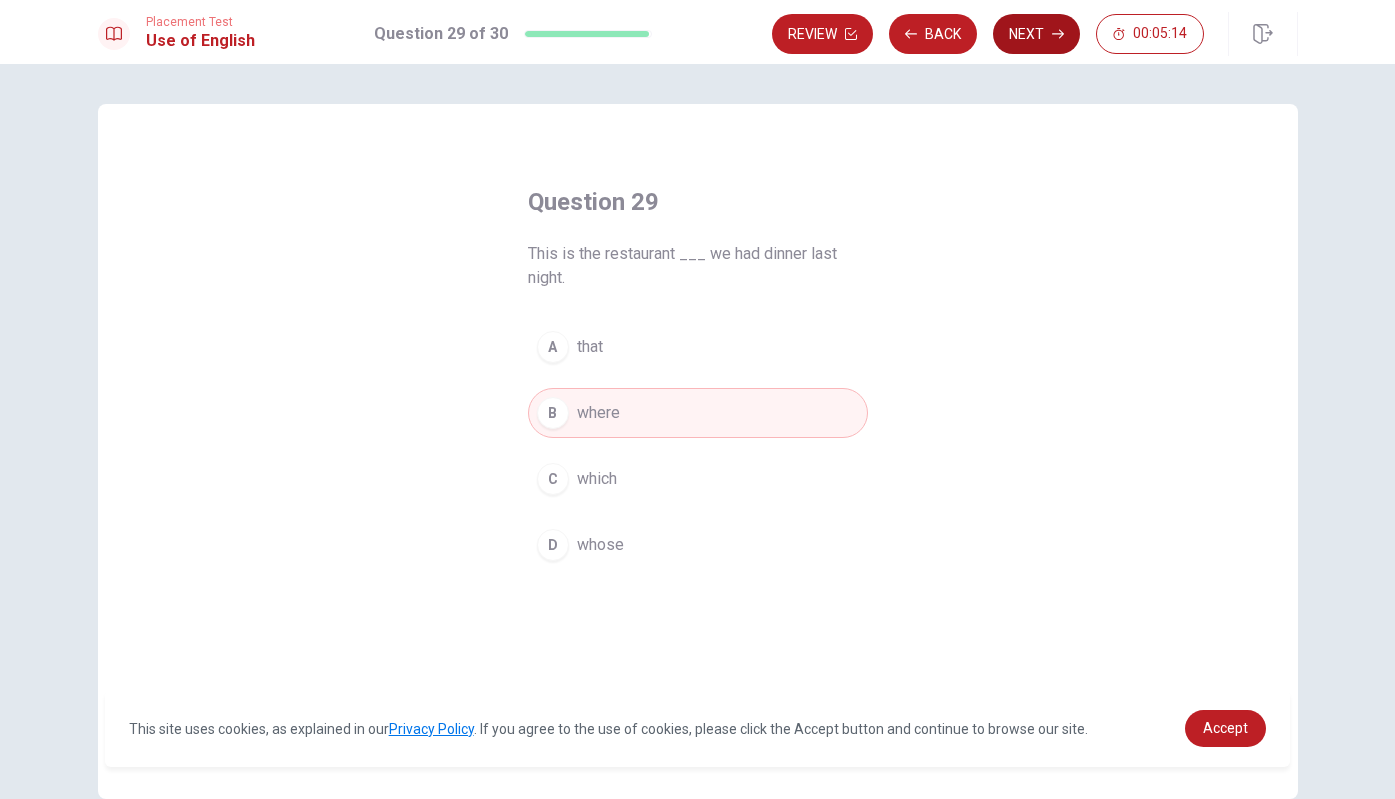 click on "Next" at bounding box center (1036, 34) 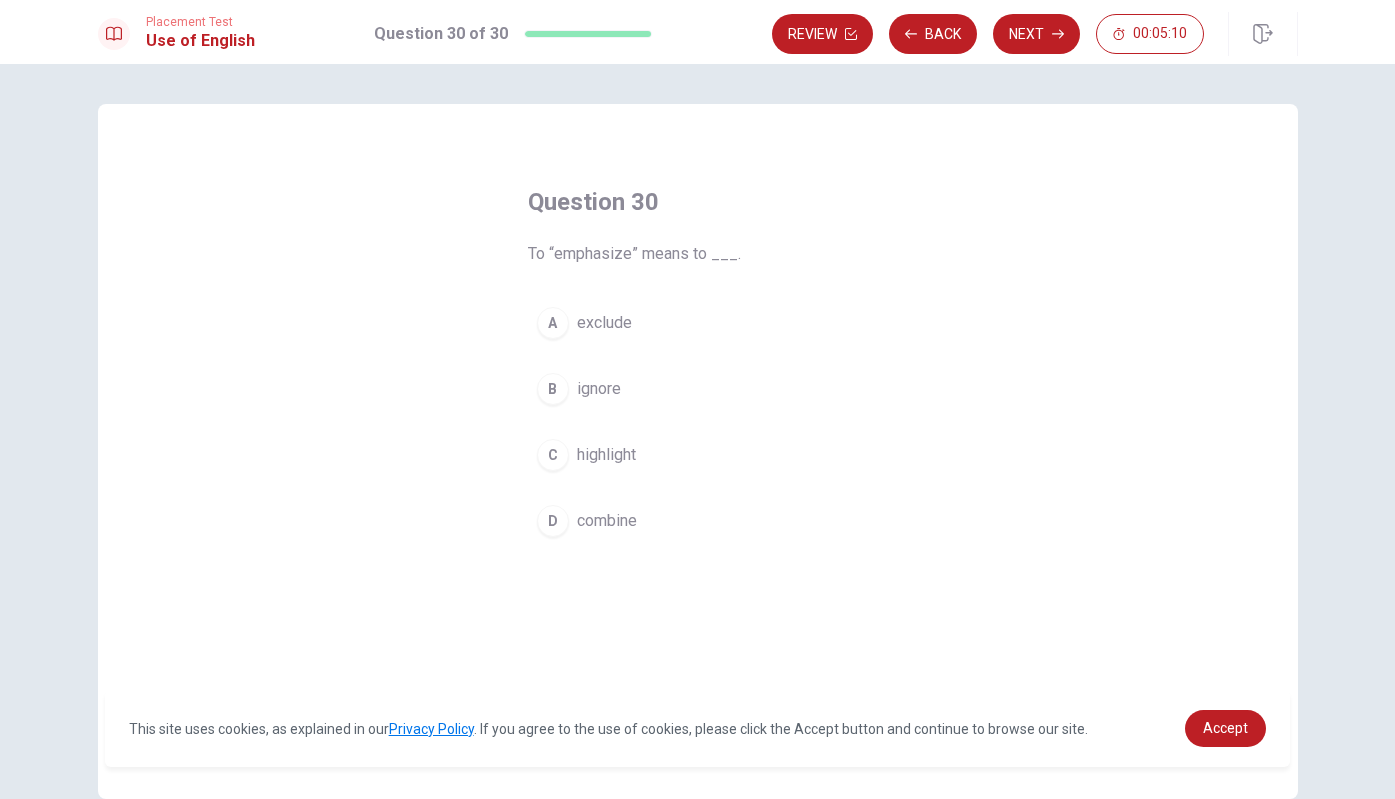 click on "C highlight" at bounding box center [698, 455] 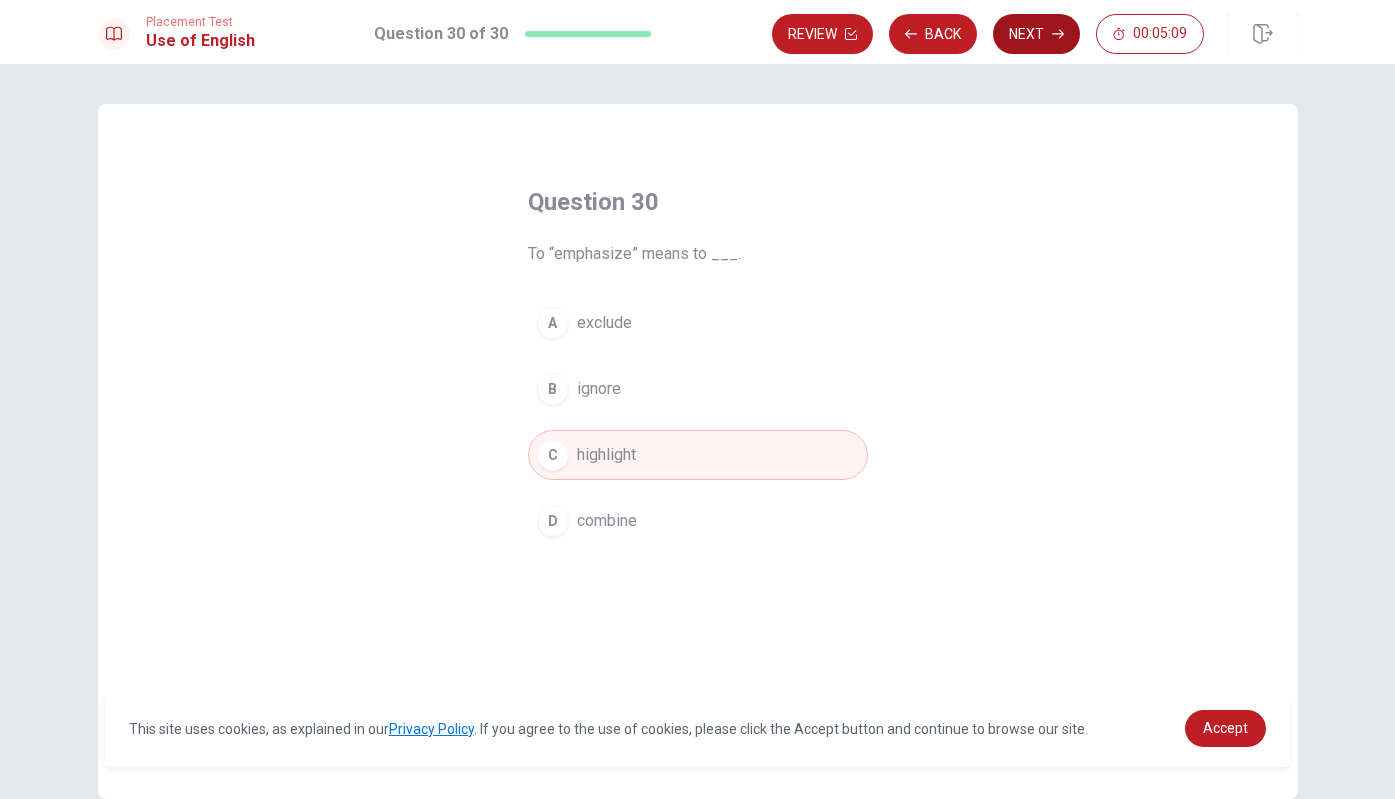 click 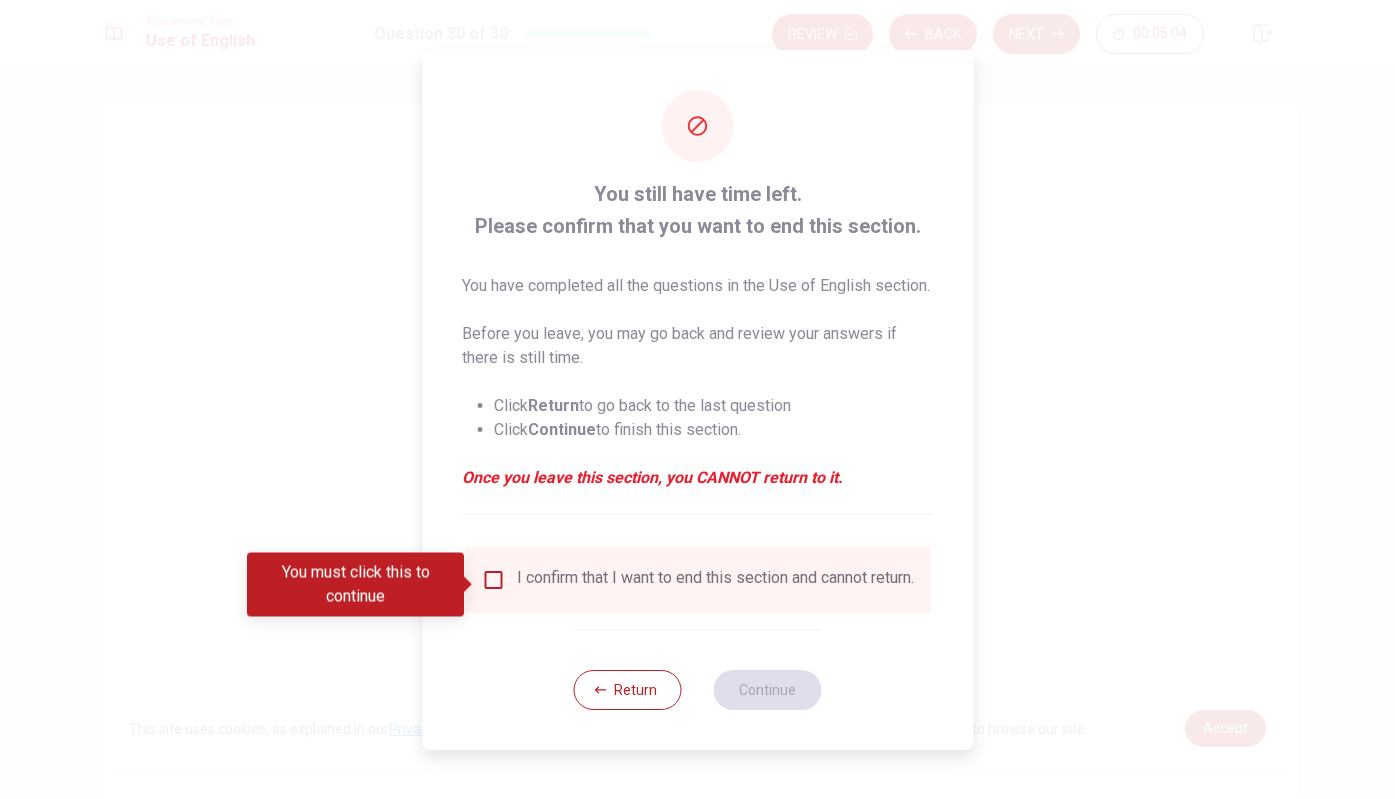 click at bounding box center [493, 580] 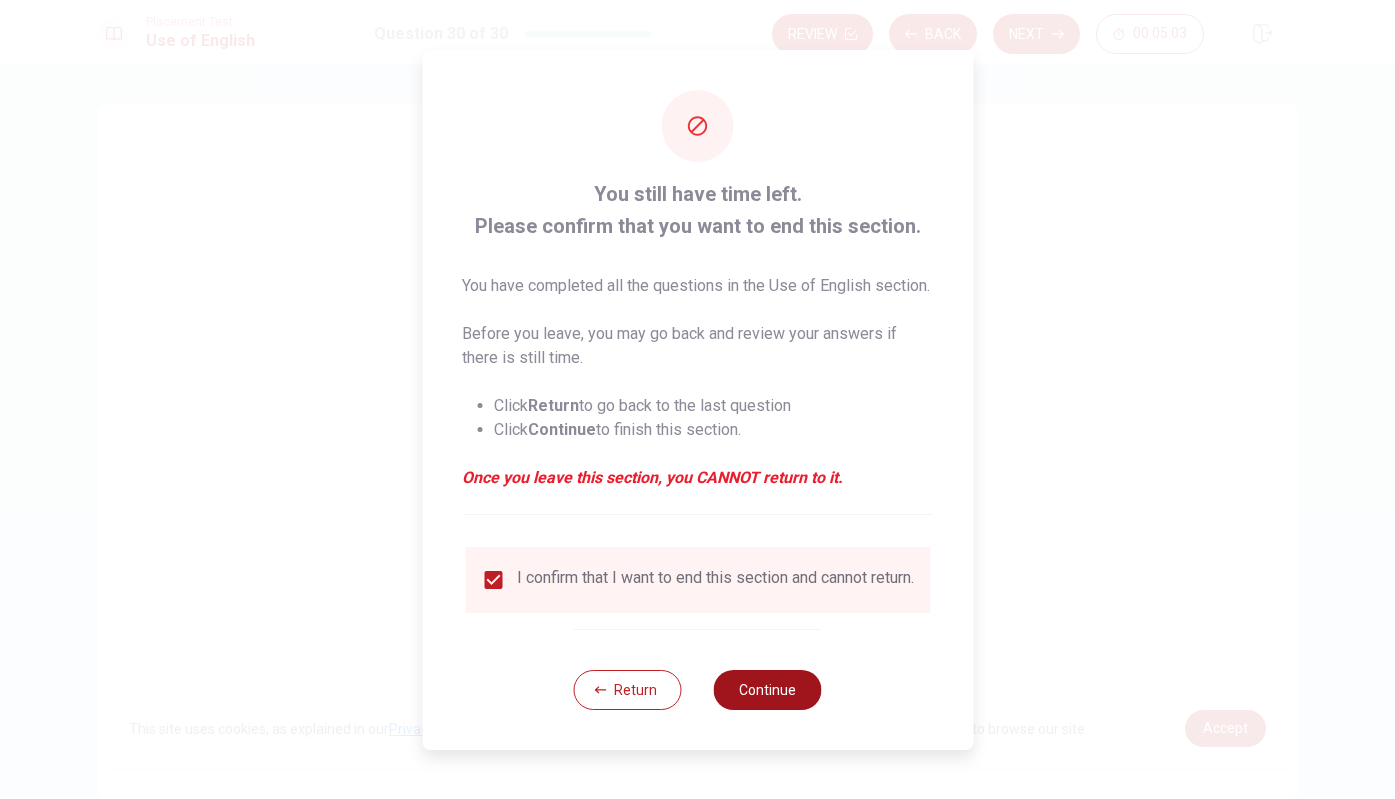 click on "Continue" at bounding box center [768, 690] 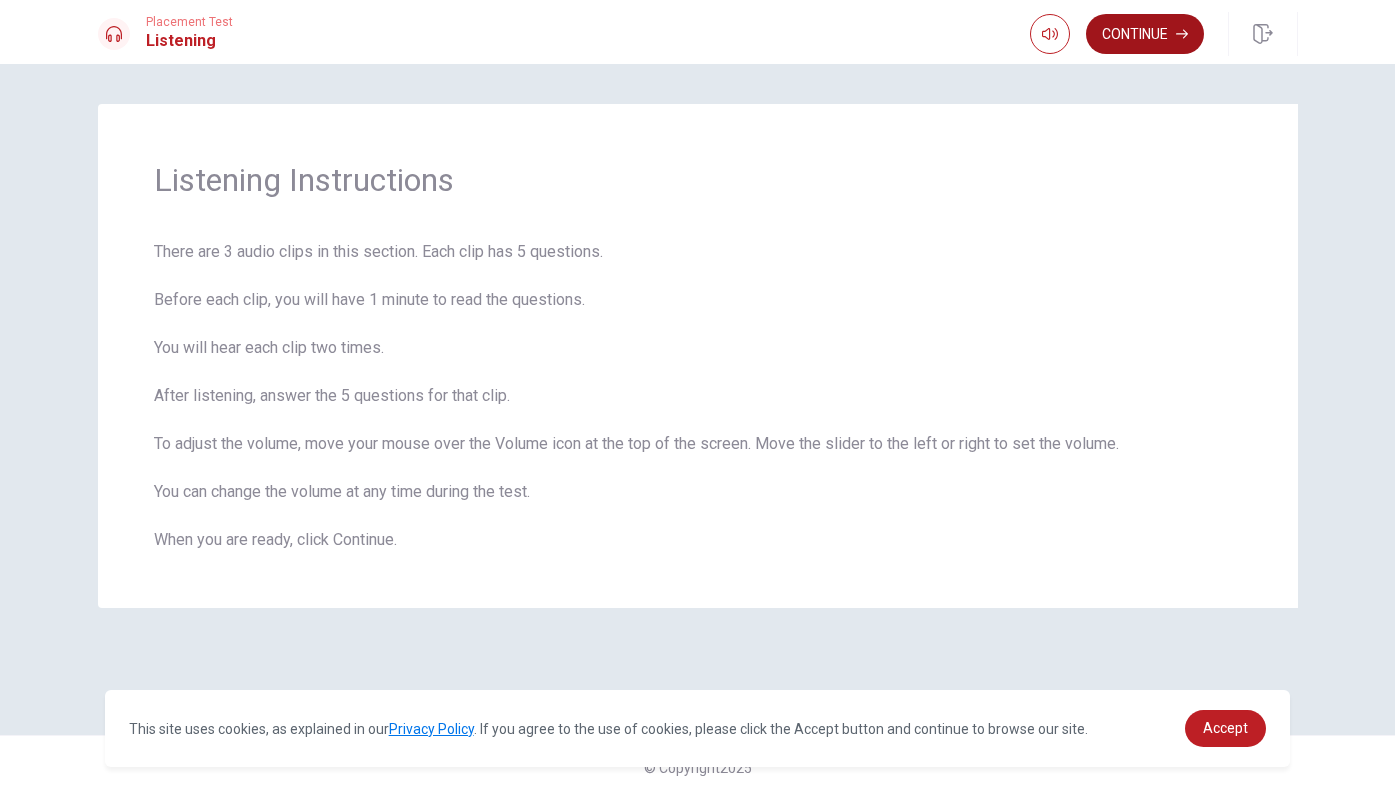 click on "Continue" at bounding box center [1145, 34] 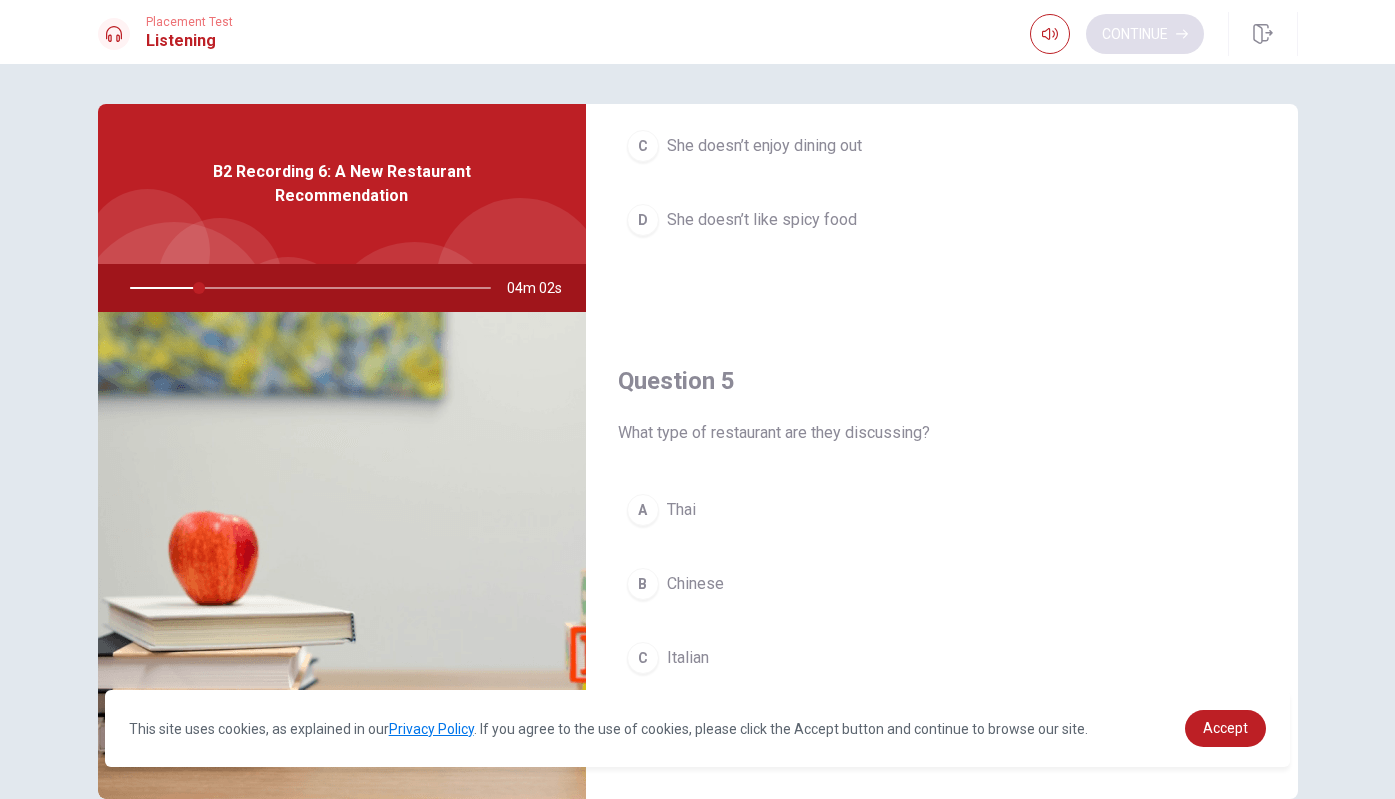 scroll, scrollTop: 1865, scrollLeft: 0, axis: vertical 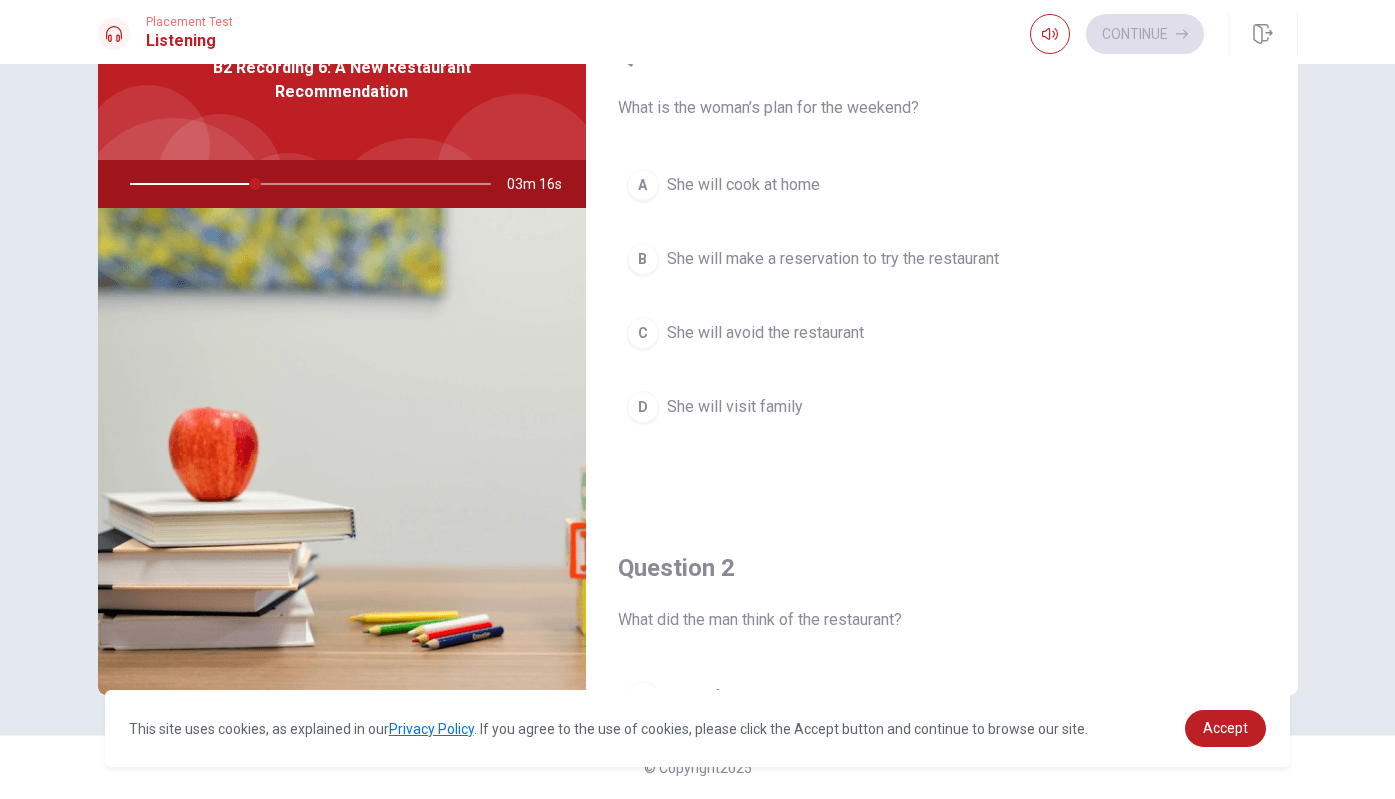 click on "She will make a reservation to try the restaurant" at bounding box center (833, 259) 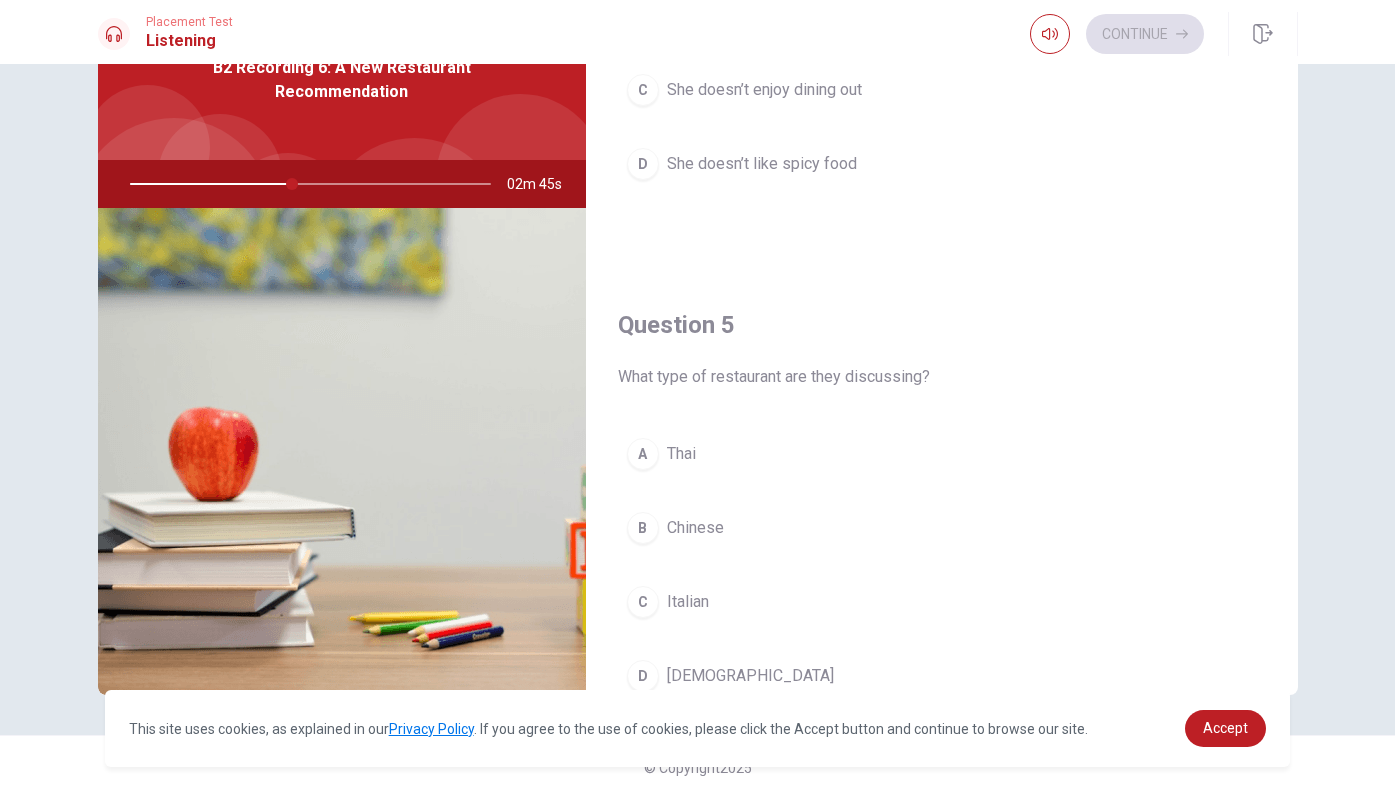scroll, scrollTop: 1793, scrollLeft: 0, axis: vertical 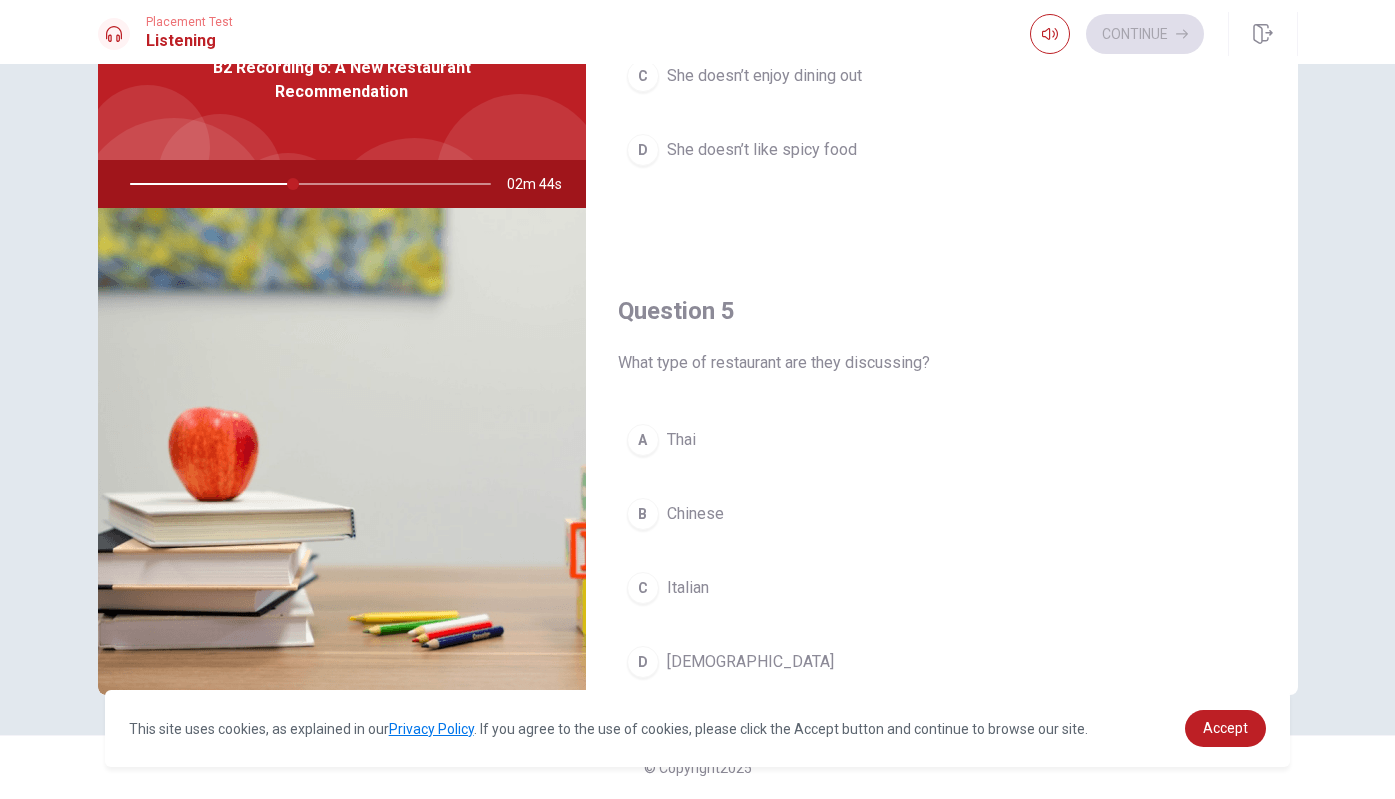 click on "A [DEMOGRAPHIC_DATA]" at bounding box center (942, 440) 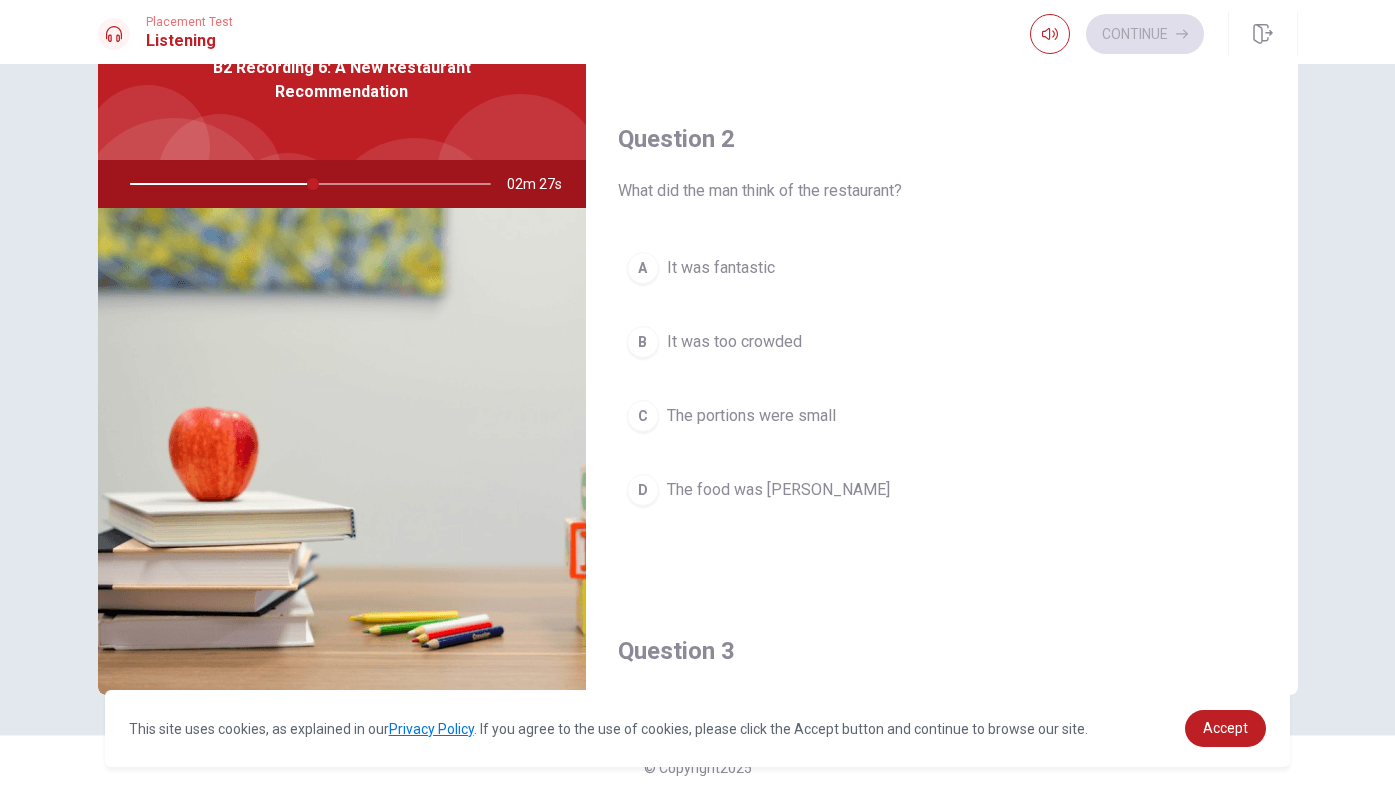scroll, scrollTop: 443, scrollLeft: 0, axis: vertical 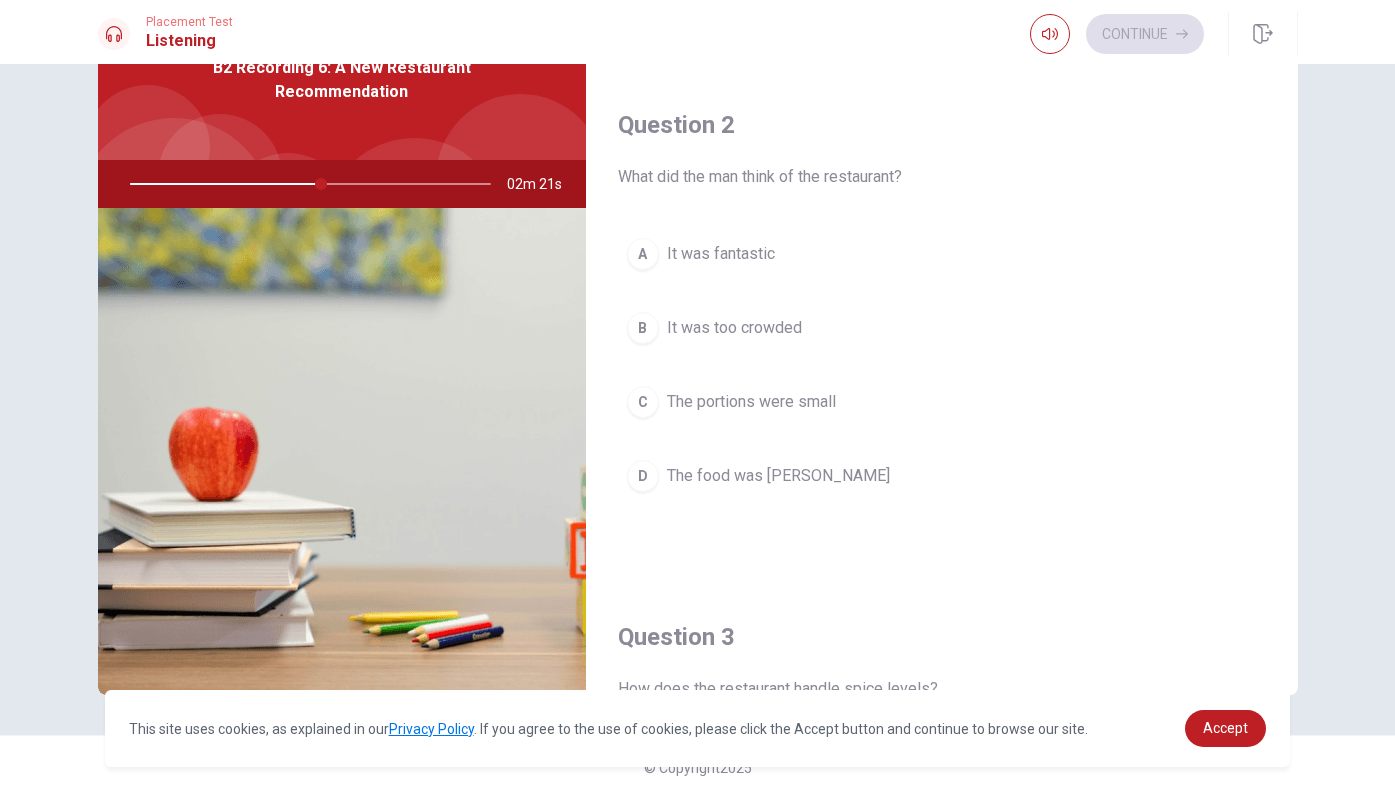 click on "A It was fantastic" at bounding box center [942, 254] 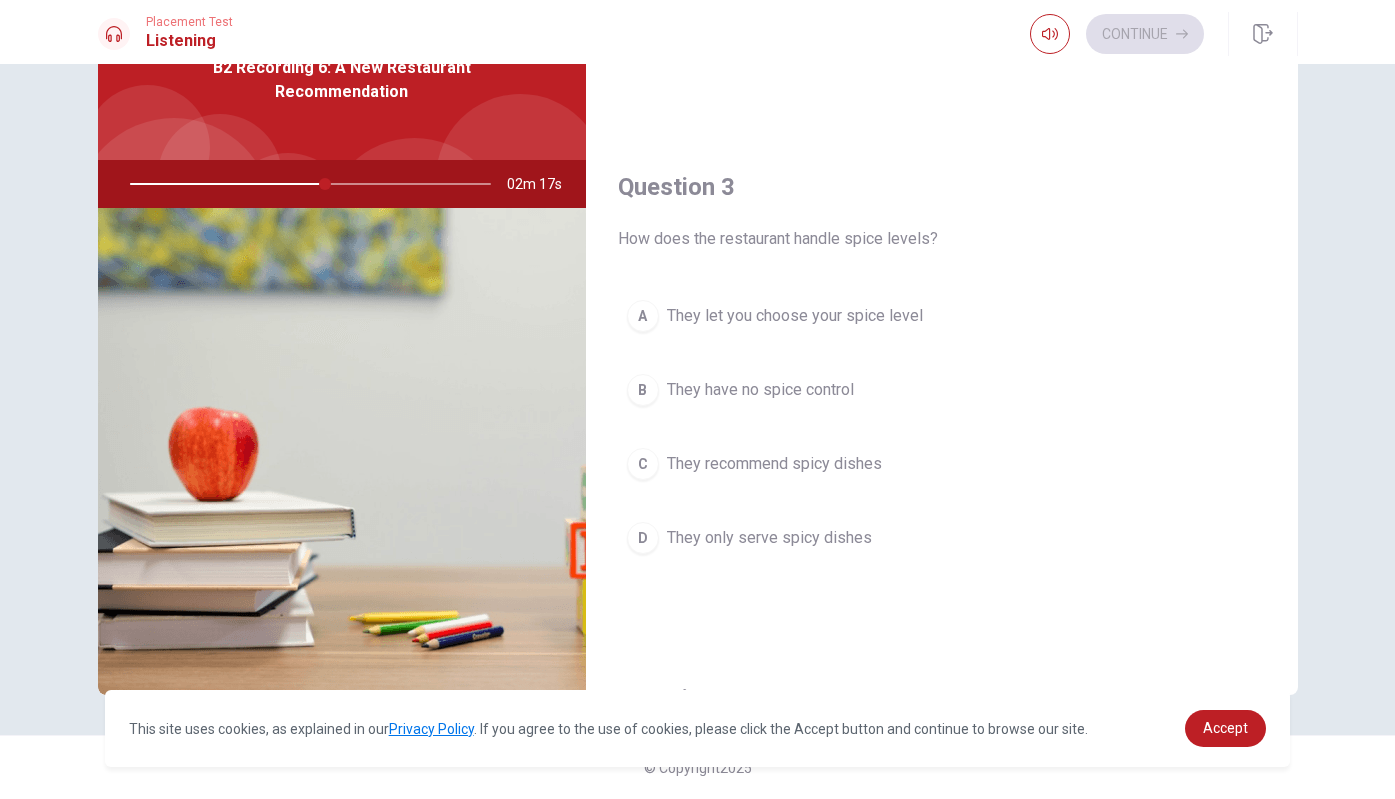 scroll, scrollTop: 901, scrollLeft: 0, axis: vertical 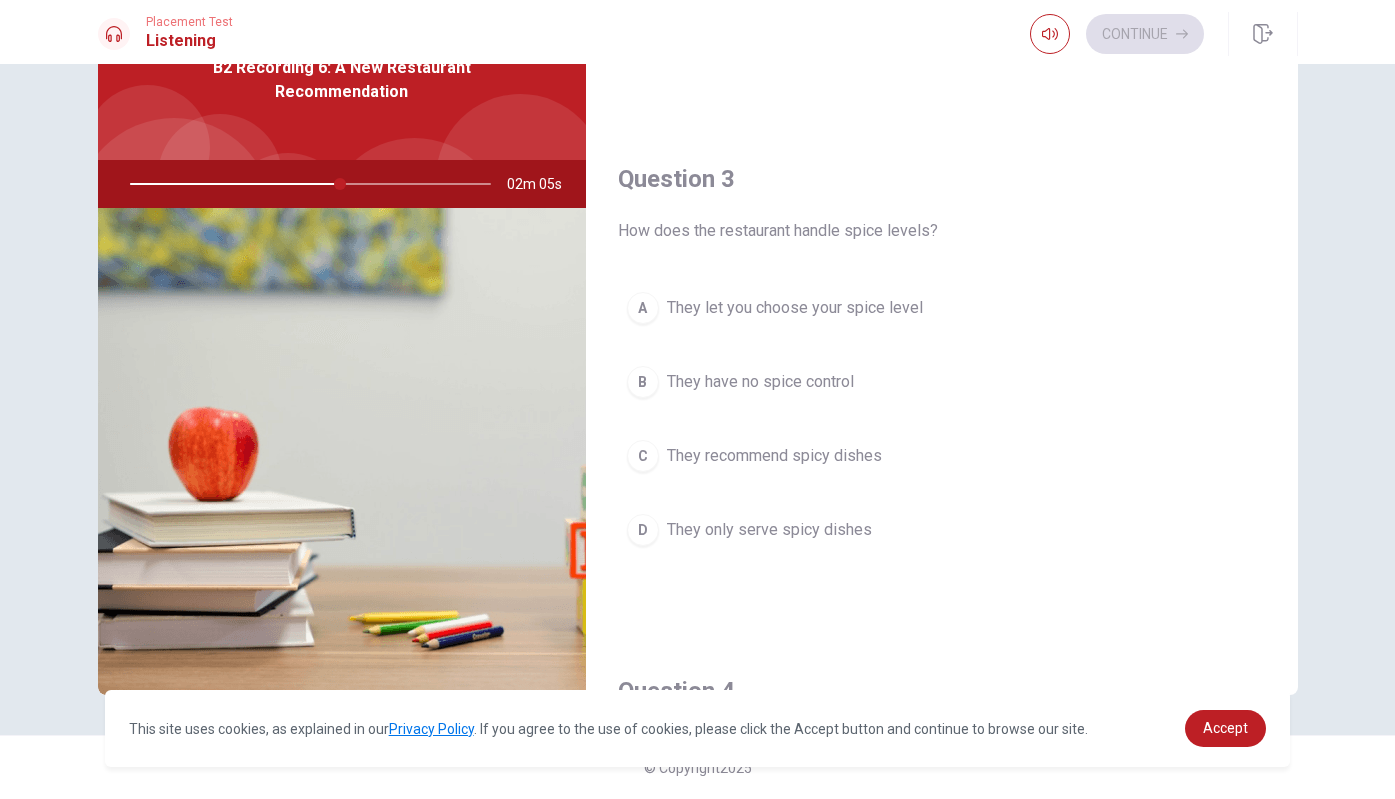 click on "They let you choose your spice level" at bounding box center [795, 308] 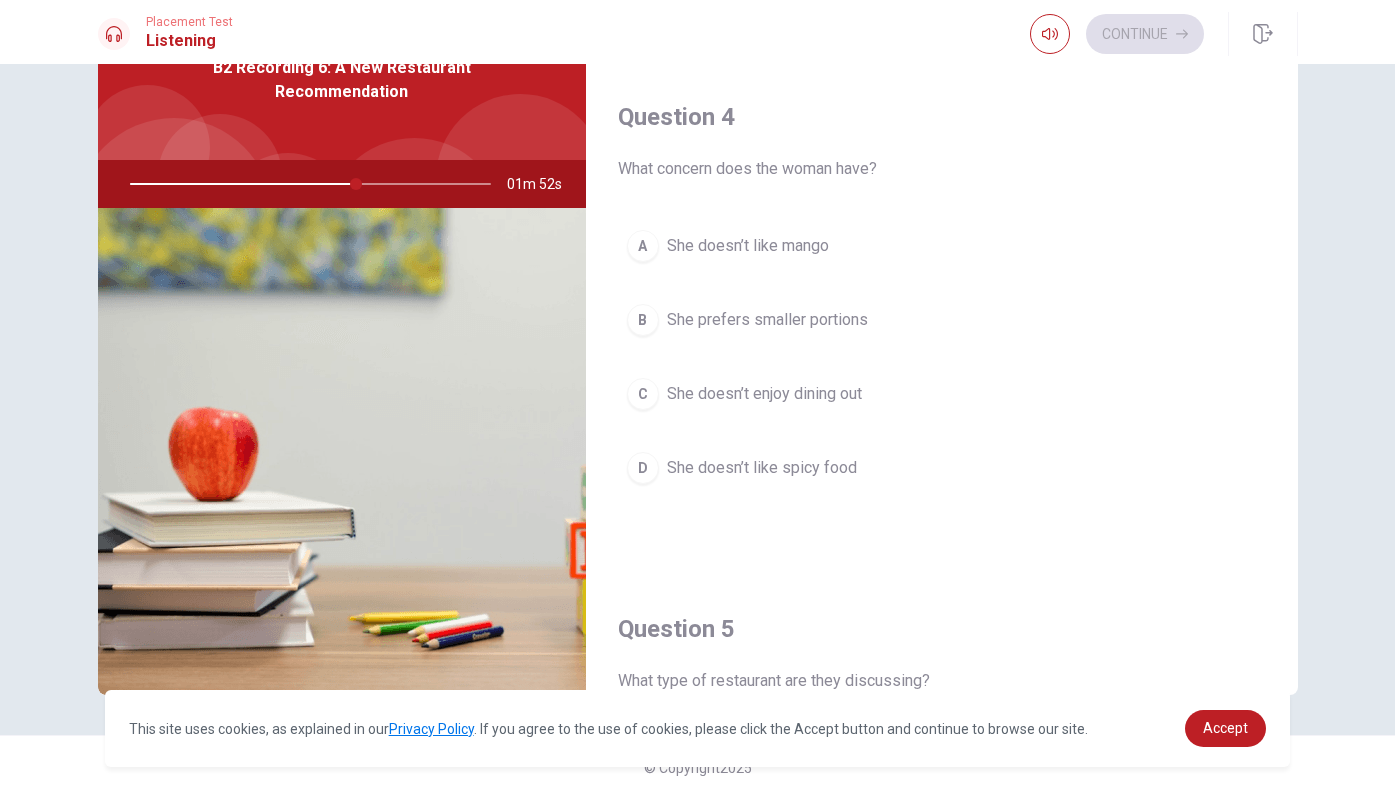 scroll, scrollTop: 1478, scrollLeft: 0, axis: vertical 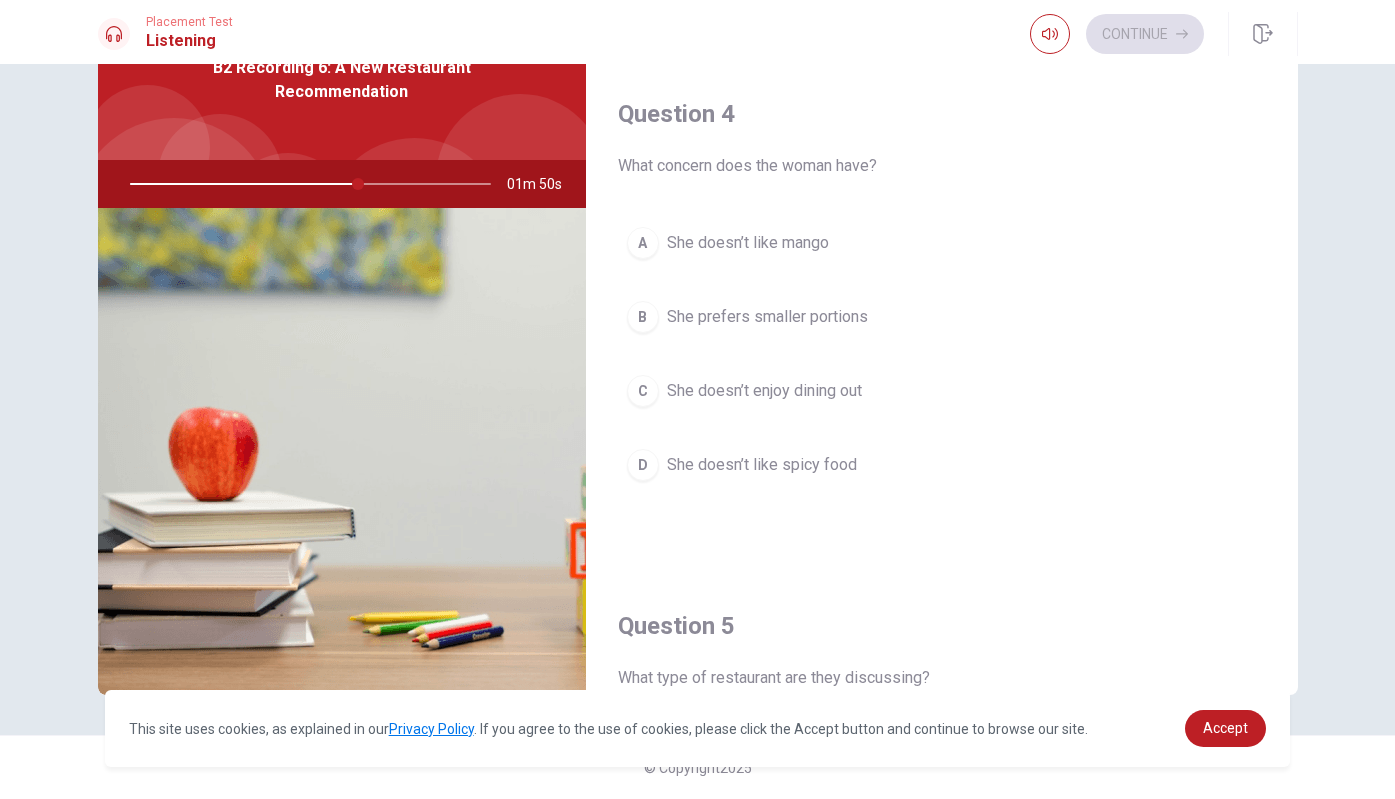 click on "She prefers smaller portions" at bounding box center [767, 317] 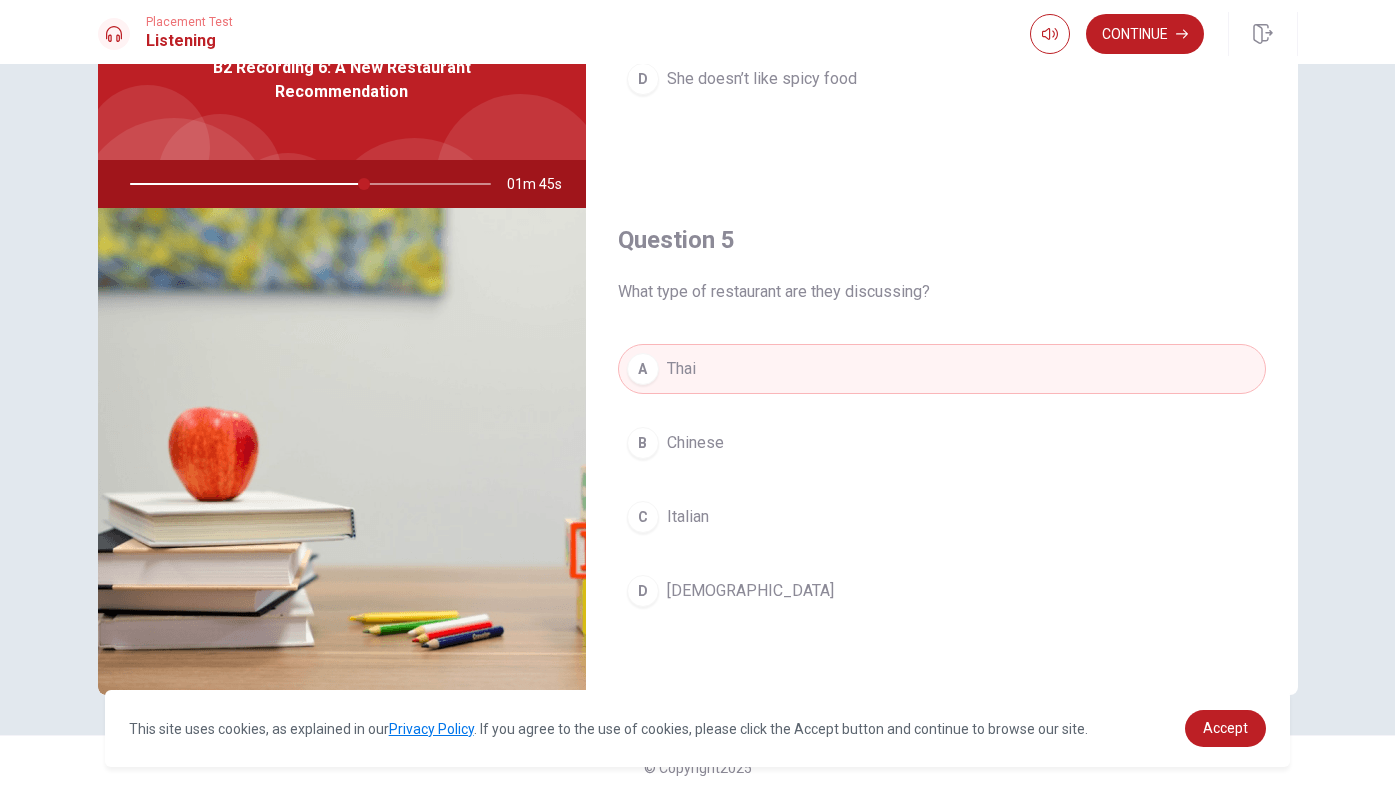 scroll, scrollTop: 1865, scrollLeft: 0, axis: vertical 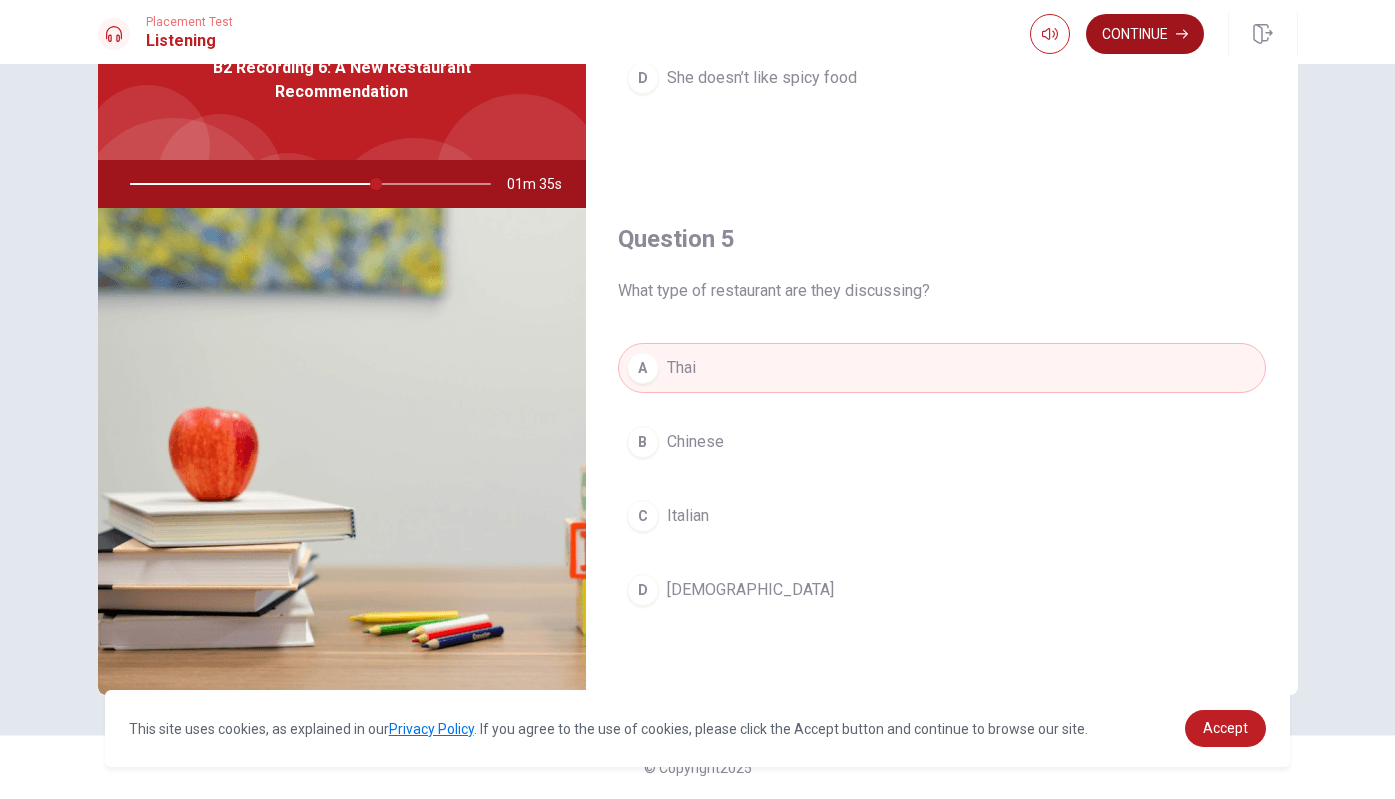 click 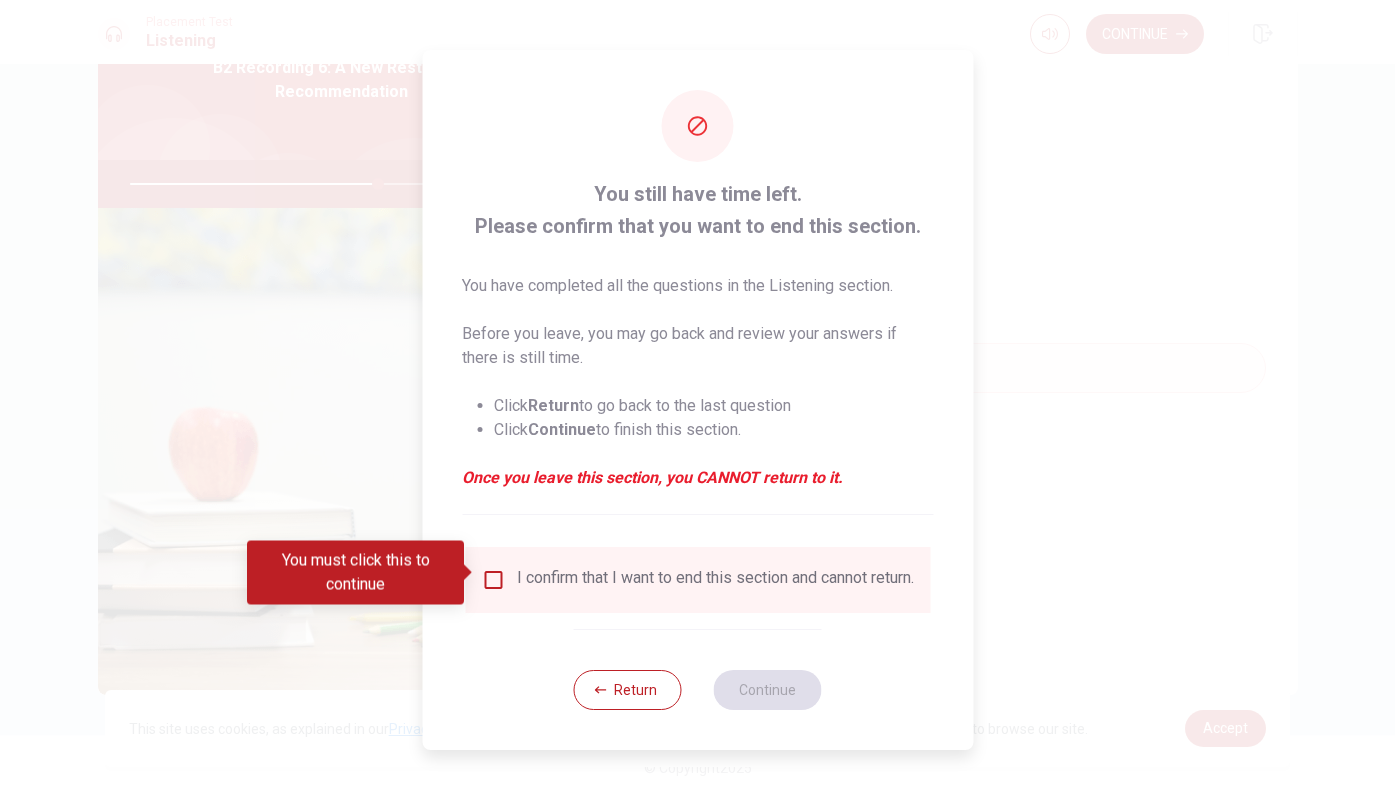 click at bounding box center (493, 580) 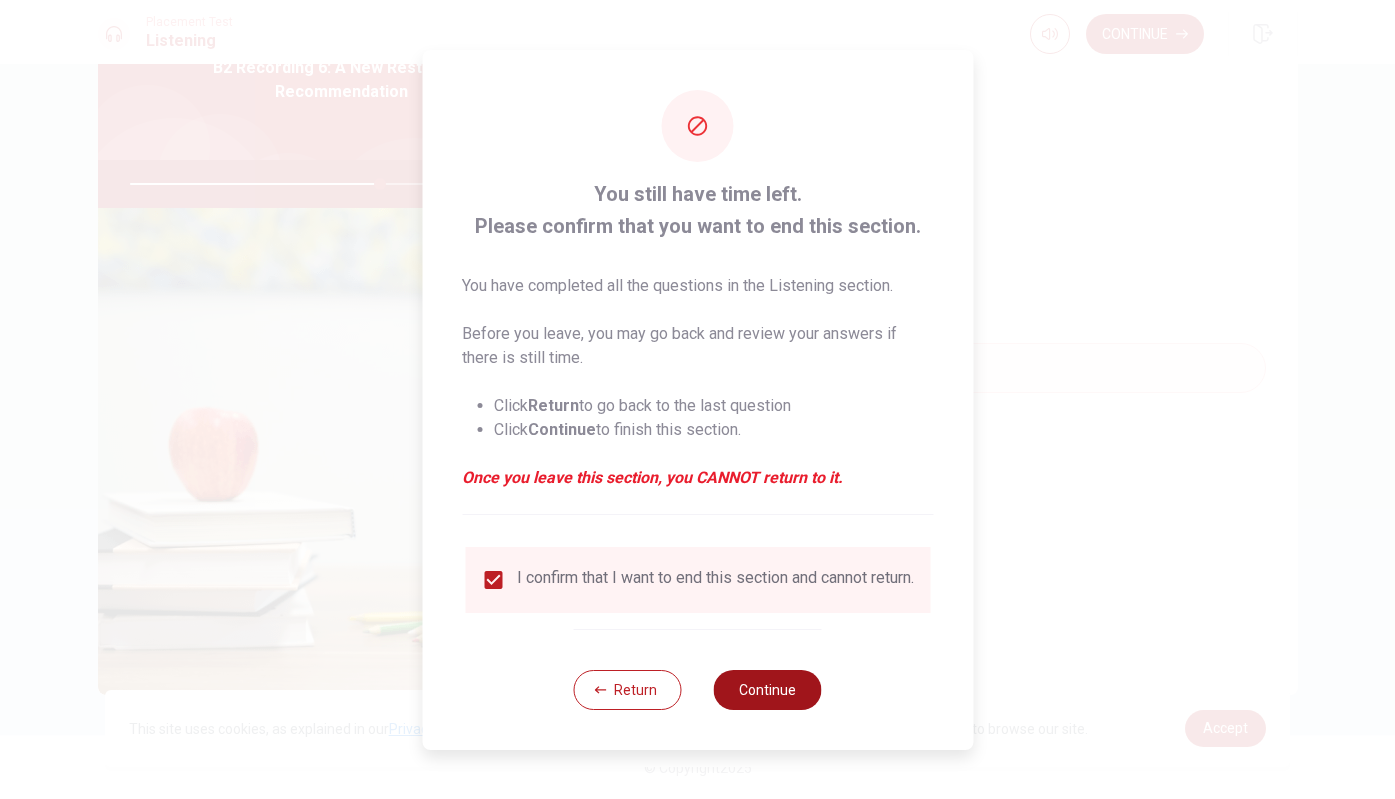 click on "Continue" at bounding box center (768, 690) 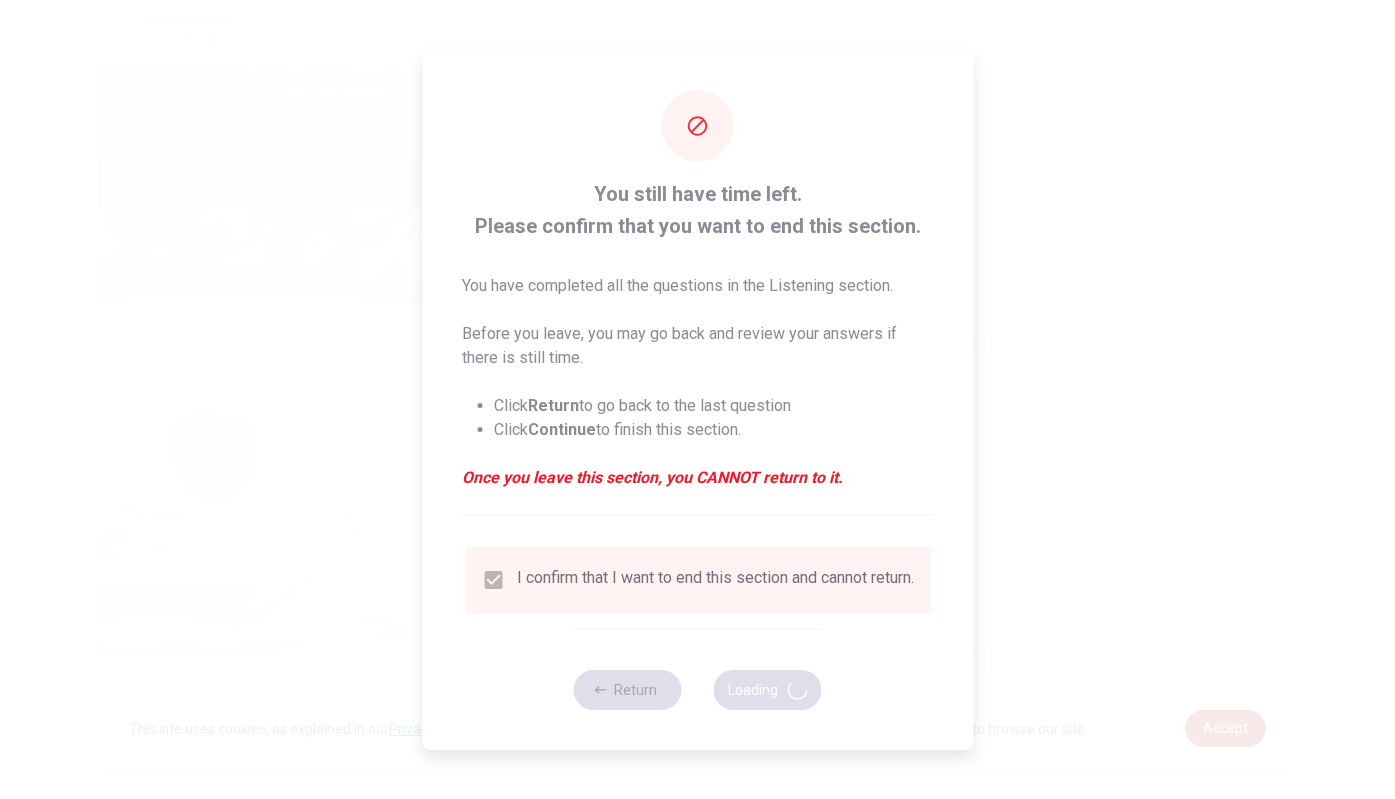 type on "70" 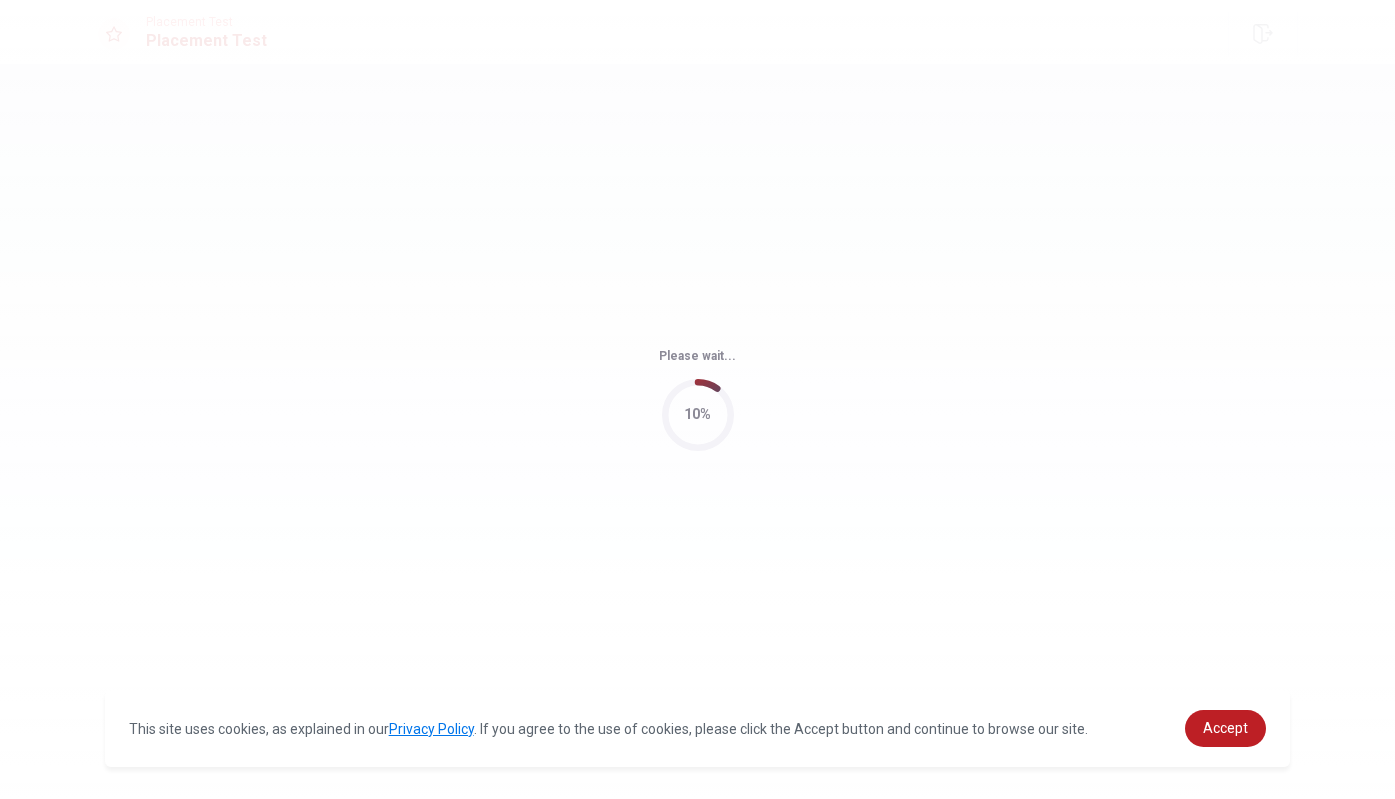 scroll, scrollTop: 0, scrollLeft: 0, axis: both 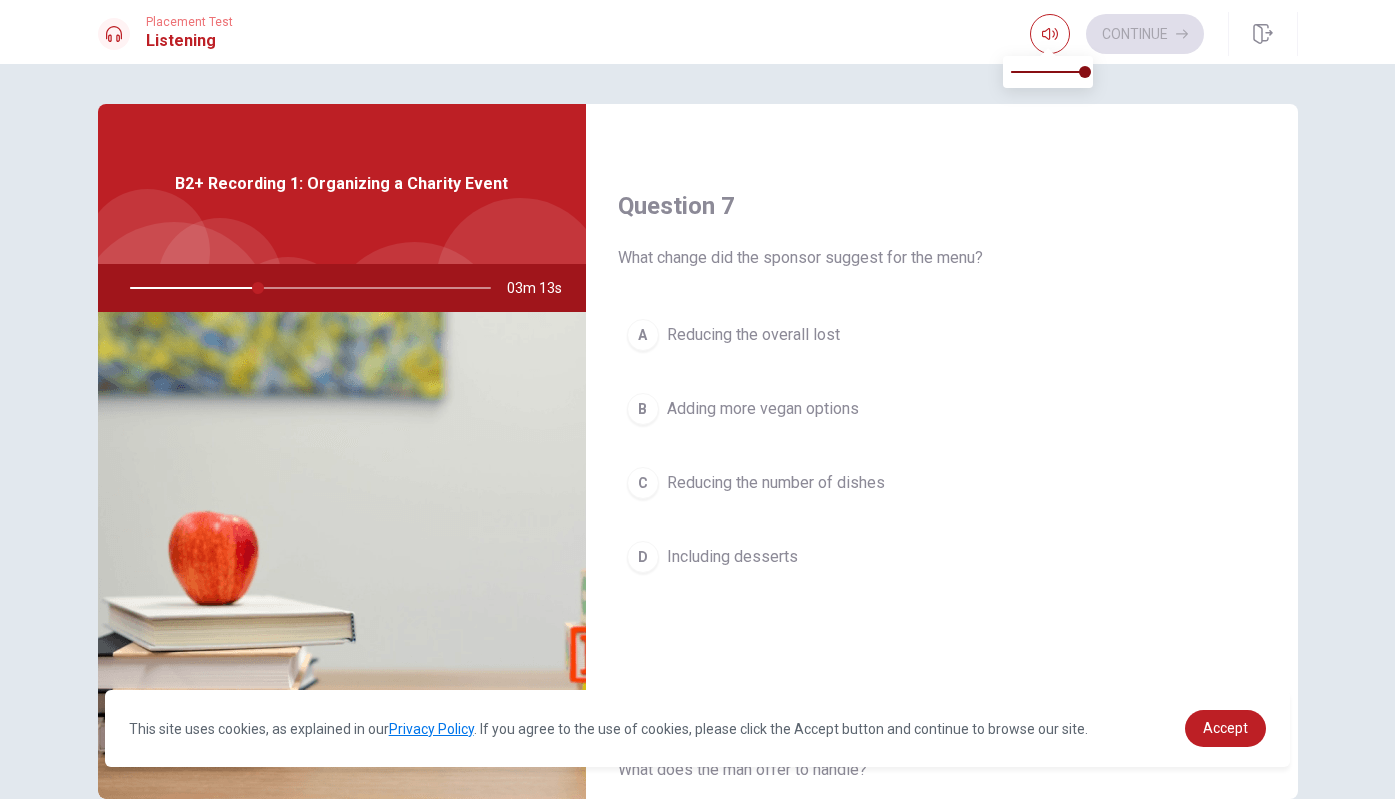 click on "Adding more vegan options" at bounding box center [763, 409] 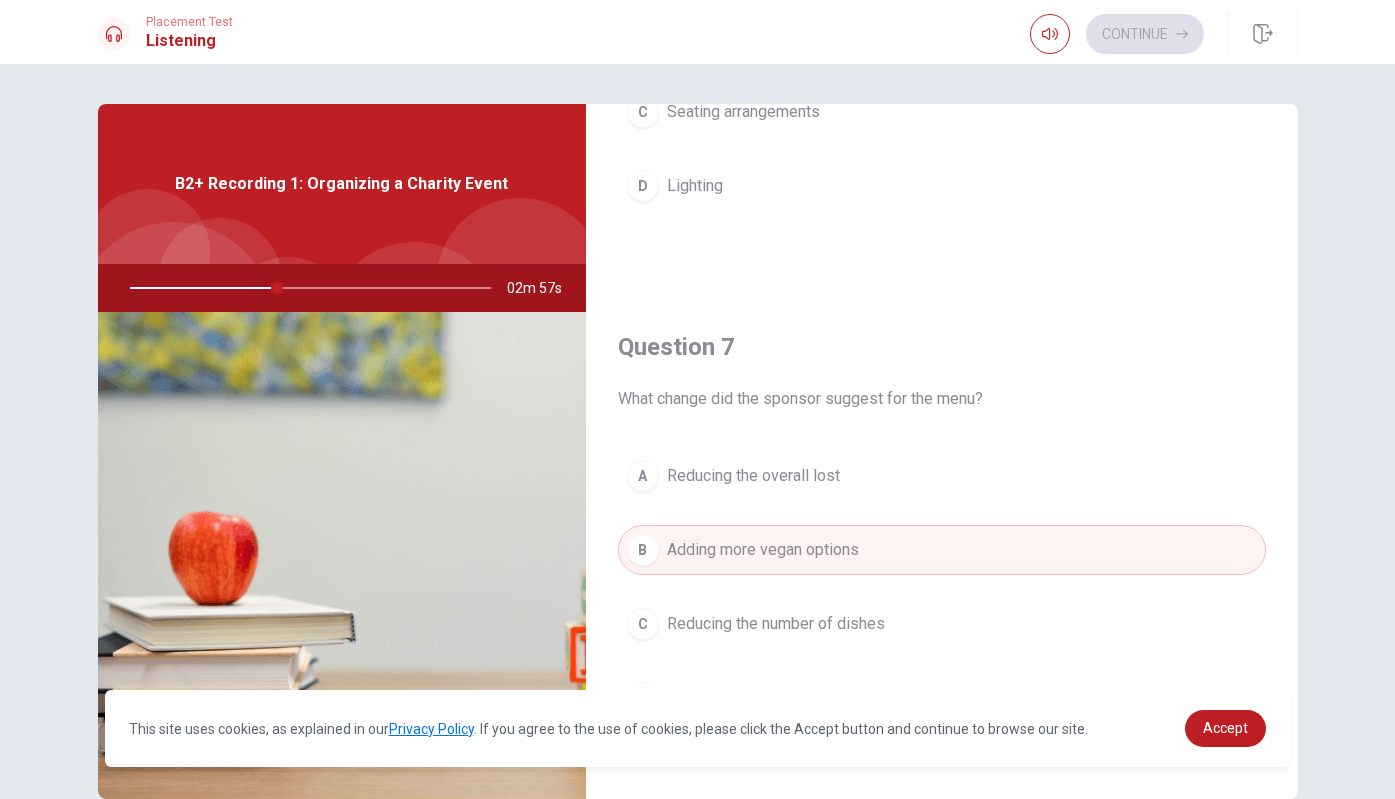 scroll, scrollTop: 0, scrollLeft: 0, axis: both 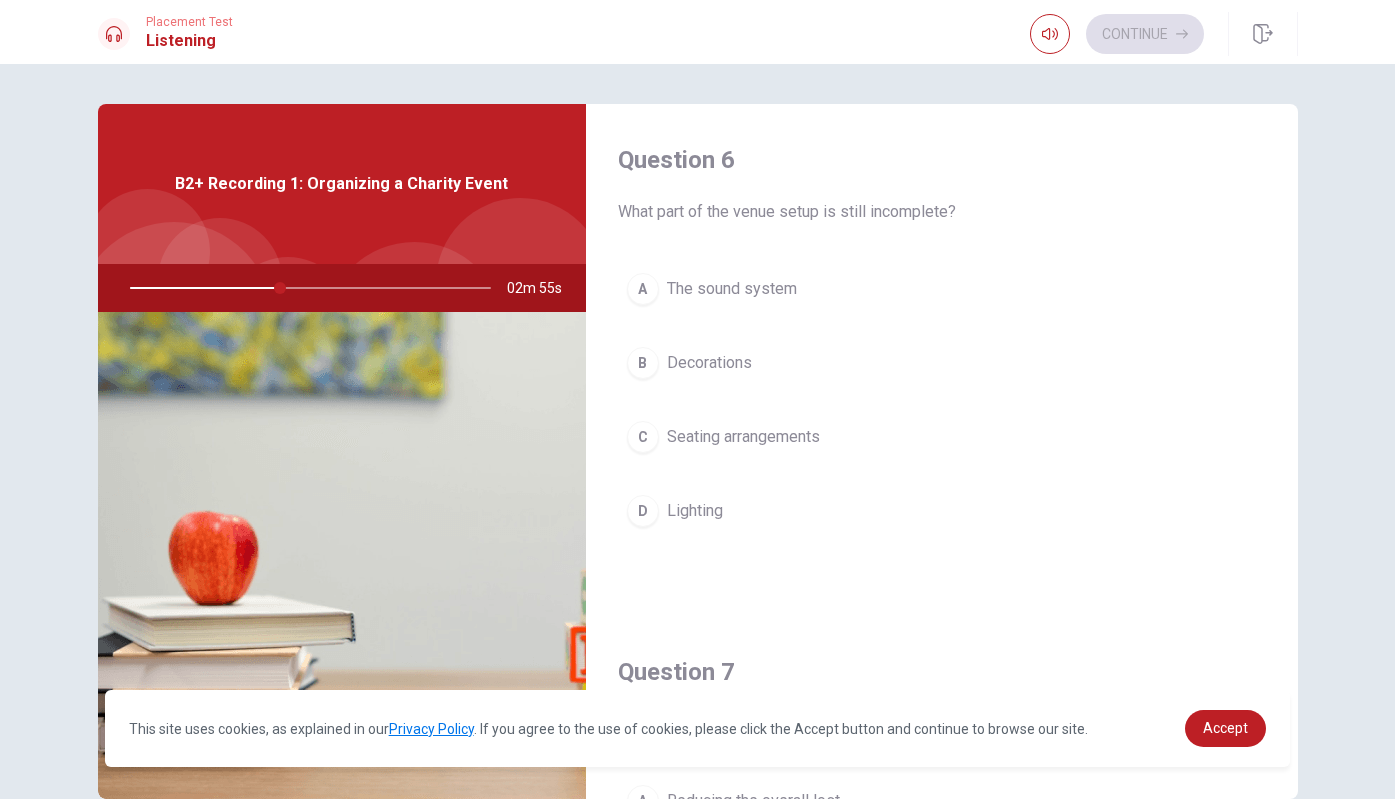 click on "The sound system" at bounding box center [732, 289] 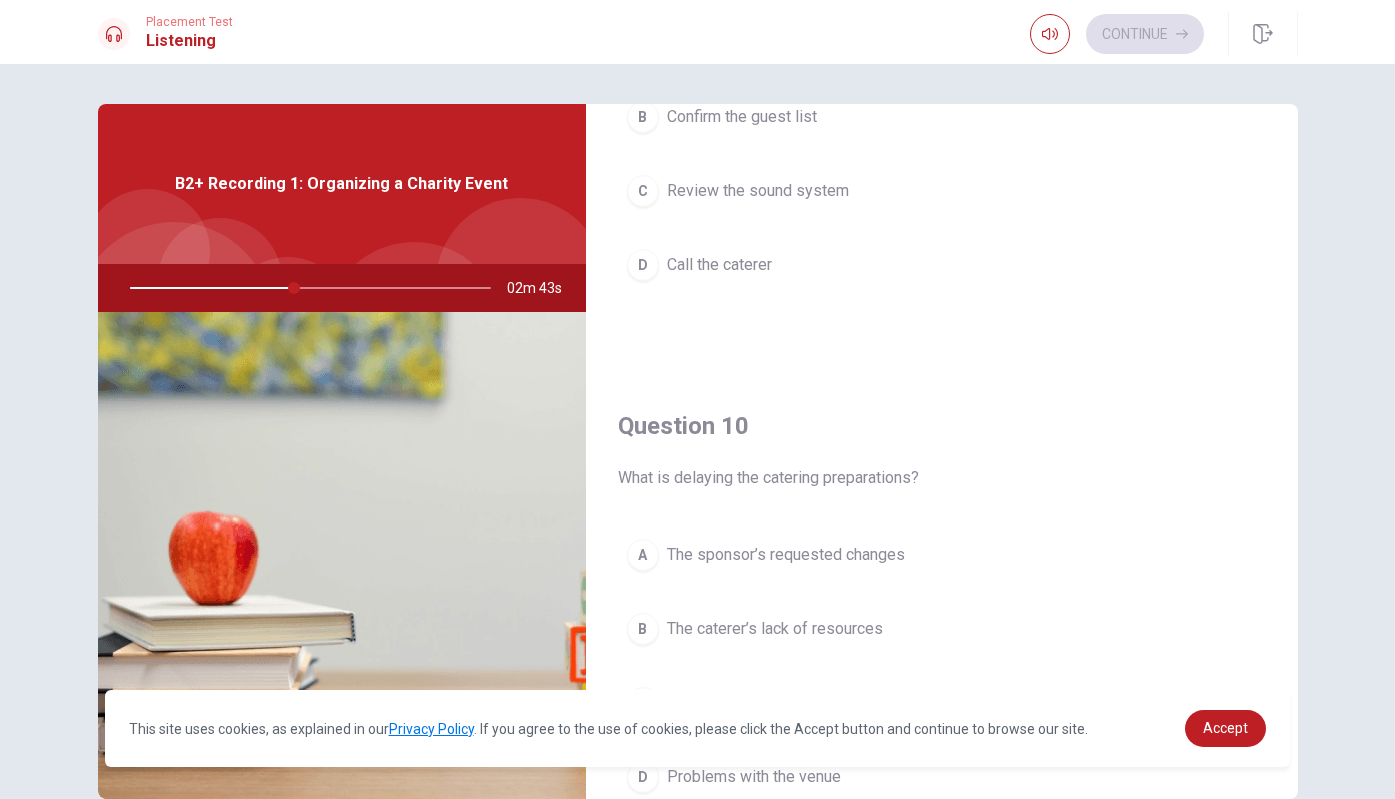 scroll, scrollTop: 1865, scrollLeft: 0, axis: vertical 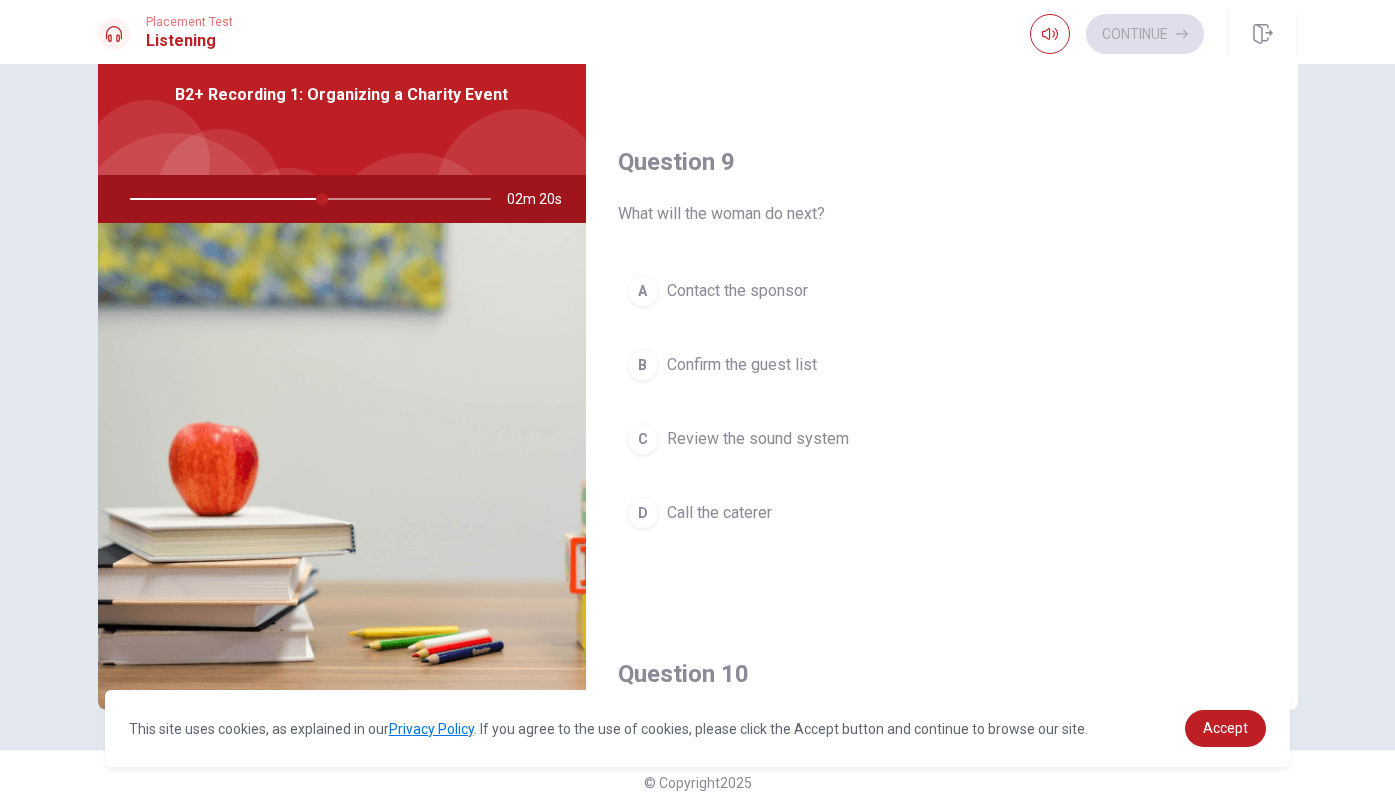 click on "Contact the sponsor" at bounding box center (737, 291) 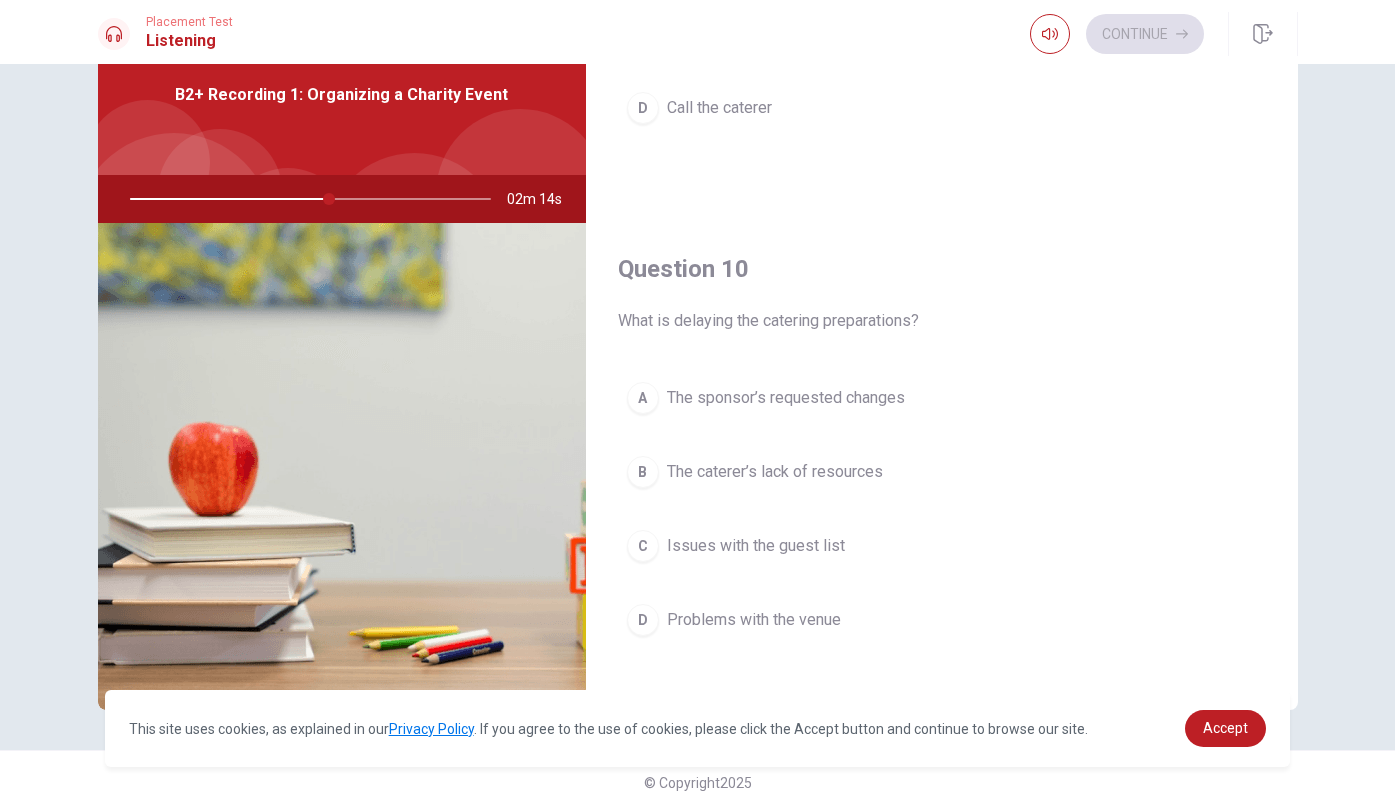 scroll, scrollTop: 1849, scrollLeft: 0, axis: vertical 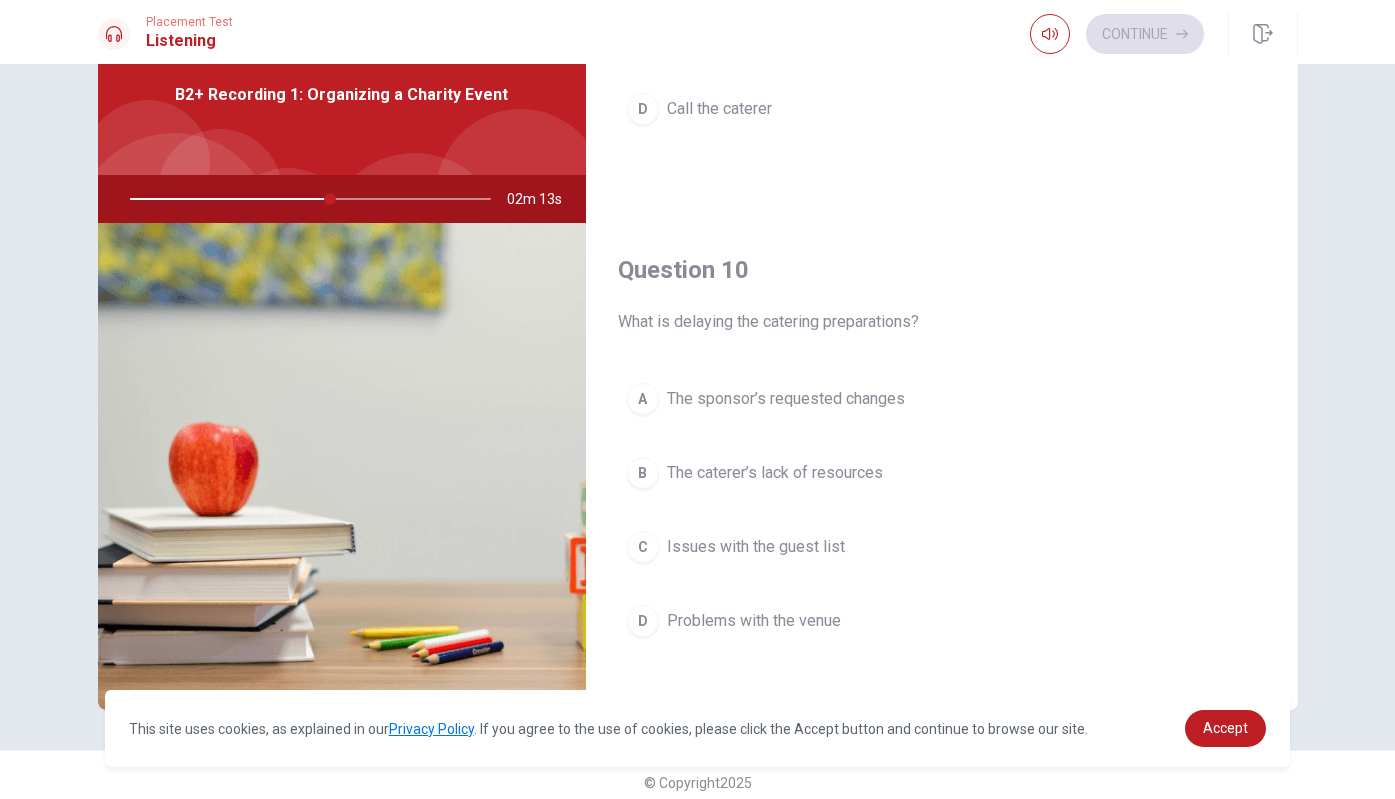 click on "The sponsor’s requested changes" at bounding box center (786, 399) 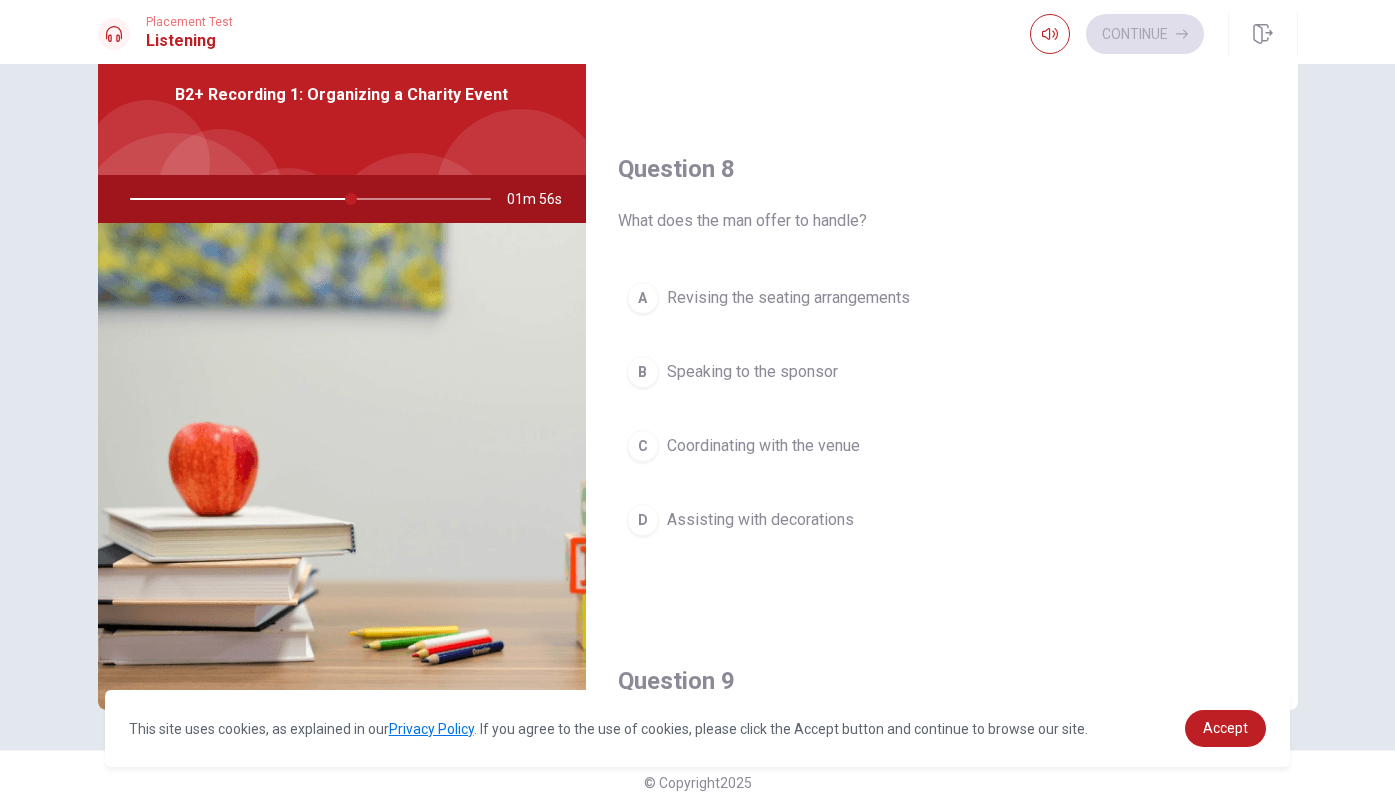 scroll, scrollTop: 927, scrollLeft: 0, axis: vertical 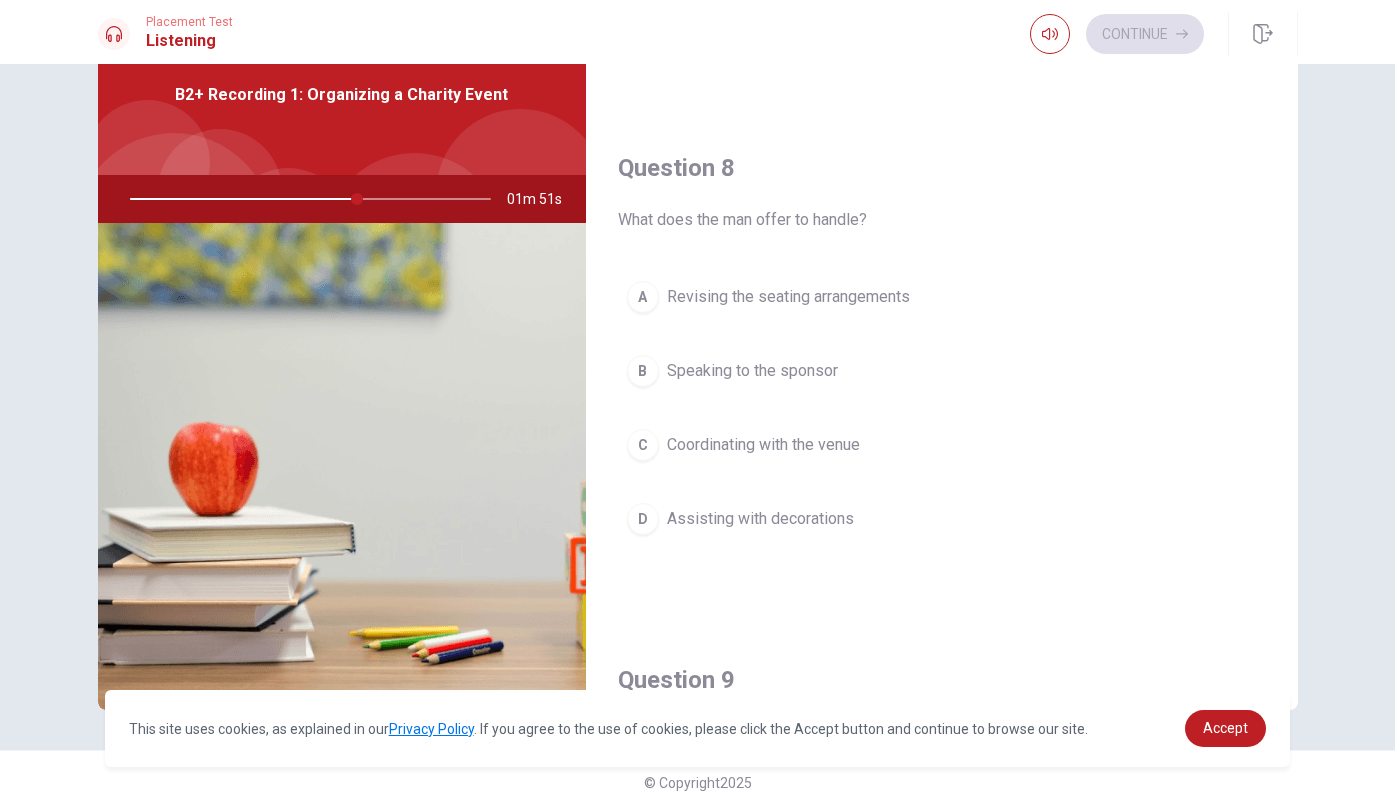 click on "Coordinating with the venue" at bounding box center [763, 445] 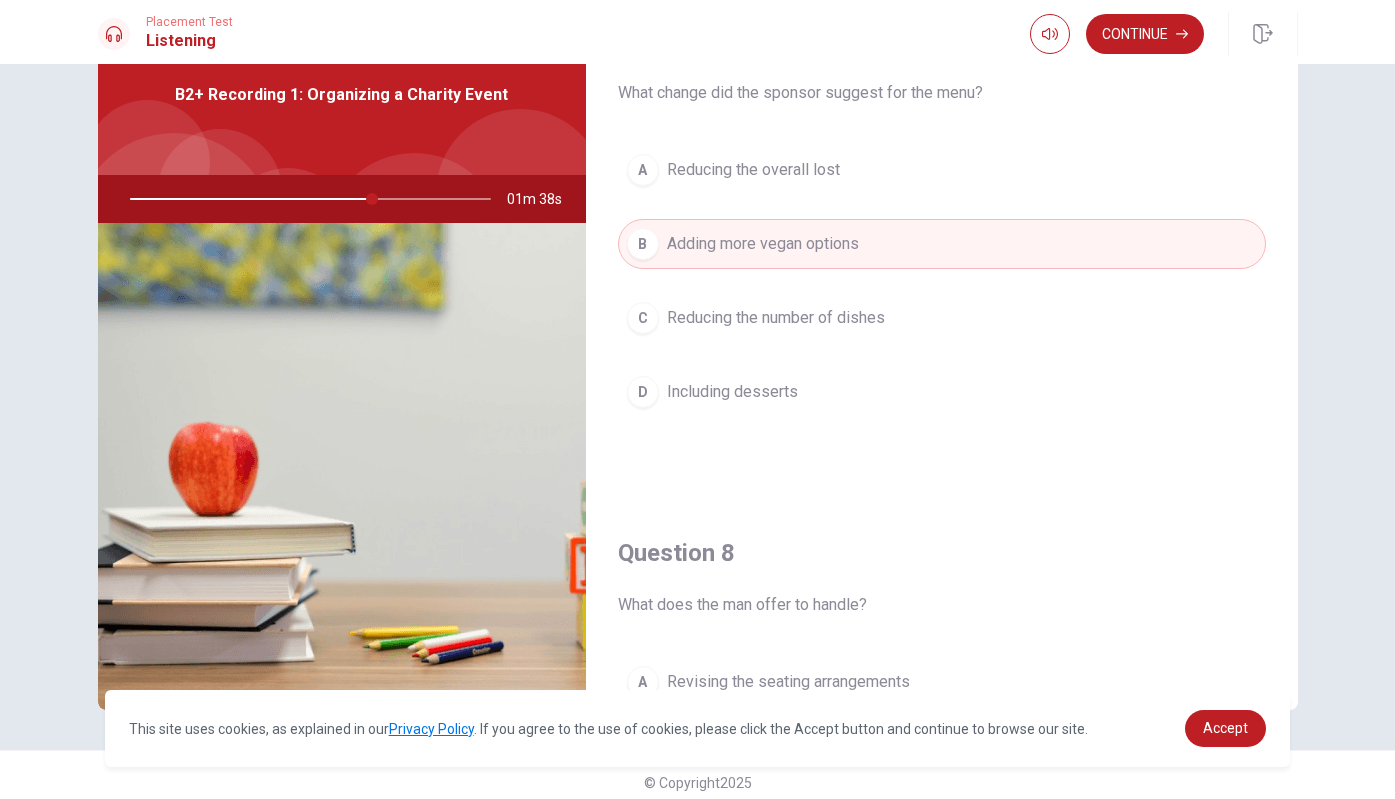 scroll, scrollTop: 0, scrollLeft: 0, axis: both 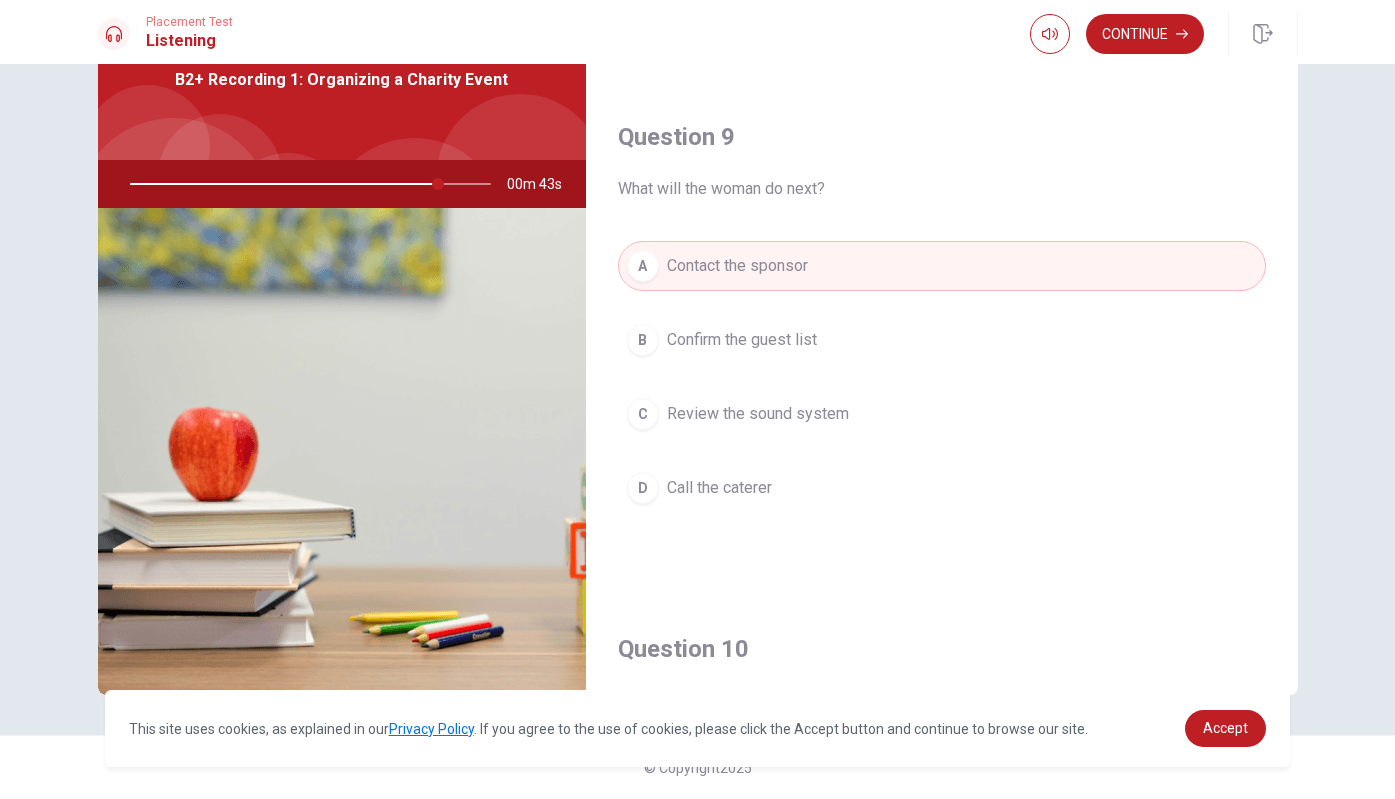 click on "Review the sound system" at bounding box center (758, 414) 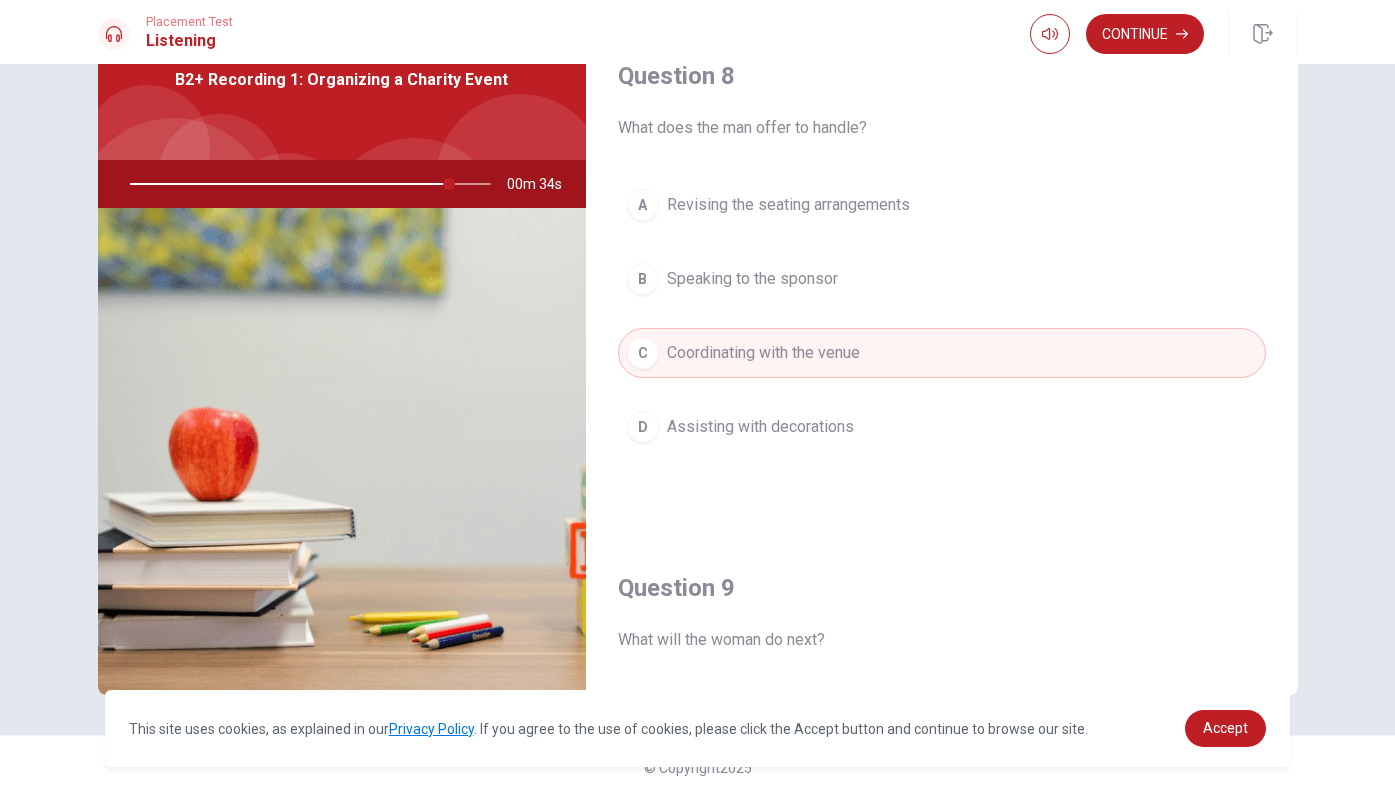 scroll, scrollTop: 1007, scrollLeft: 0, axis: vertical 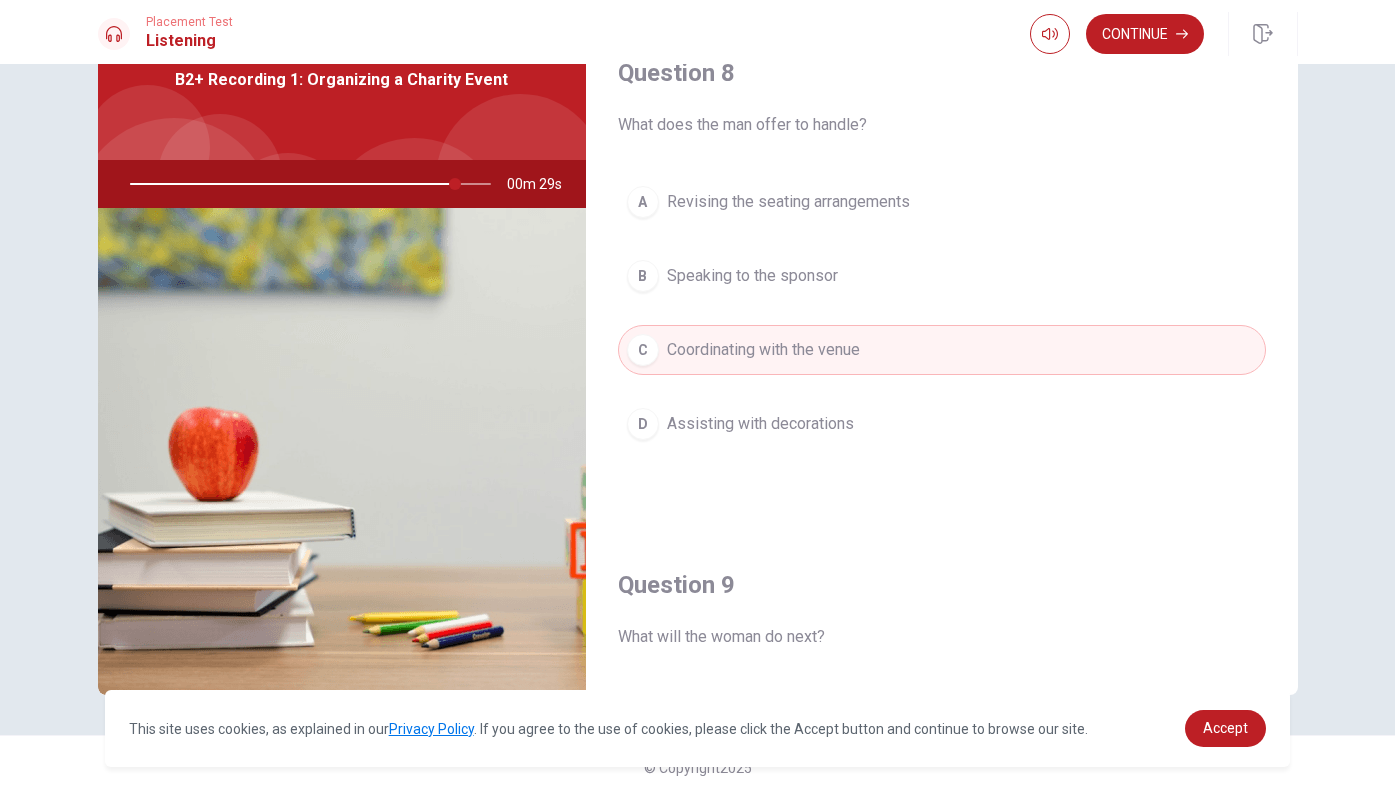 click on "Revising the seating arrangements" at bounding box center [788, 202] 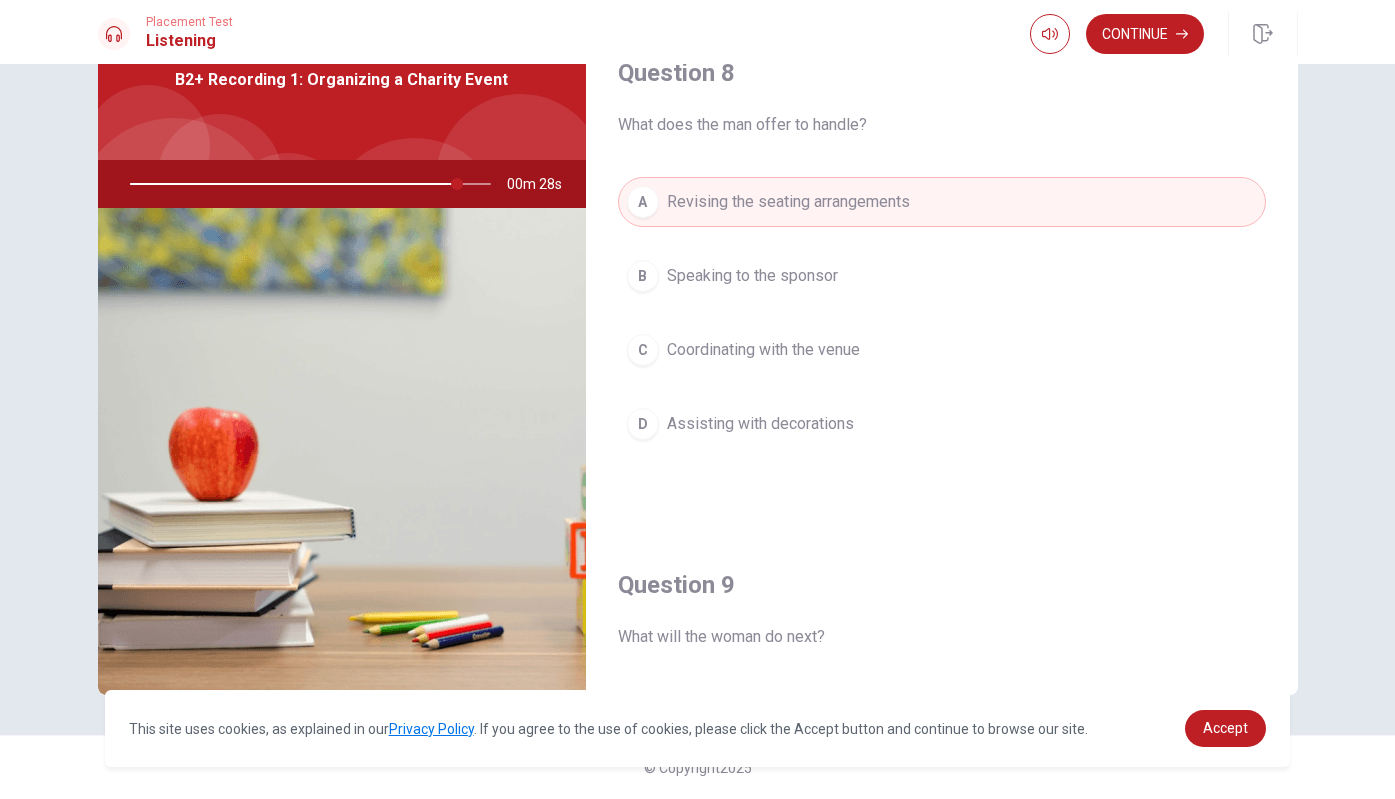 click on "B Speaking to the sponsor" at bounding box center [942, 276] 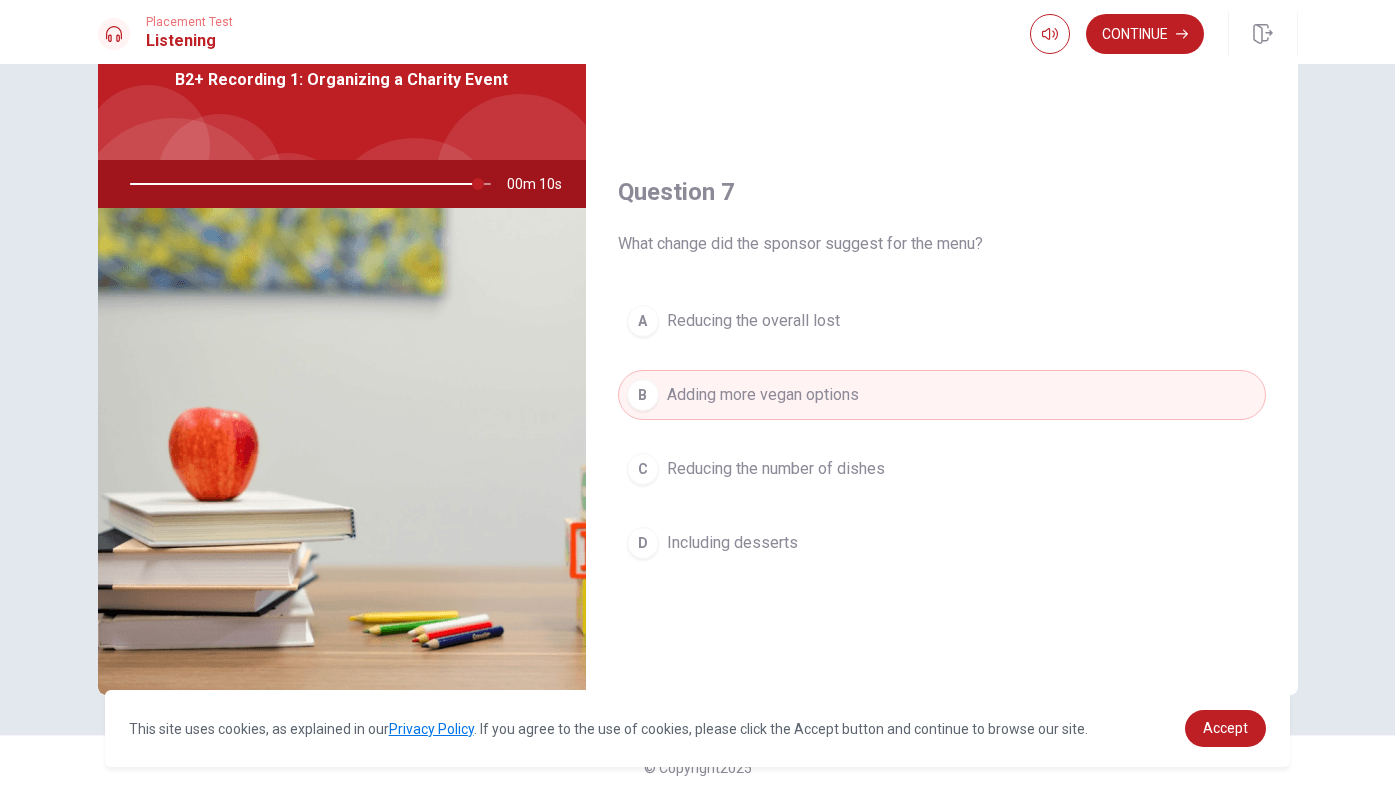scroll, scrollTop: 0, scrollLeft: 0, axis: both 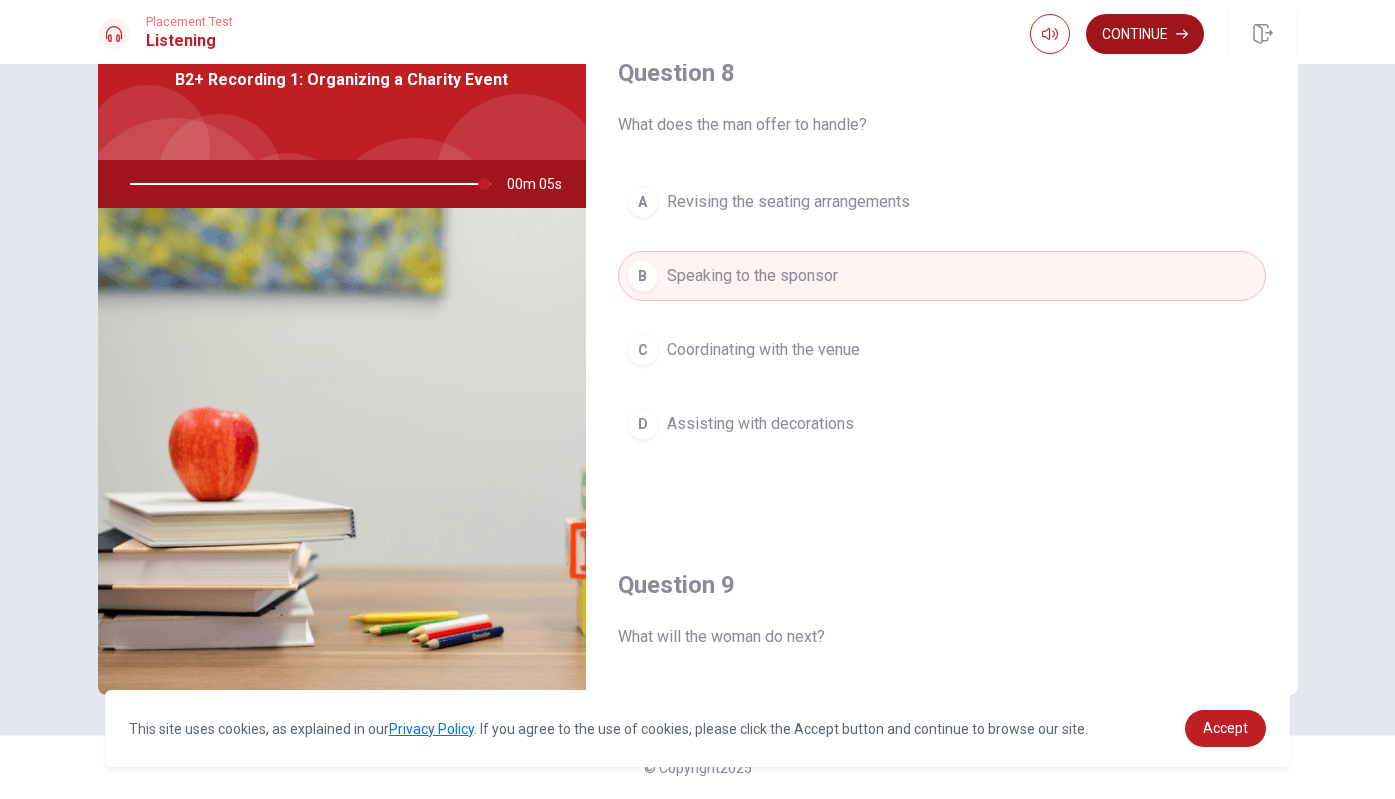 click on "Continue" at bounding box center [1145, 34] 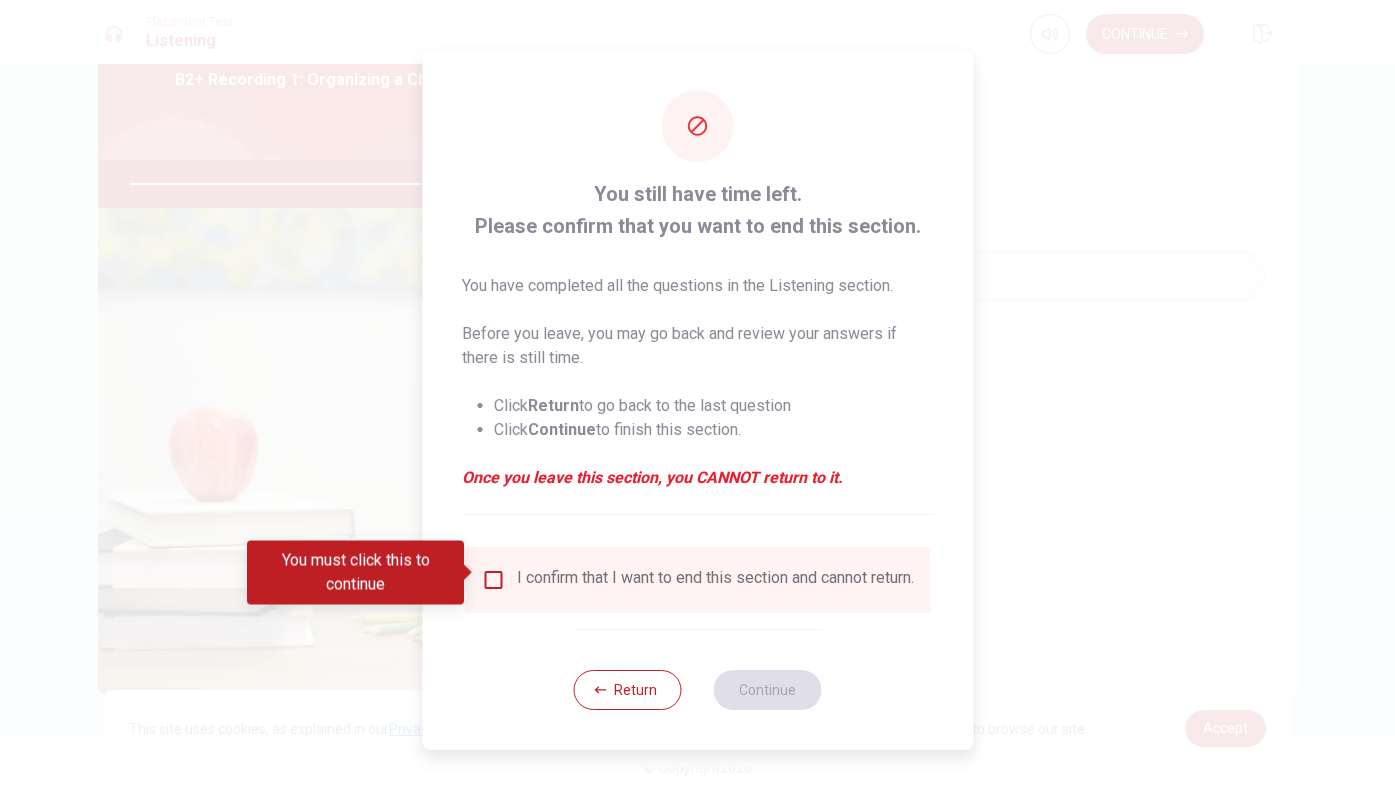 click at bounding box center (493, 580) 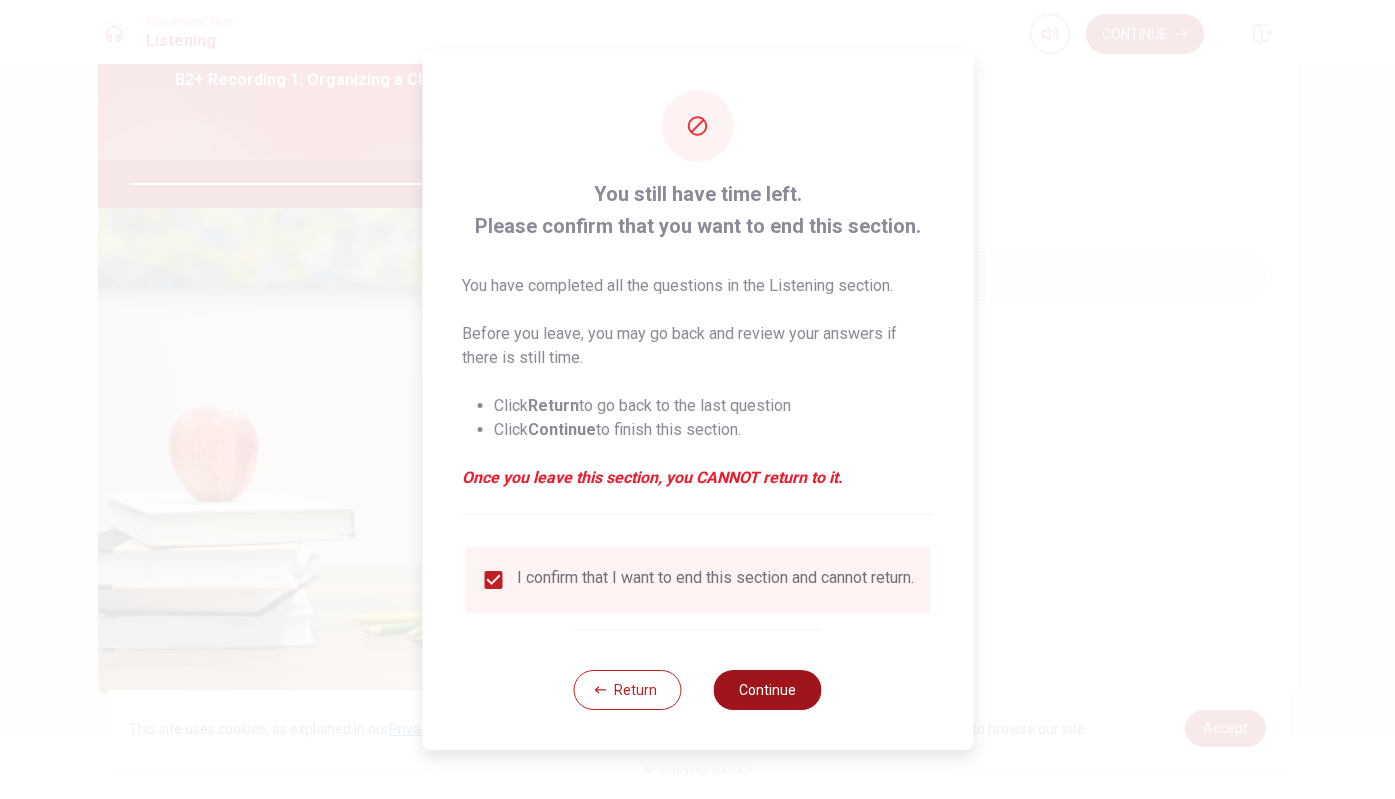 click on "Continue" at bounding box center [768, 690] 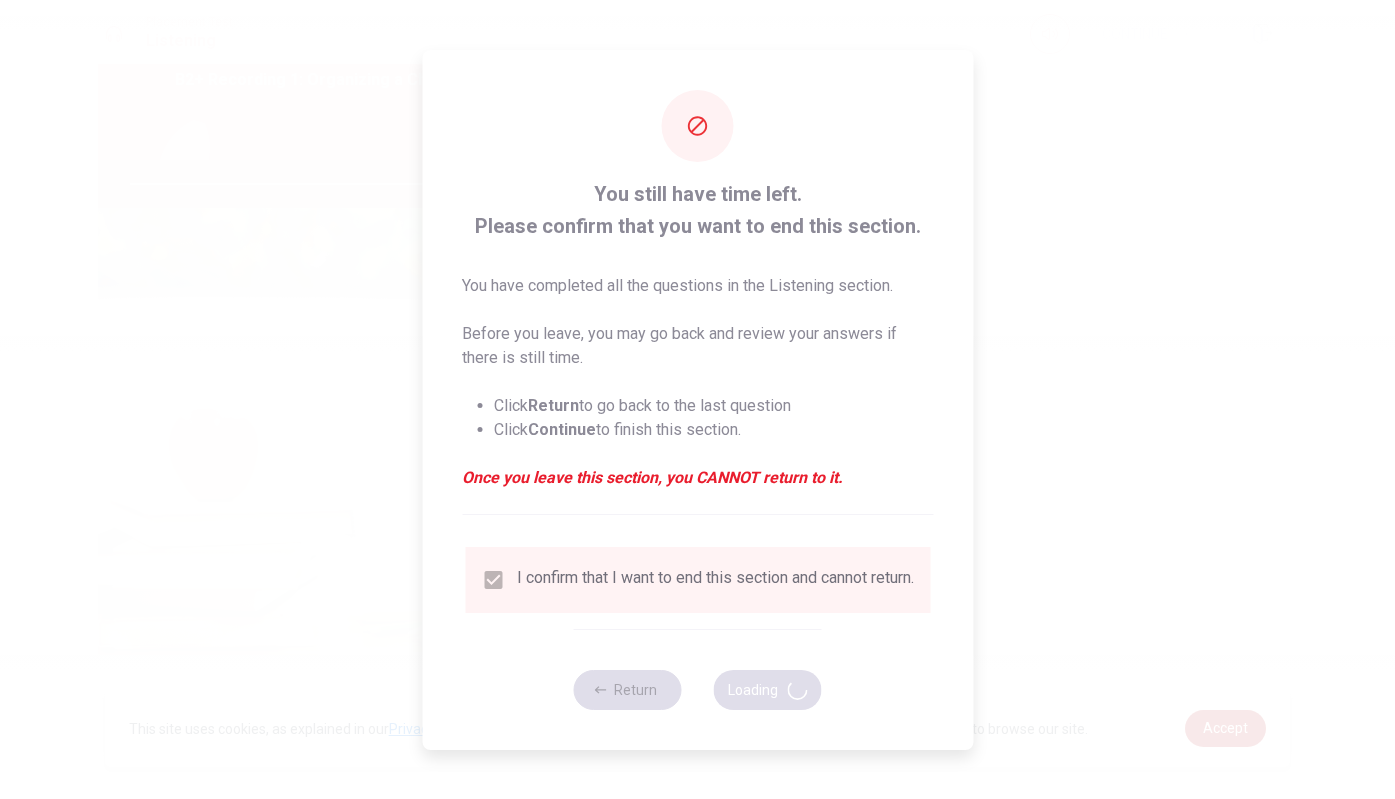 type on "0" 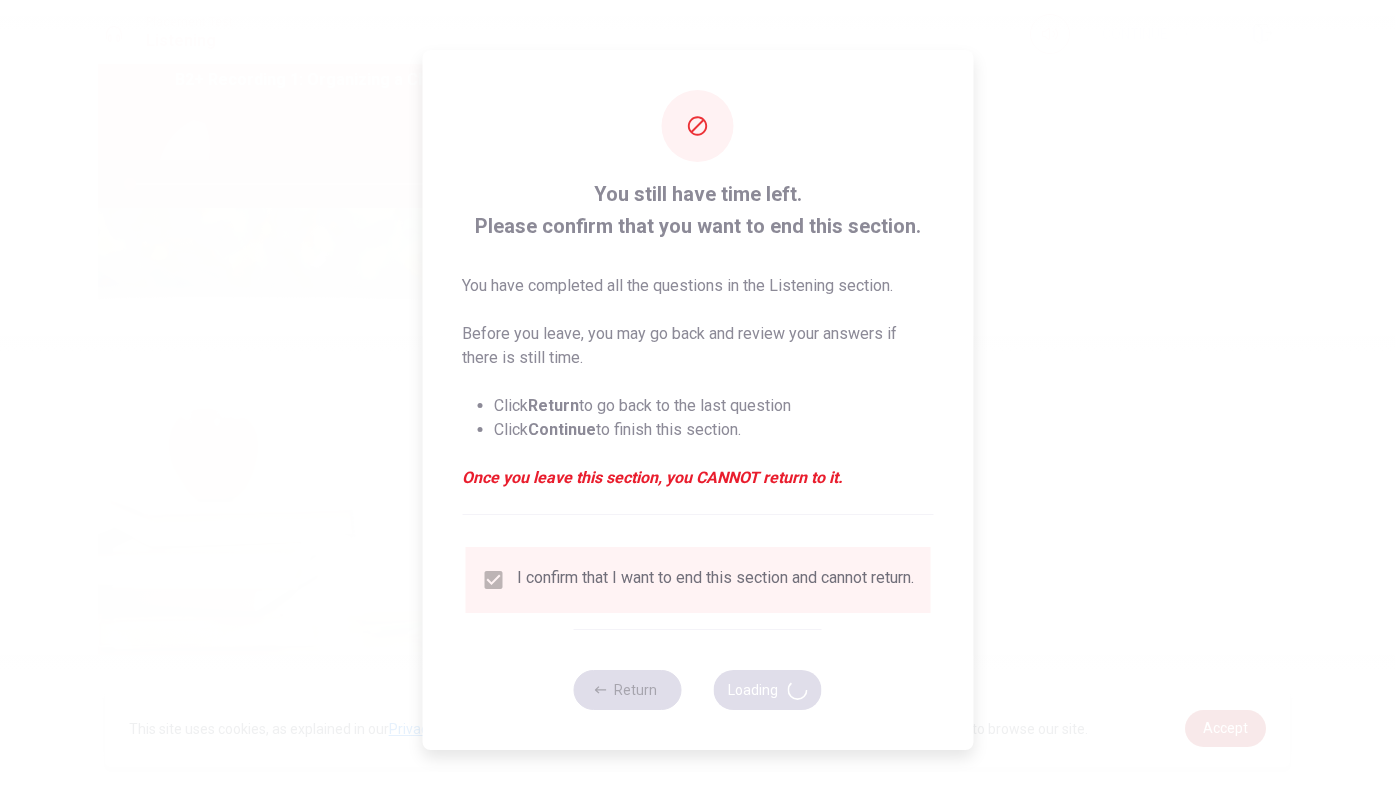 scroll, scrollTop: 0, scrollLeft: 0, axis: both 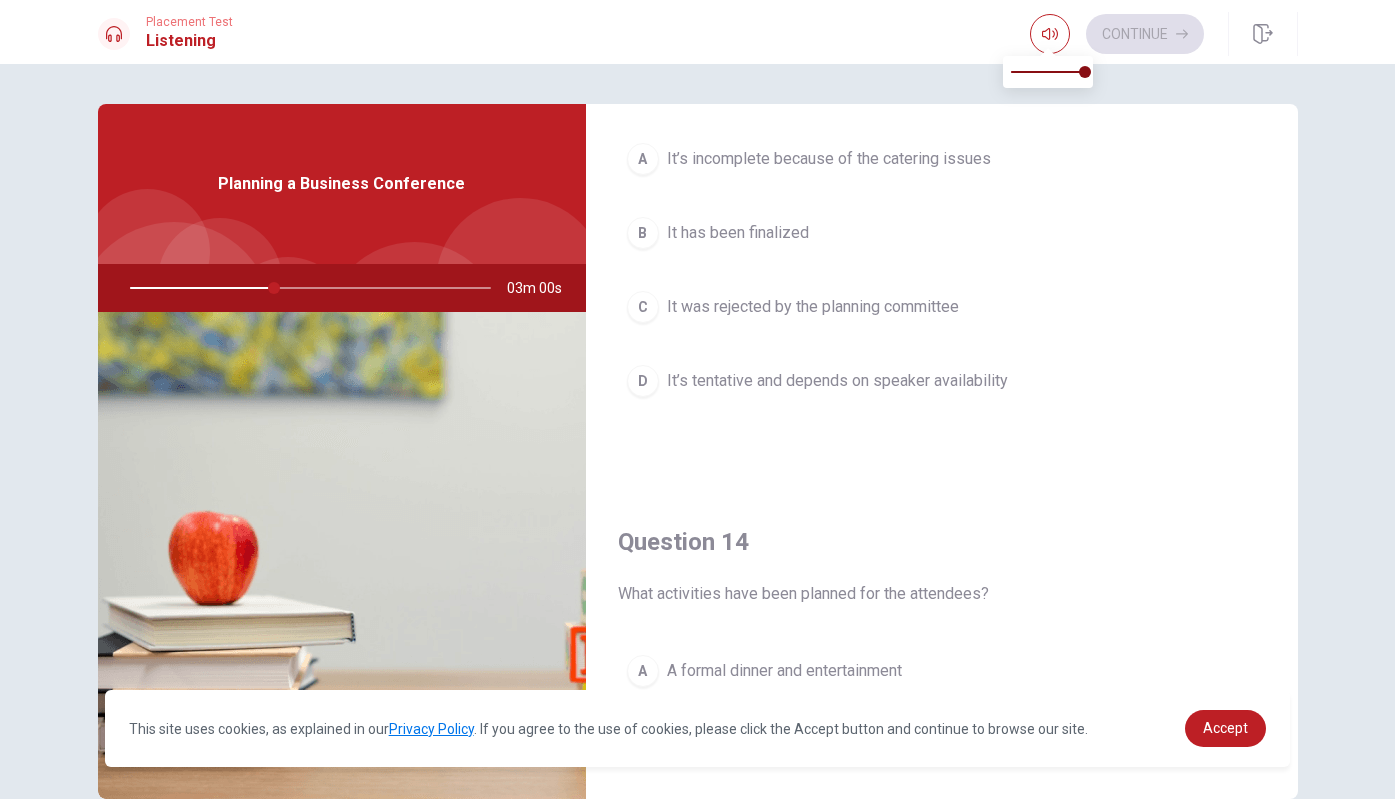 click on "Question 14 What activities have been planned for the attendees? A A formal dinner and entertainment B A tour of the venue and guest lectures C Networking sessions, interactive workshops, and a panel discussion D A charity auction and a sports event" at bounding box center [942, 742] 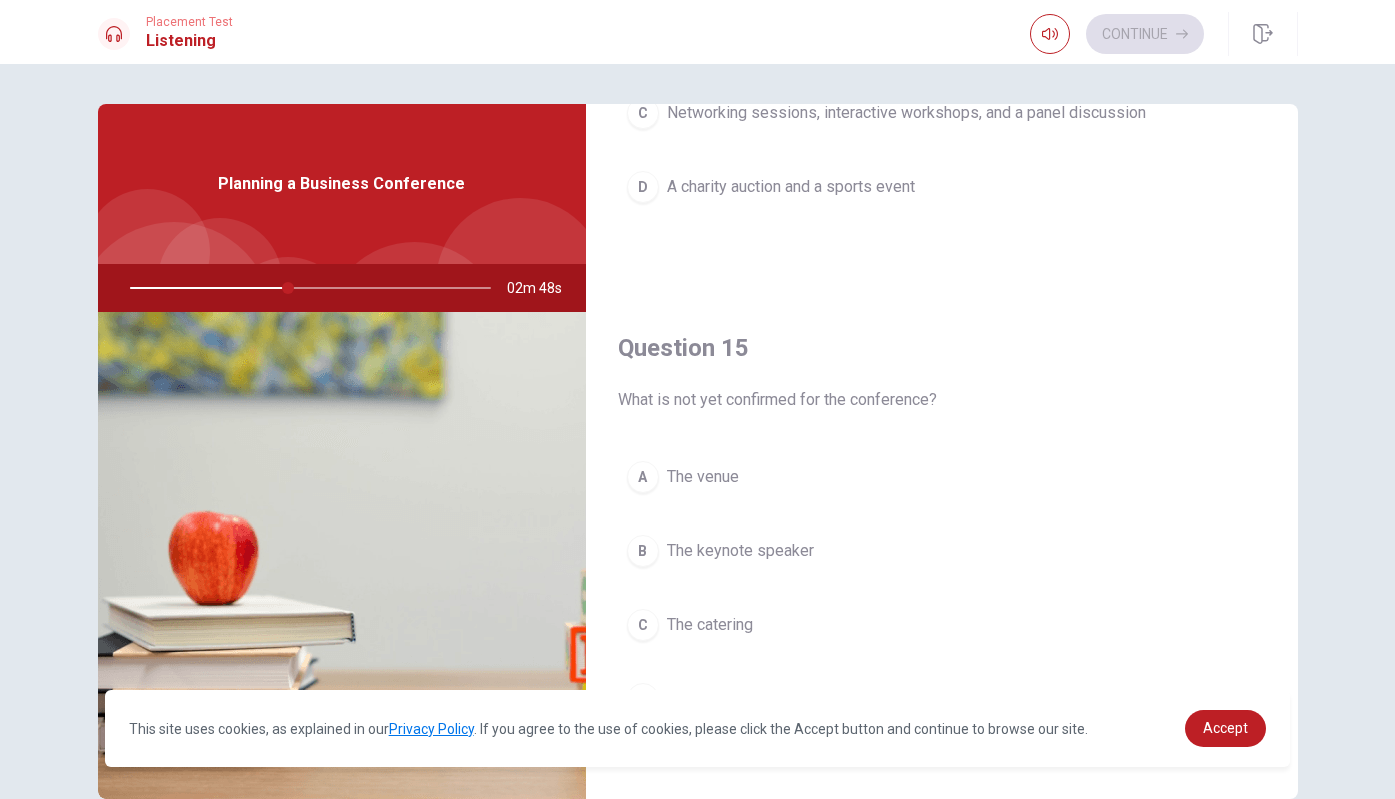 scroll, scrollTop: 1865, scrollLeft: 0, axis: vertical 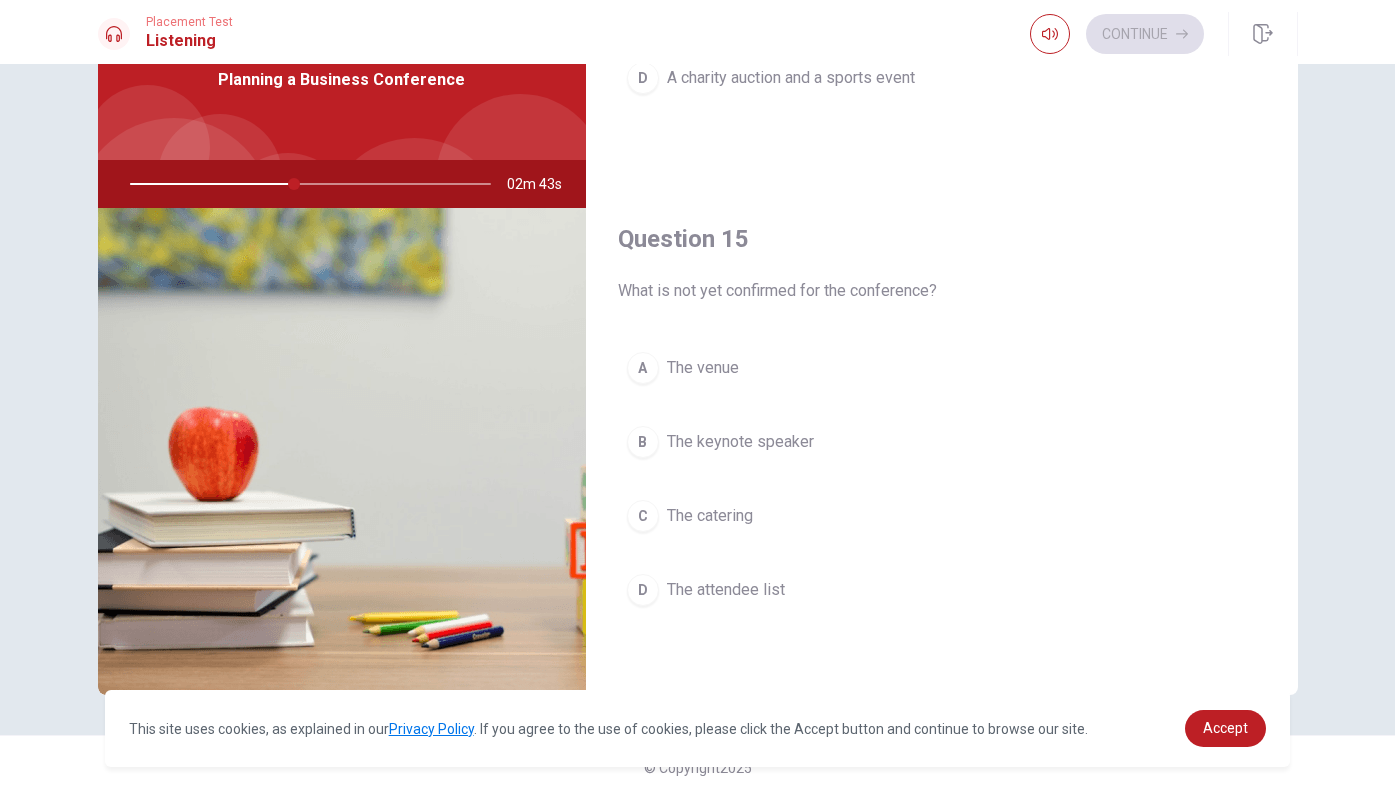 click on "D The attendee list" at bounding box center (942, 590) 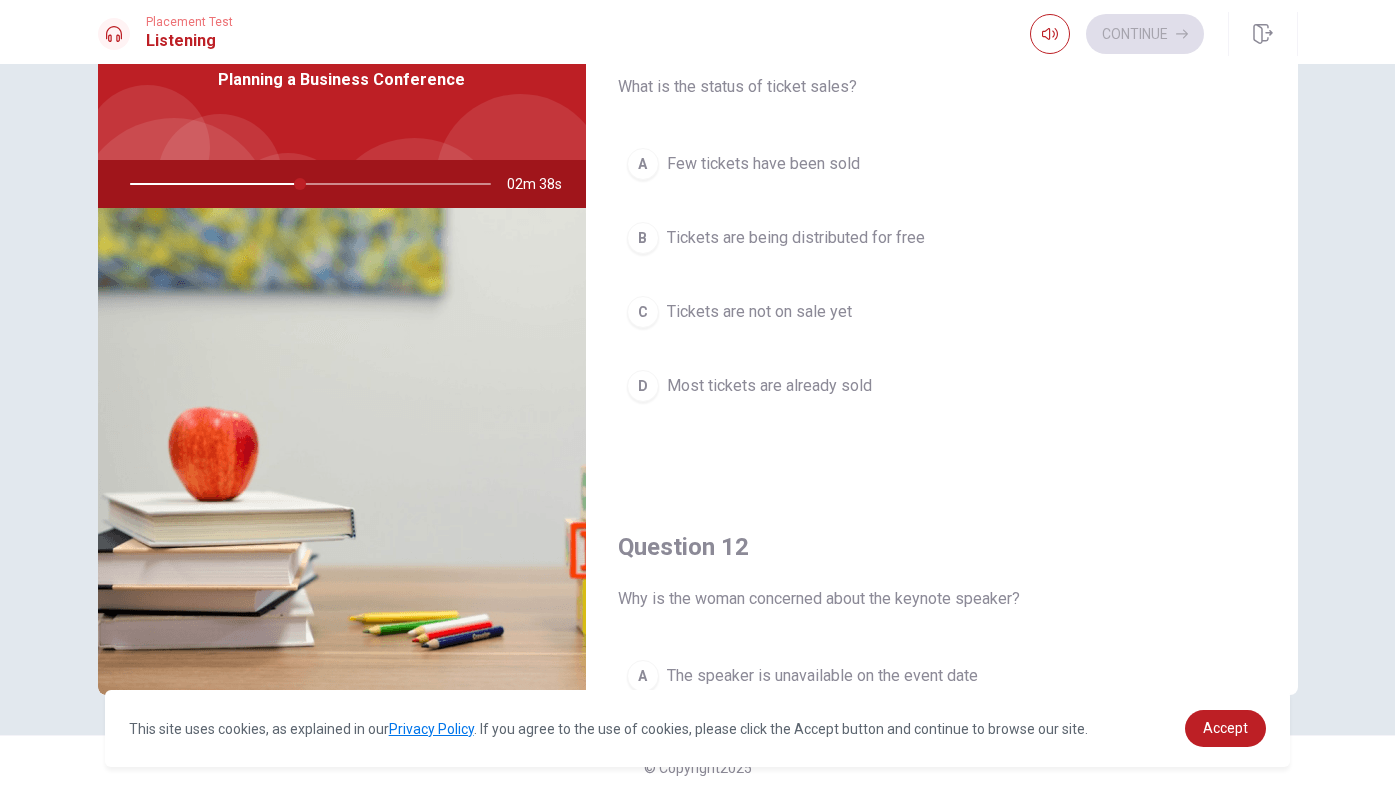 scroll, scrollTop: 0, scrollLeft: 0, axis: both 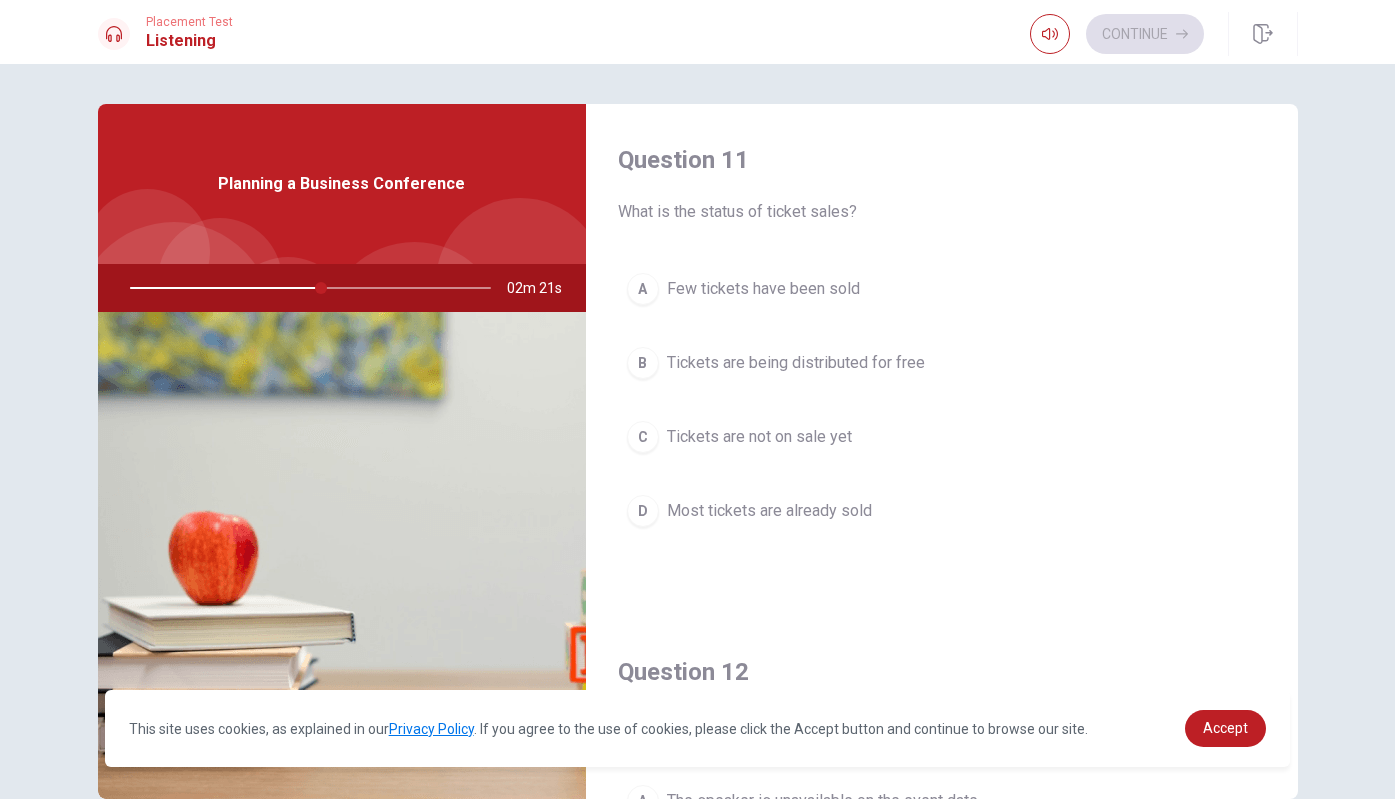 click on "D Most tickets are already sold" at bounding box center [942, 511] 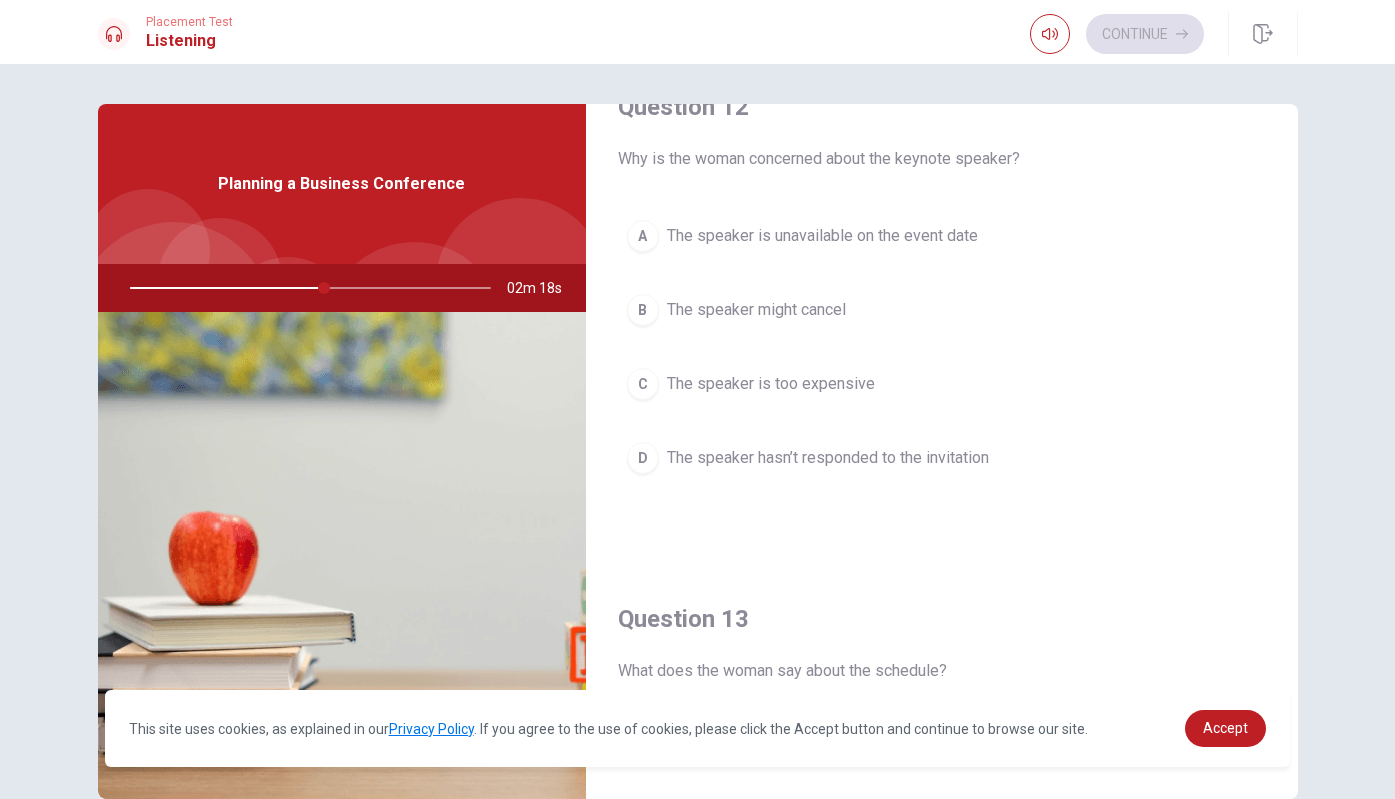 scroll, scrollTop: 568, scrollLeft: 0, axis: vertical 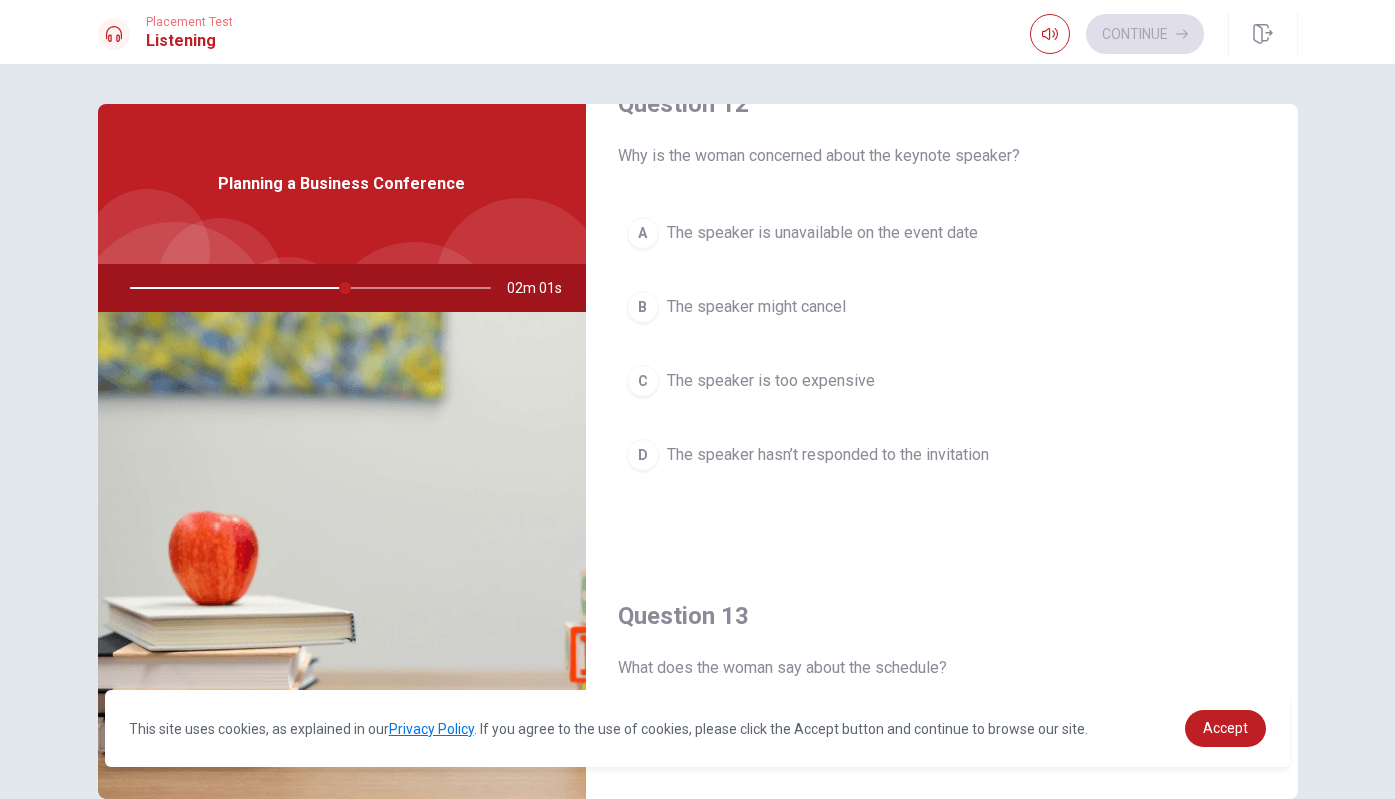 click on "The speaker is unavailable on the event date" at bounding box center [822, 233] 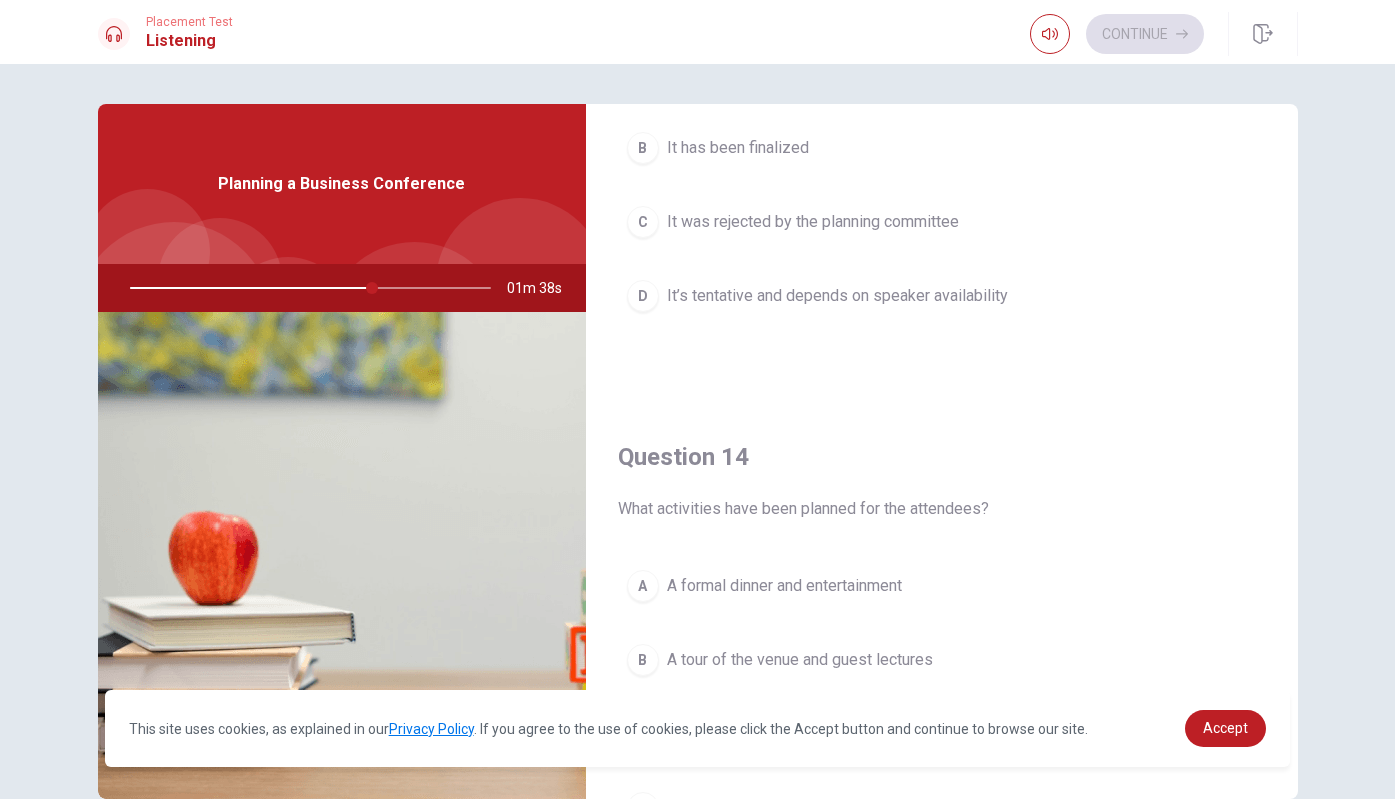 scroll, scrollTop: 1226, scrollLeft: 0, axis: vertical 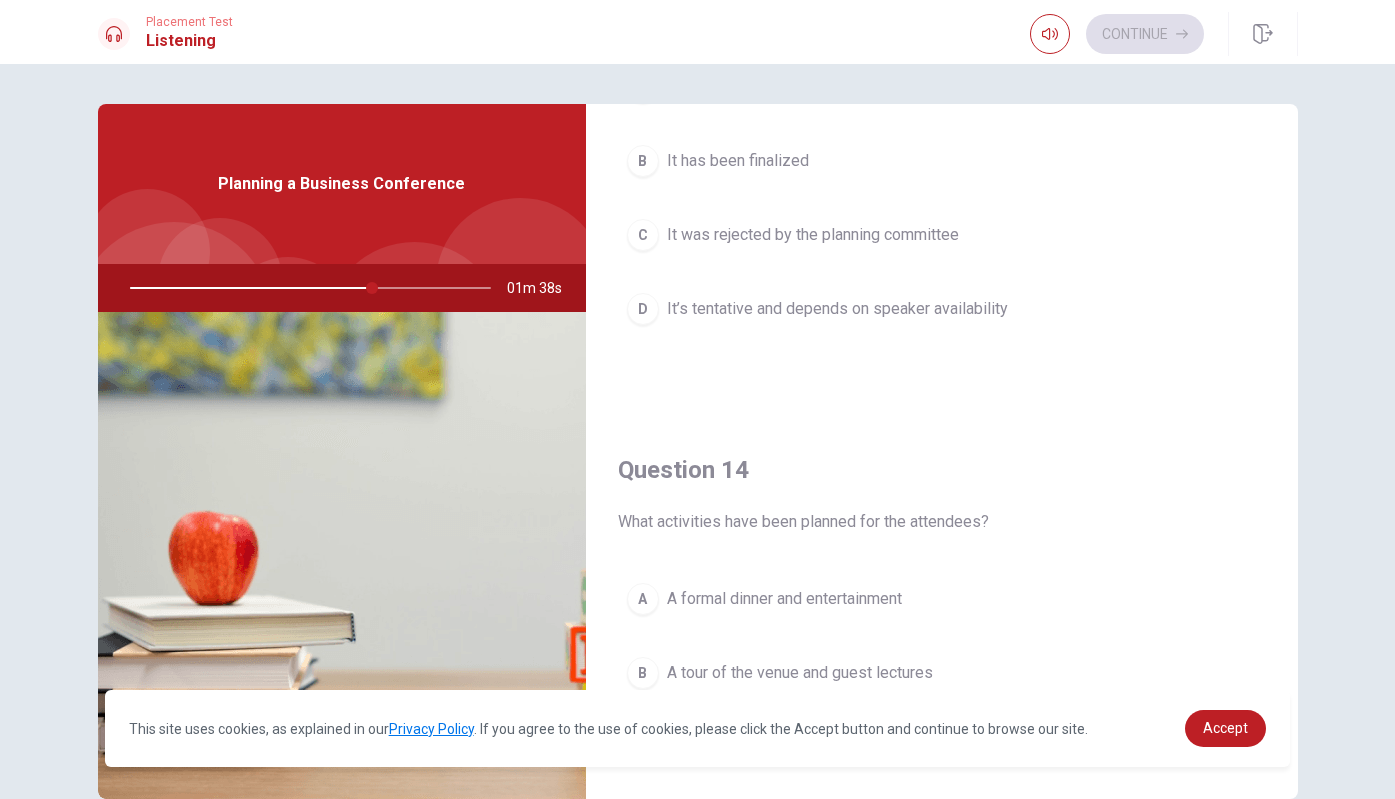 click on "It’s tentative and depends on speaker availability" at bounding box center (837, 309) 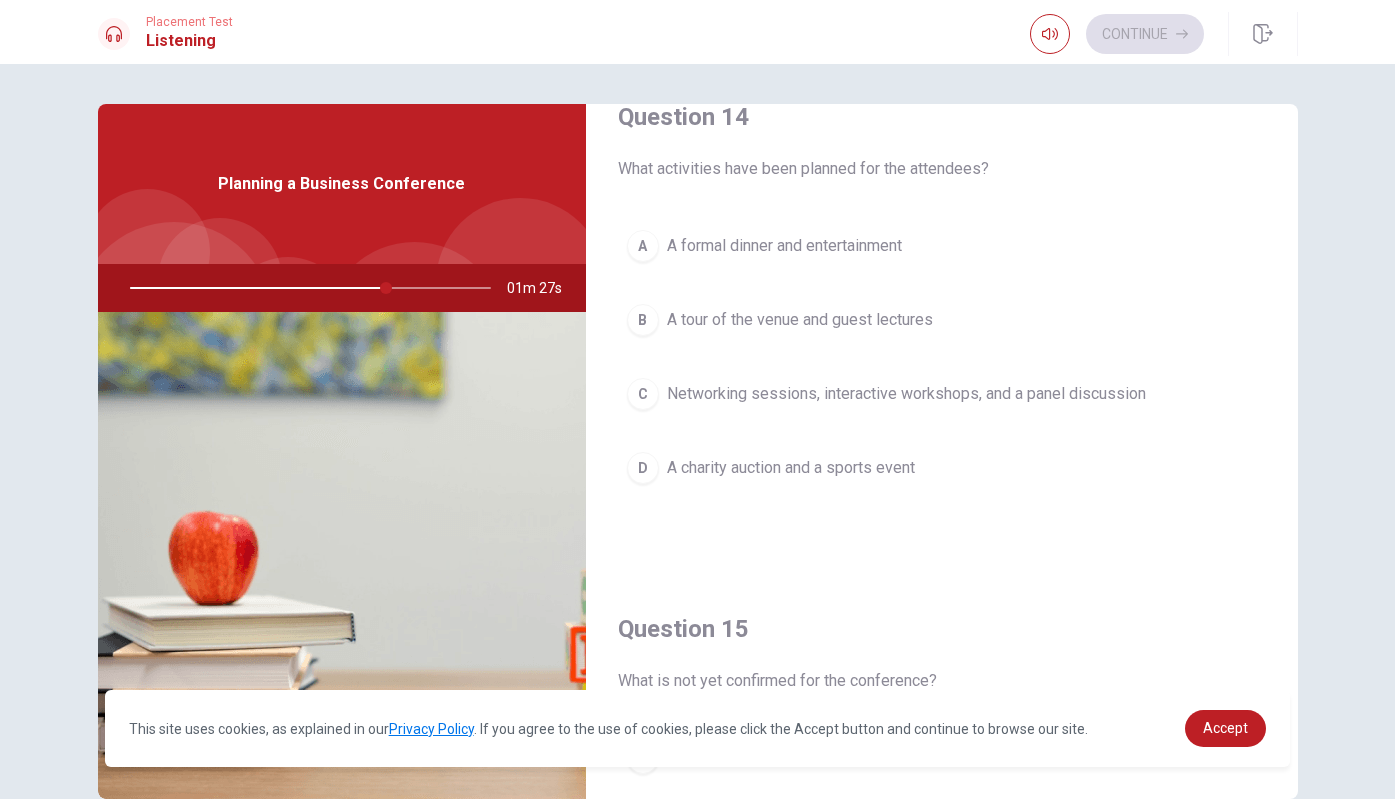 scroll, scrollTop: 1580, scrollLeft: 0, axis: vertical 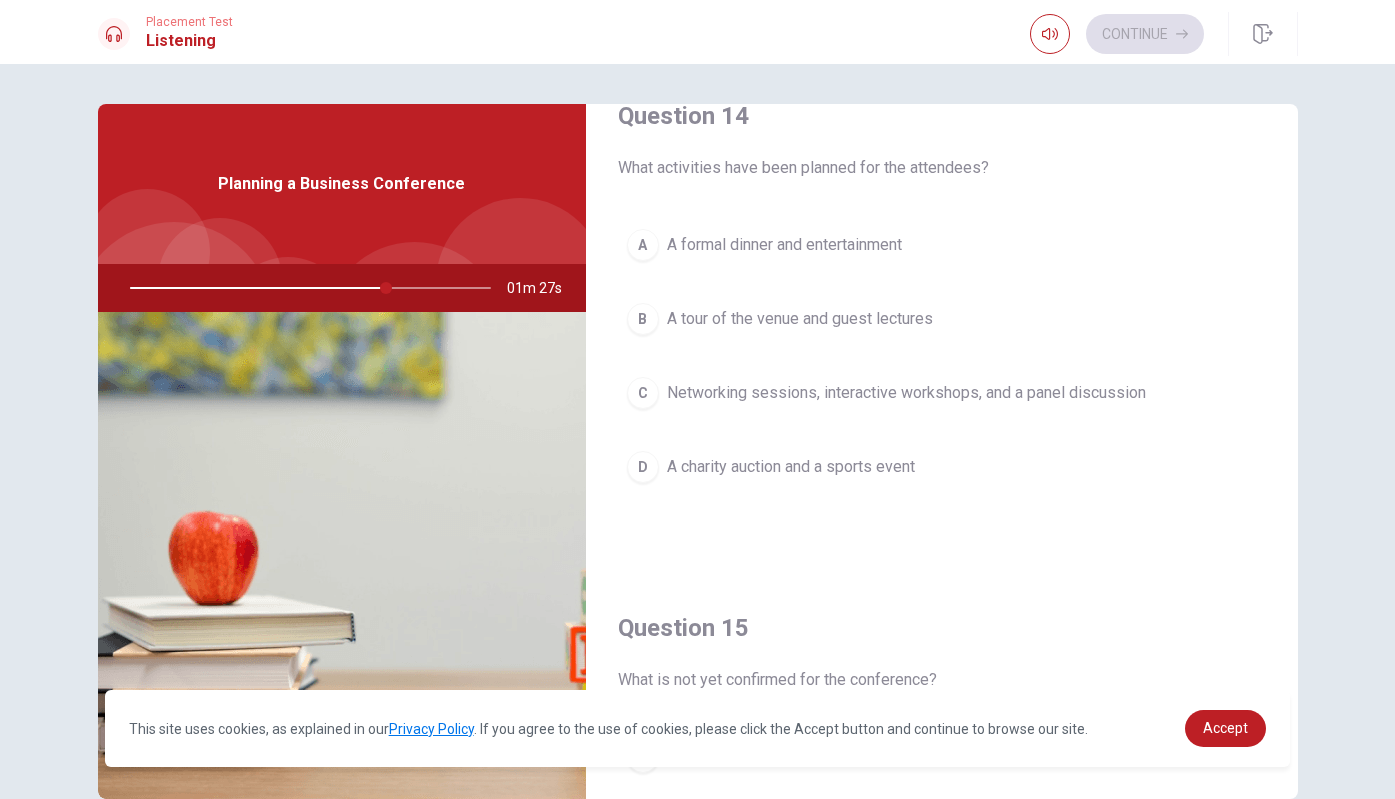 click on "Networking sessions, interactive workshops, and a panel discussion" at bounding box center (906, 393) 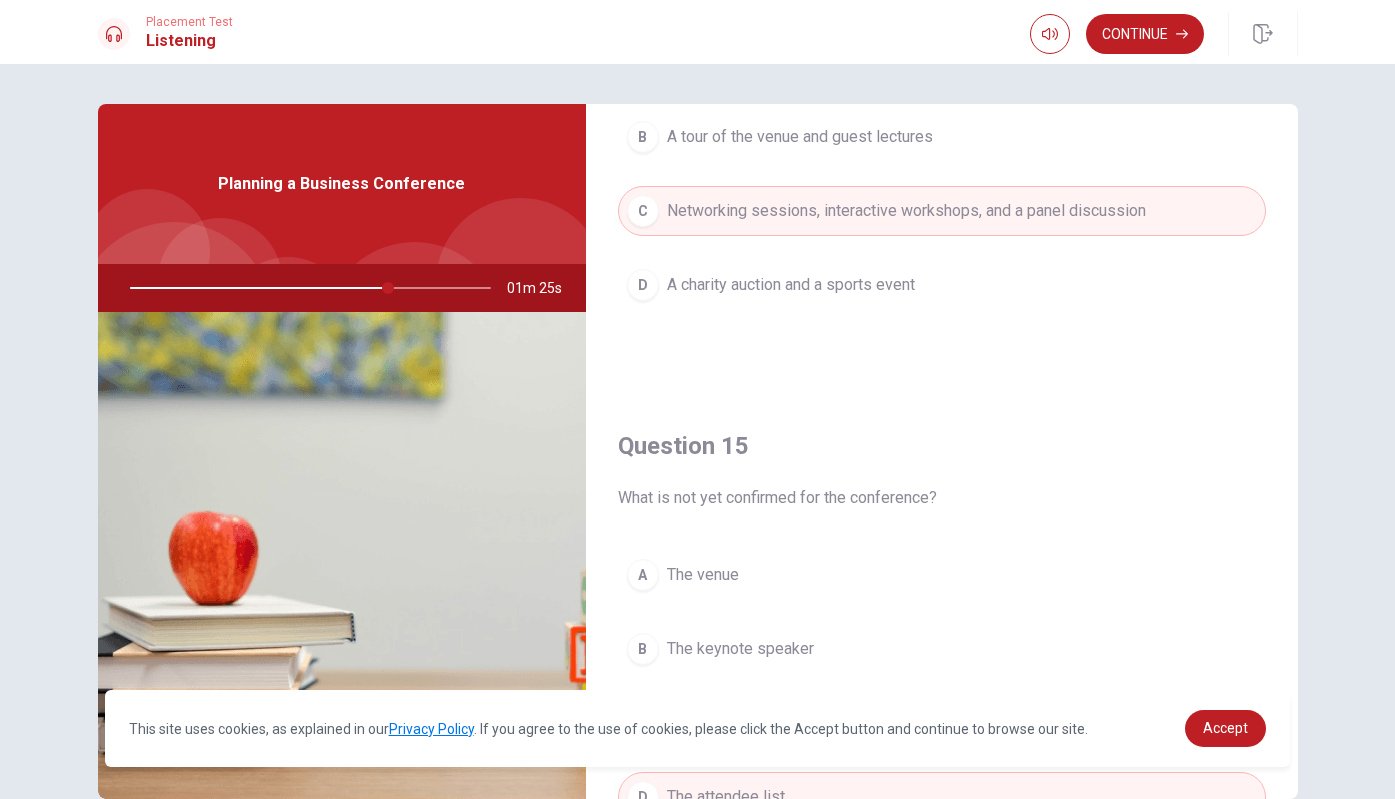 scroll, scrollTop: 1865, scrollLeft: 0, axis: vertical 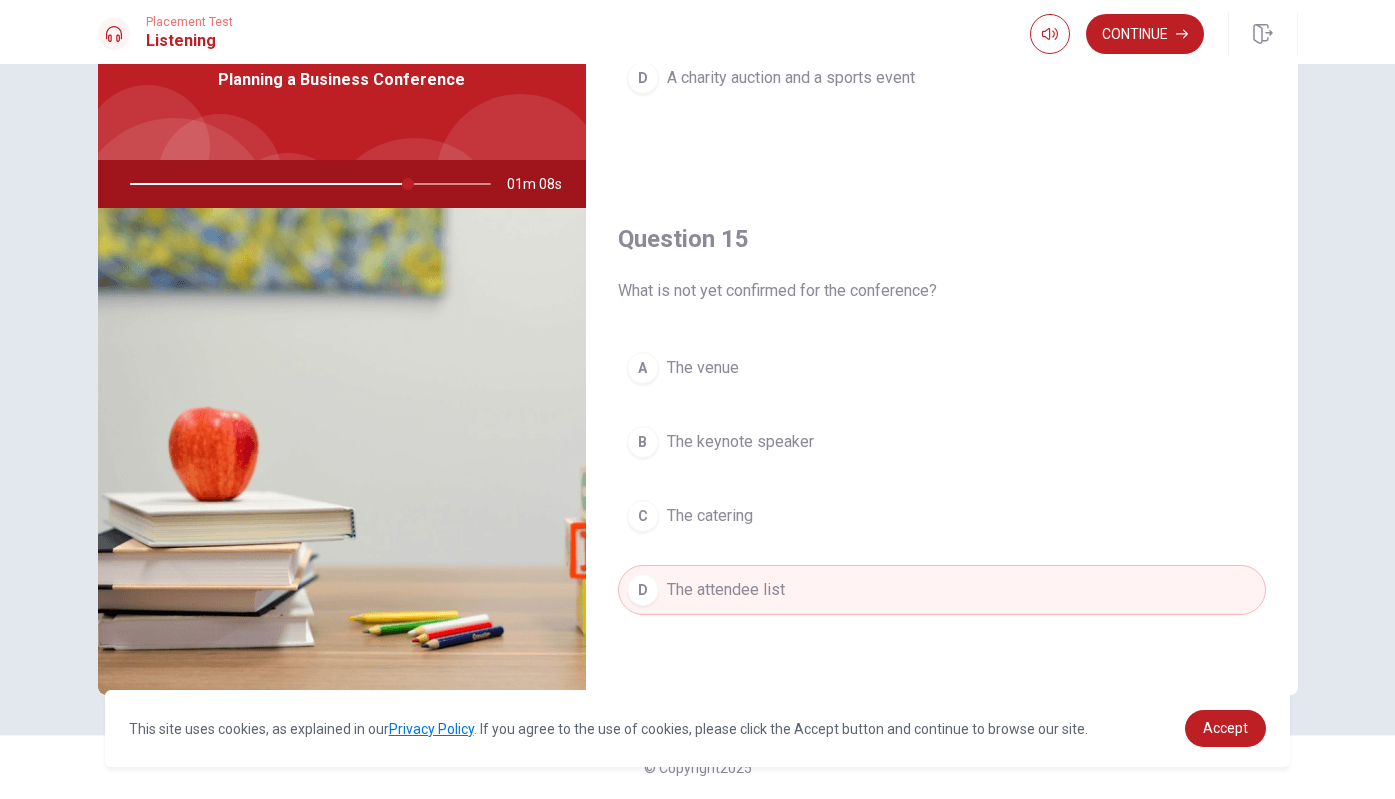 click on "A The venue" at bounding box center [942, 368] 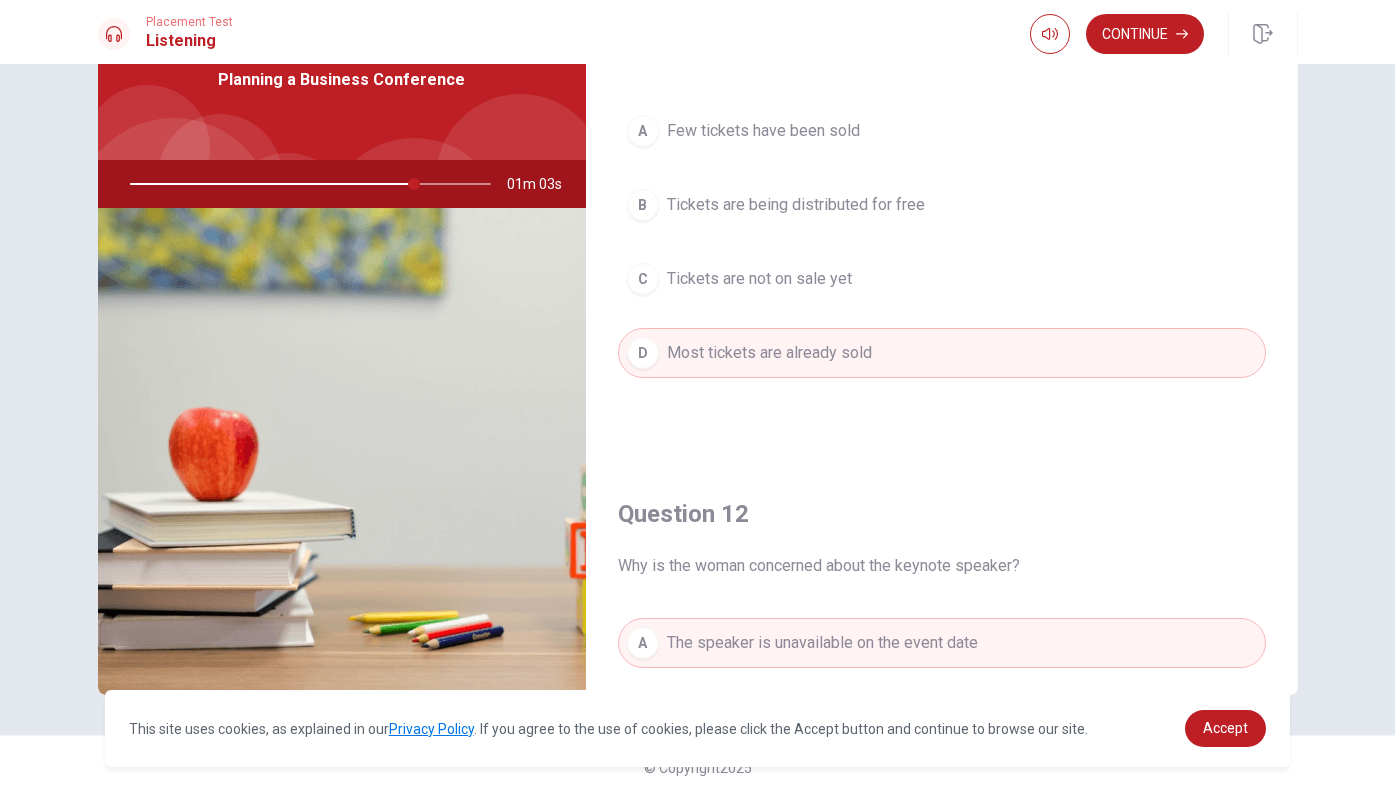 scroll, scrollTop: 0, scrollLeft: 0, axis: both 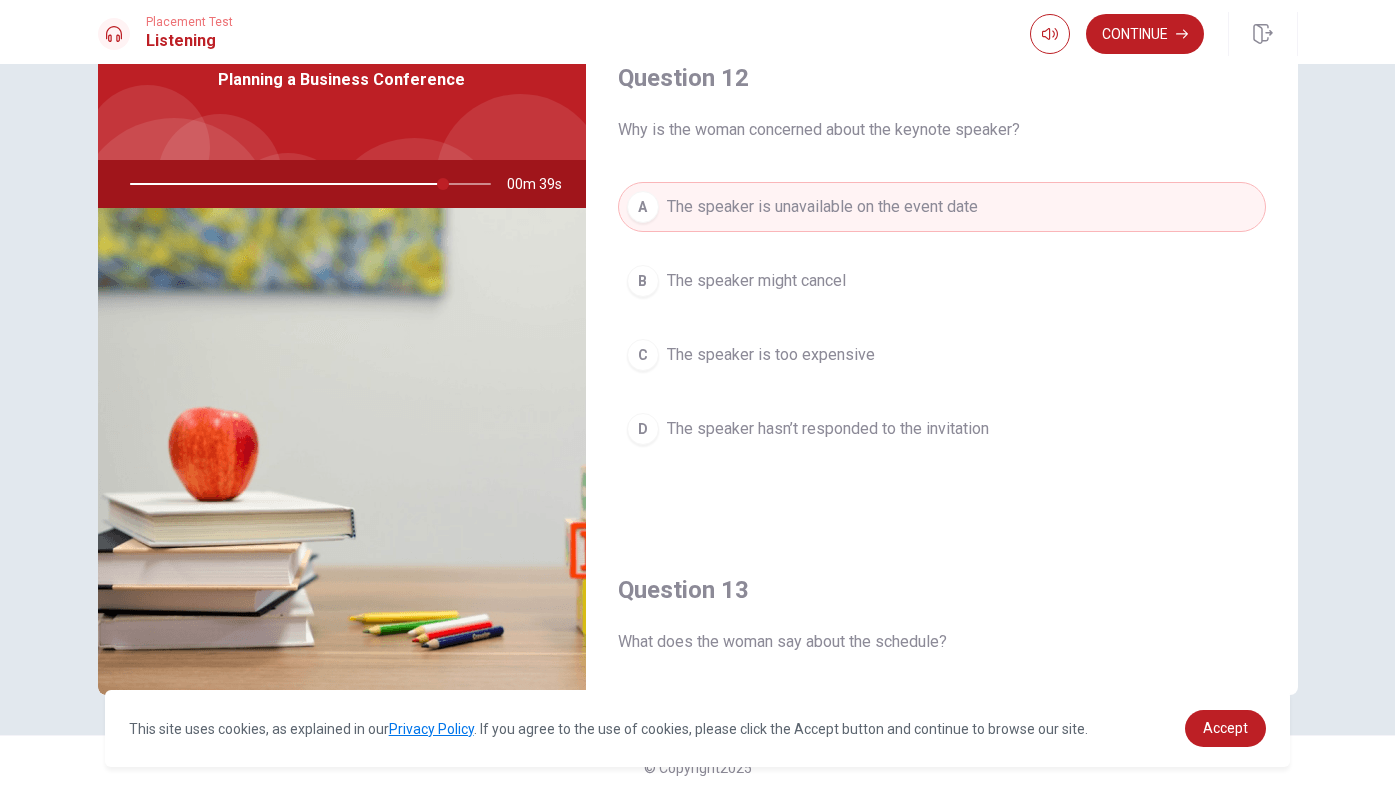 click on "The speaker might cancel" at bounding box center [756, 281] 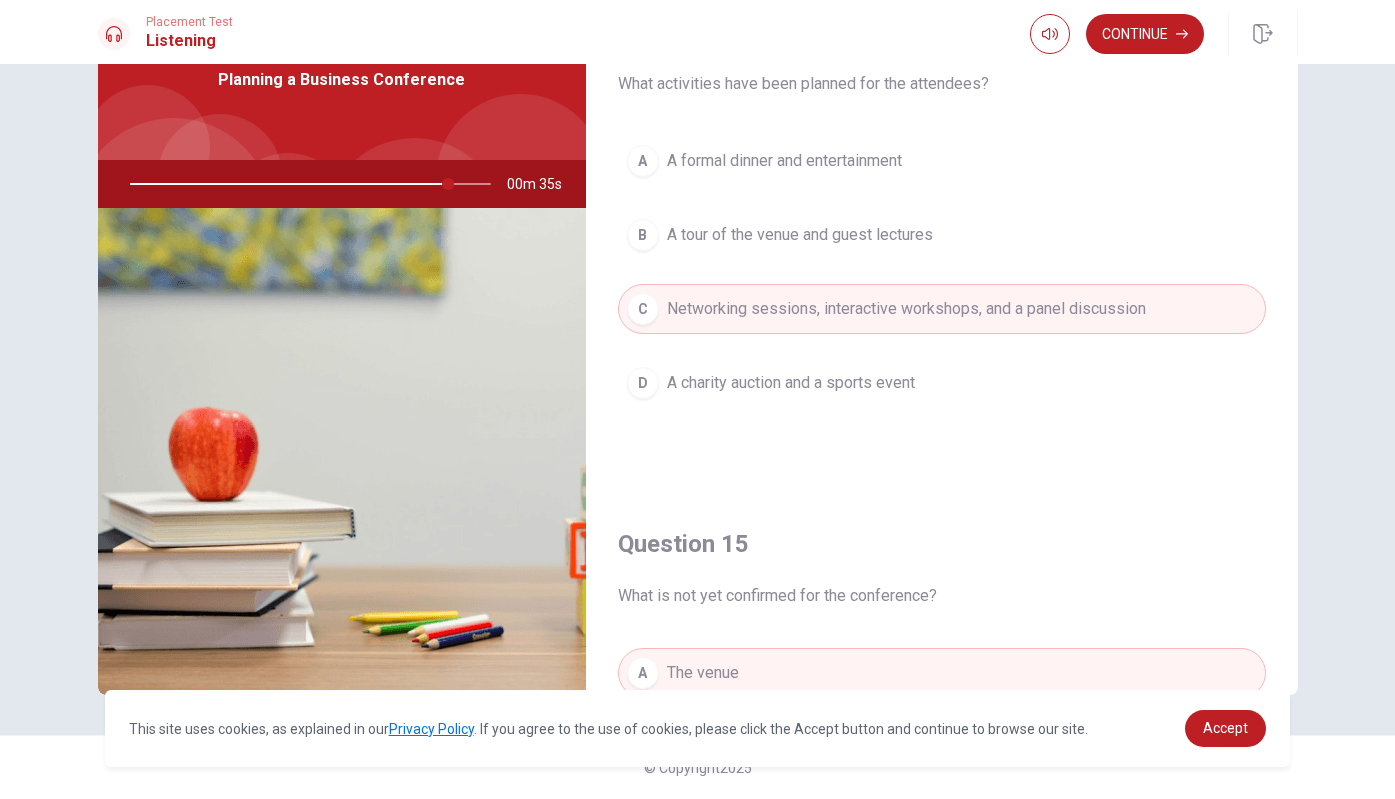 scroll, scrollTop: 1865, scrollLeft: 0, axis: vertical 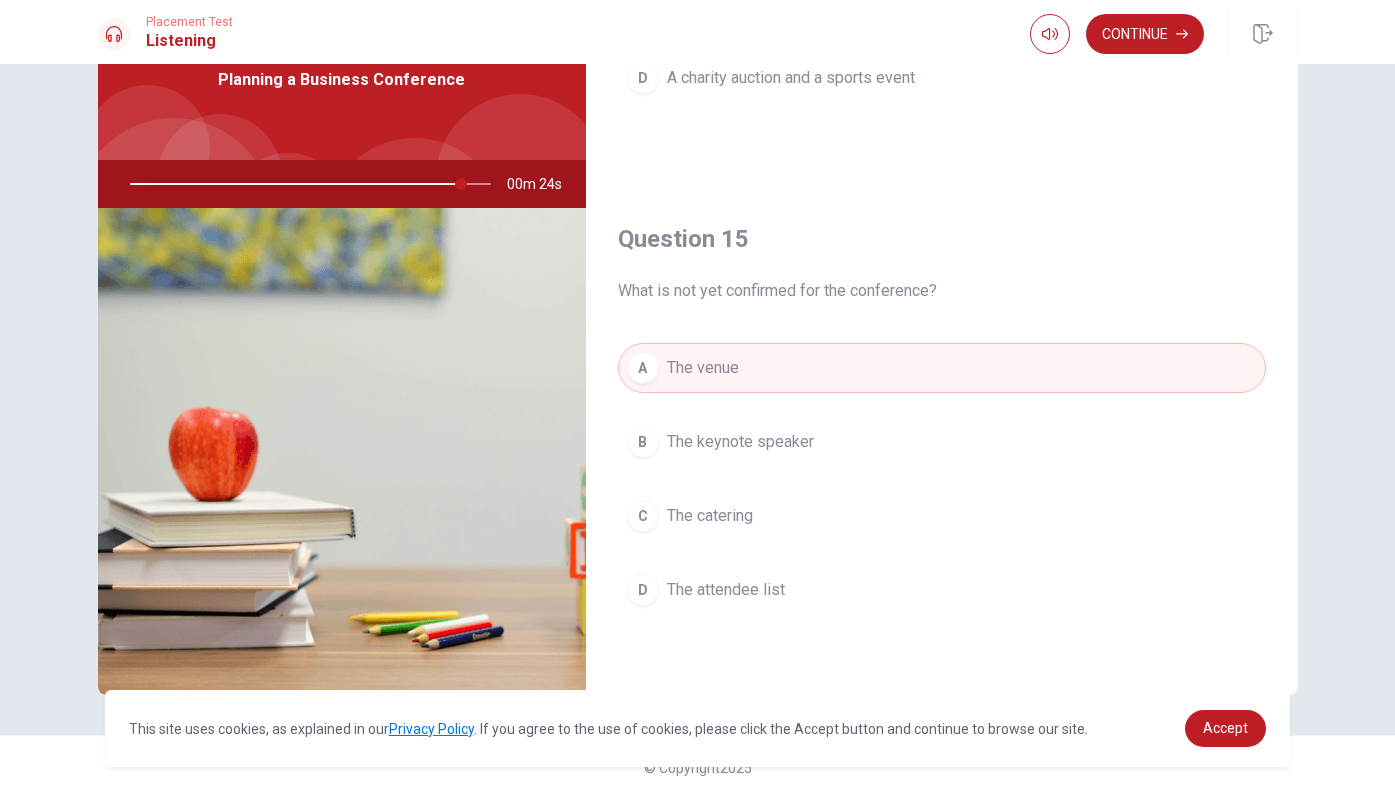 click on "B The keynote speaker" at bounding box center [942, 442] 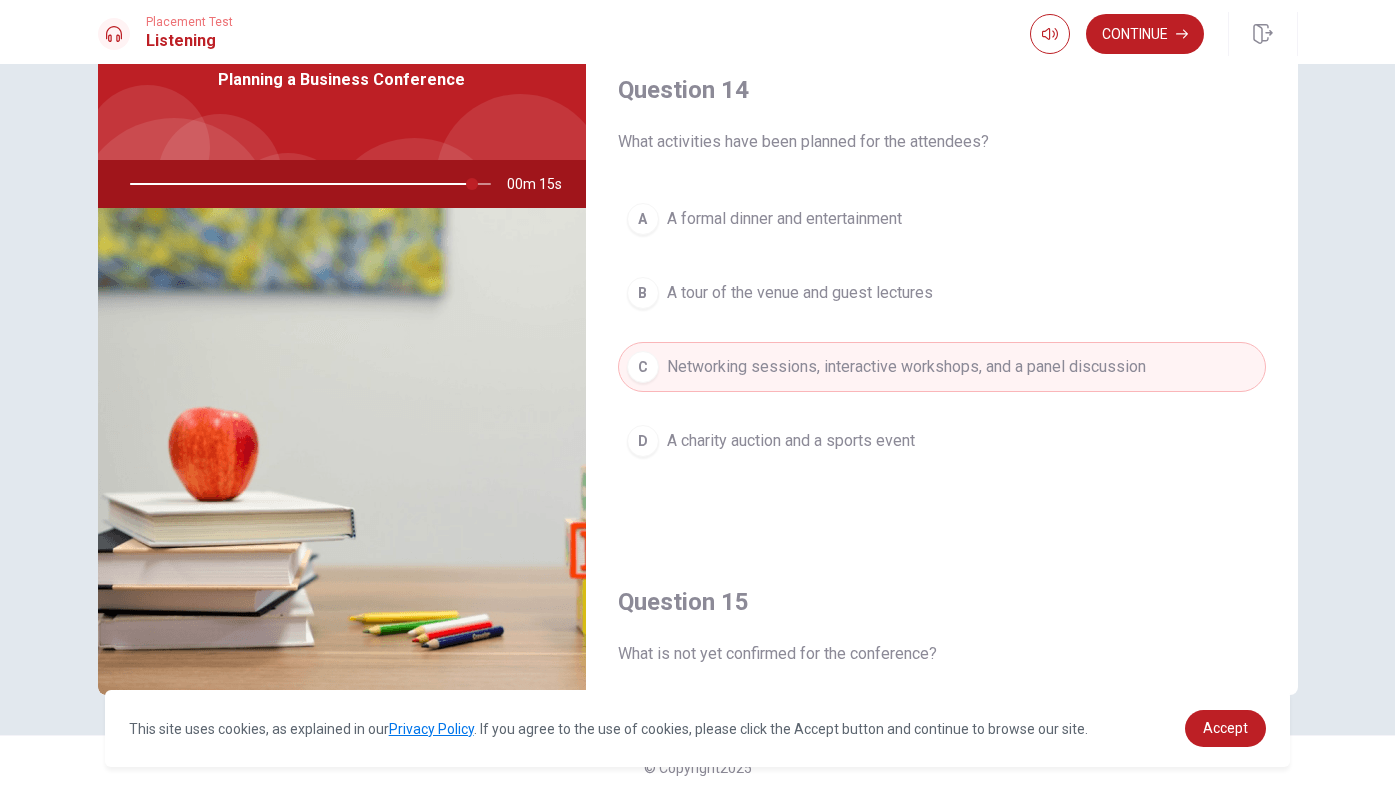 scroll, scrollTop: 1865, scrollLeft: 0, axis: vertical 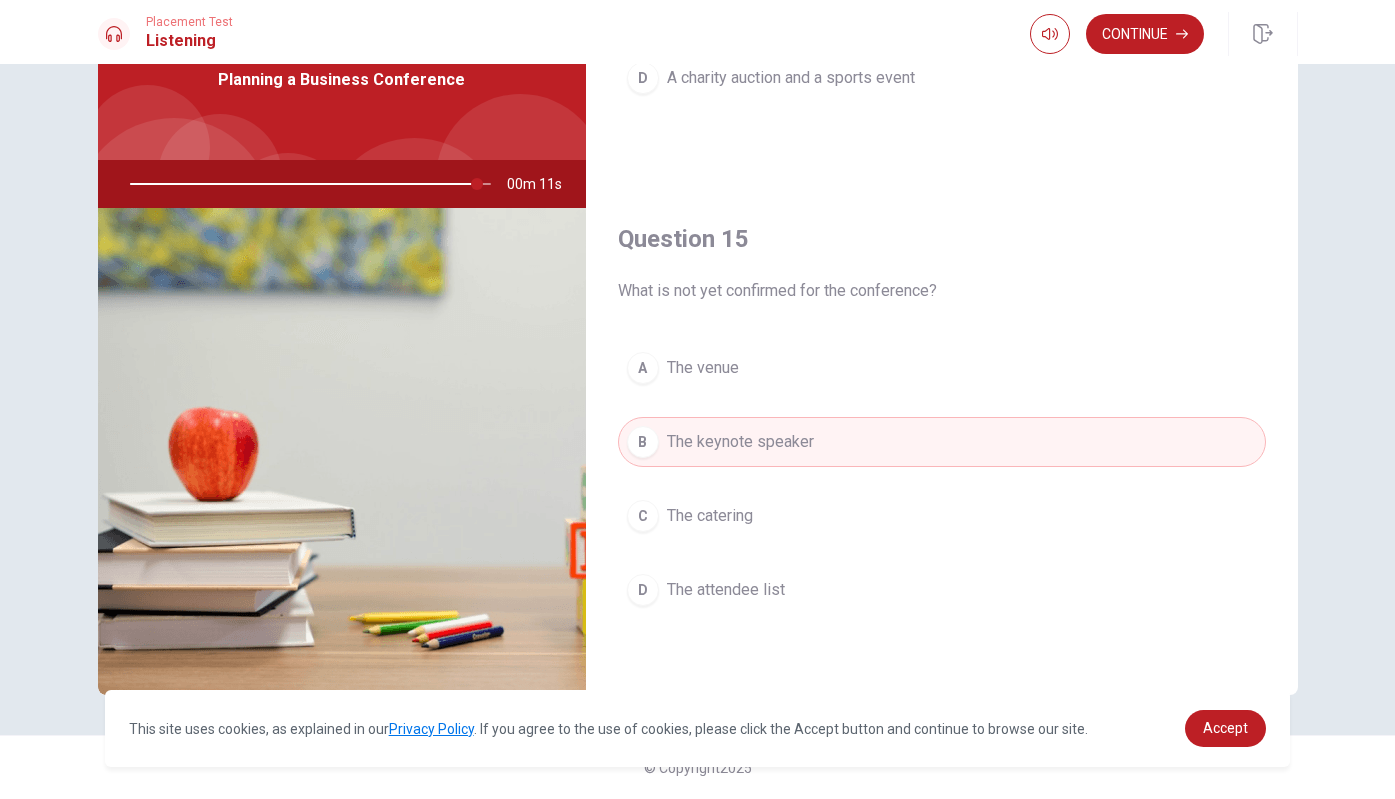 click on "A The venue" at bounding box center [942, 368] 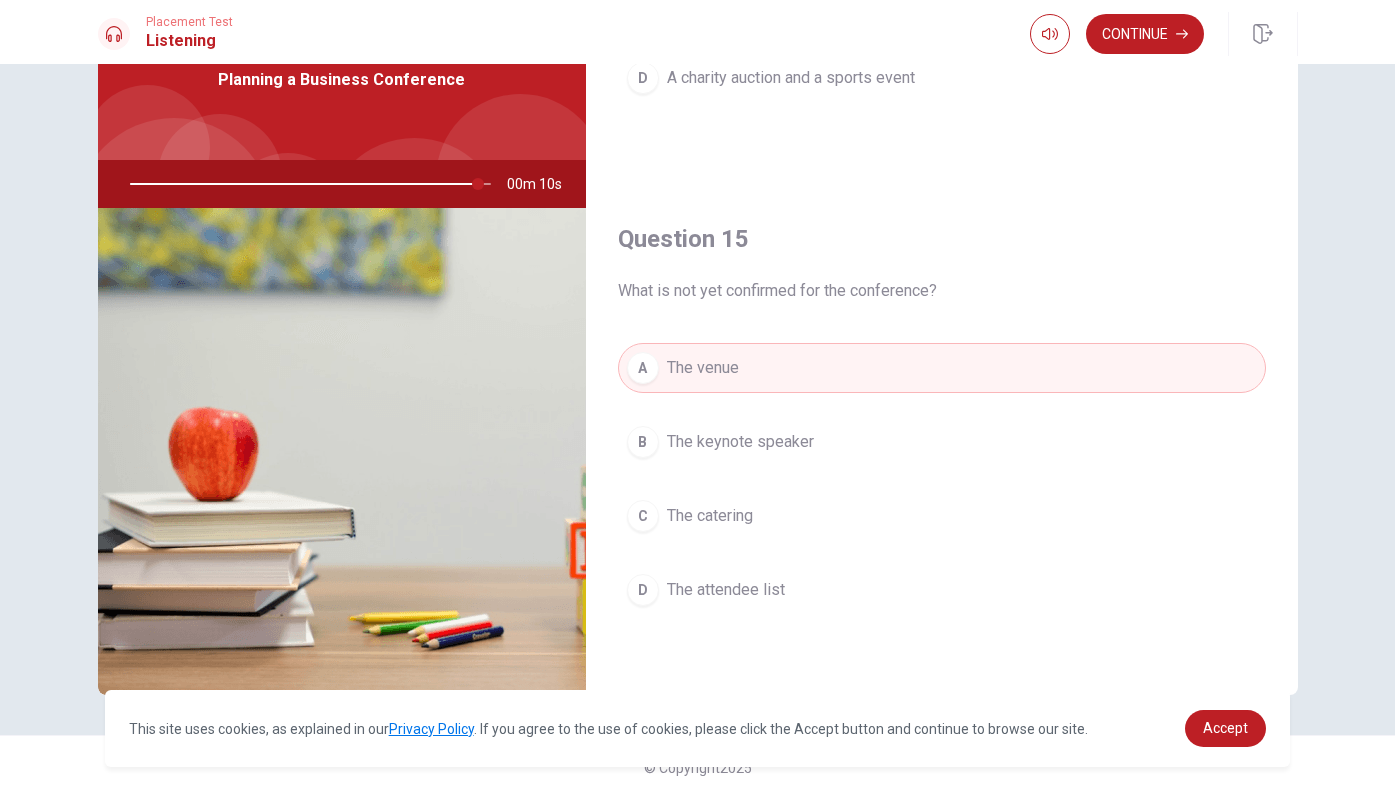 click on "B The keynote speaker" at bounding box center (942, 442) 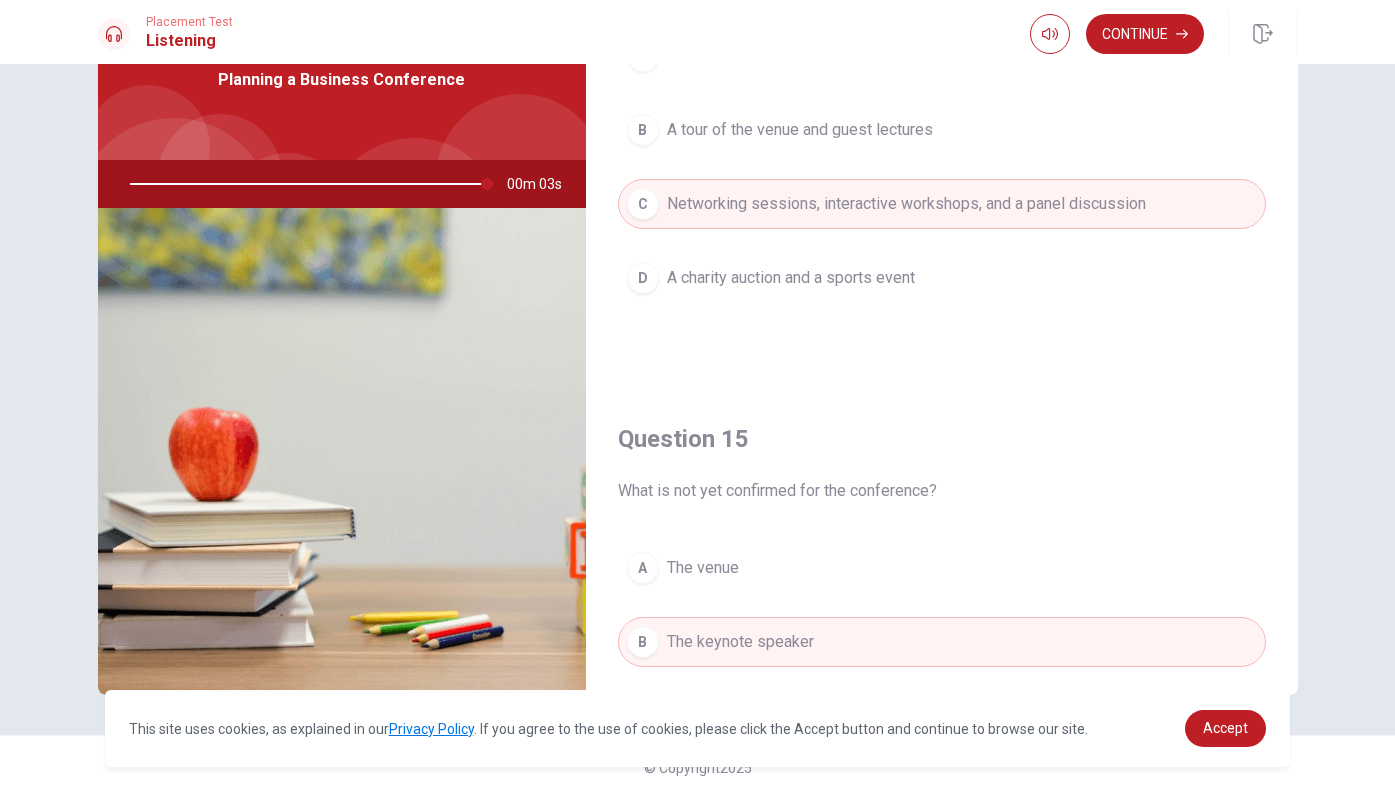 scroll, scrollTop: 1865, scrollLeft: 0, axis: vertical 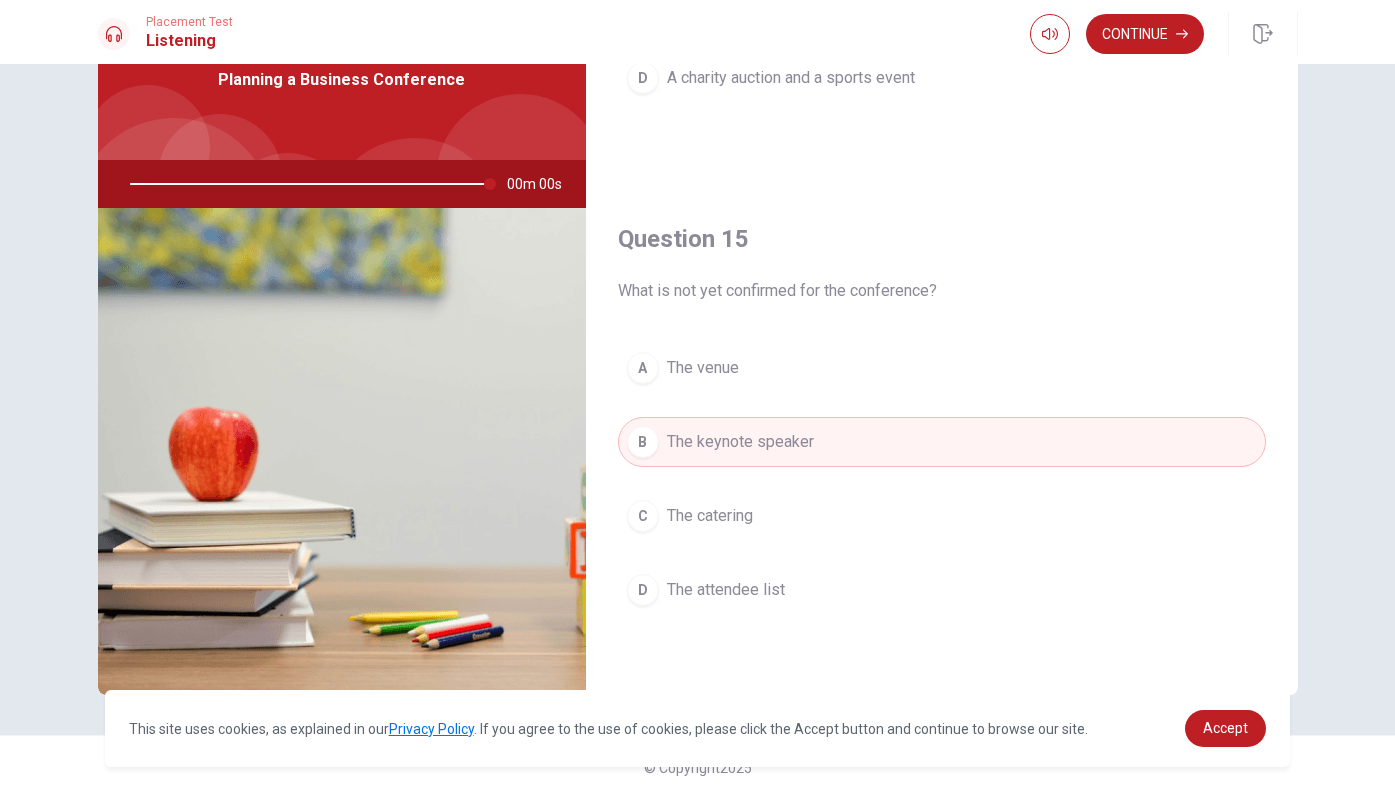 click on "You’ve run out of time. Click on continue to move on Continue" at bounding box center [697, 399] 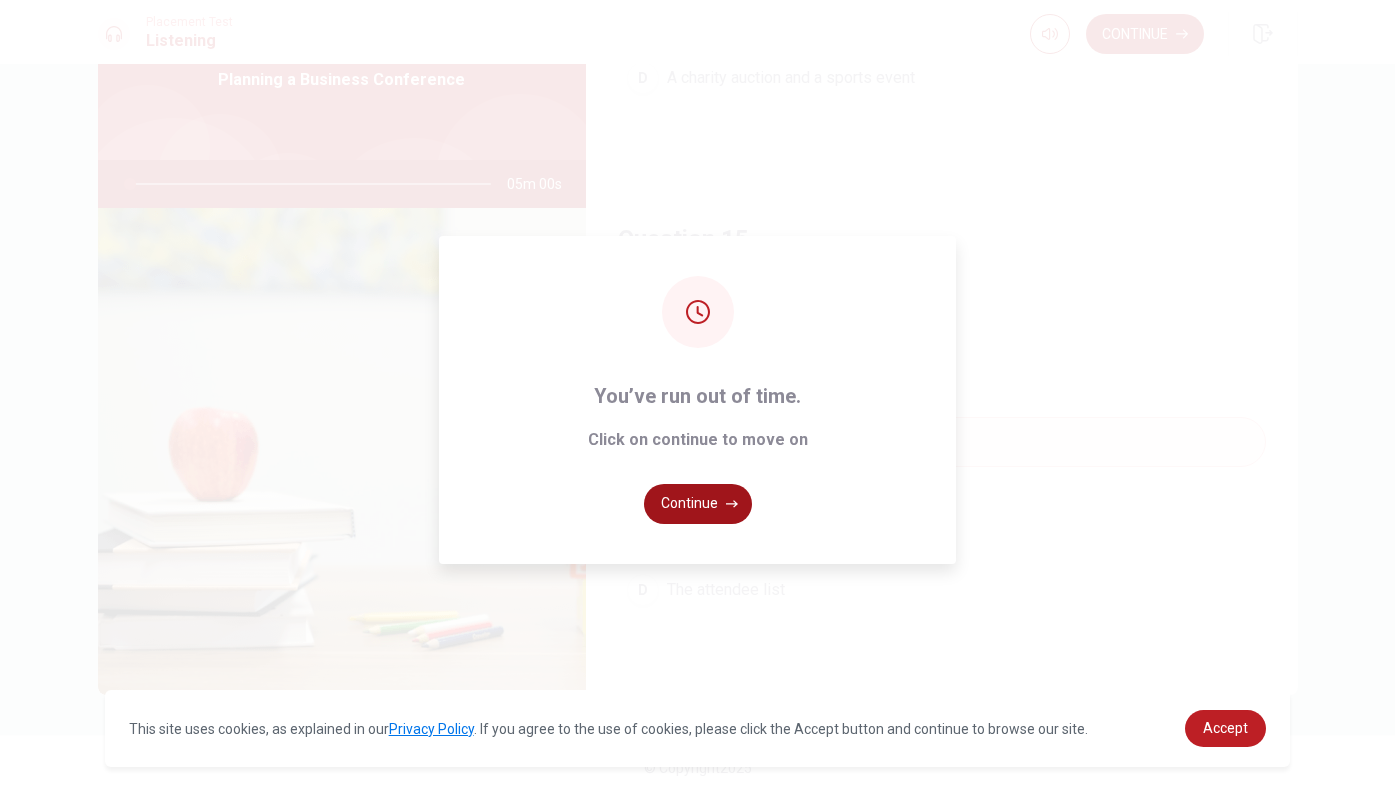 click 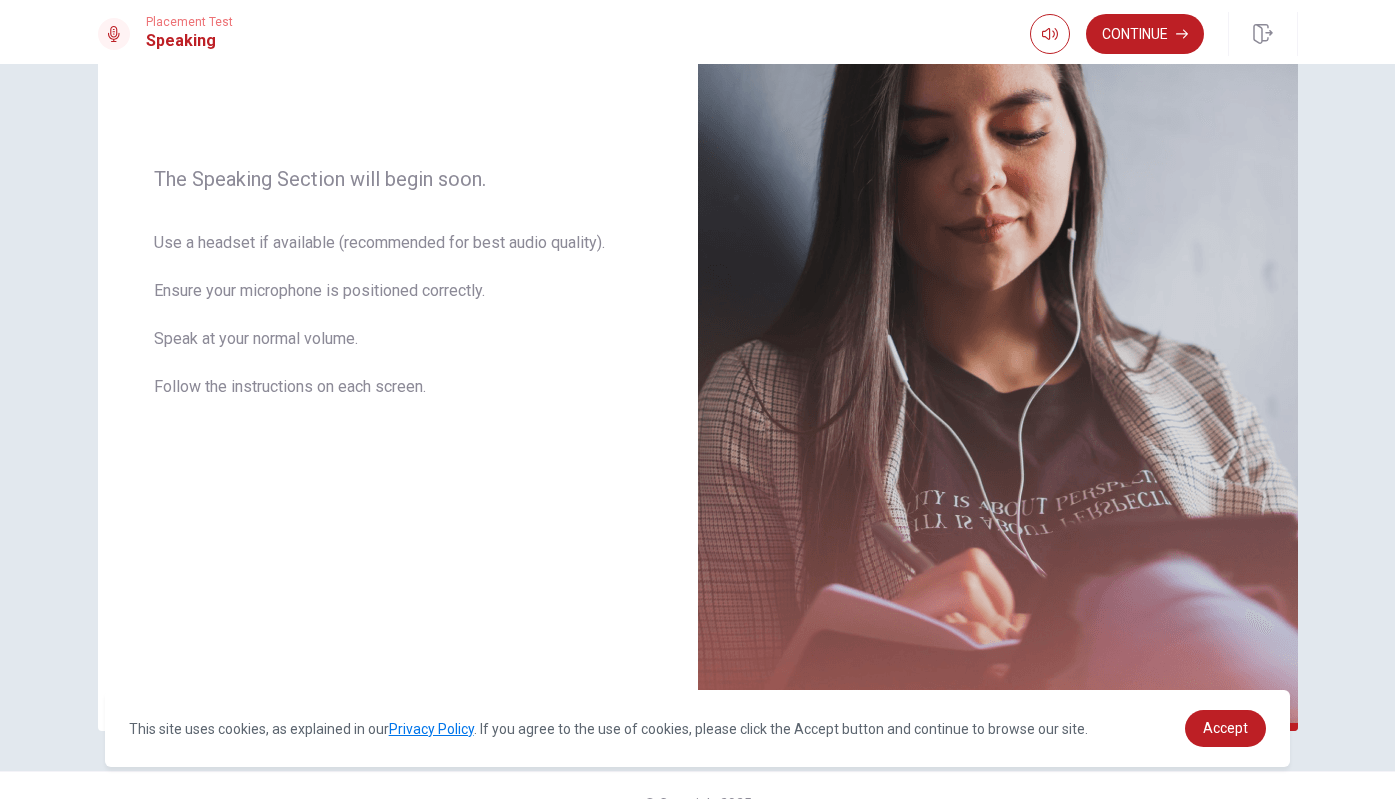 scroll, scrollTop: 281, scrollLeft: 0, axis: vertical 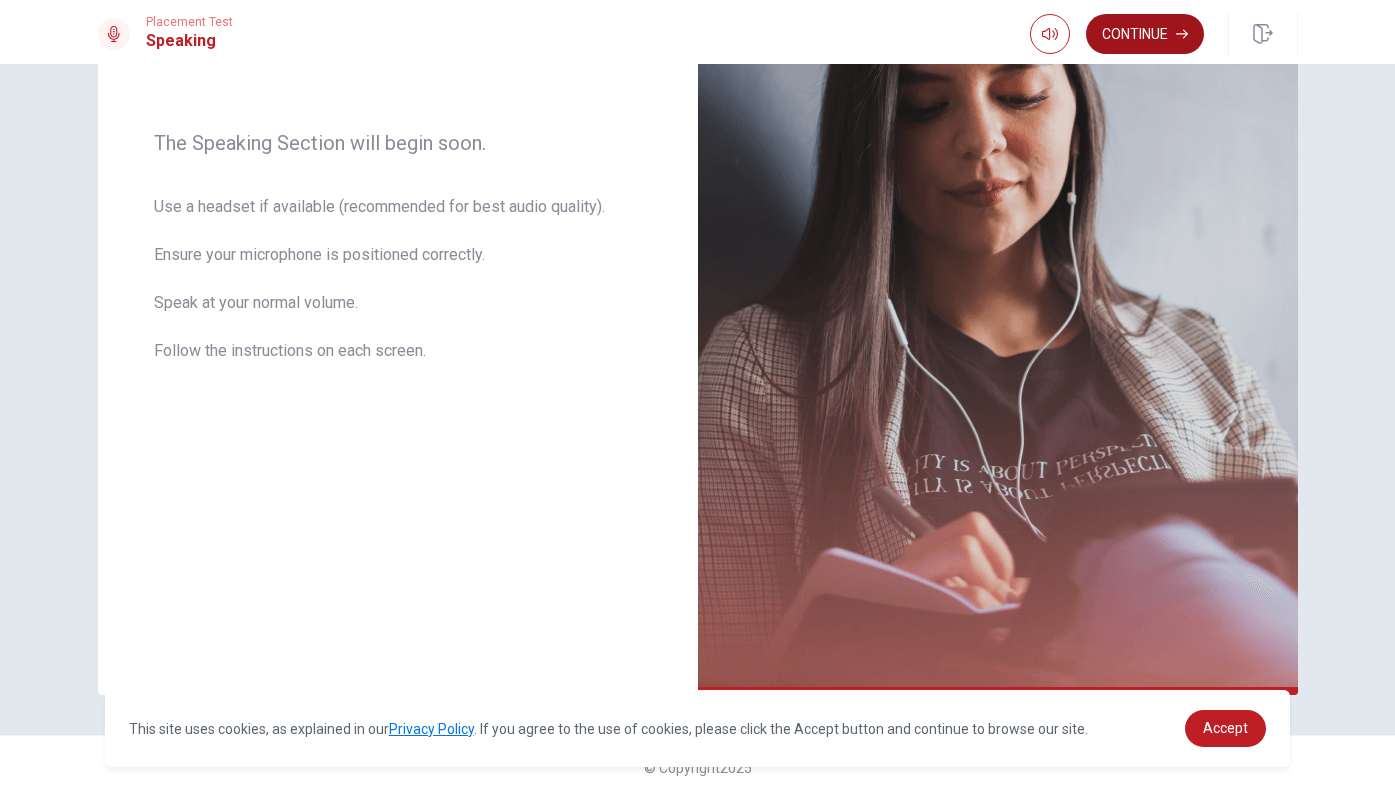 click on "Continue" at bounding box center (1145, 34) 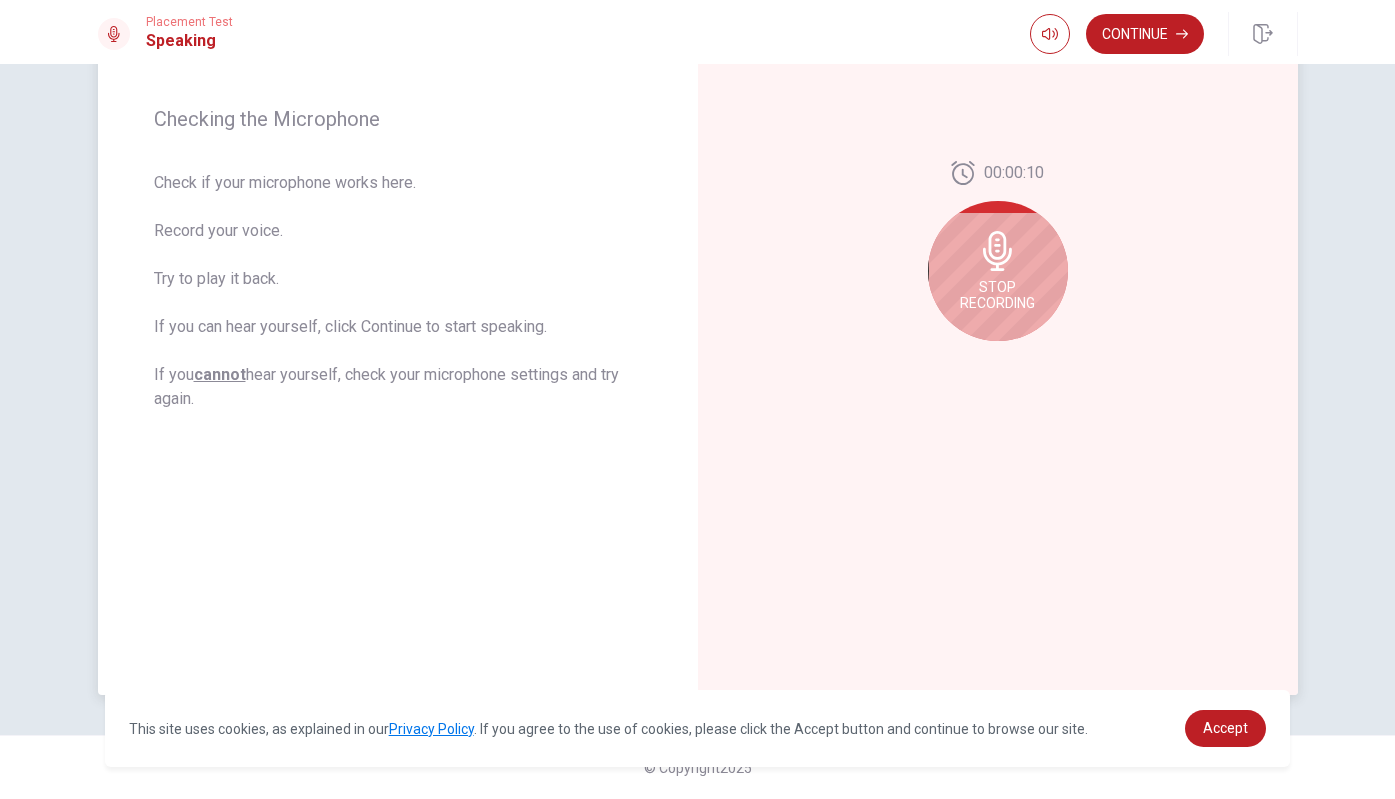 click on "Stop   Recording" at bounding box center (997, 295) 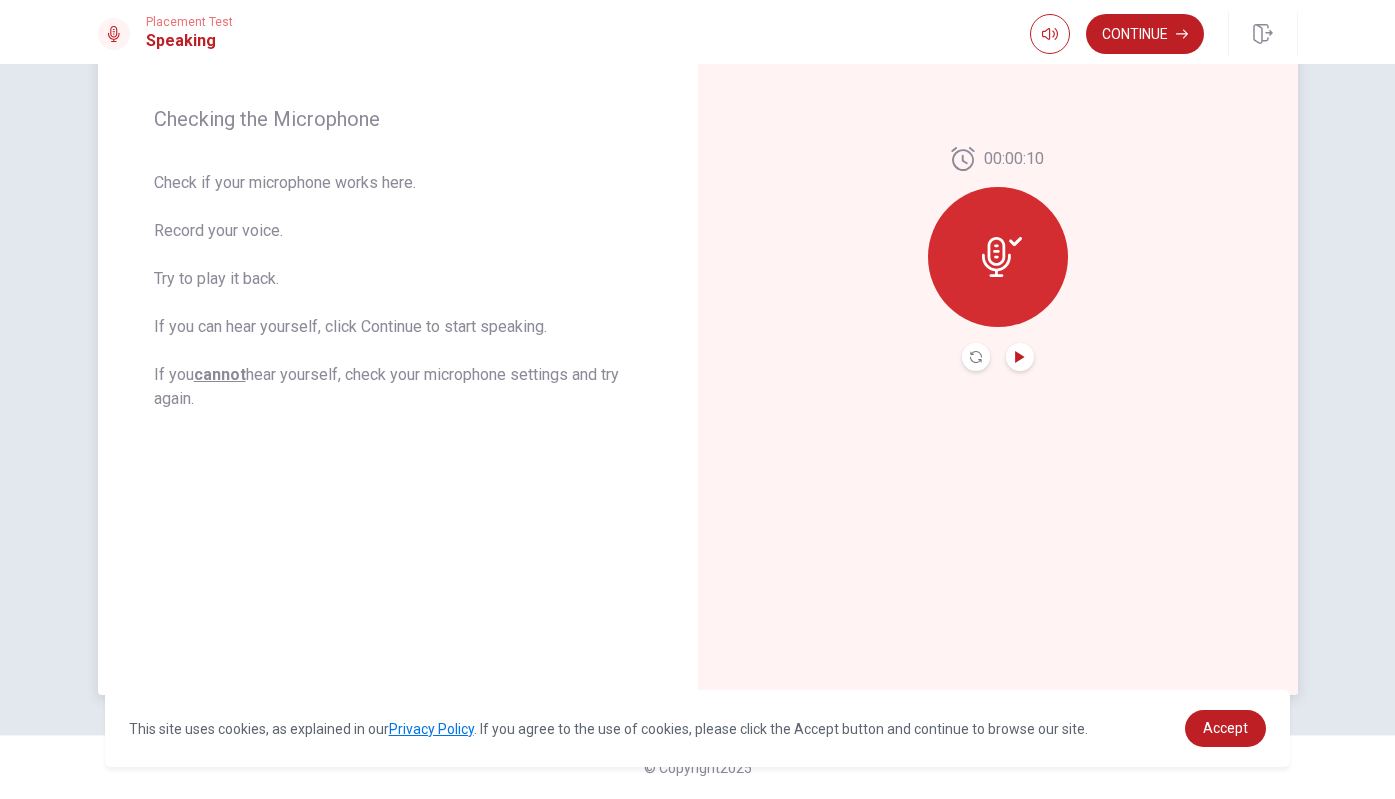click 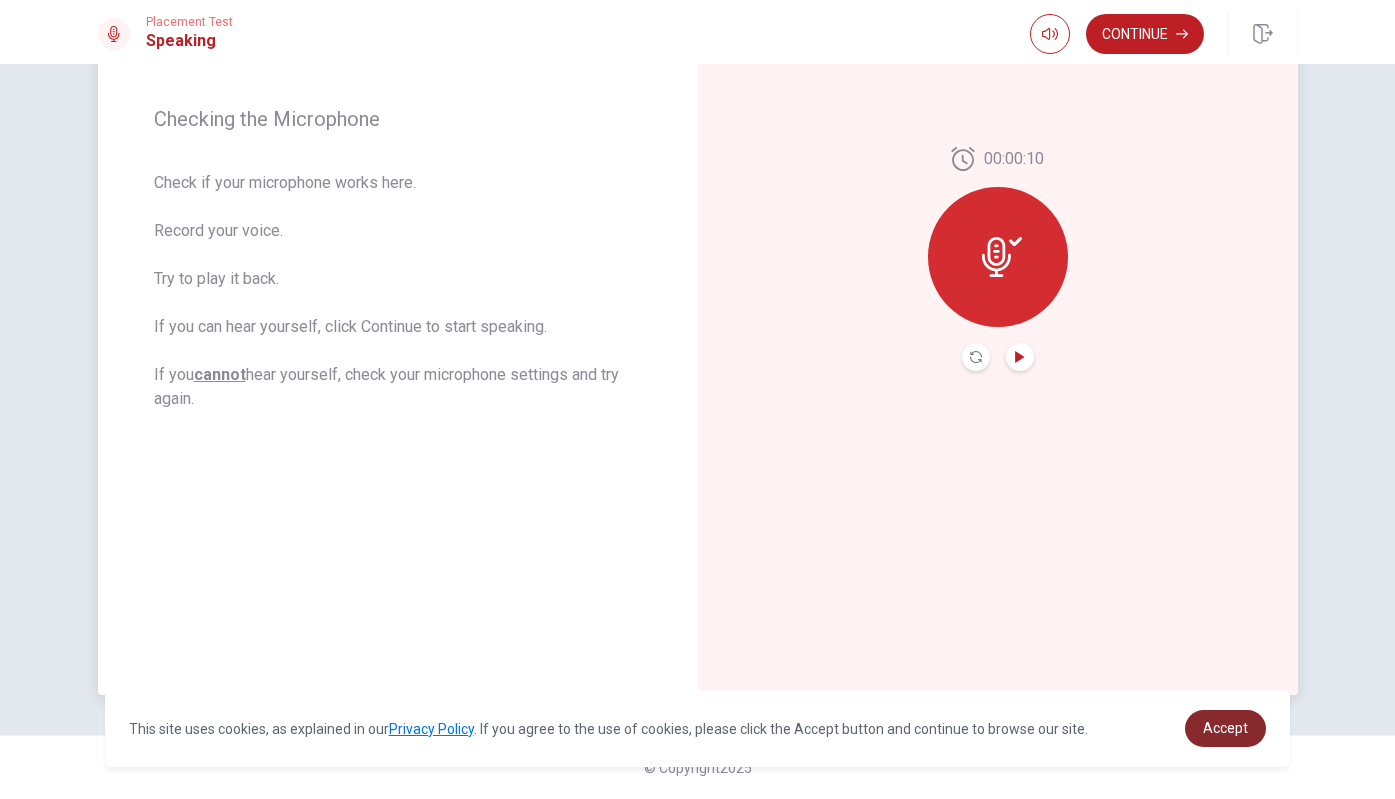 click on "Accept" at bounding box center [1225, 728] 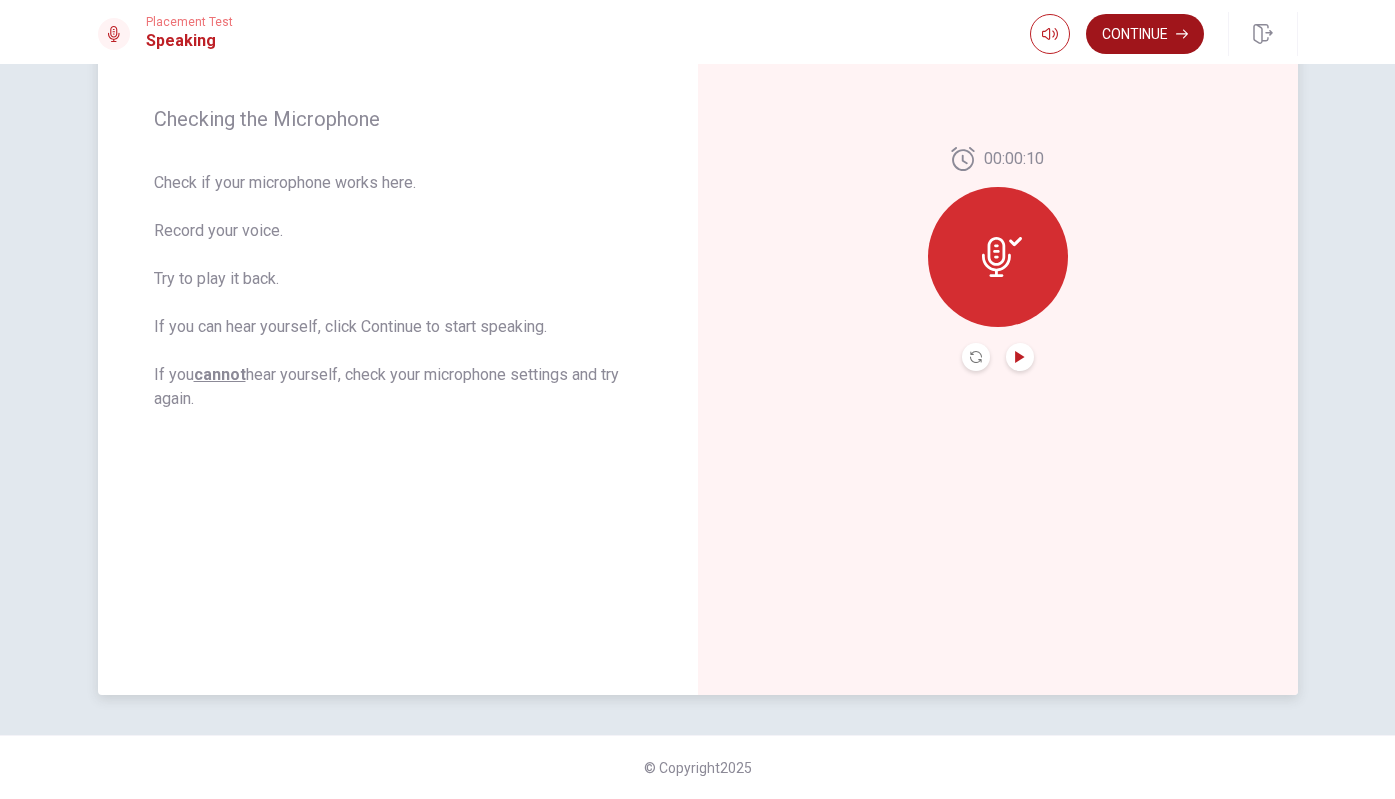 click on "Continue" at bounding box center (1145, 34) 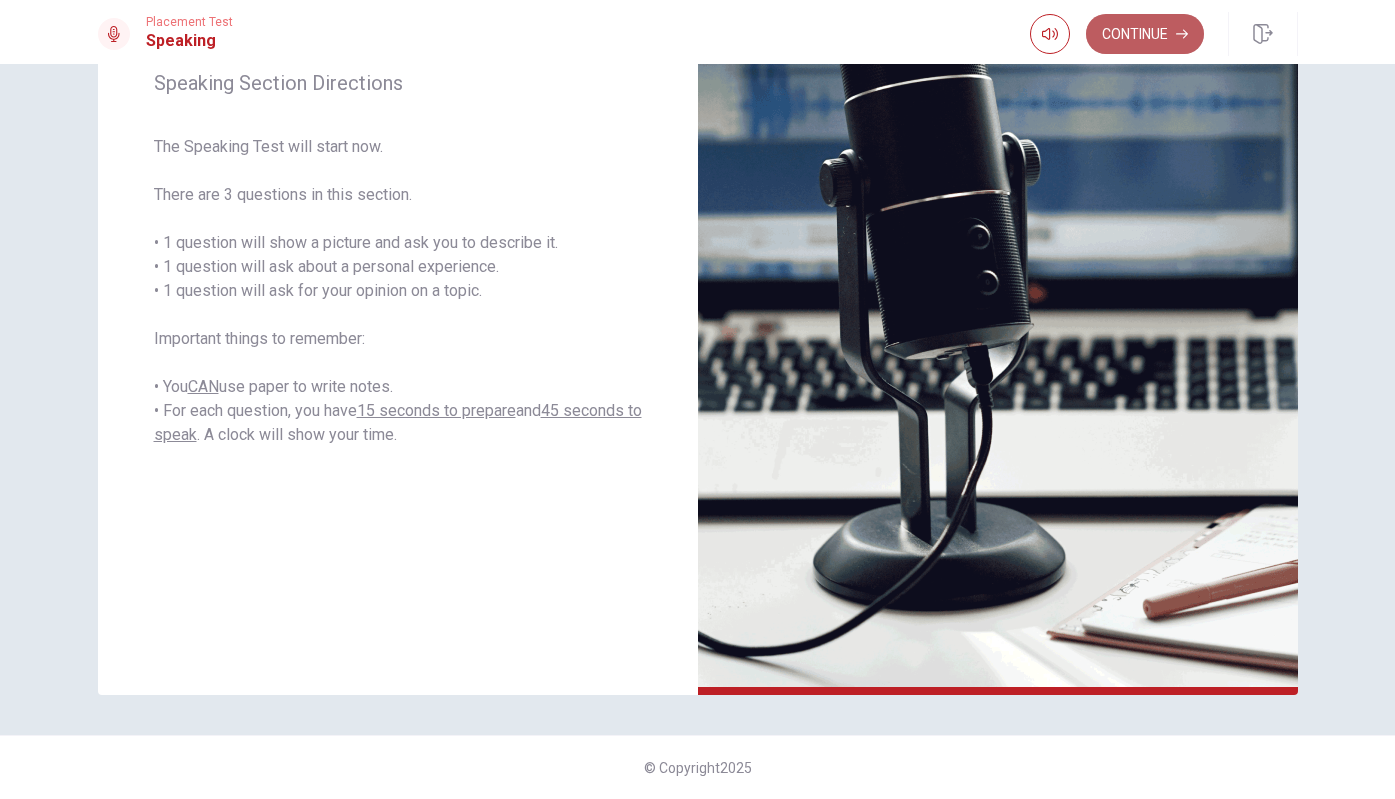 click on "Continue" at bounding box center (1145, 34) 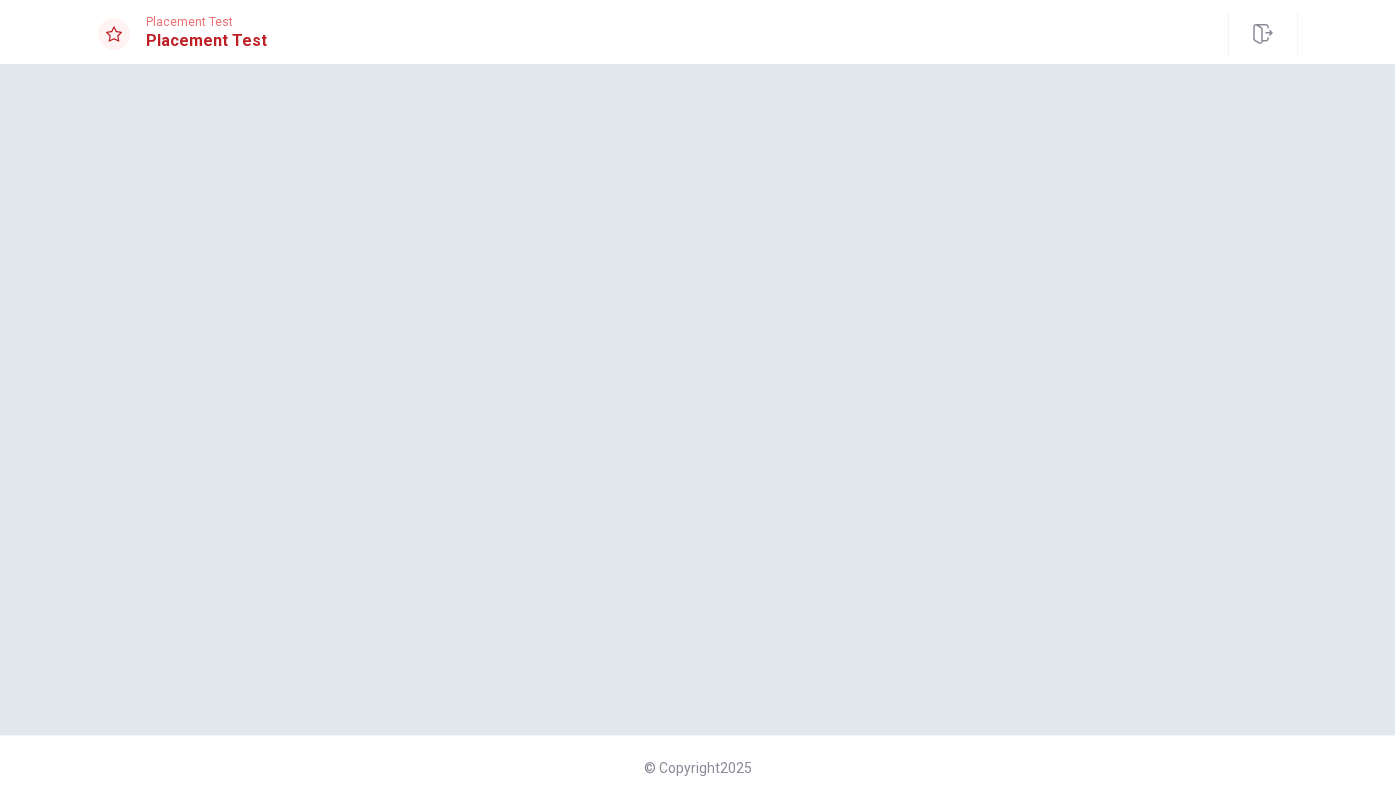 scroll, scrollTop: 0, scrollLeft: 0, axis: both 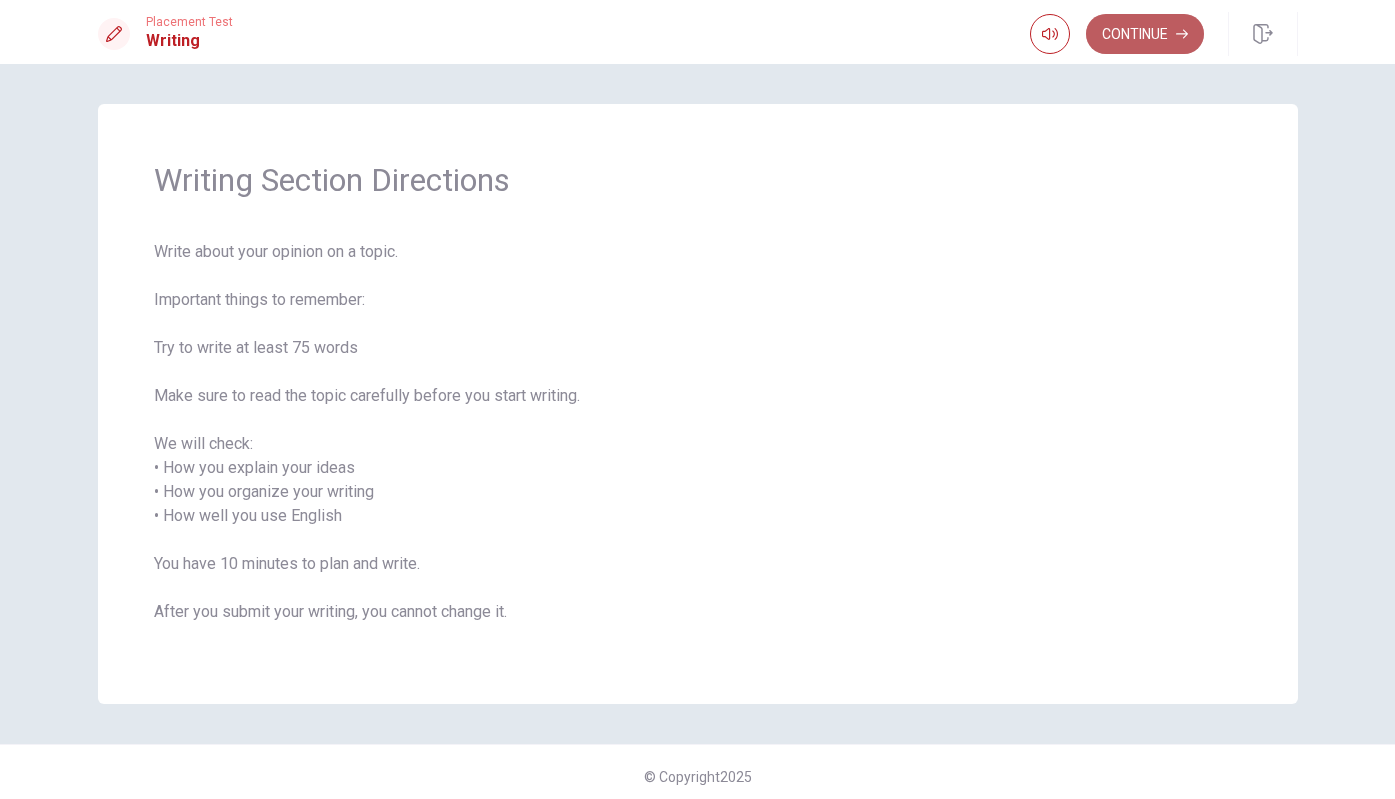 click on "Continue" at bounding box center [1145, 34] 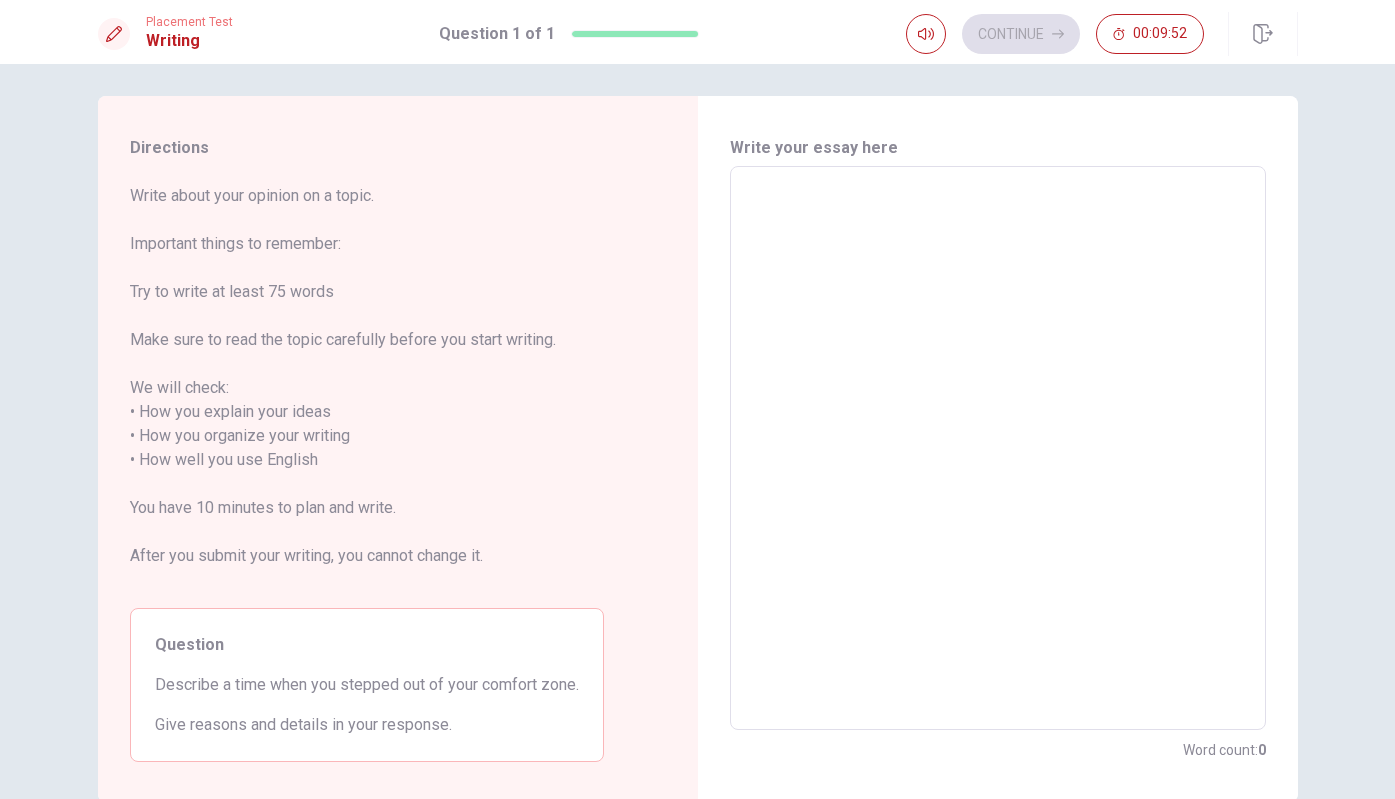 scroll, scrollTop: 0, scrollLeft: 0, axis: both 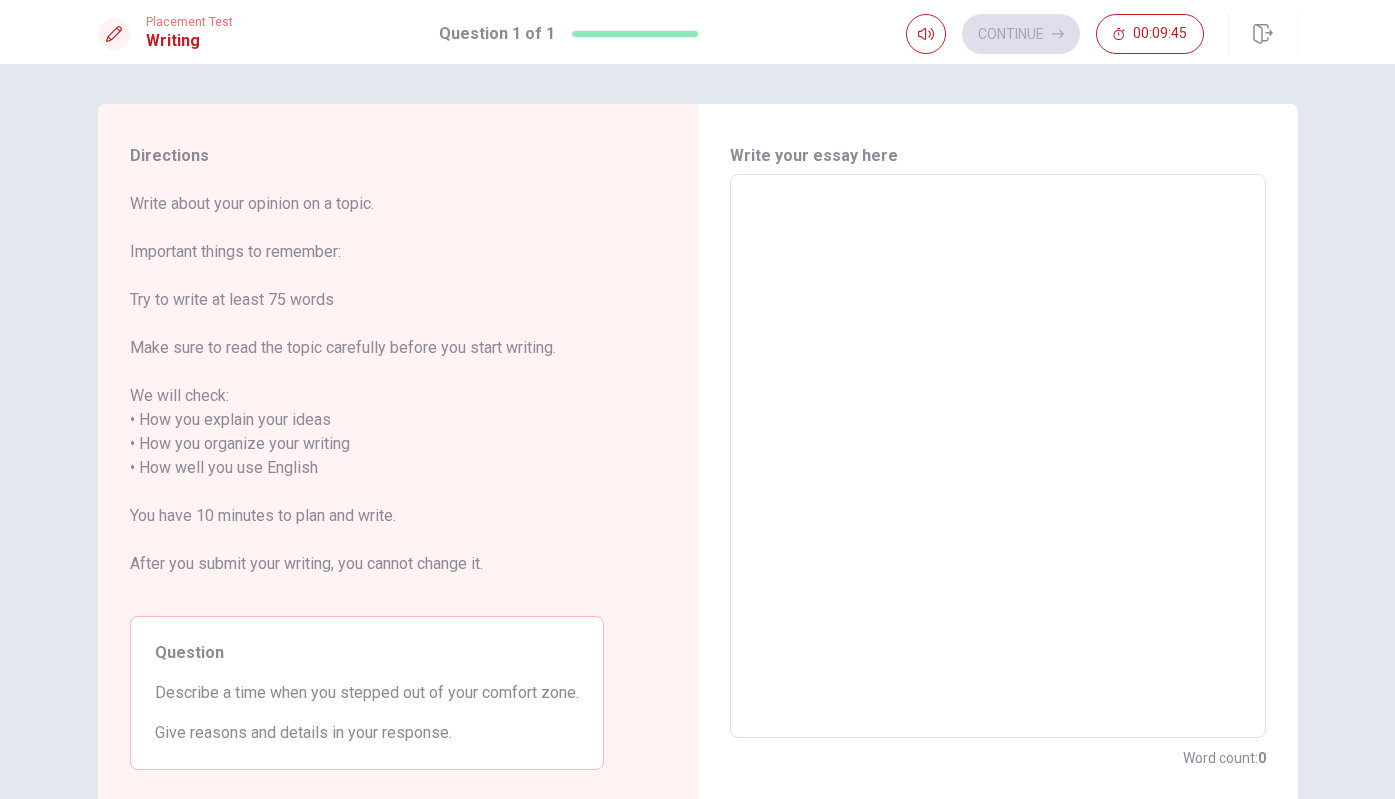 click at bounding box center [998, 456] 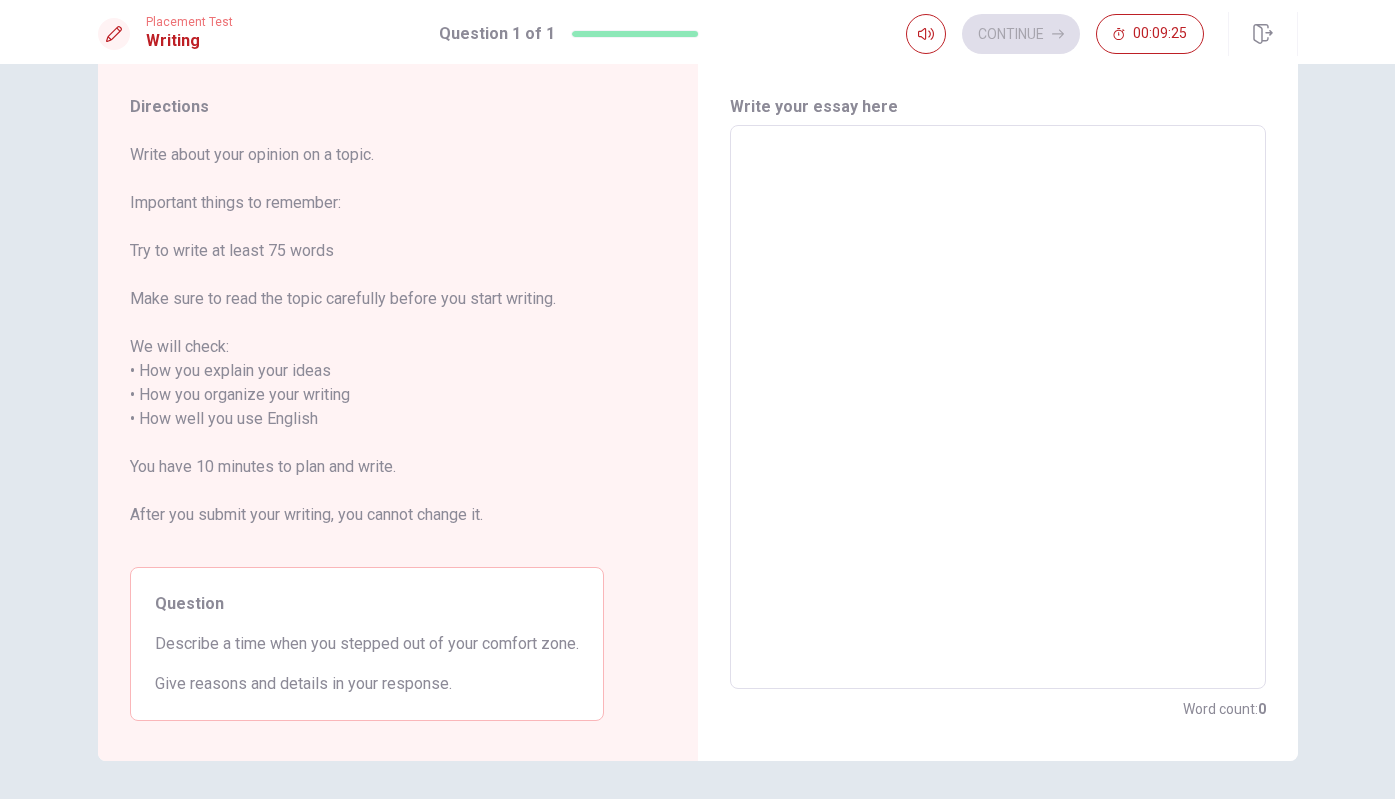 scroll, scrollTop: 52, scrollLeft: 0, axis: vertical 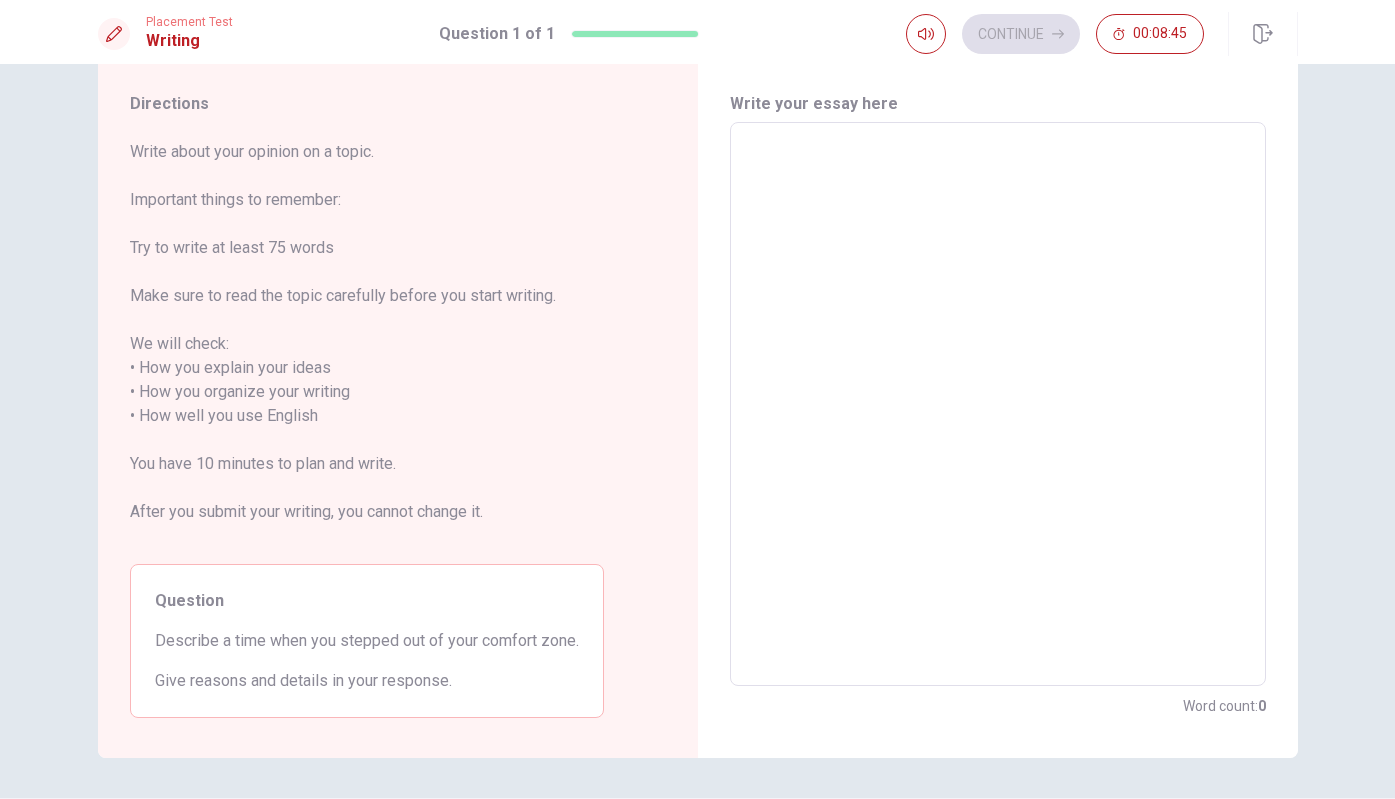 type on "m" 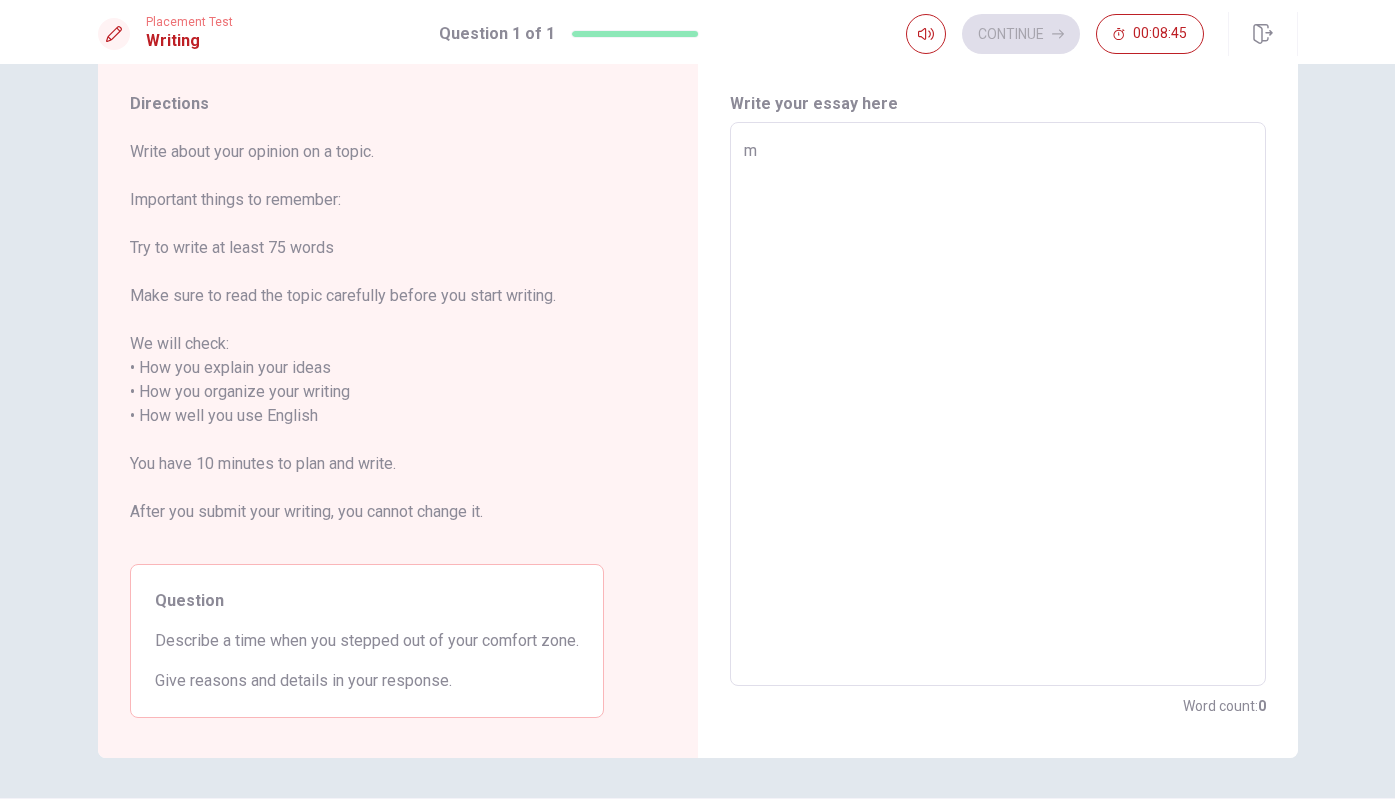 type on "x" 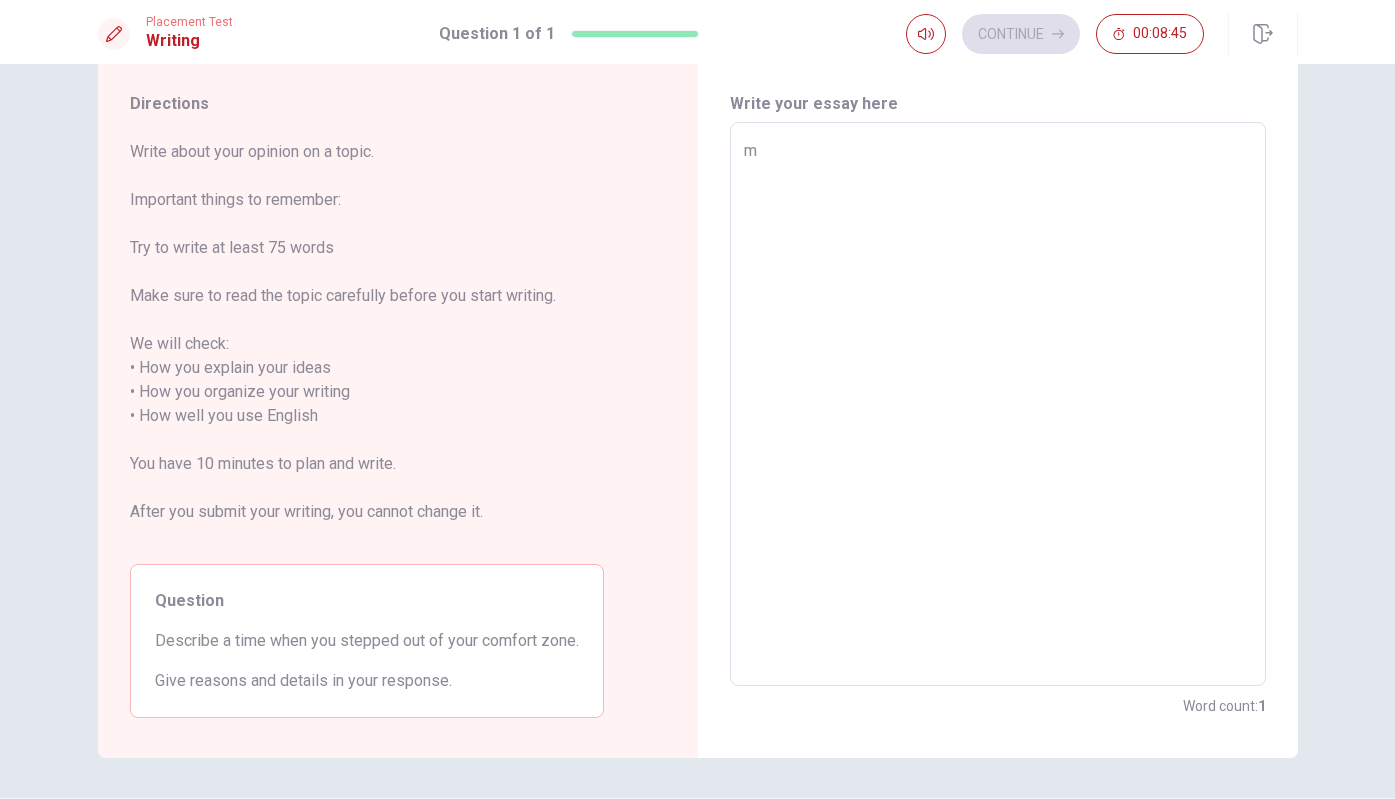 type on "mY" 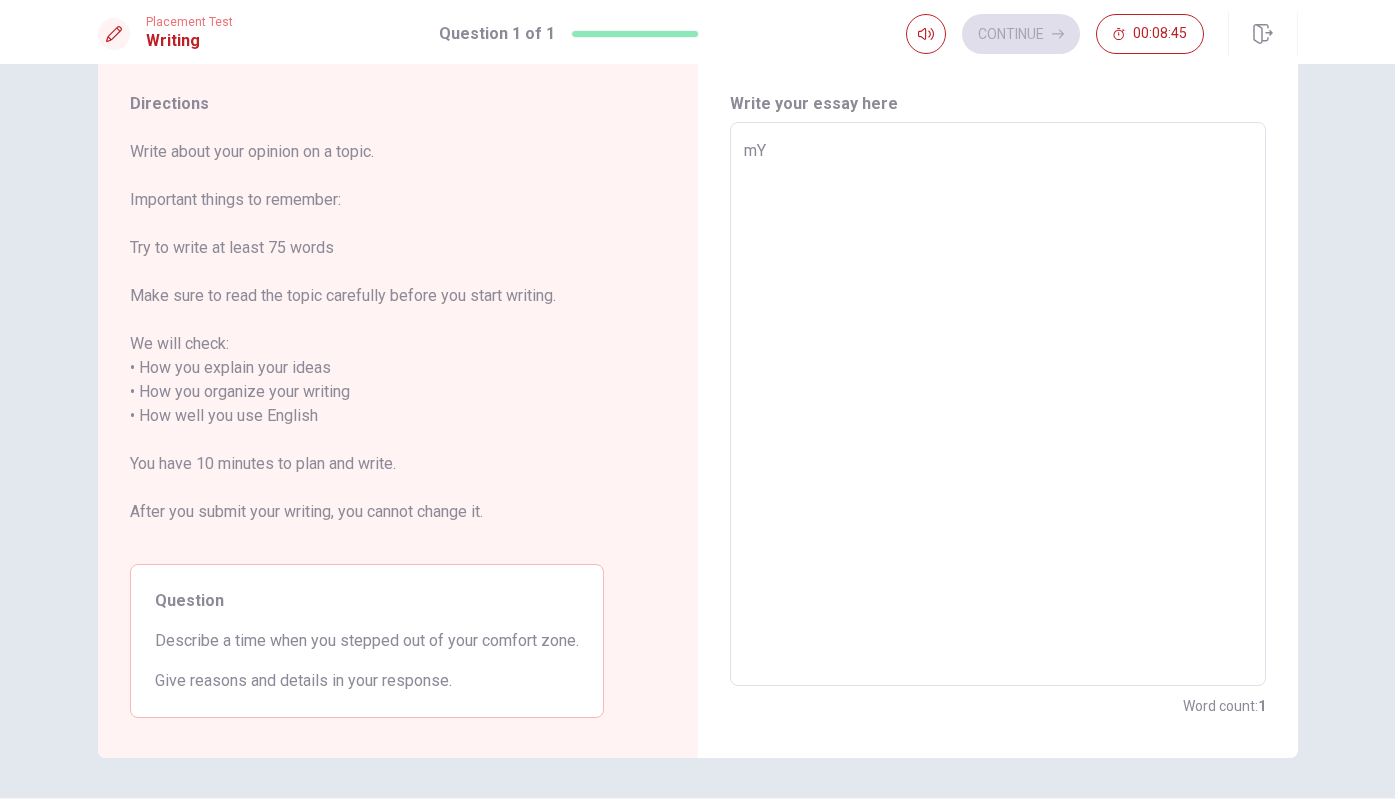 type on "x" 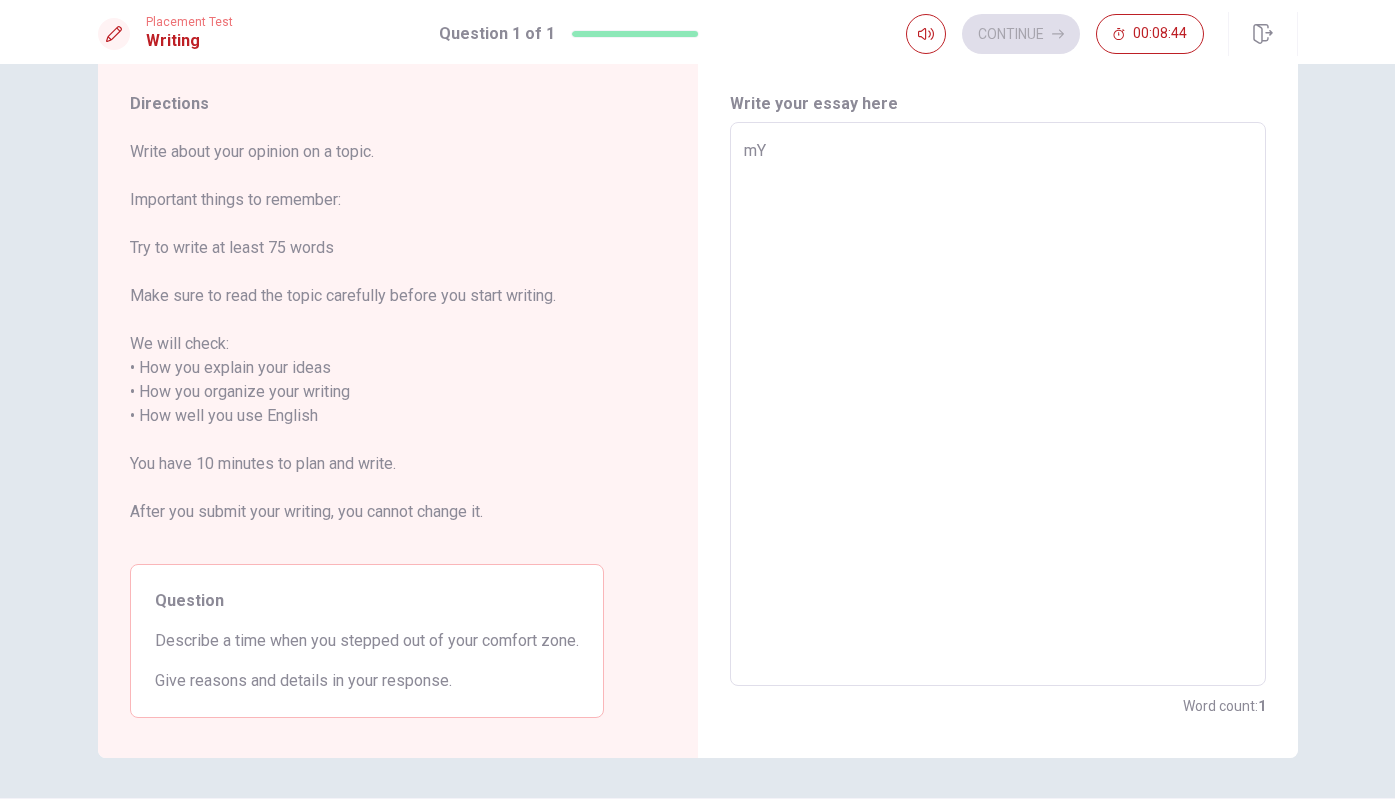 type on "mY C" 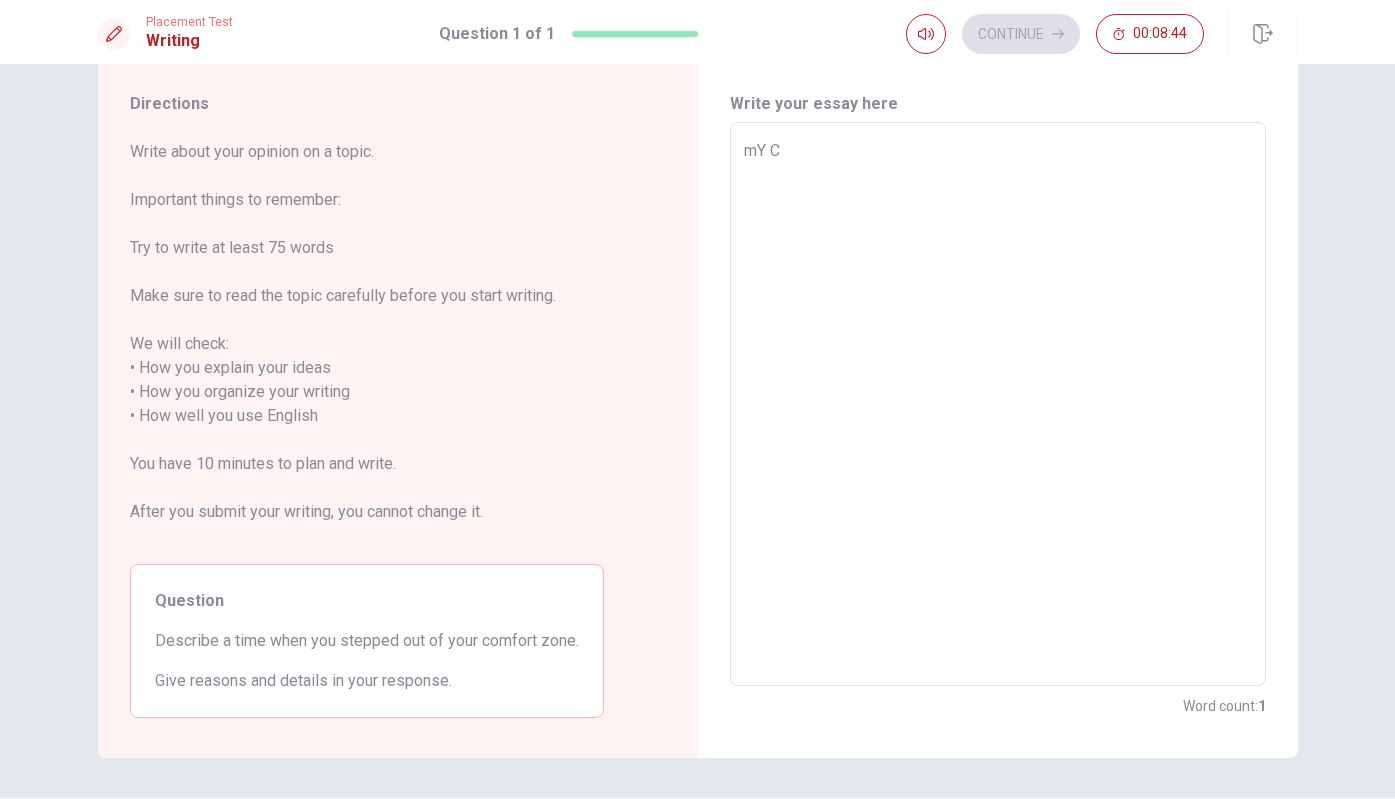 type on "x" 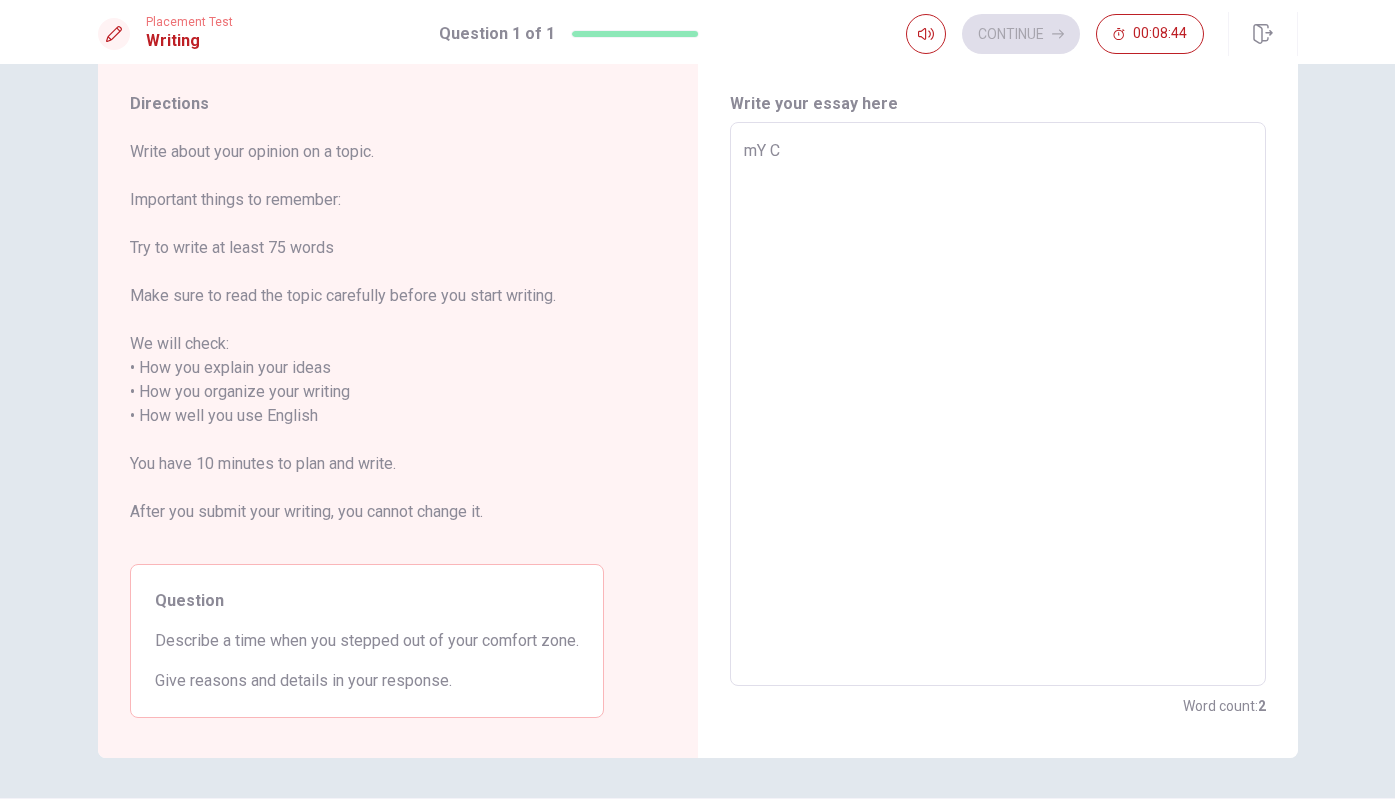 type on "mY CO" 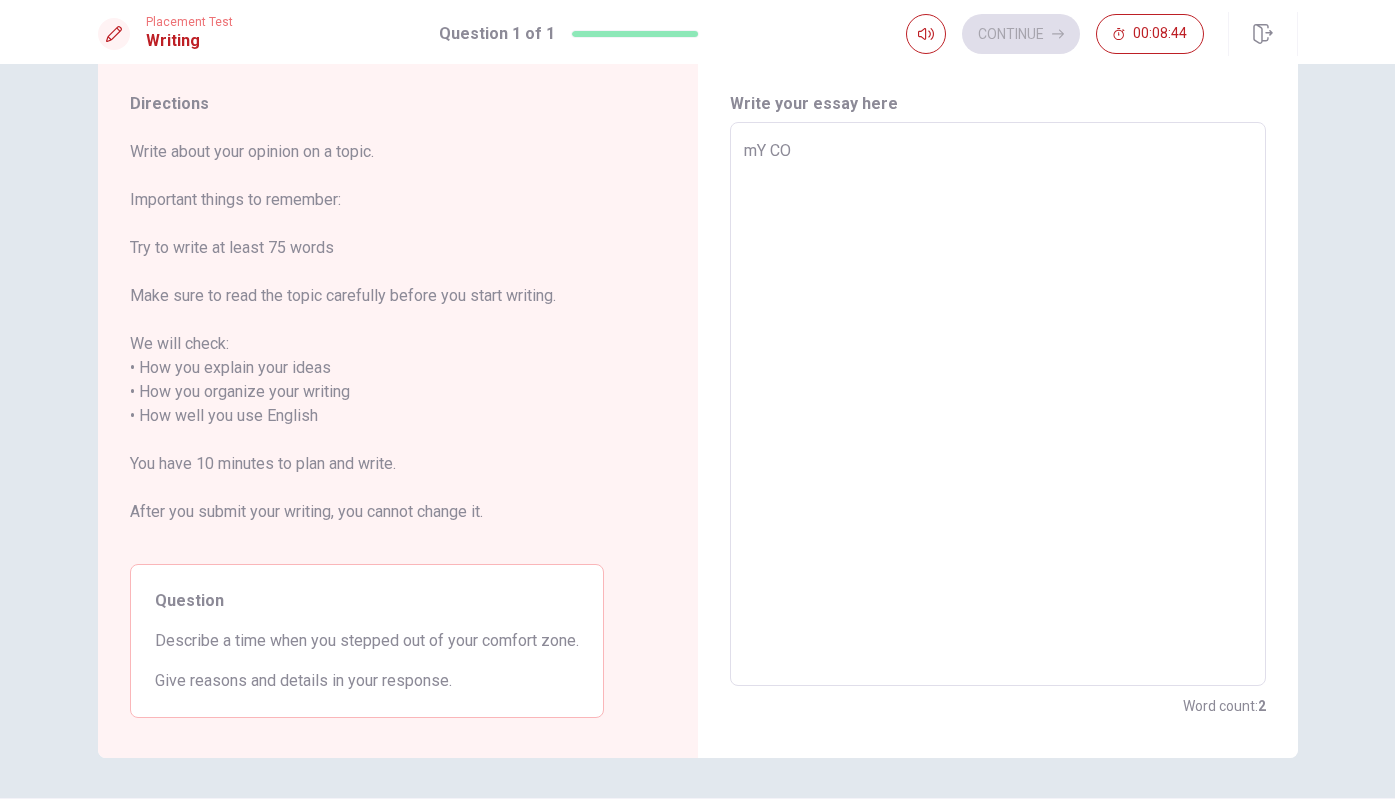 type on "x" 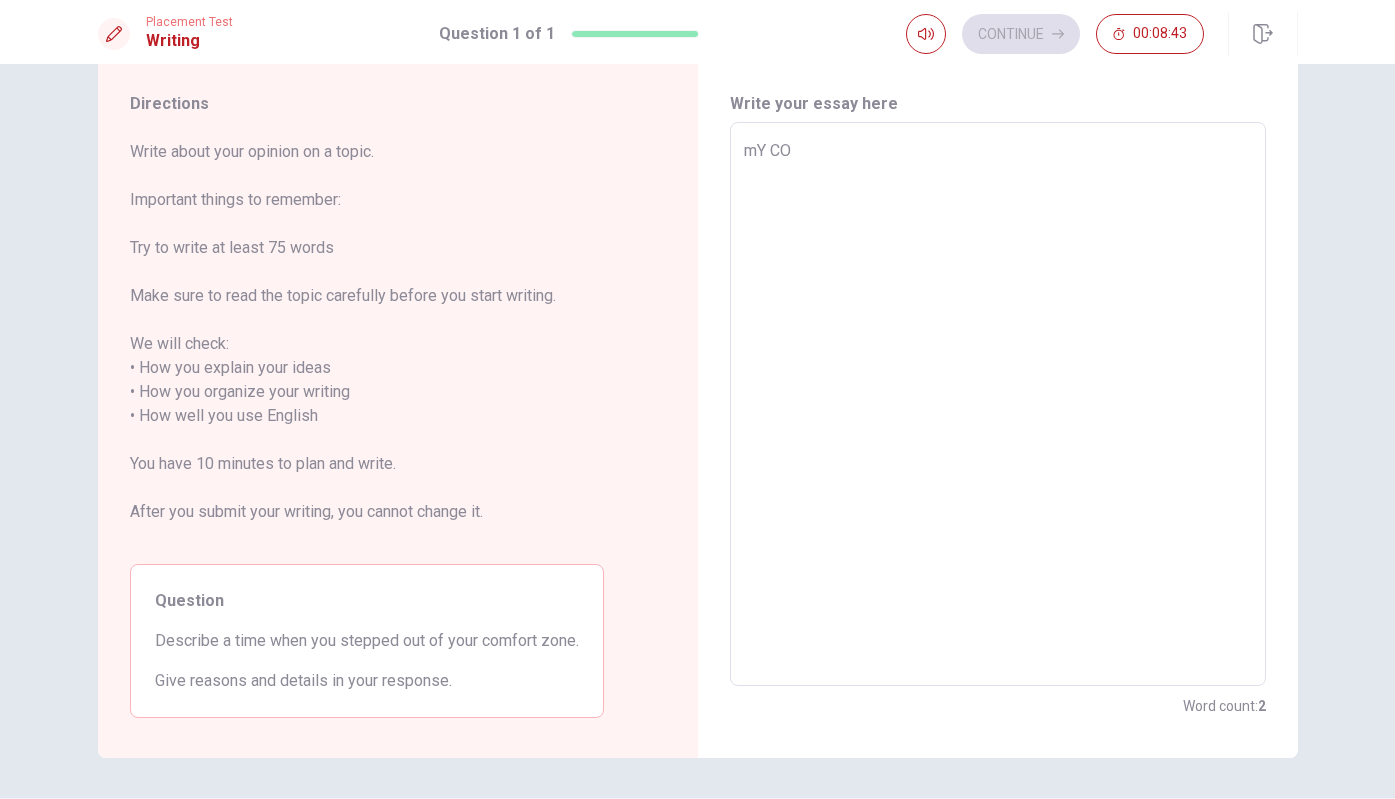 type on "mY COM" 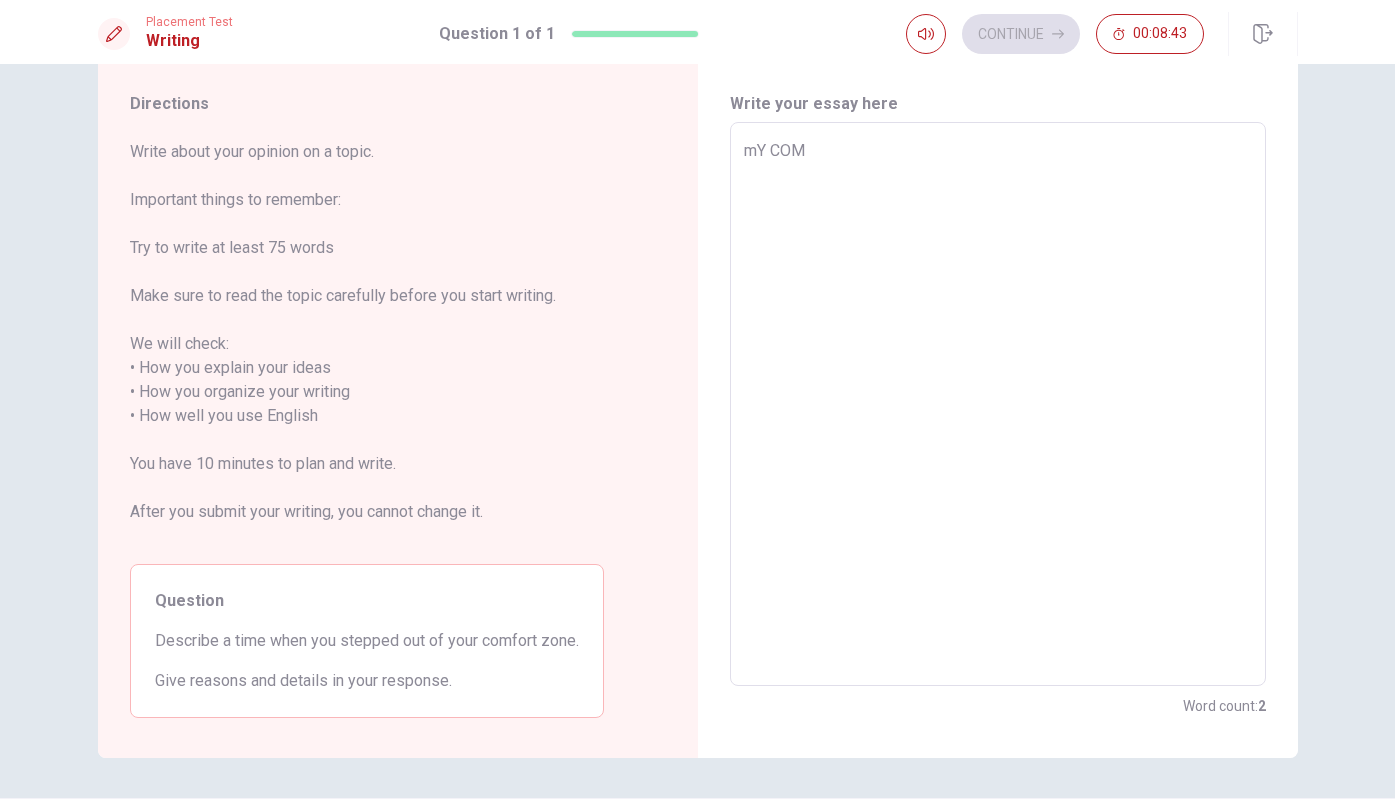 type on "x" 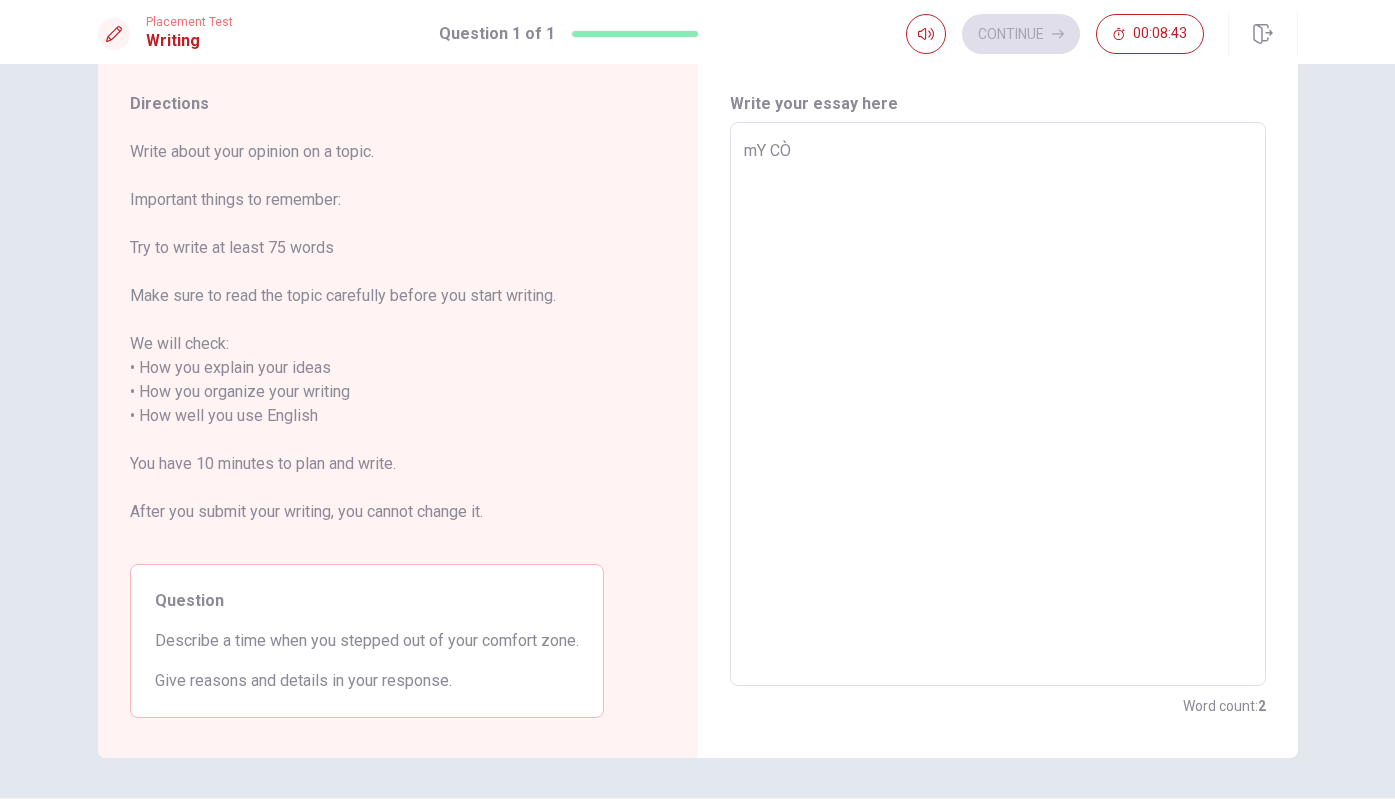 type on "mY CÒM" 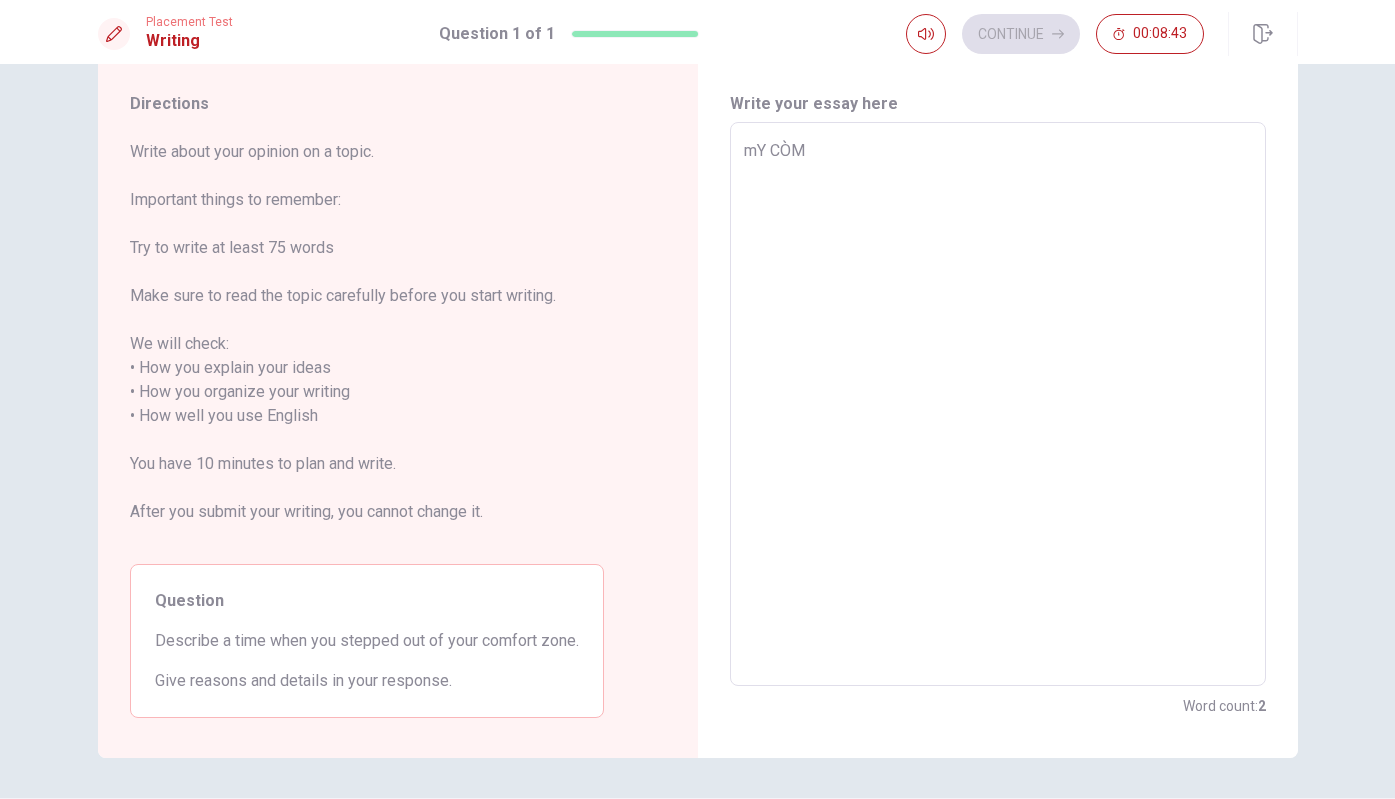 type on "x" 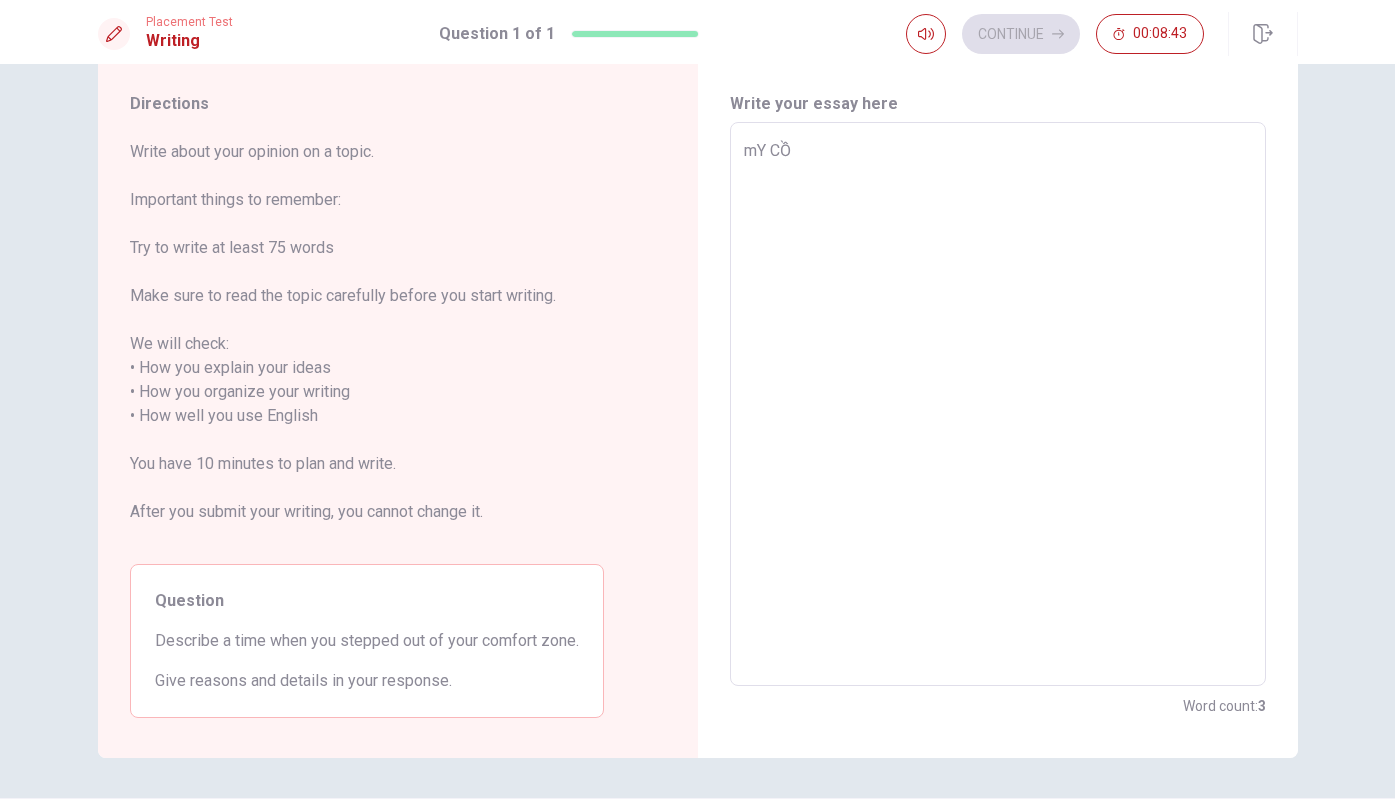 type on "mY CỒM" 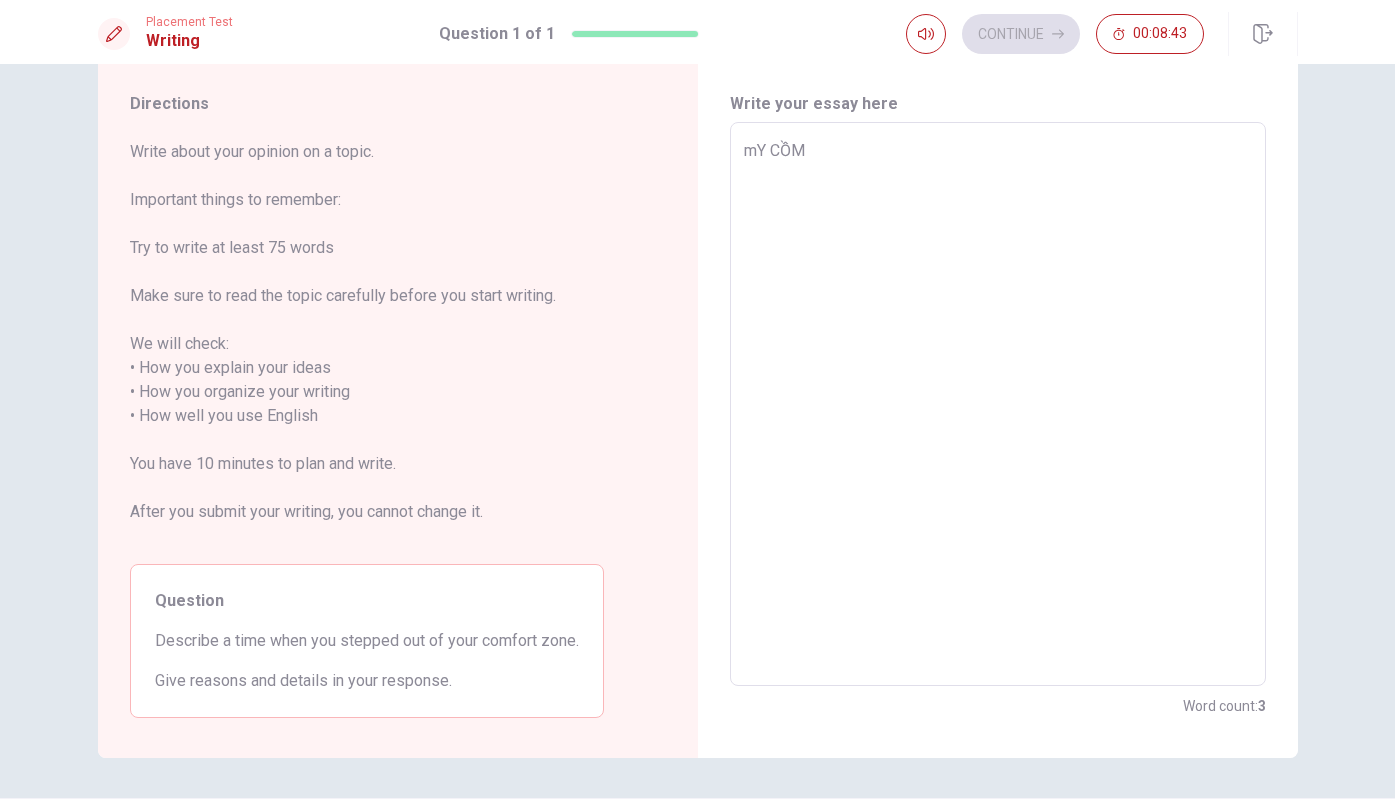 type on "x" 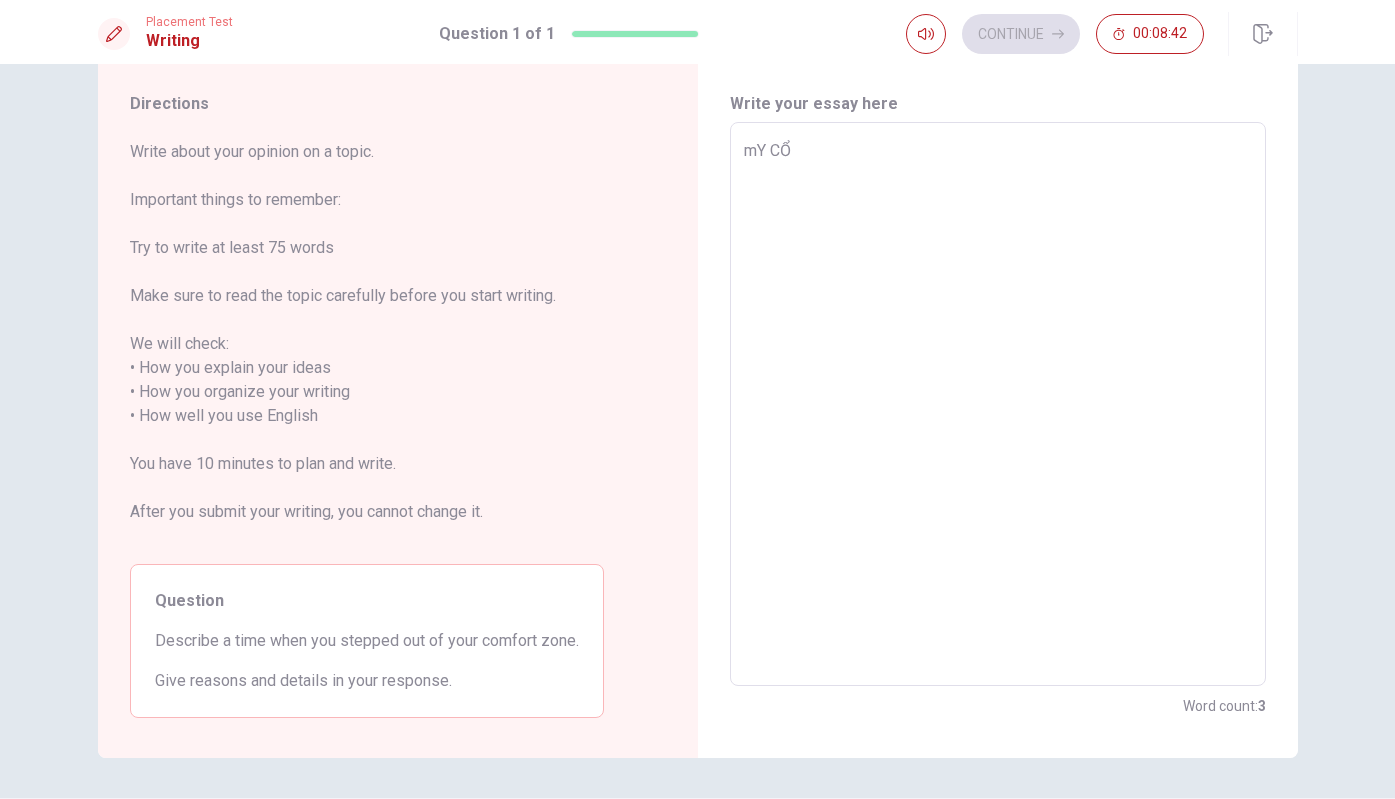 type on "mY CỔM" 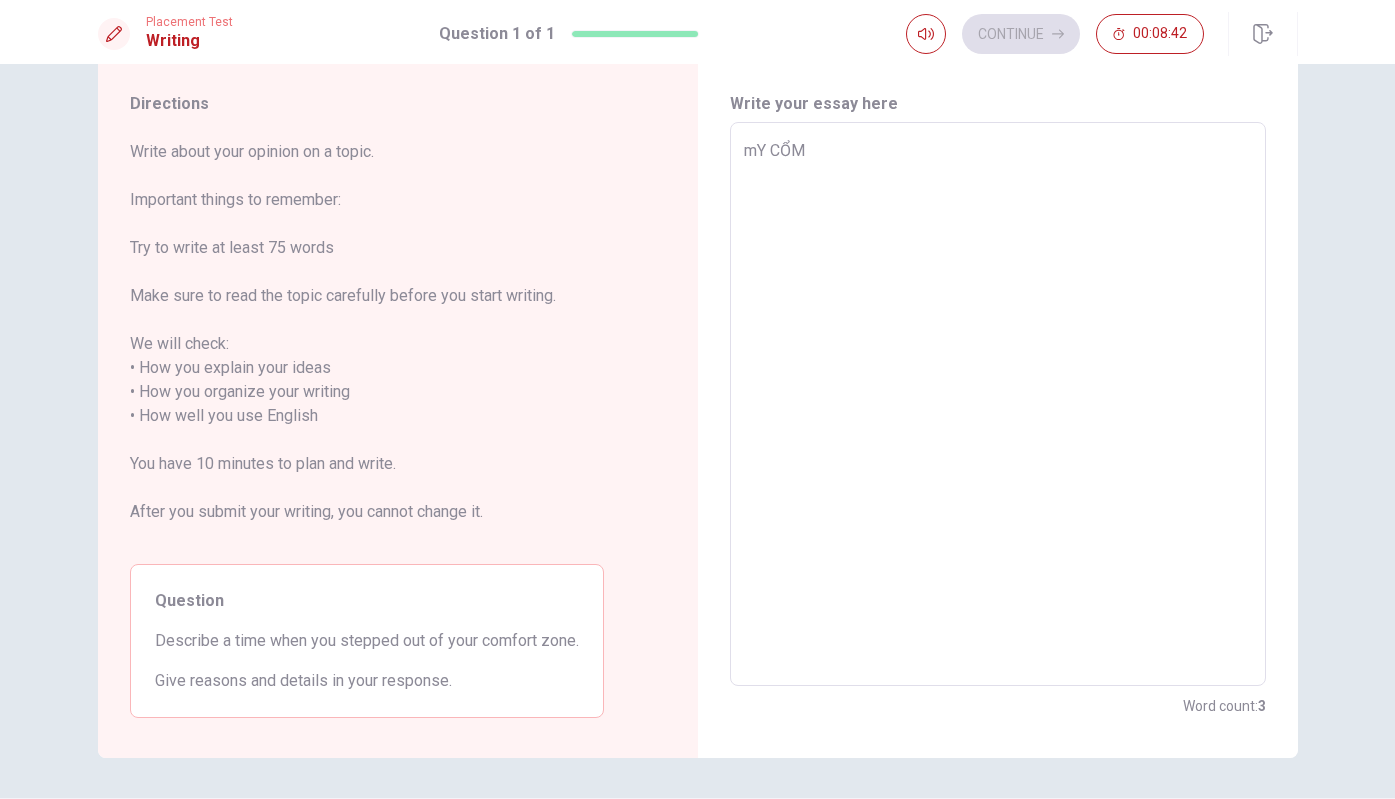 type on "x" 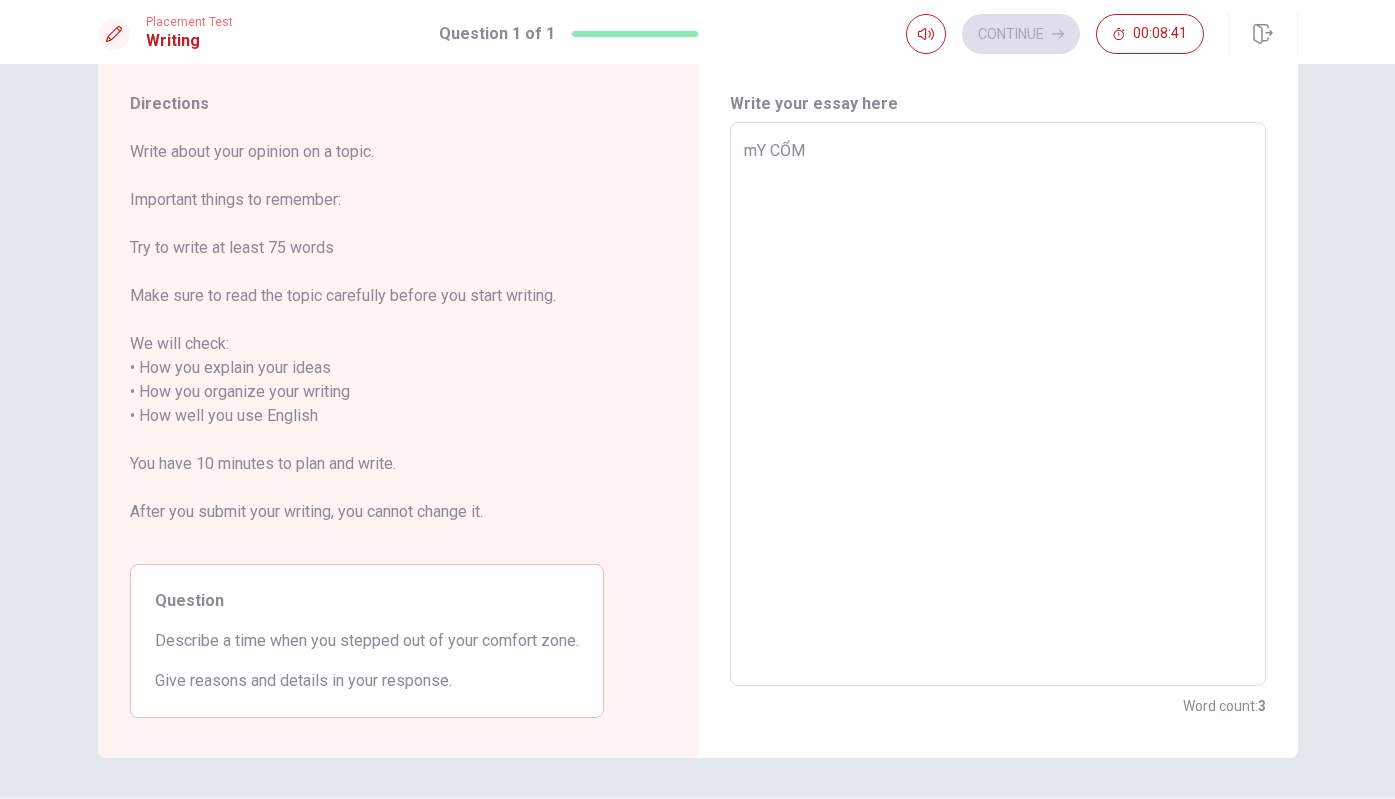 type on "mY CỔ" 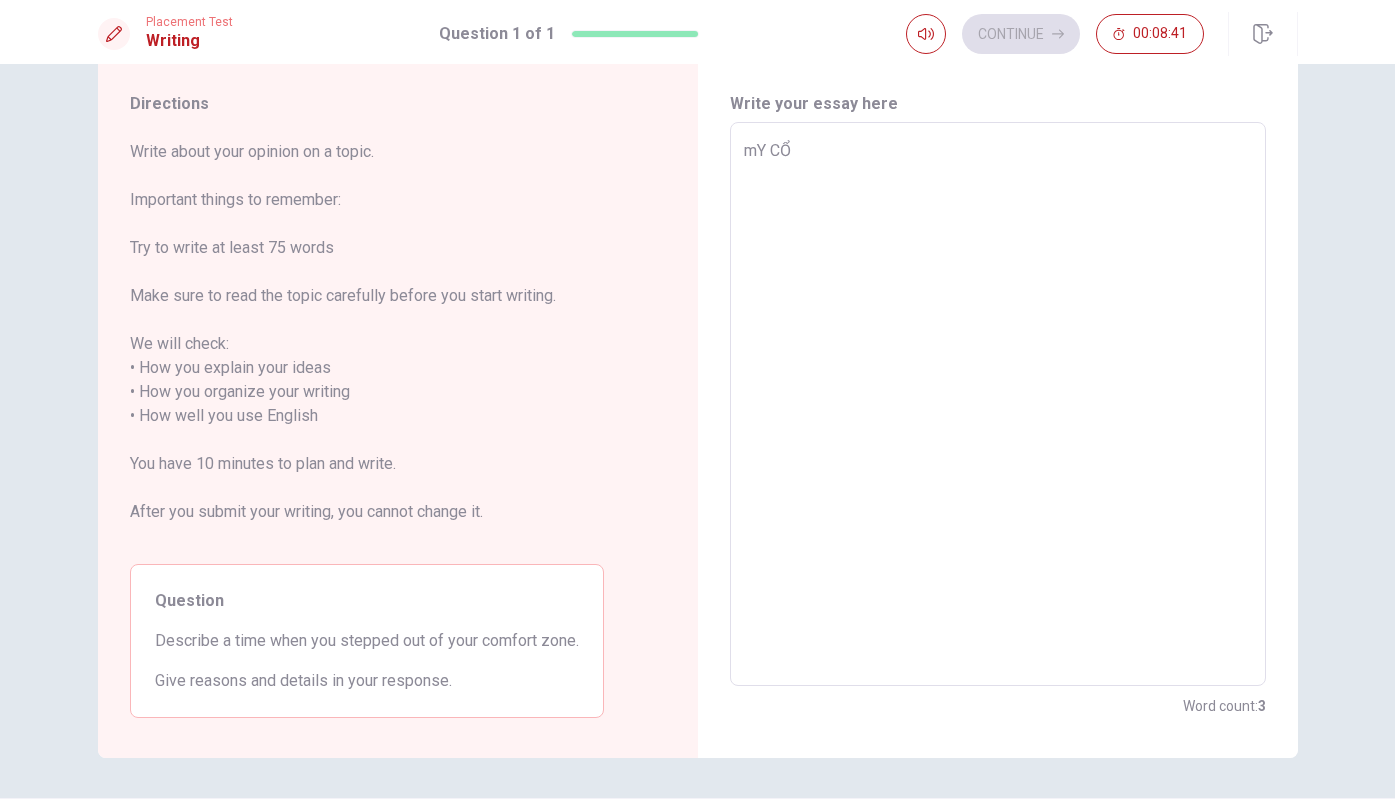 type on "x" 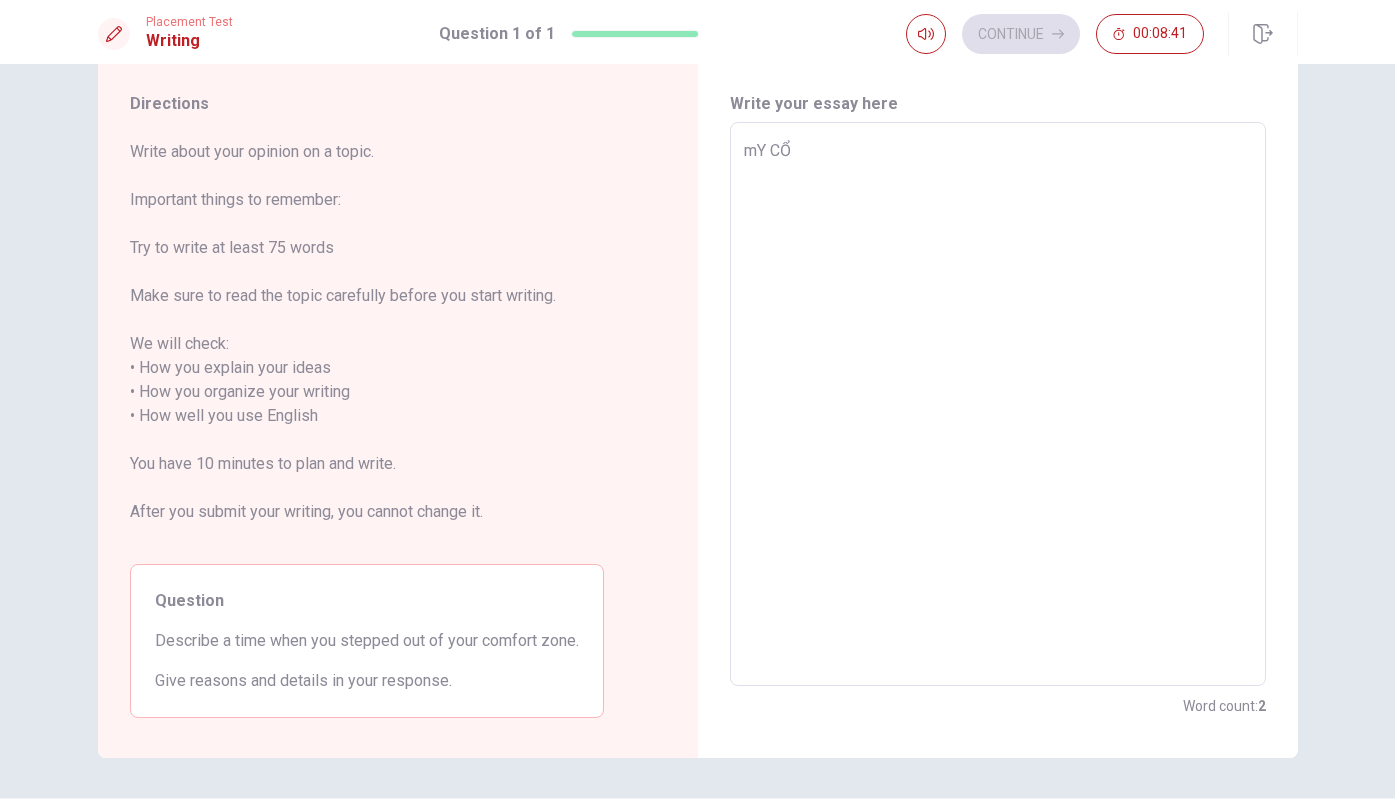 type on "mY C" 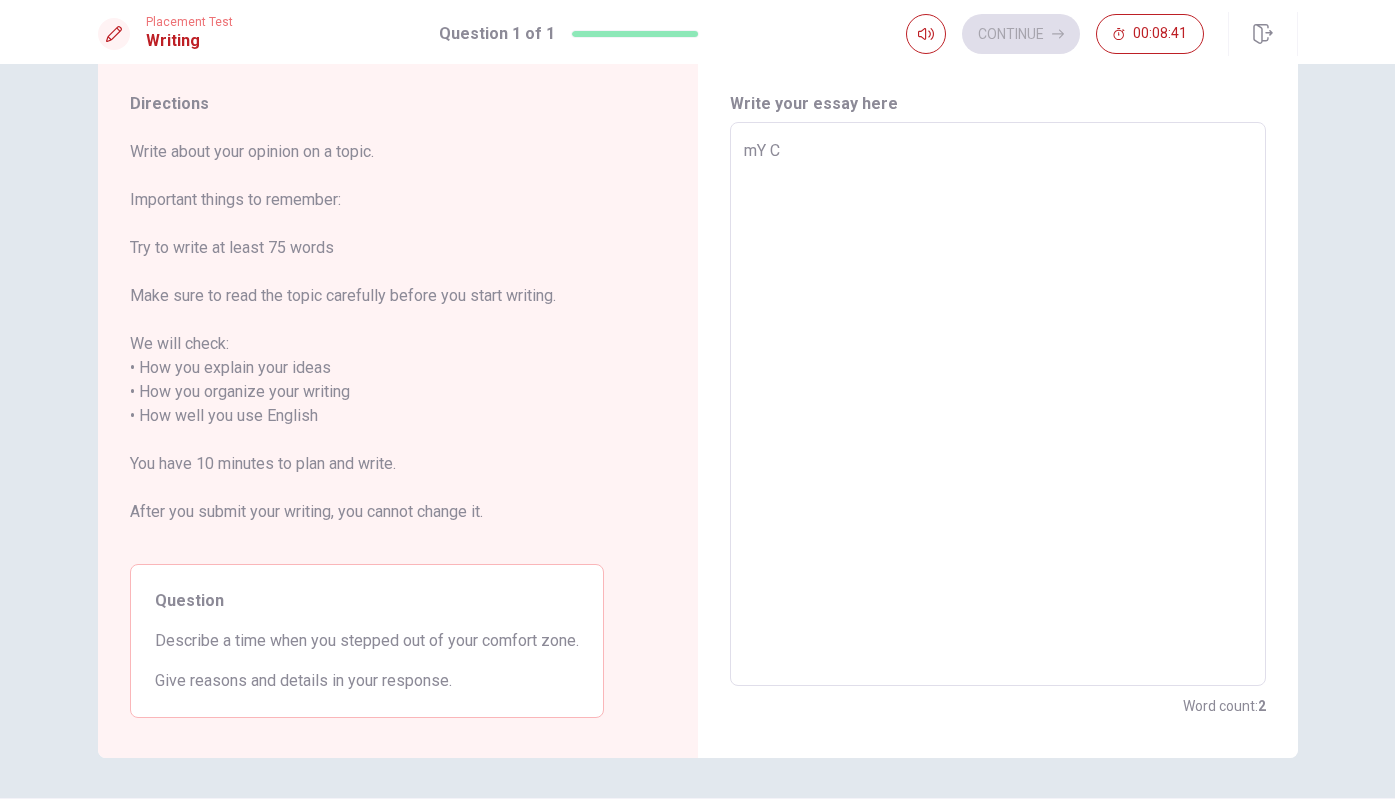 type on "x" 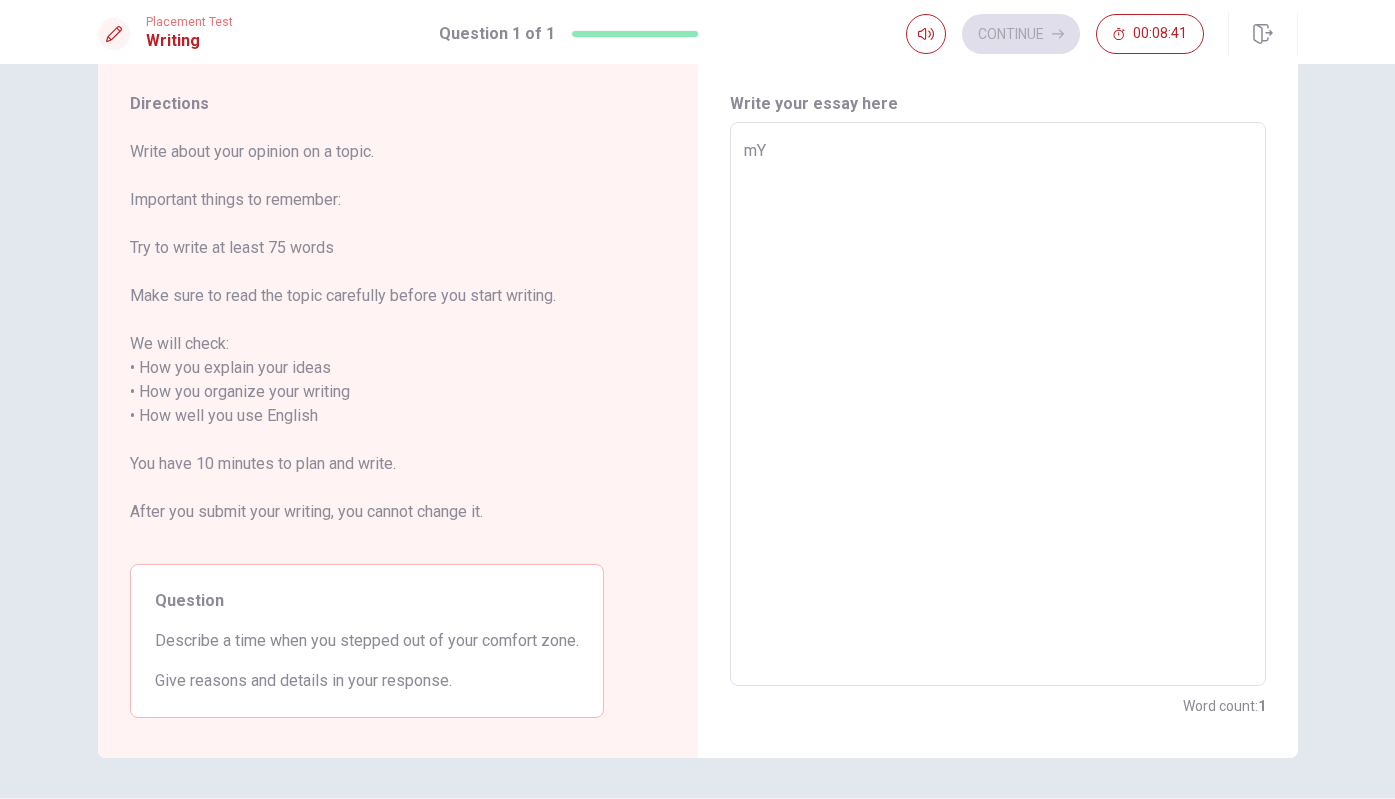 type on "mY" 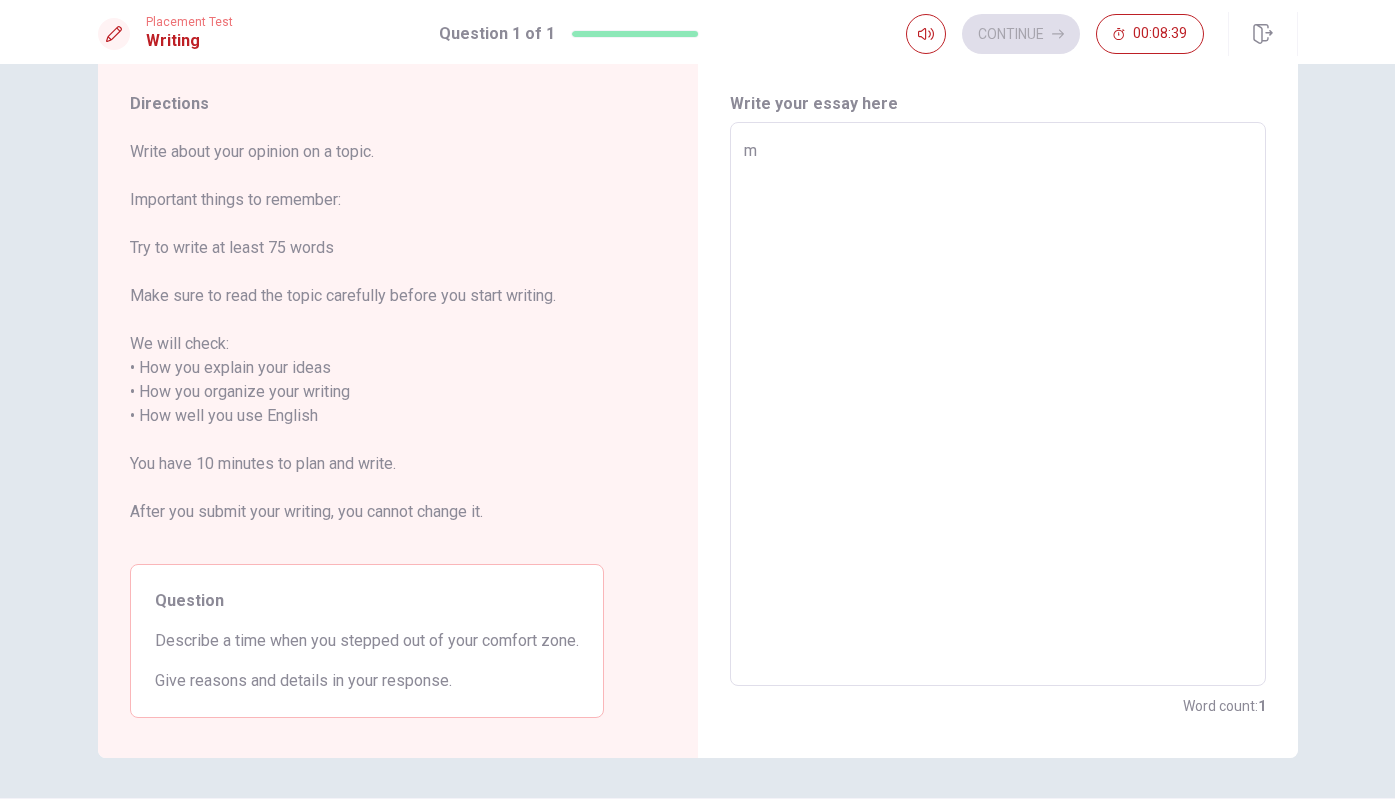 type on "x" 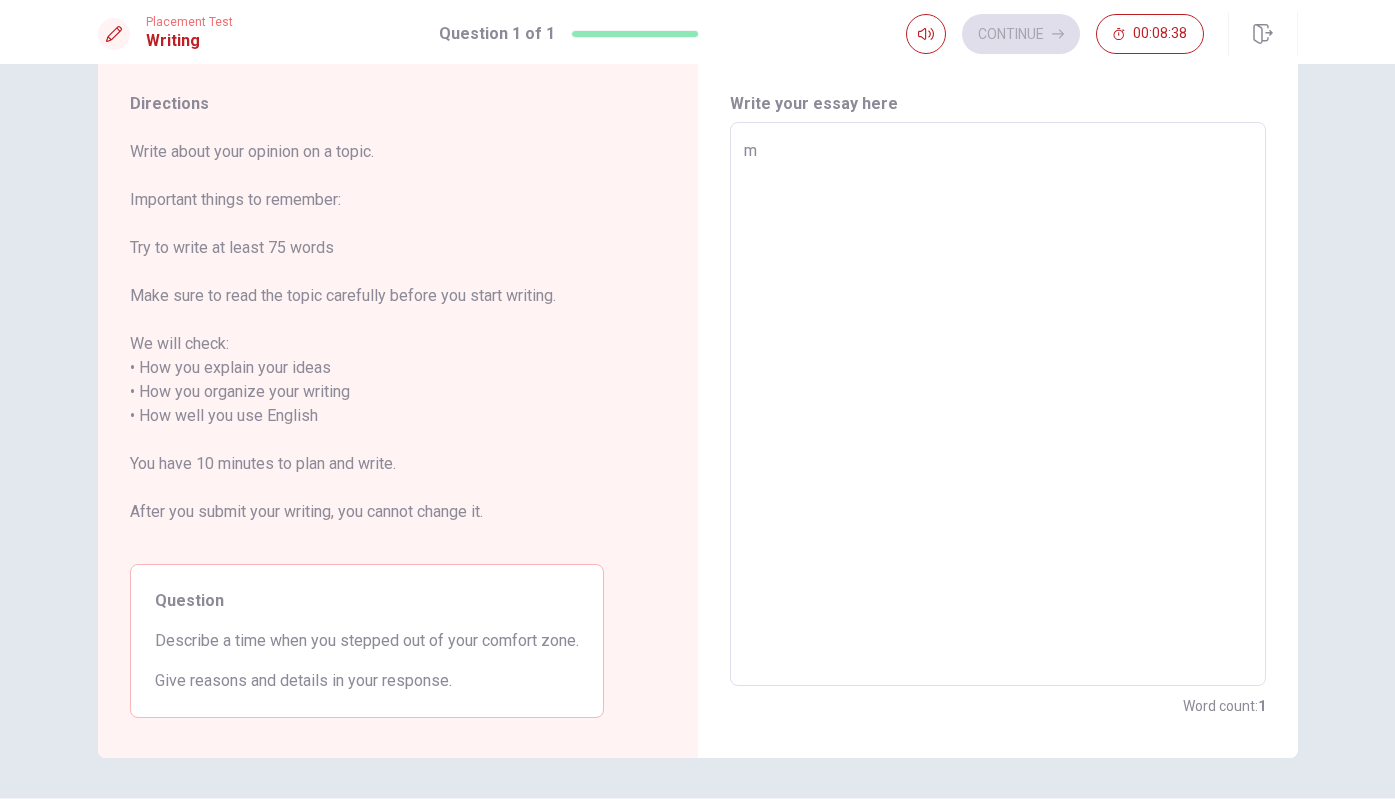 type on "my" 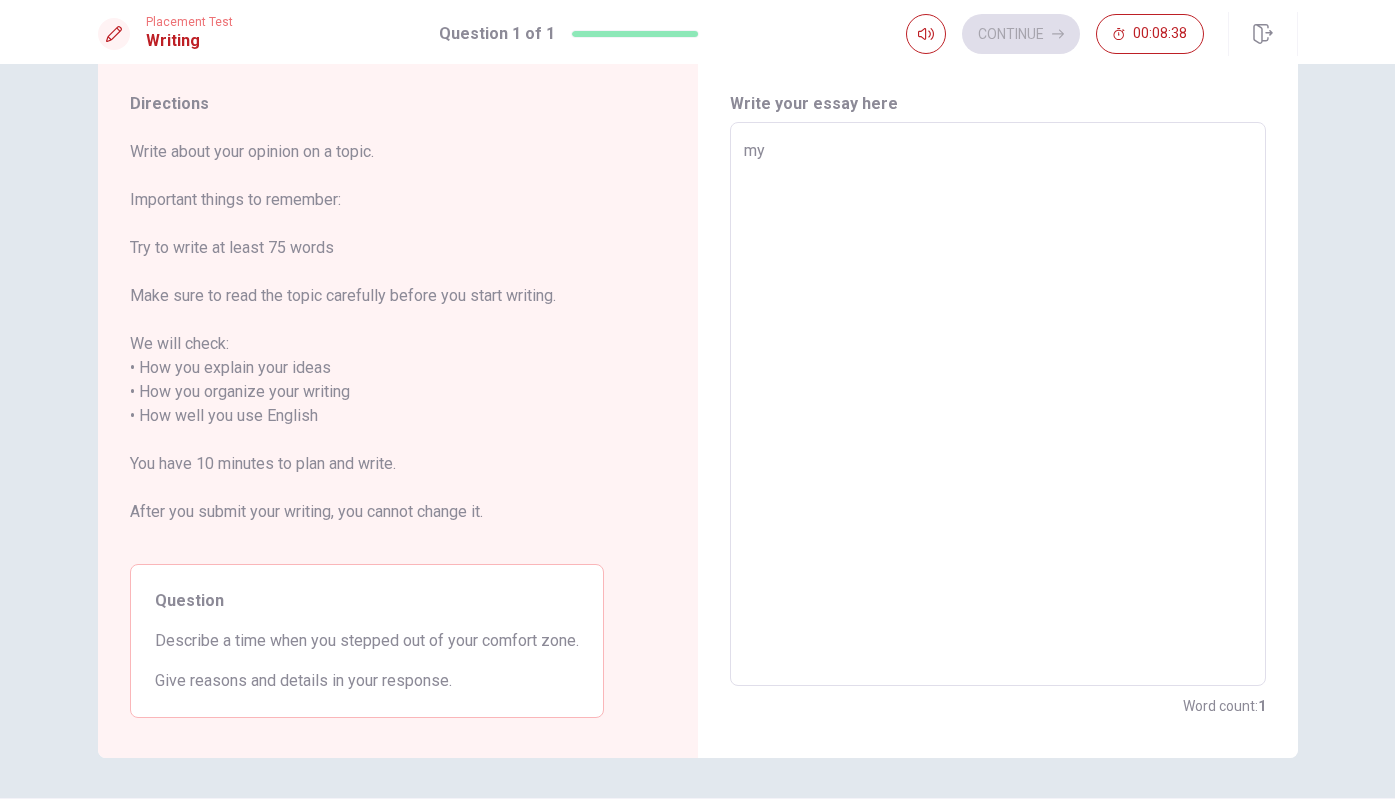 type on "x" 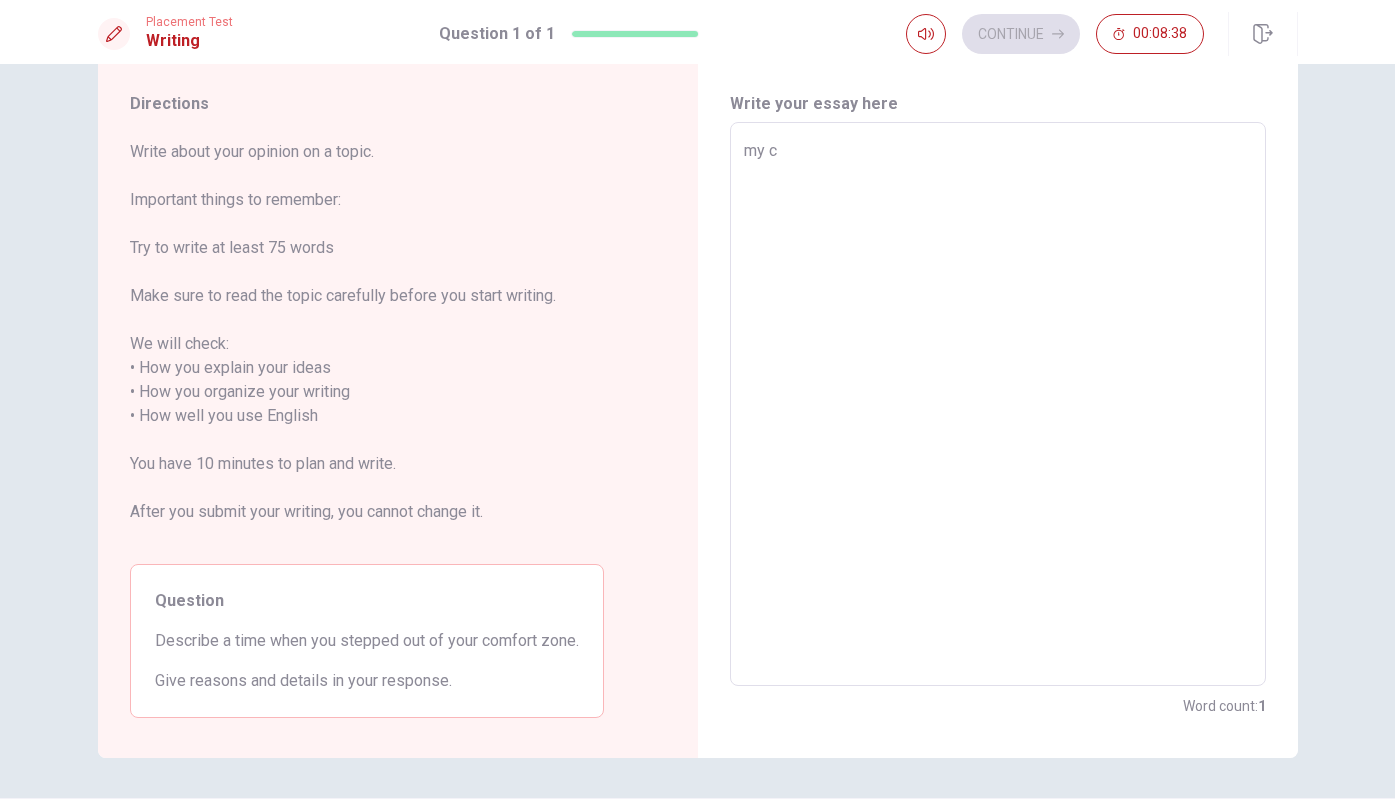 type on "x" 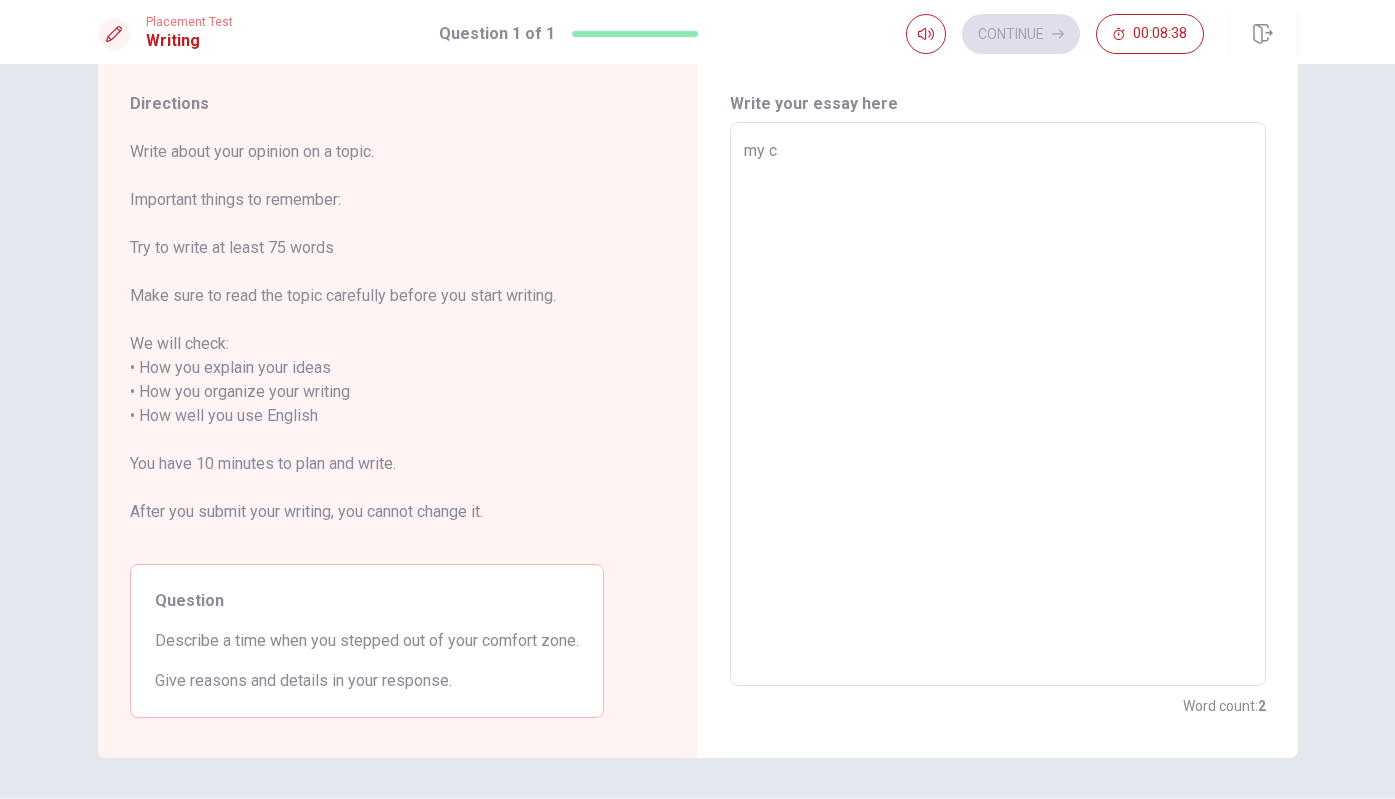 type on "my co" 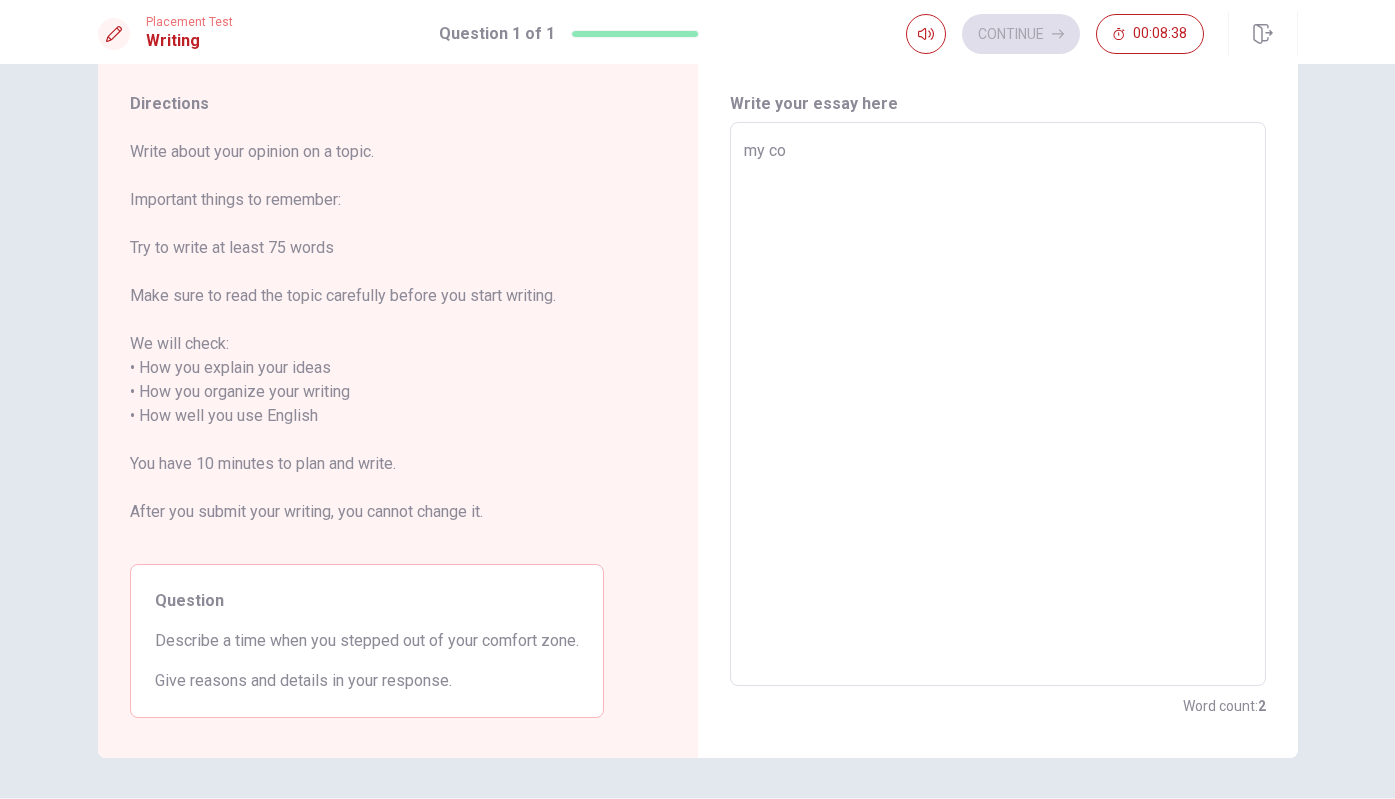 type on "x" 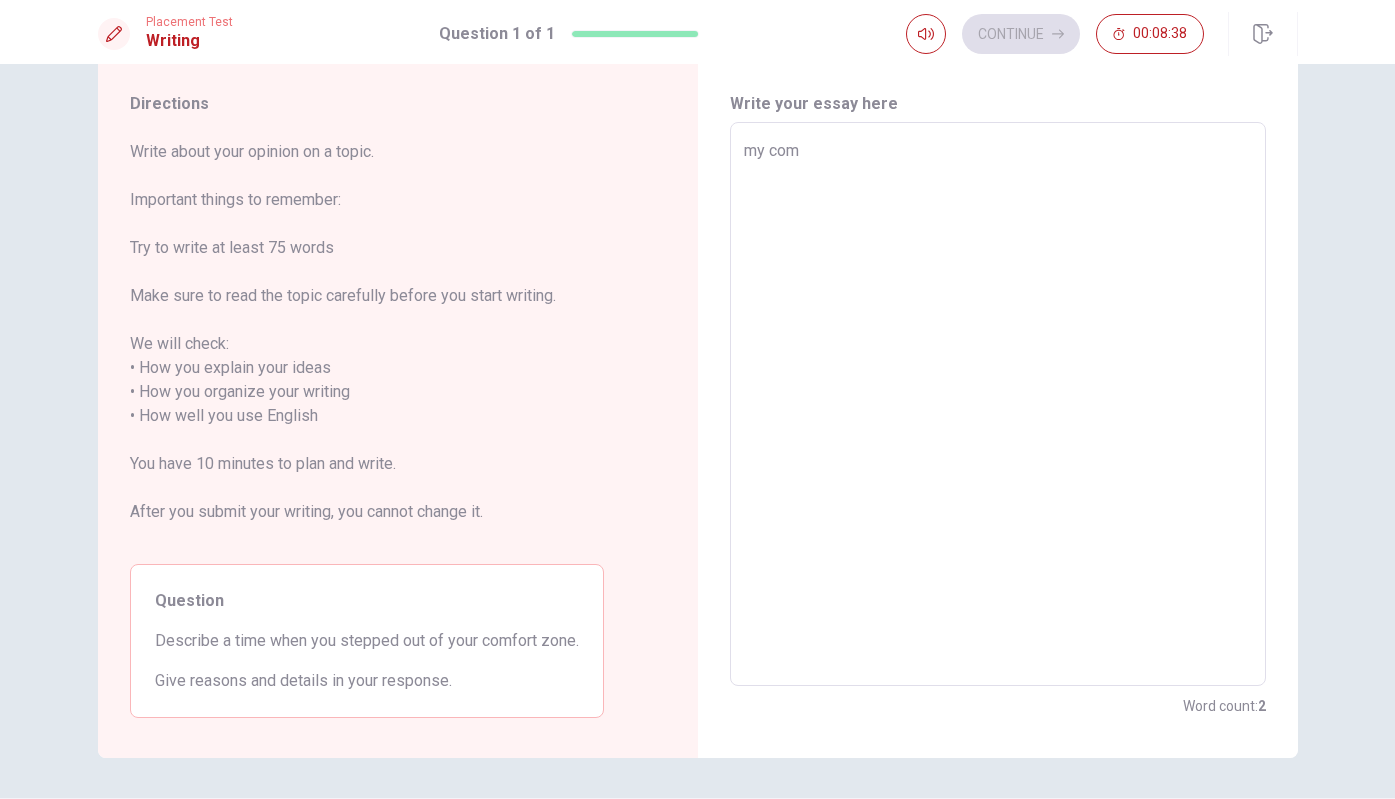 type on "x" 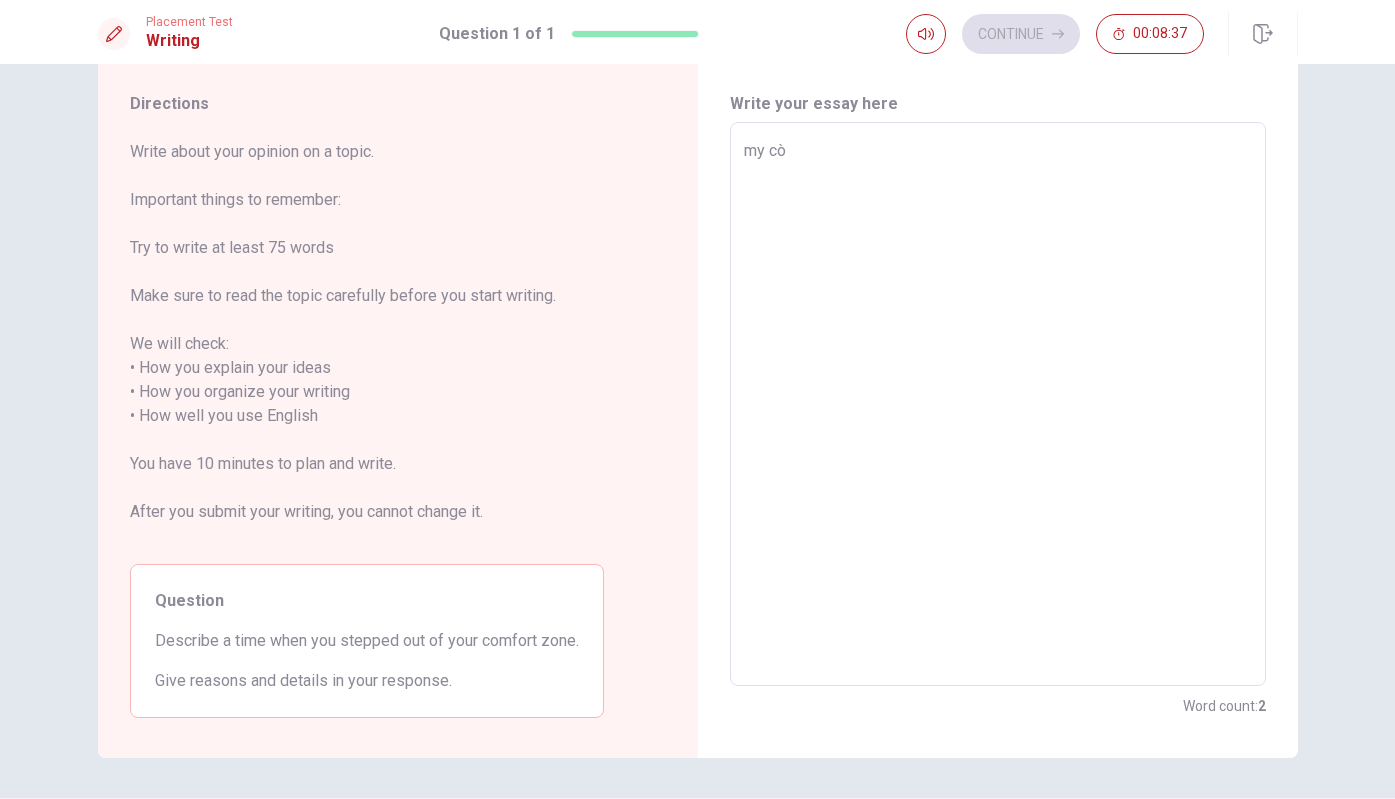 type on "my còm" 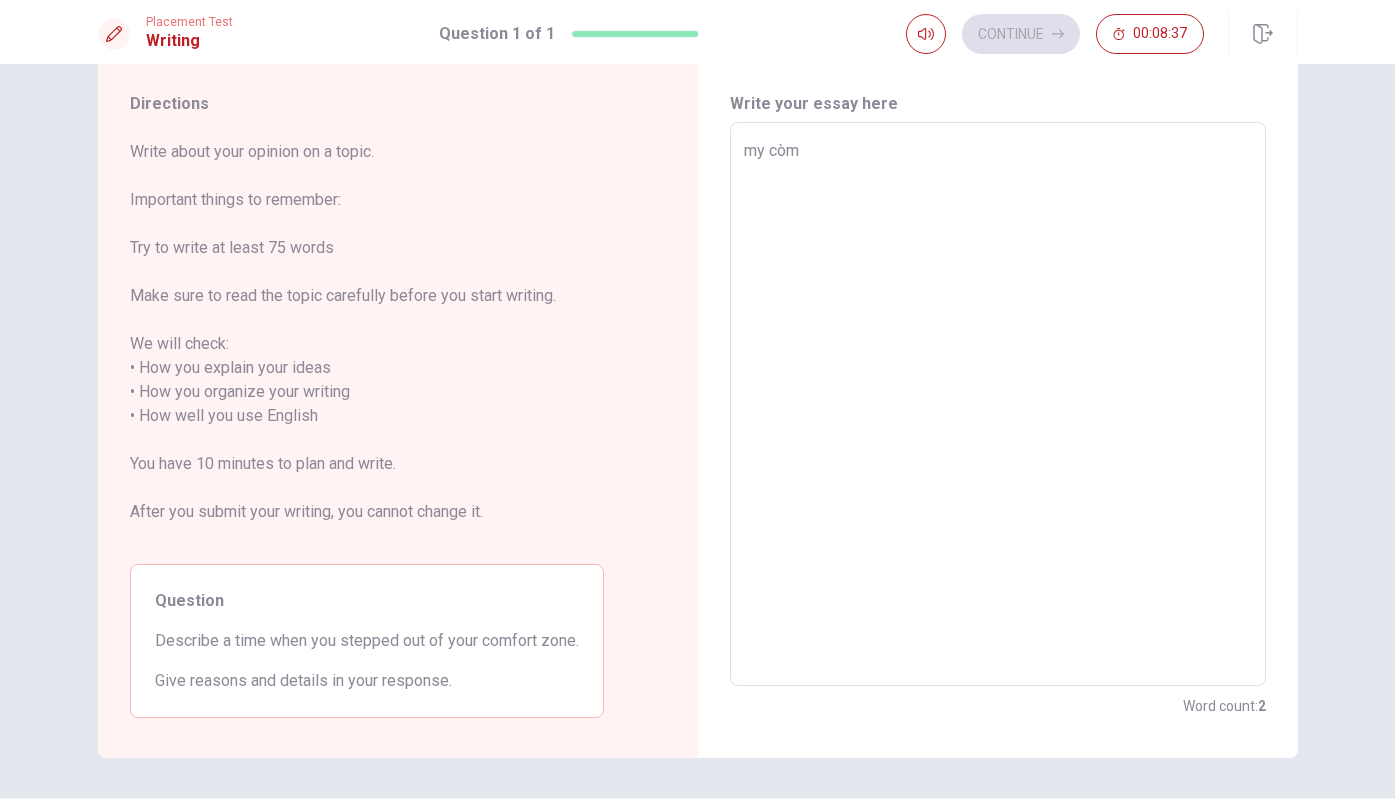 type on "x" 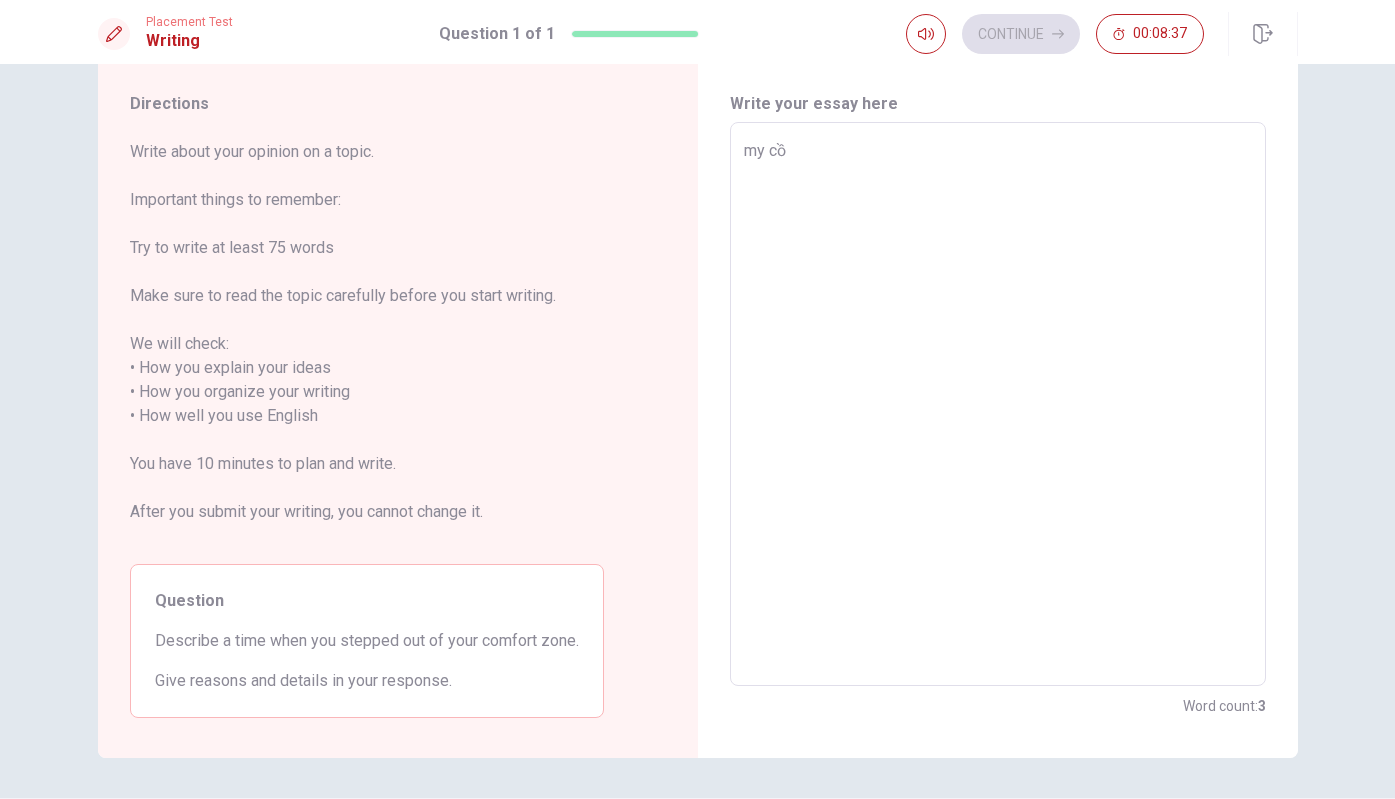 type on "my cồm" 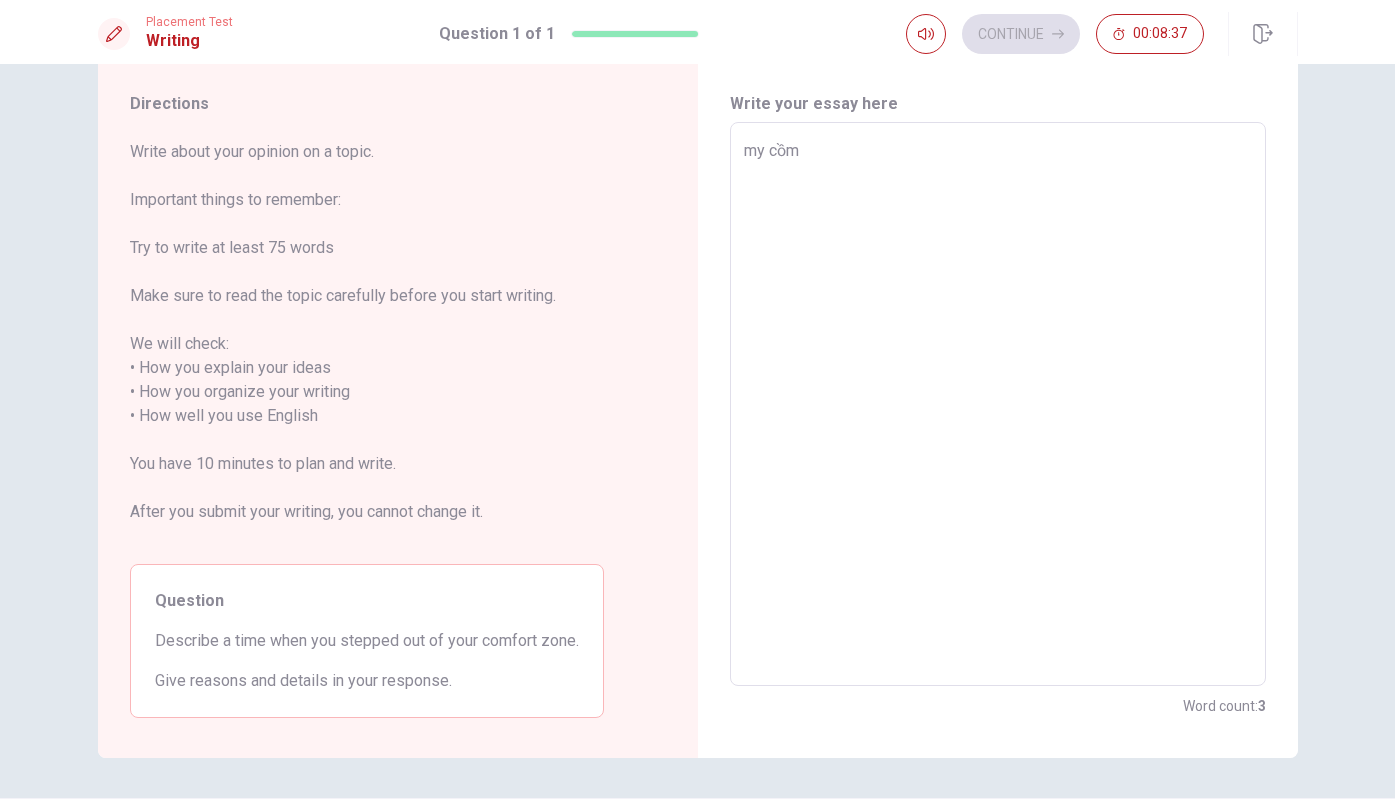 type on "x" 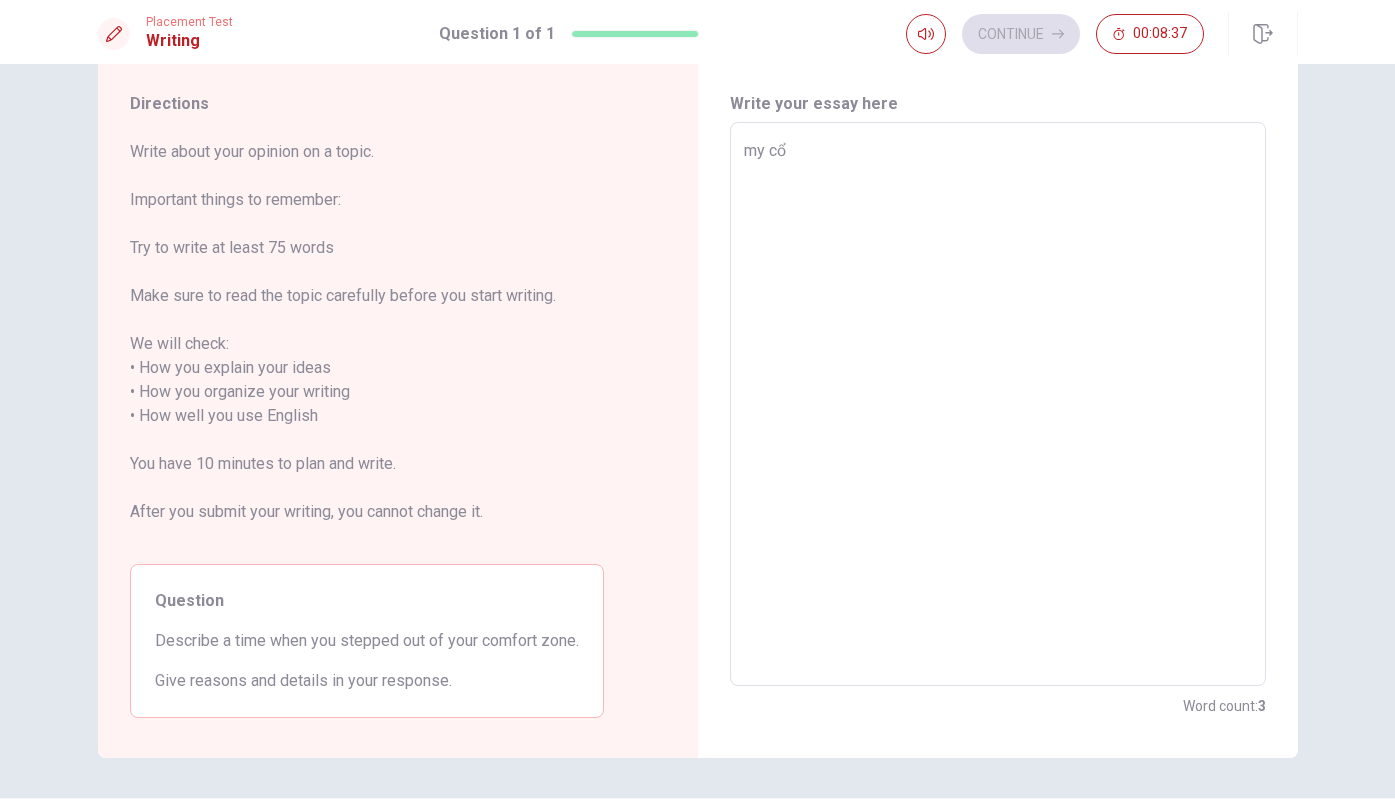 type on "my cổm" 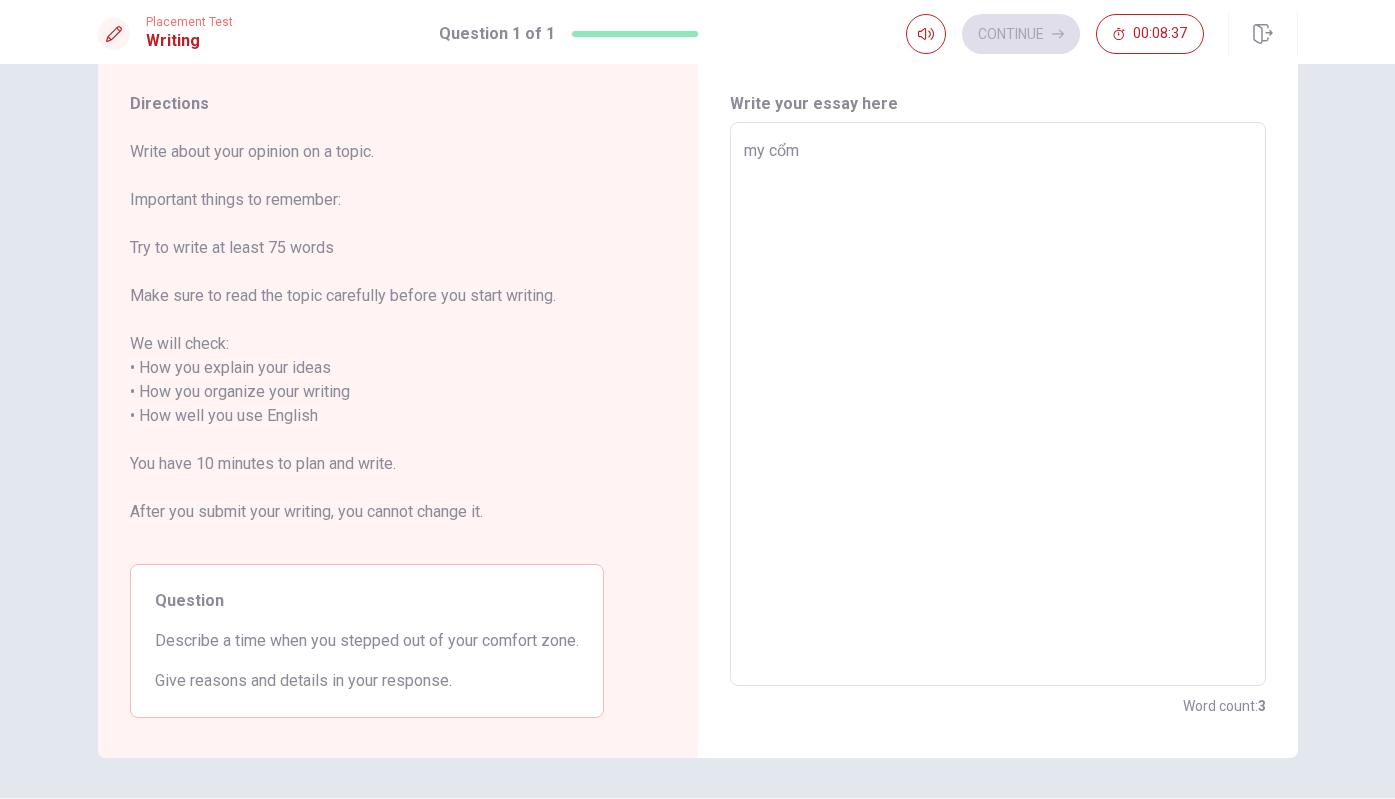 type on "x" 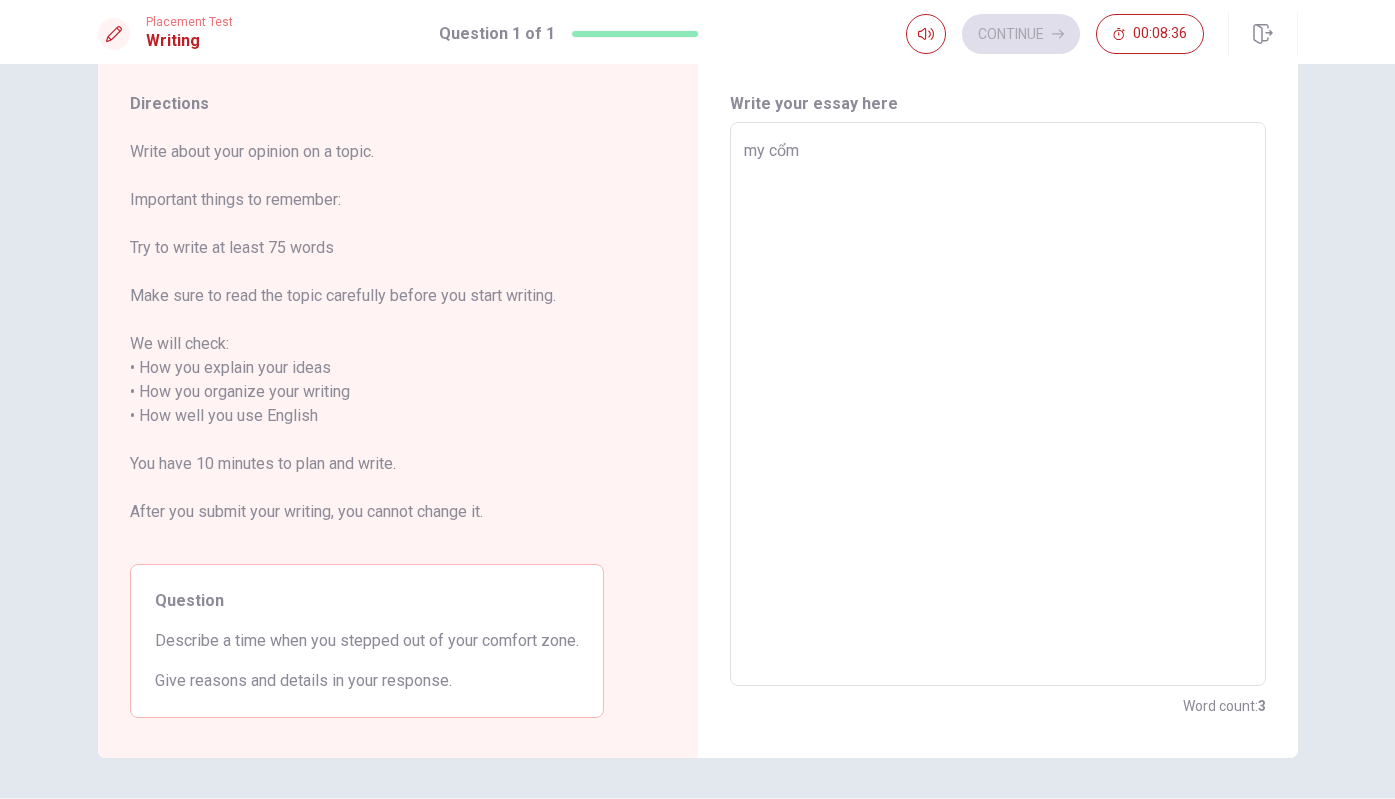 type on "my cổmt" 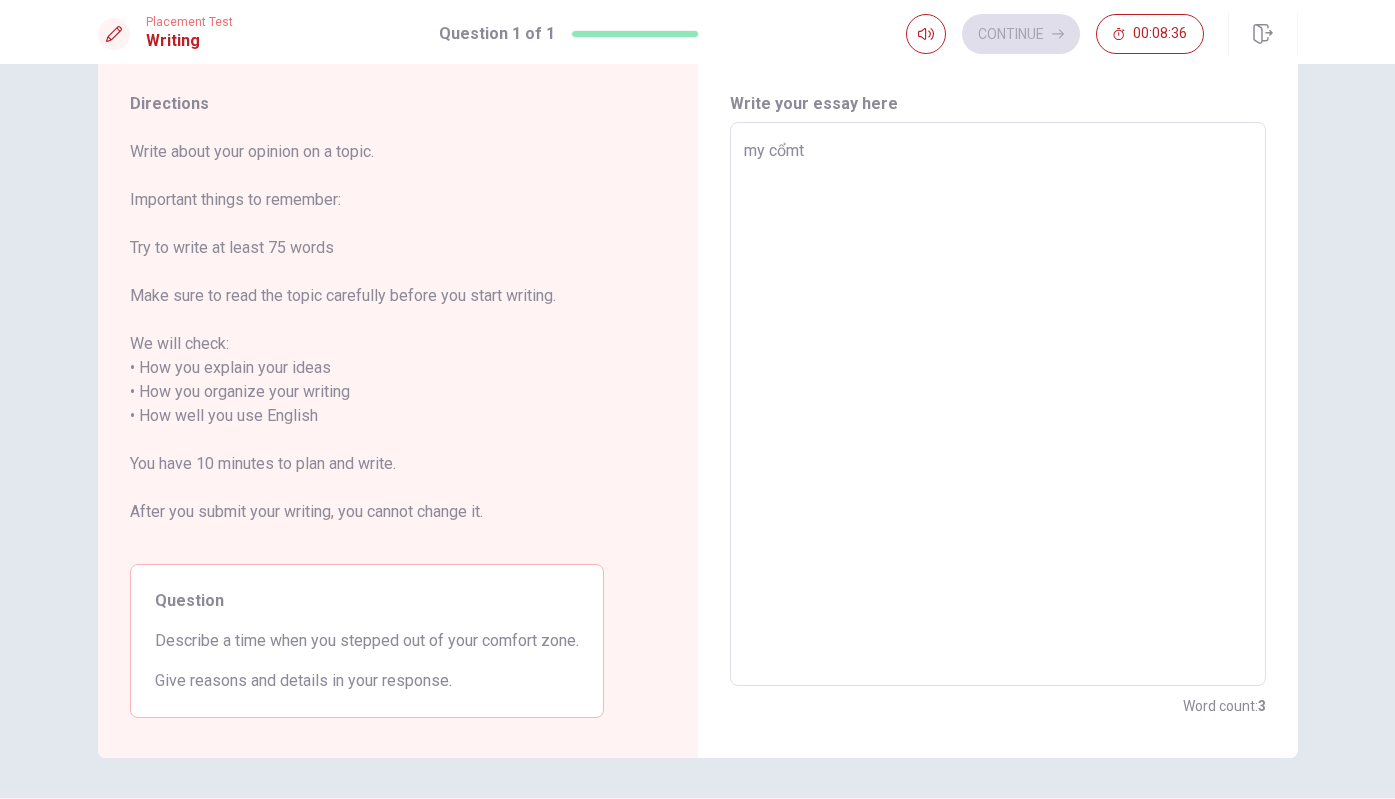 type on "x" 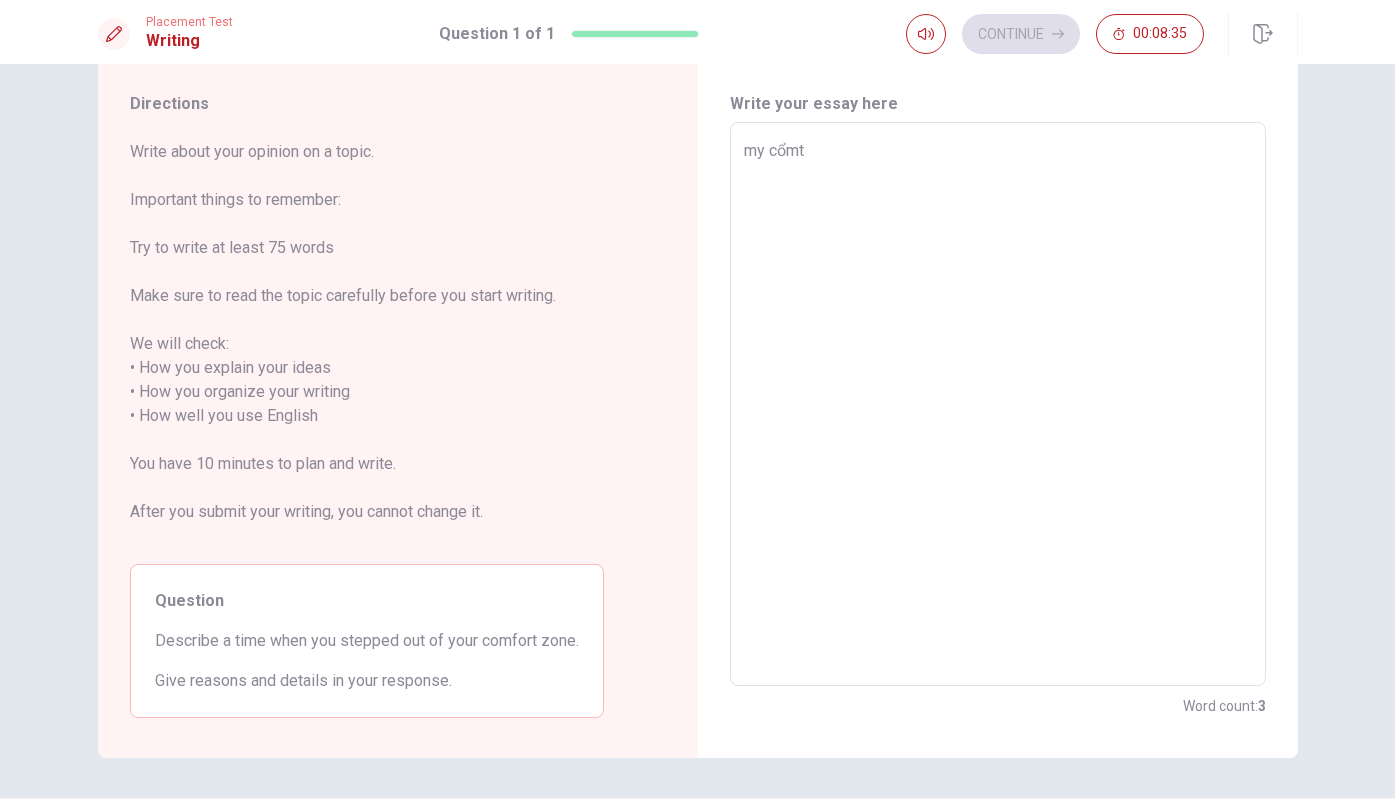 type on "my cổm" 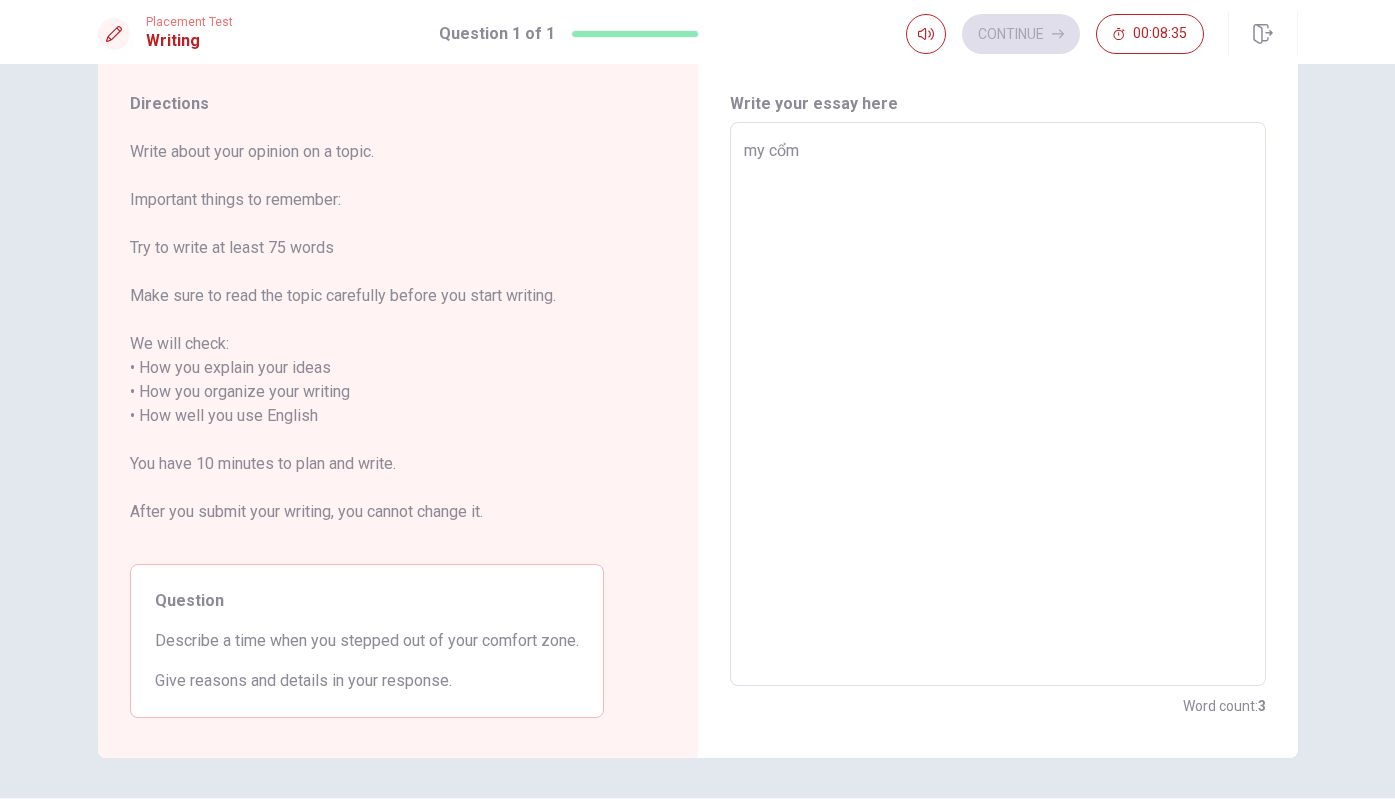 type on "x" 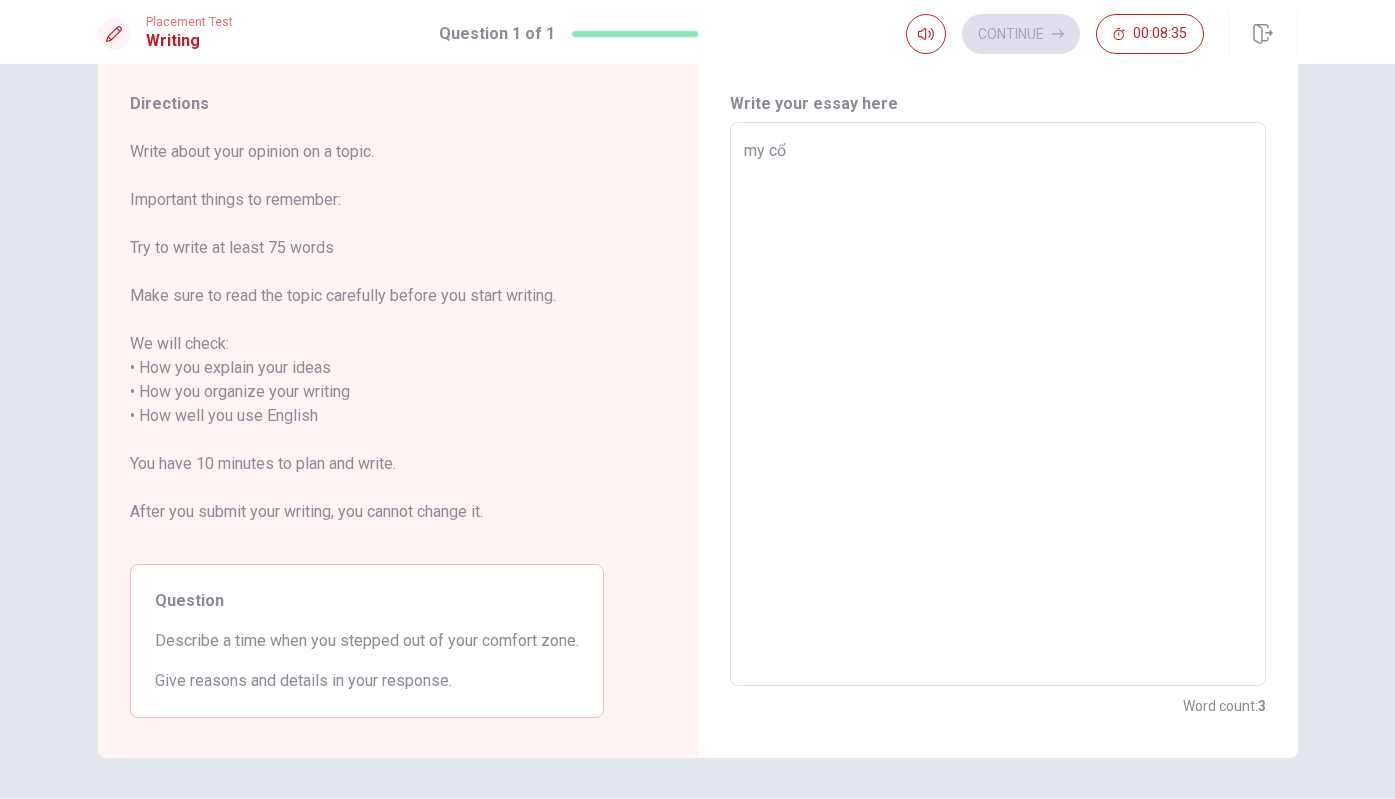 type on "x" 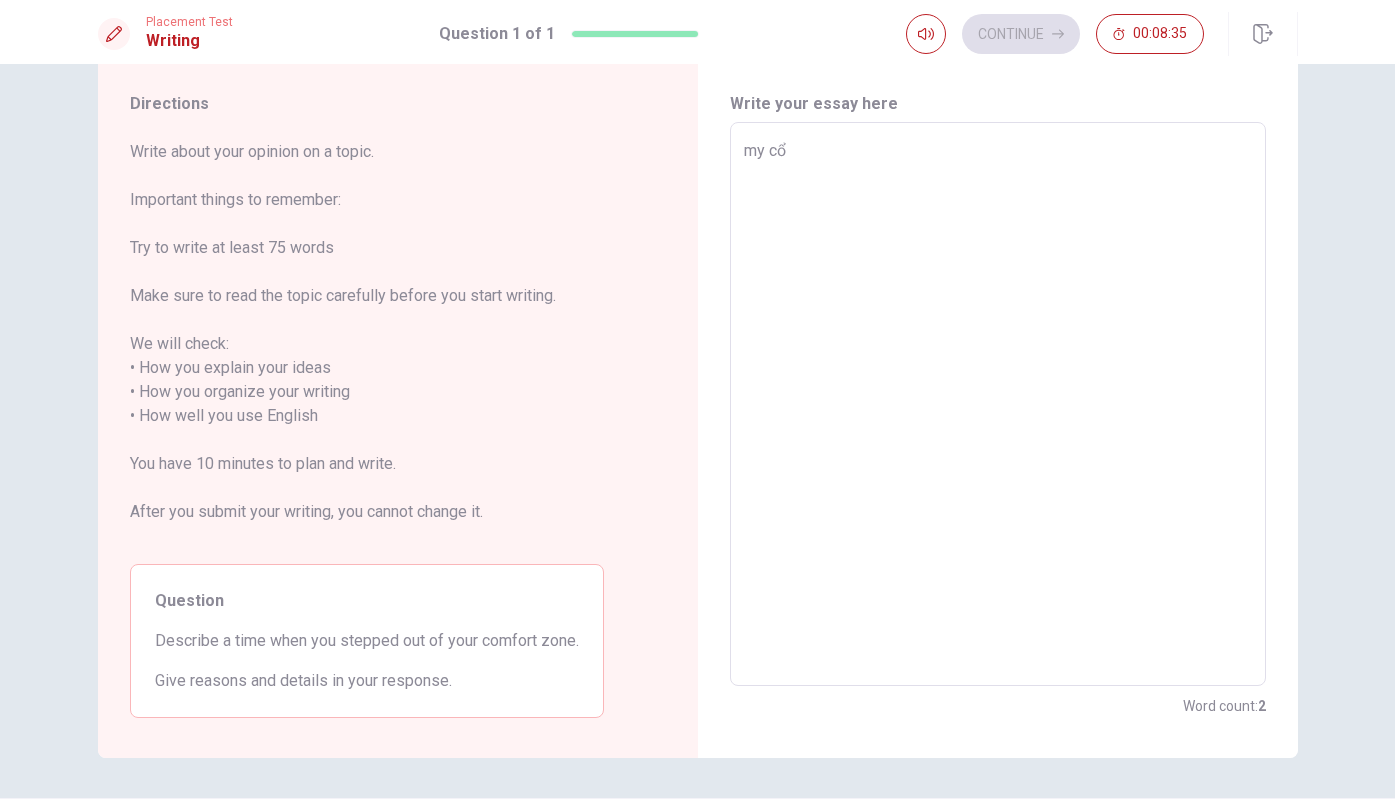 type on "my c" 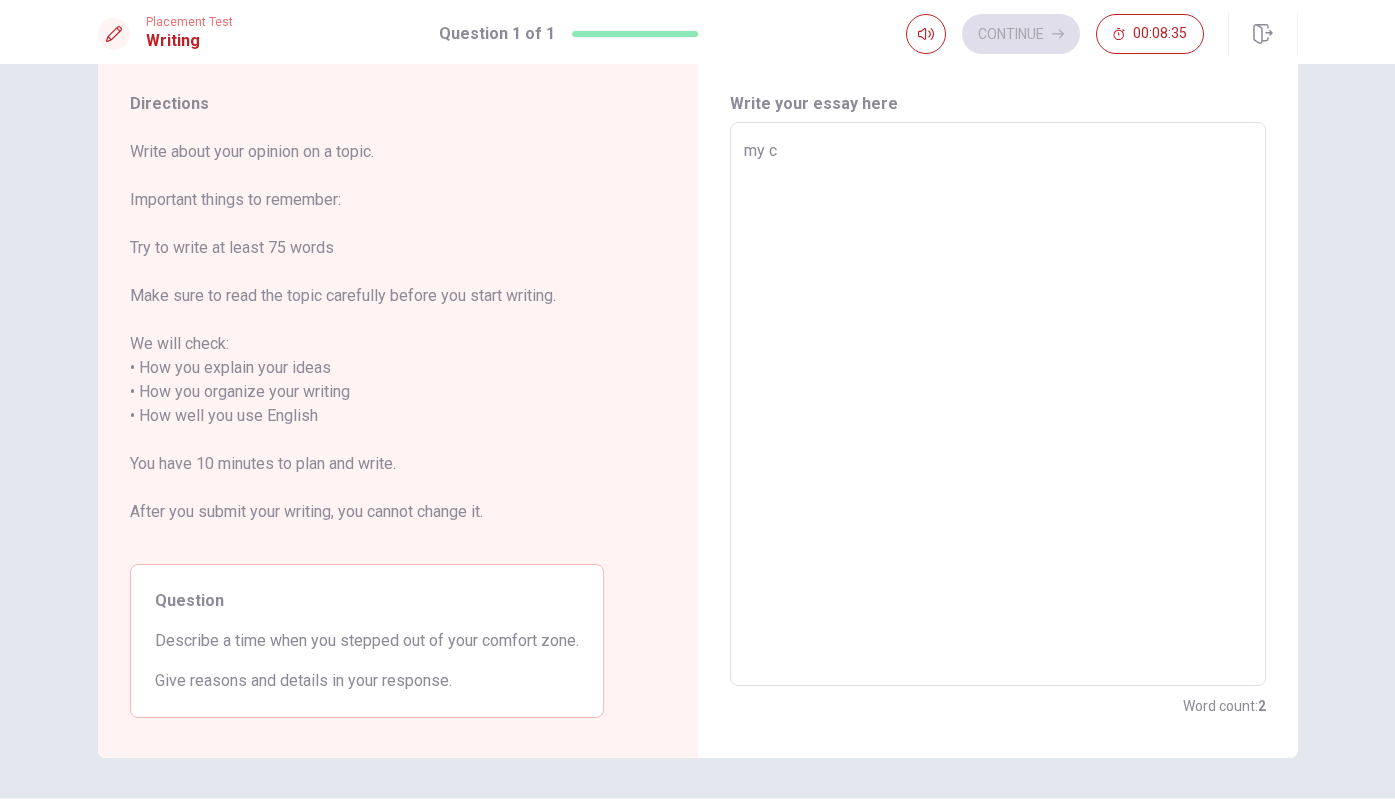 type on "x" 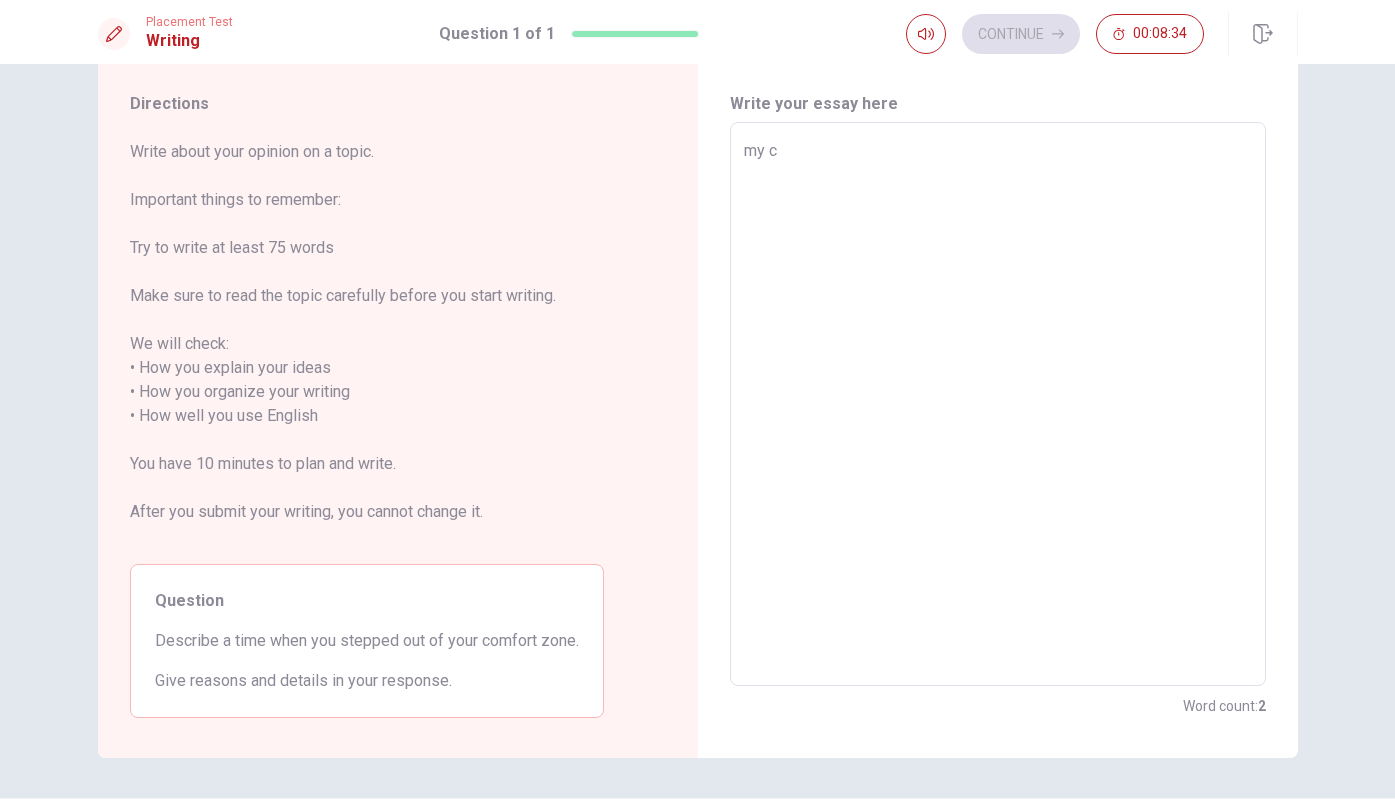 type on "my co" 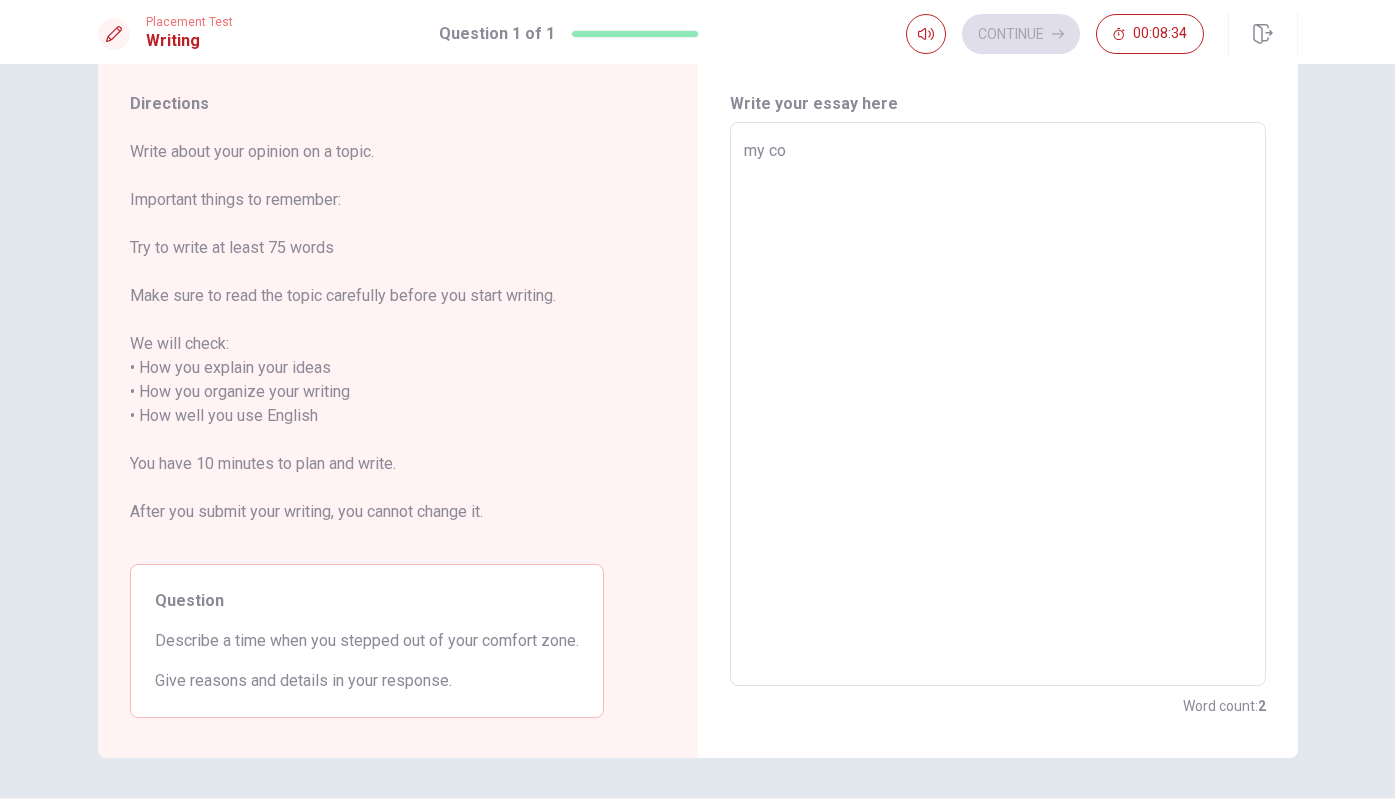 type on "x" 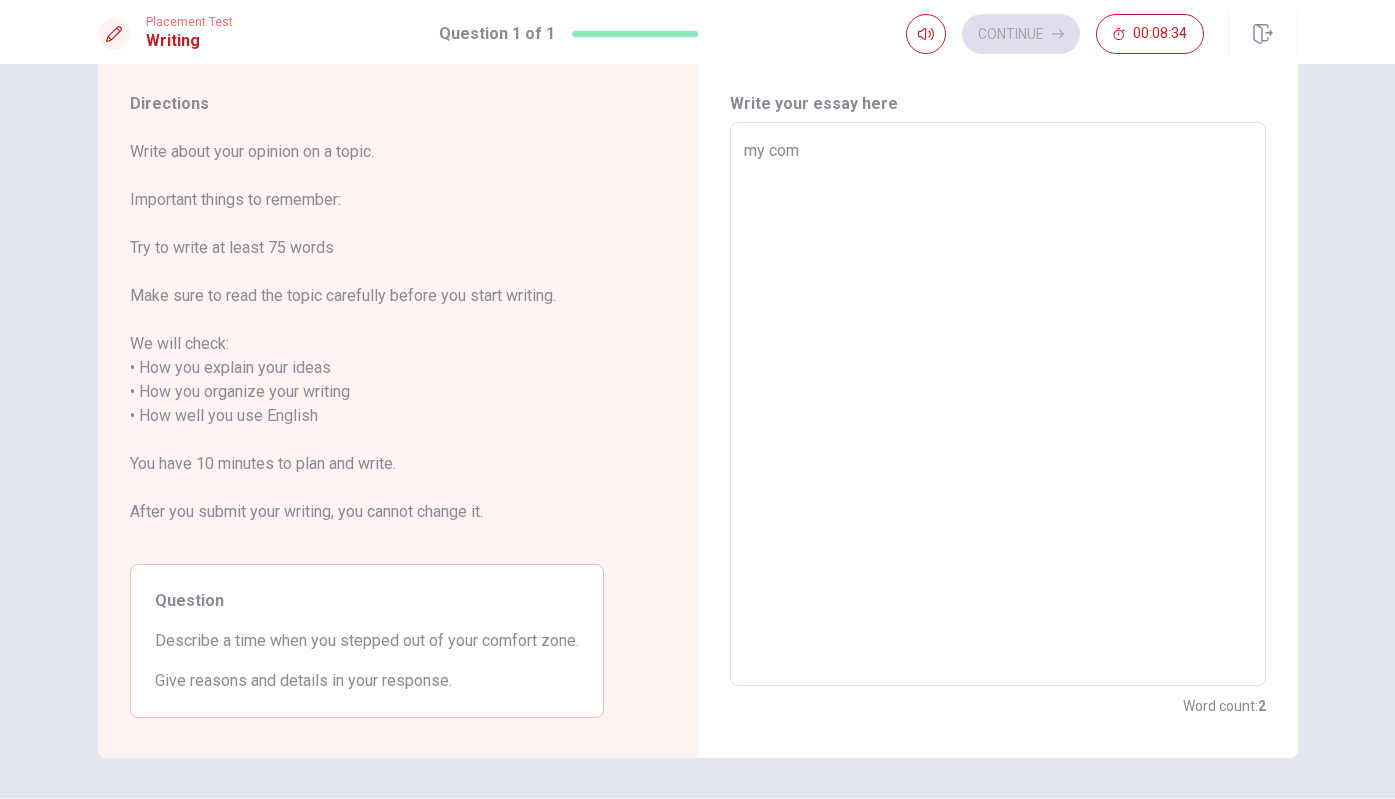 type on "x" 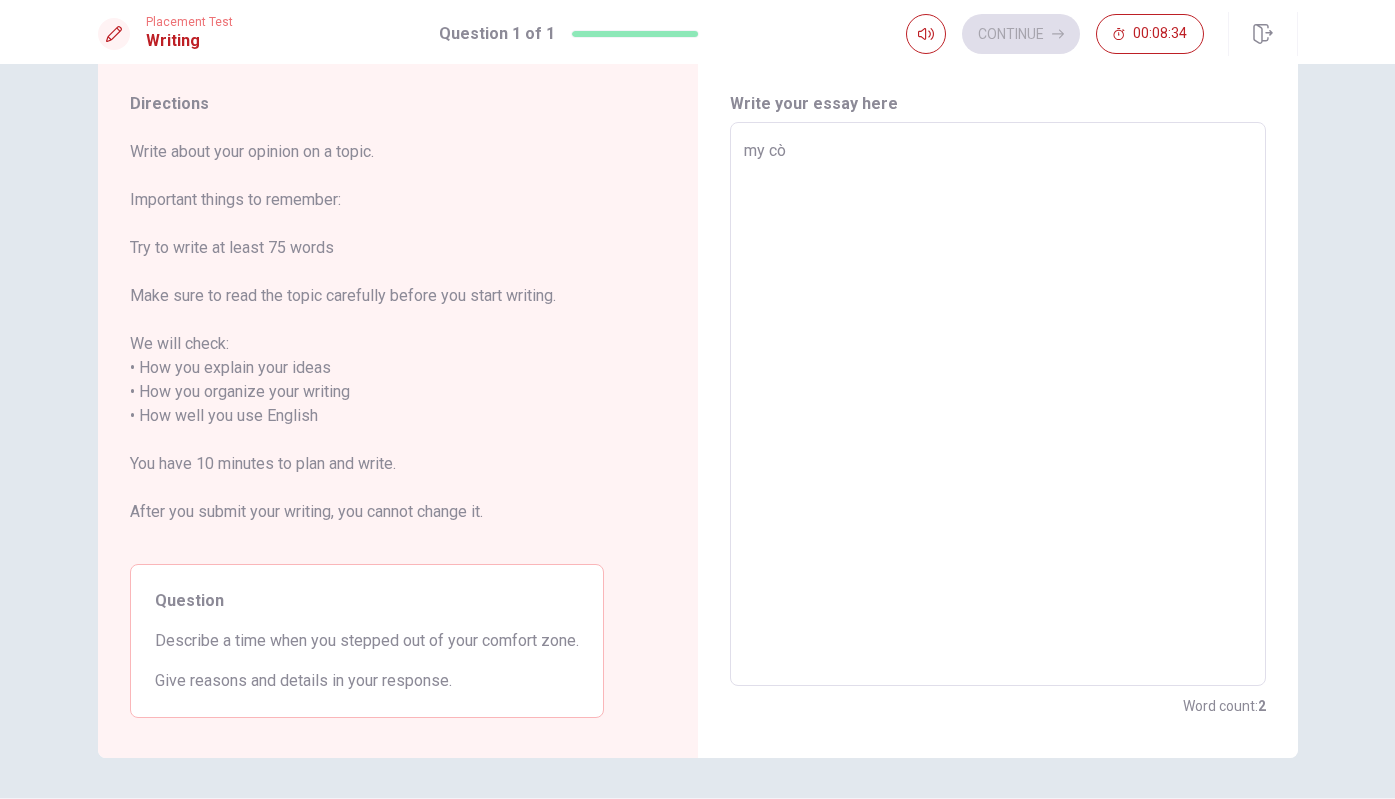 type on "my còm" 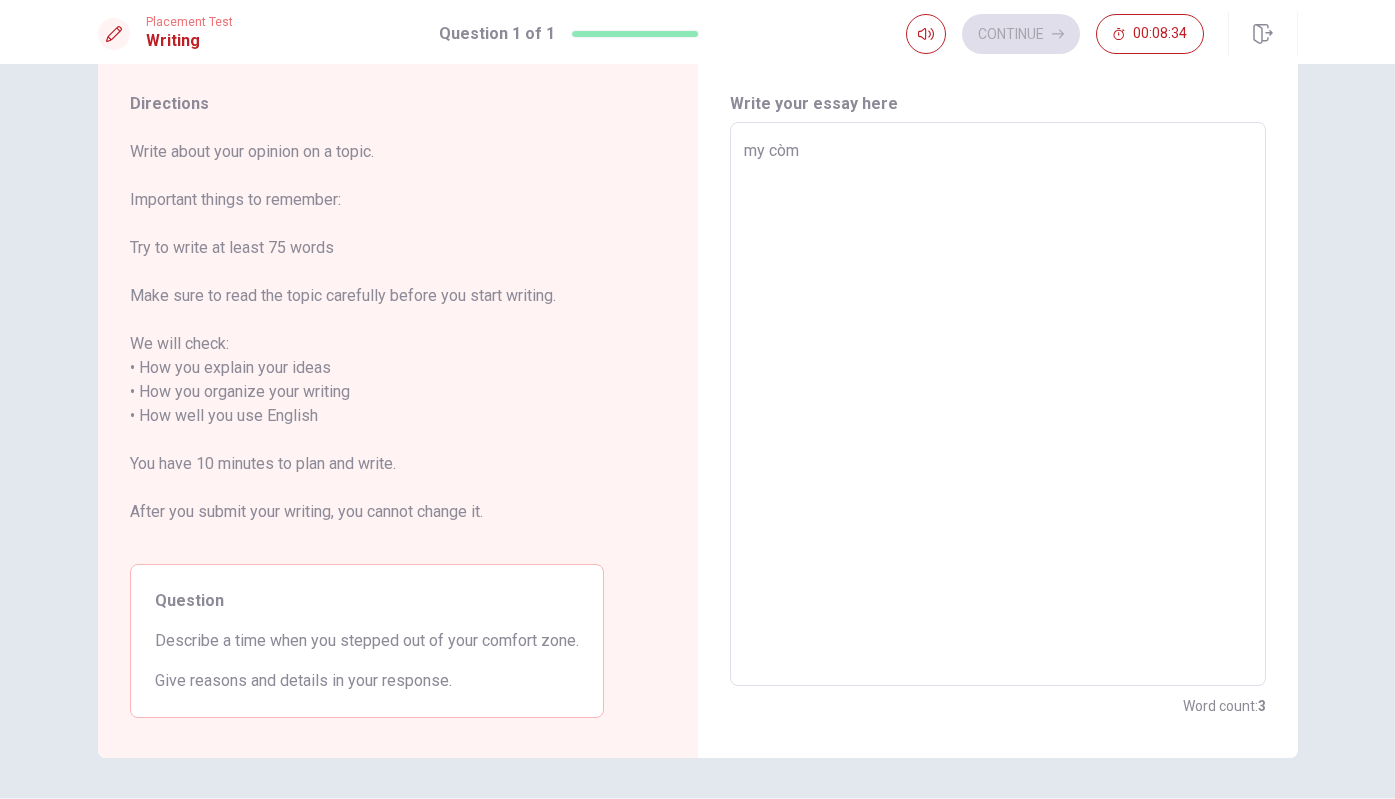 type on "x" 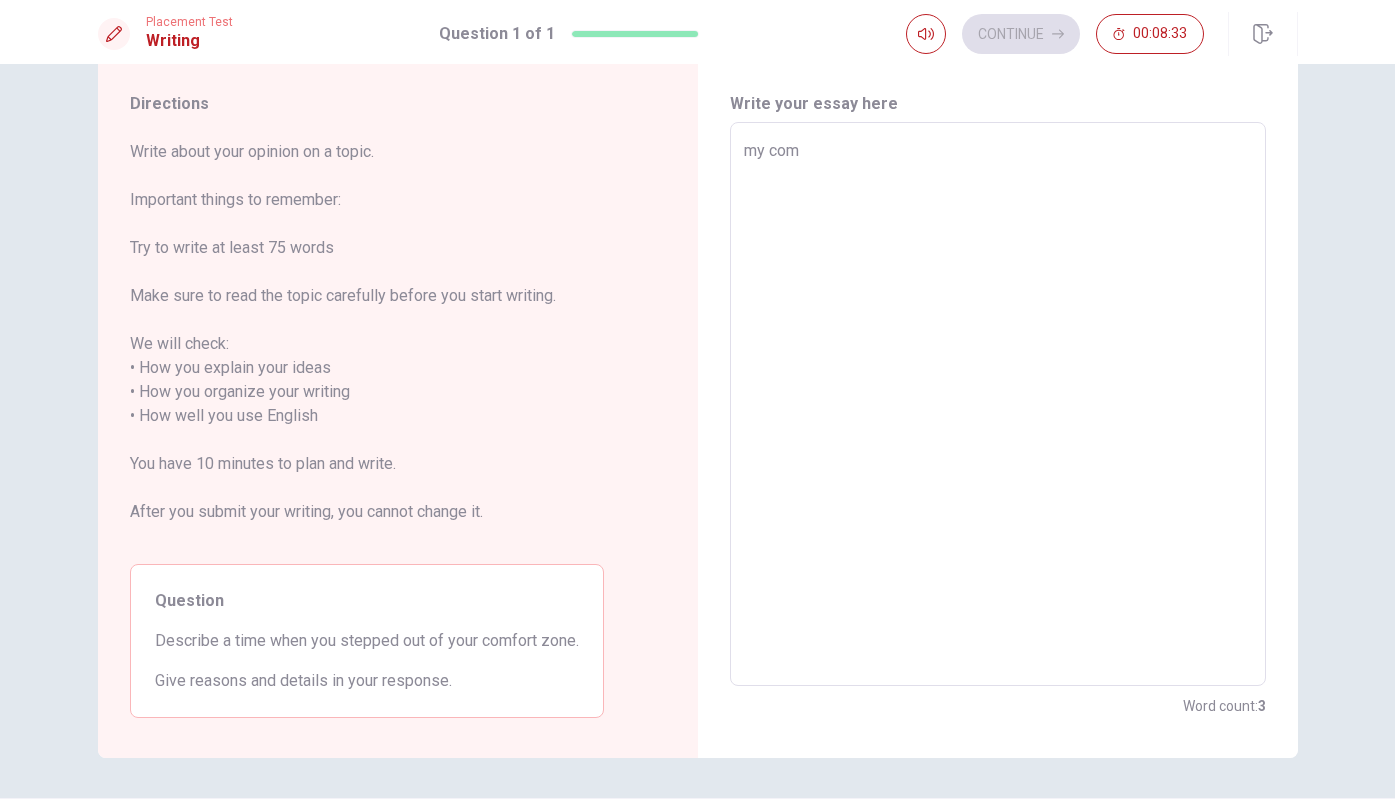 type on "my comf" 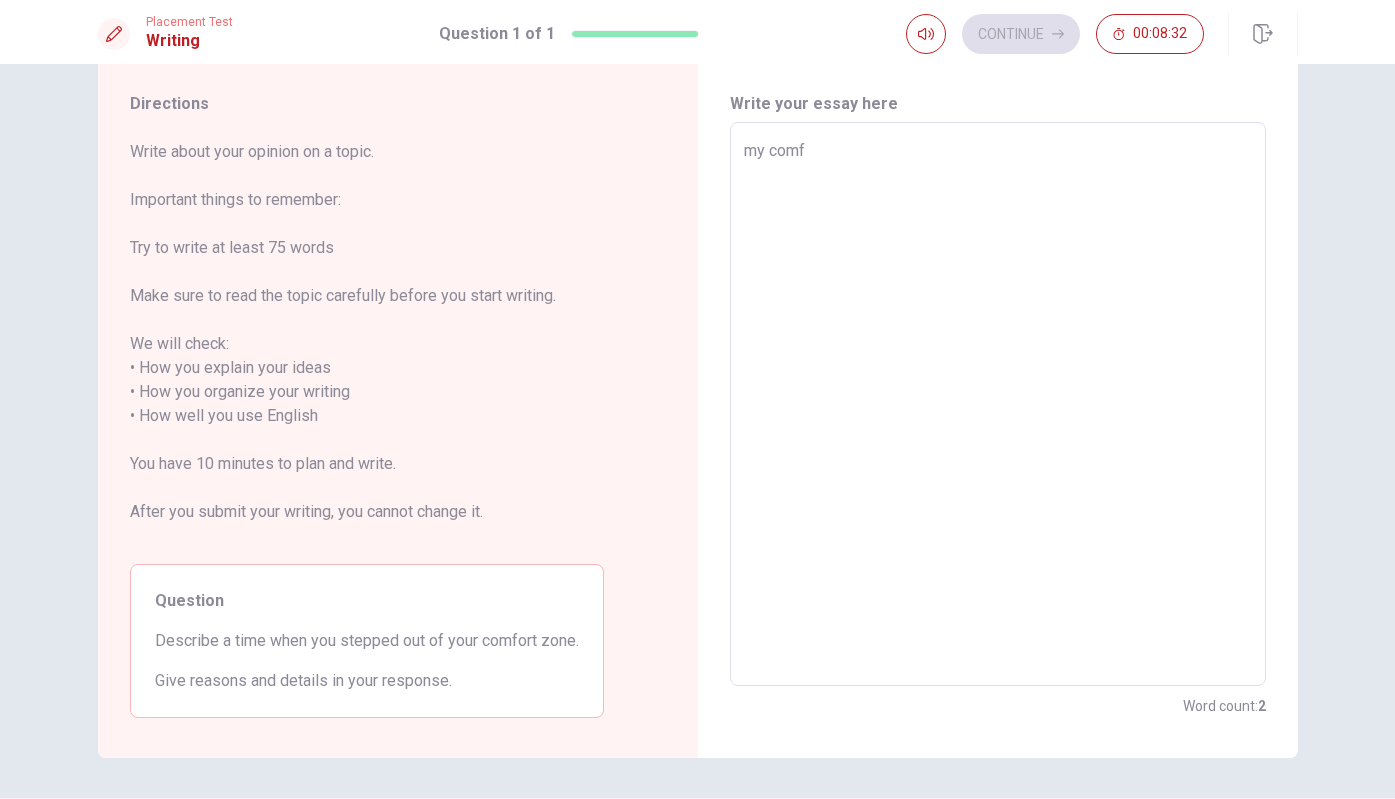 type on "x" 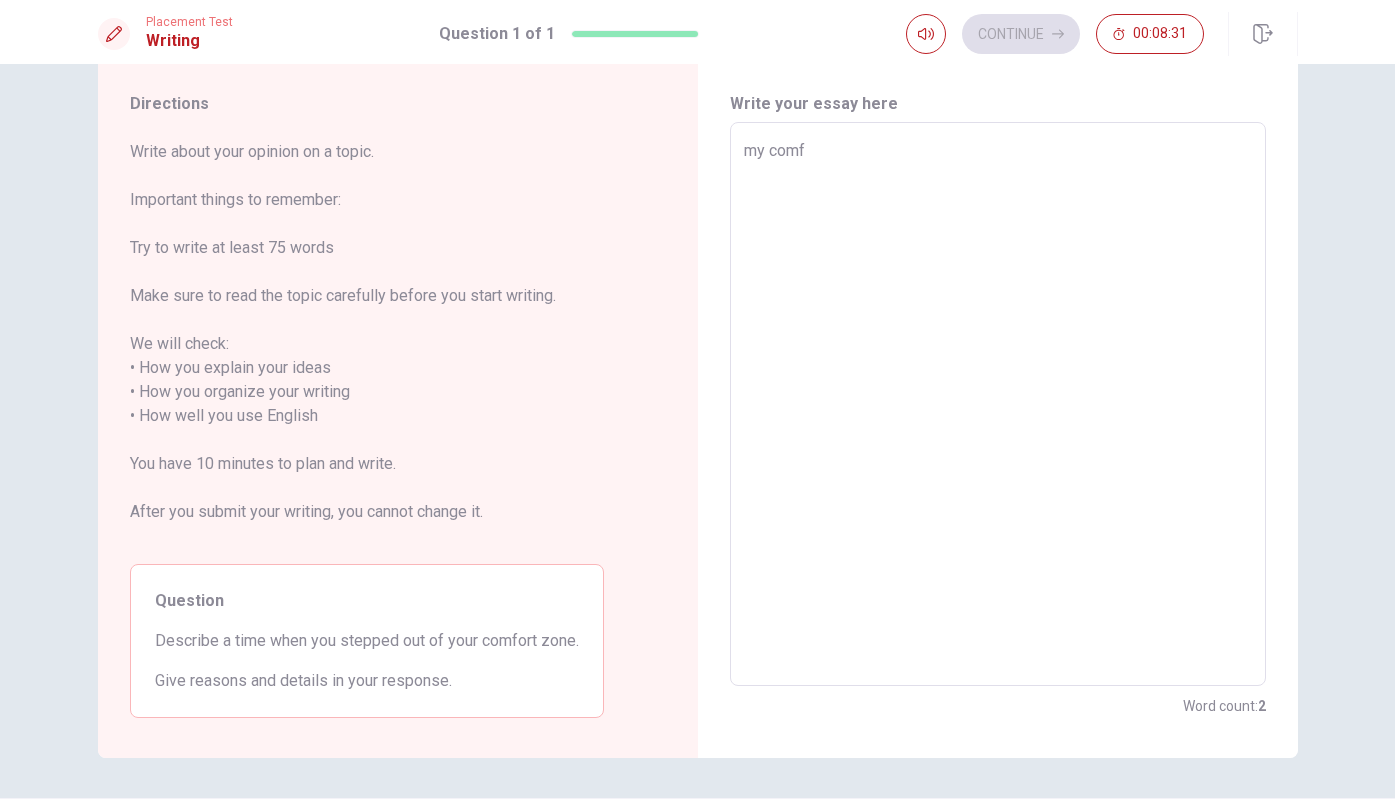 type on "my comfo" 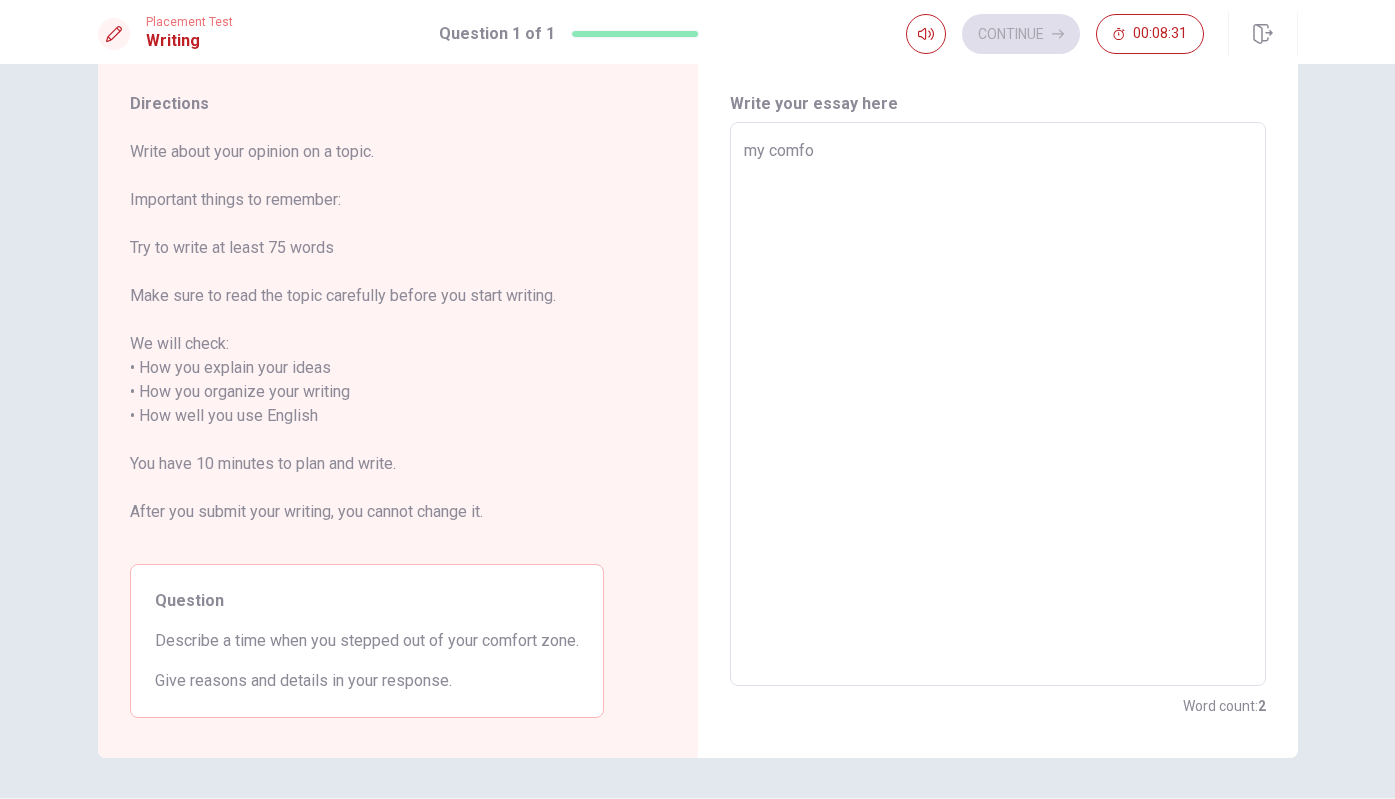 type on "x" 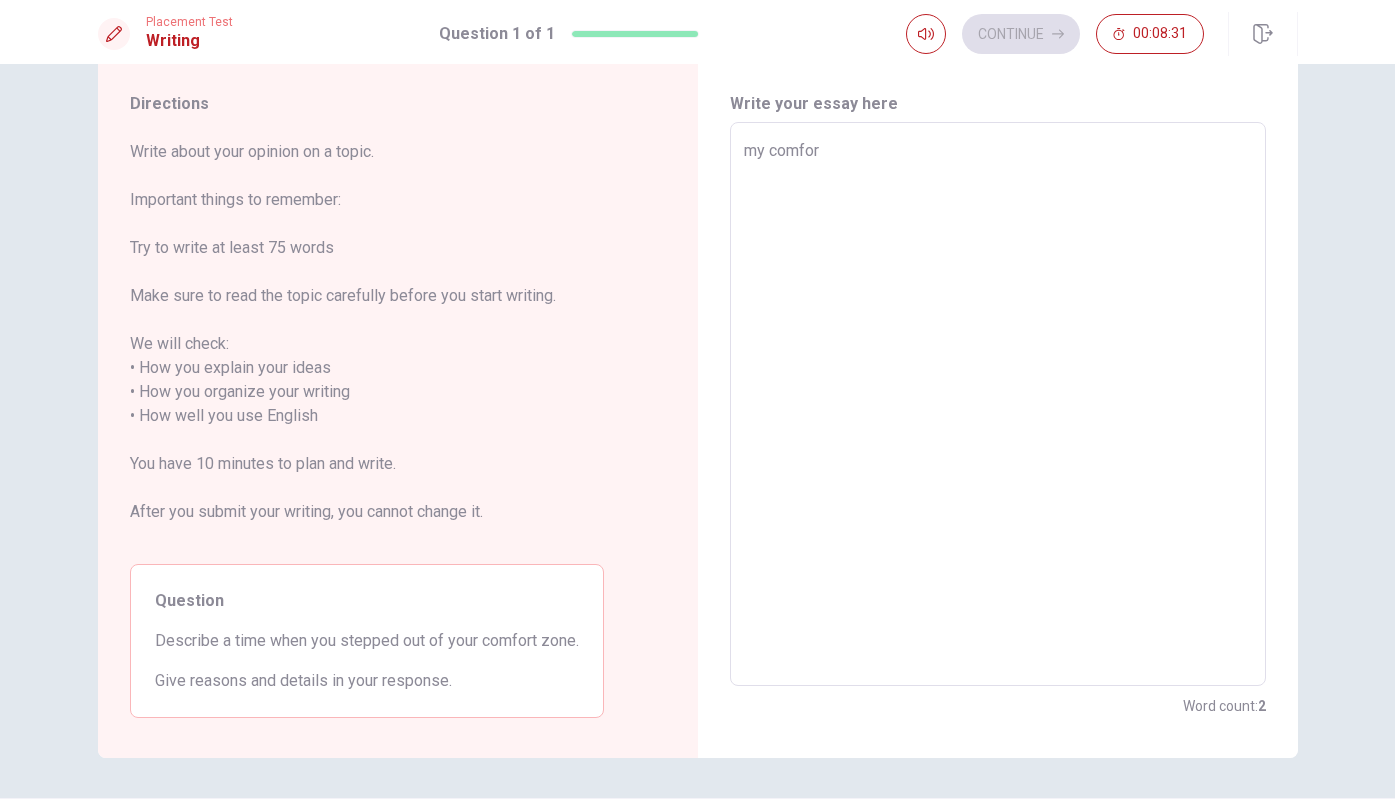 type on "x" 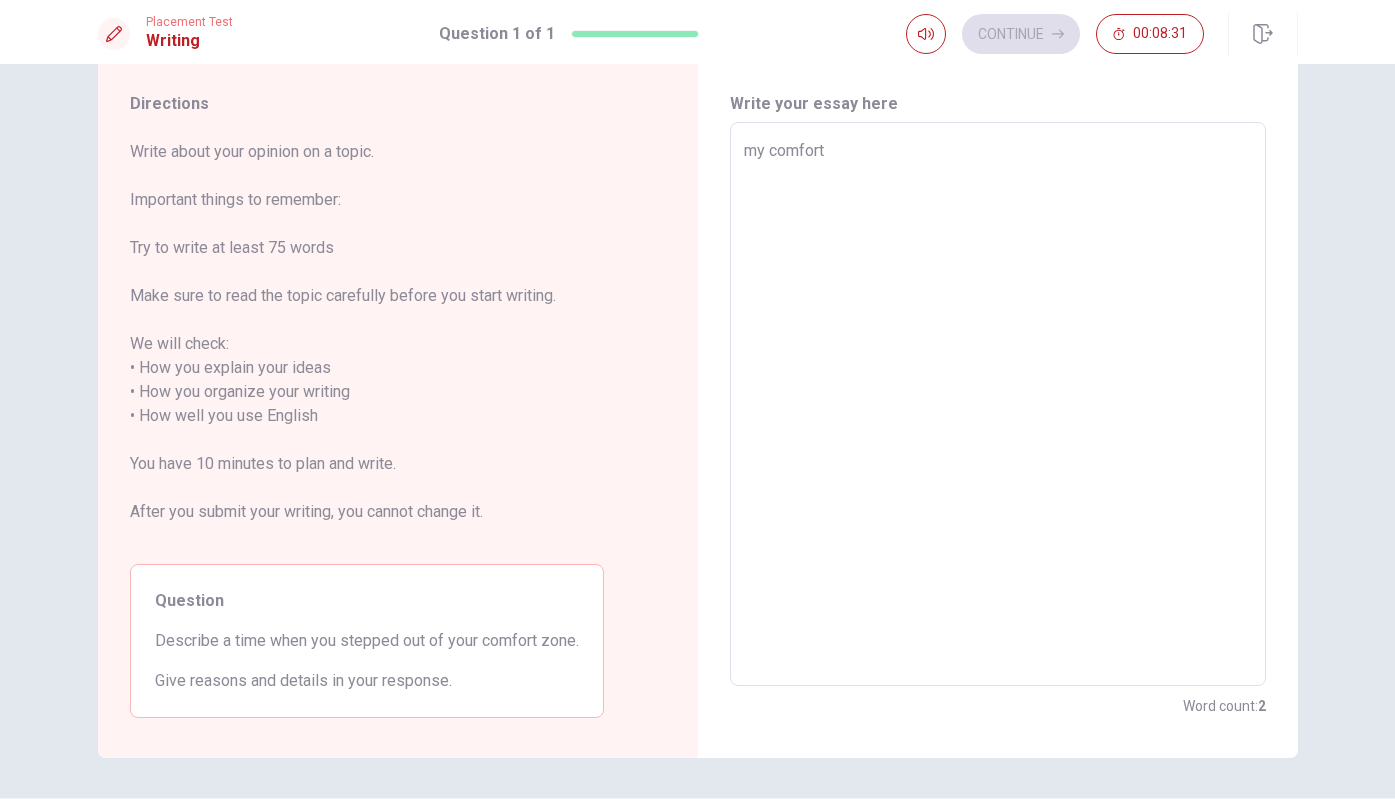 type on "x" 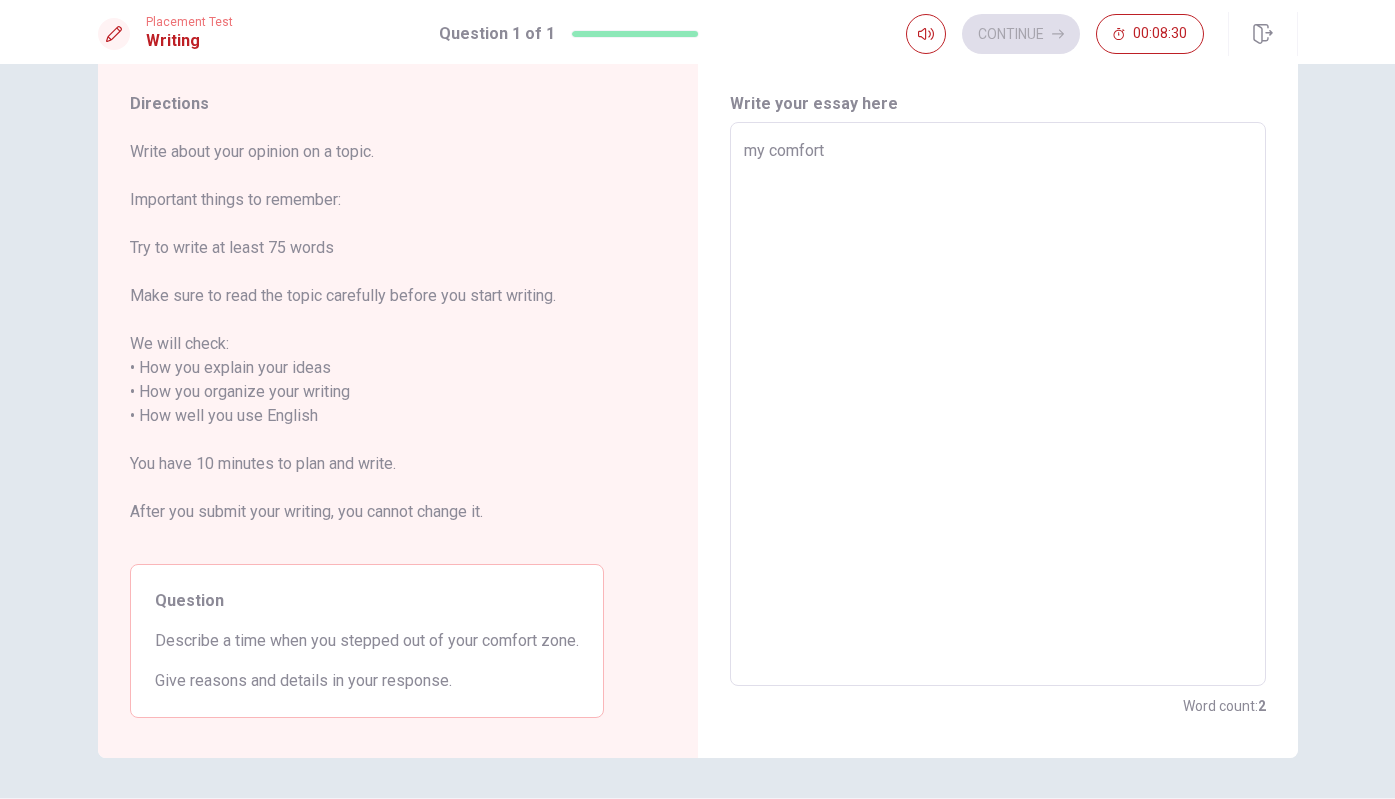 type on "my comfort" 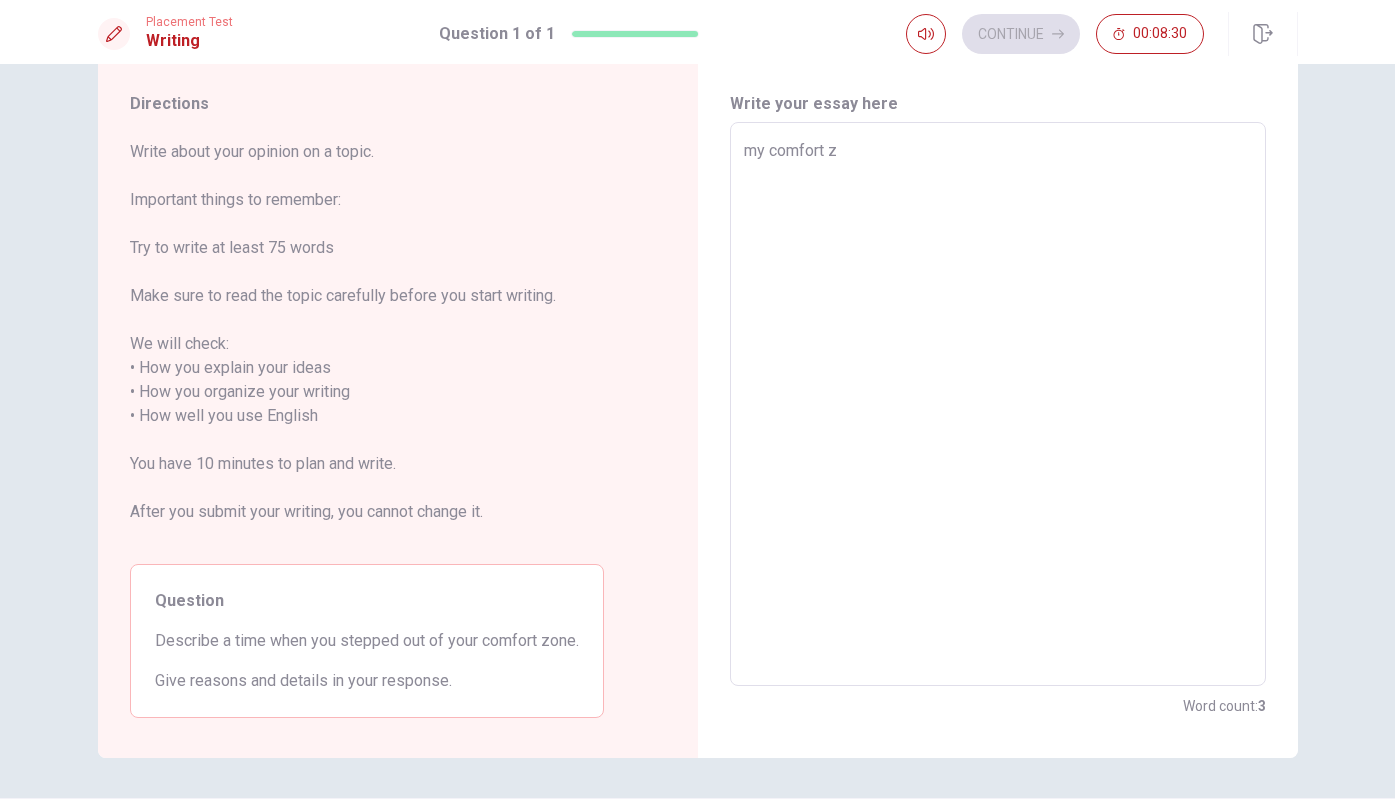 type on "x" 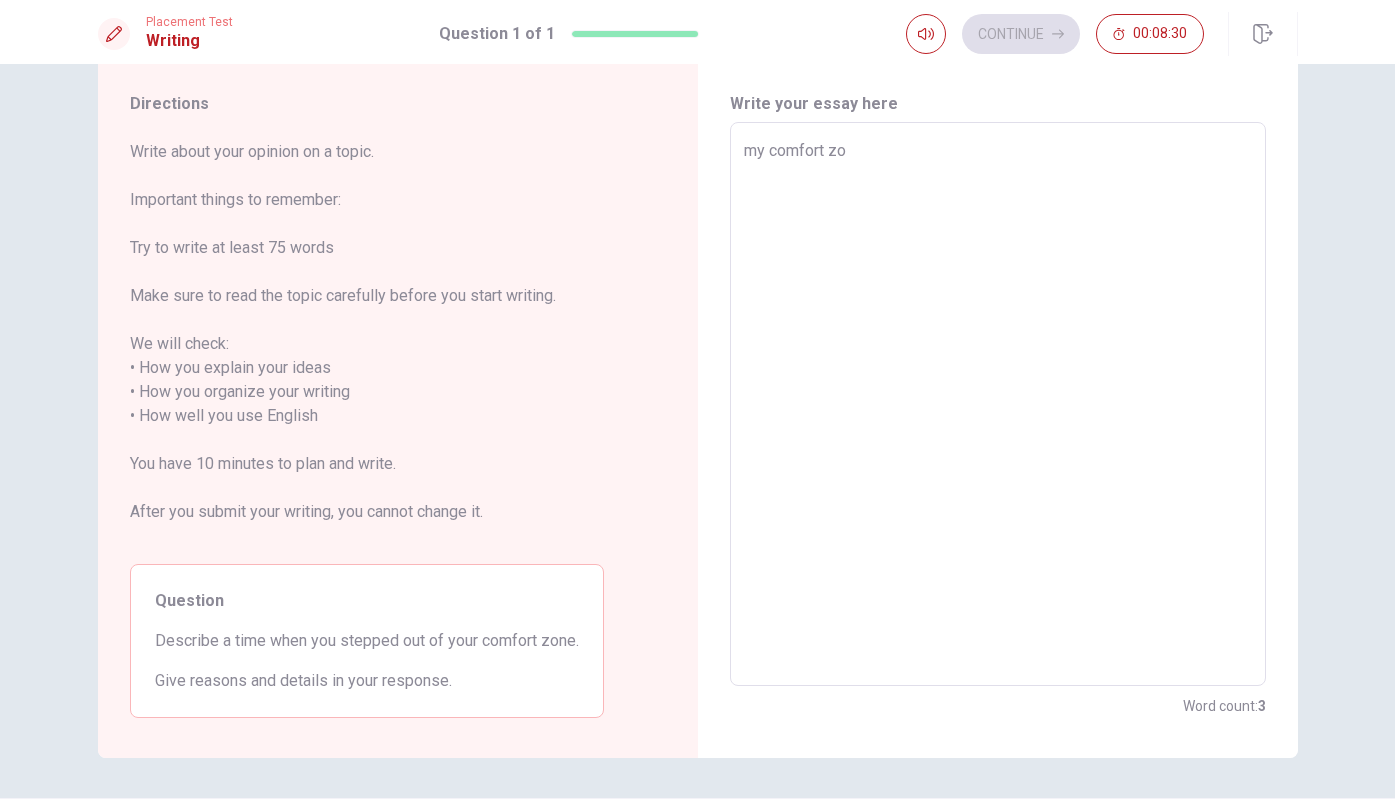 type on "x" 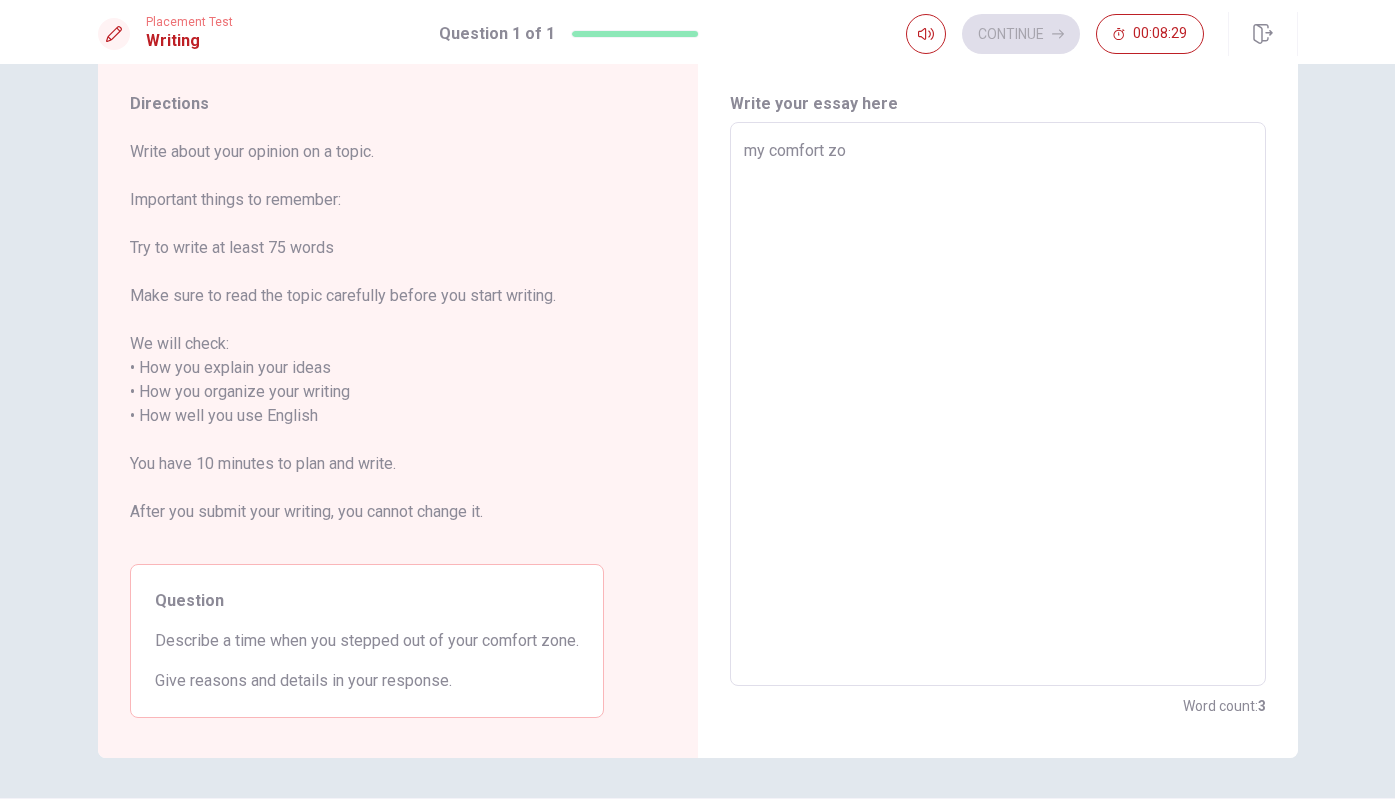 type on "my comfort zon" 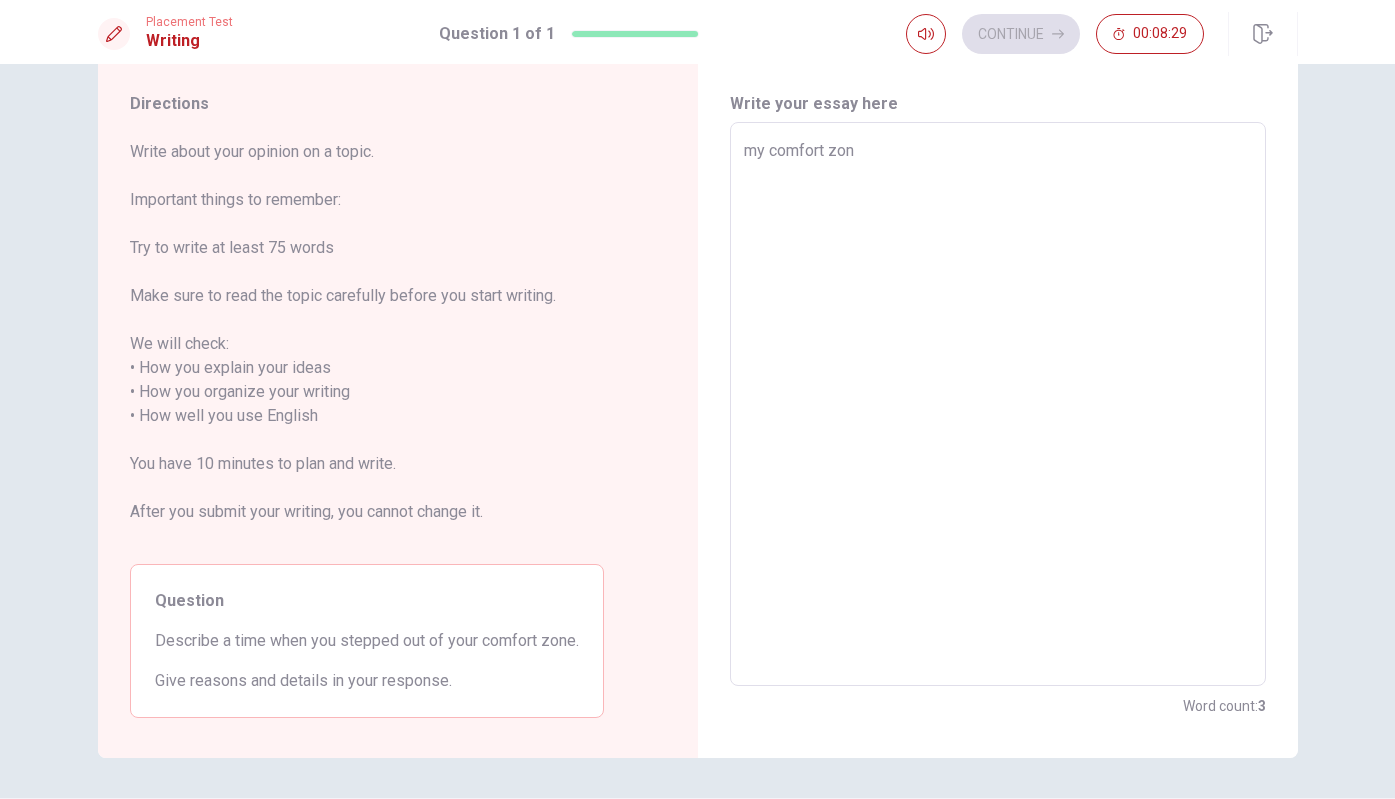 type on "x" 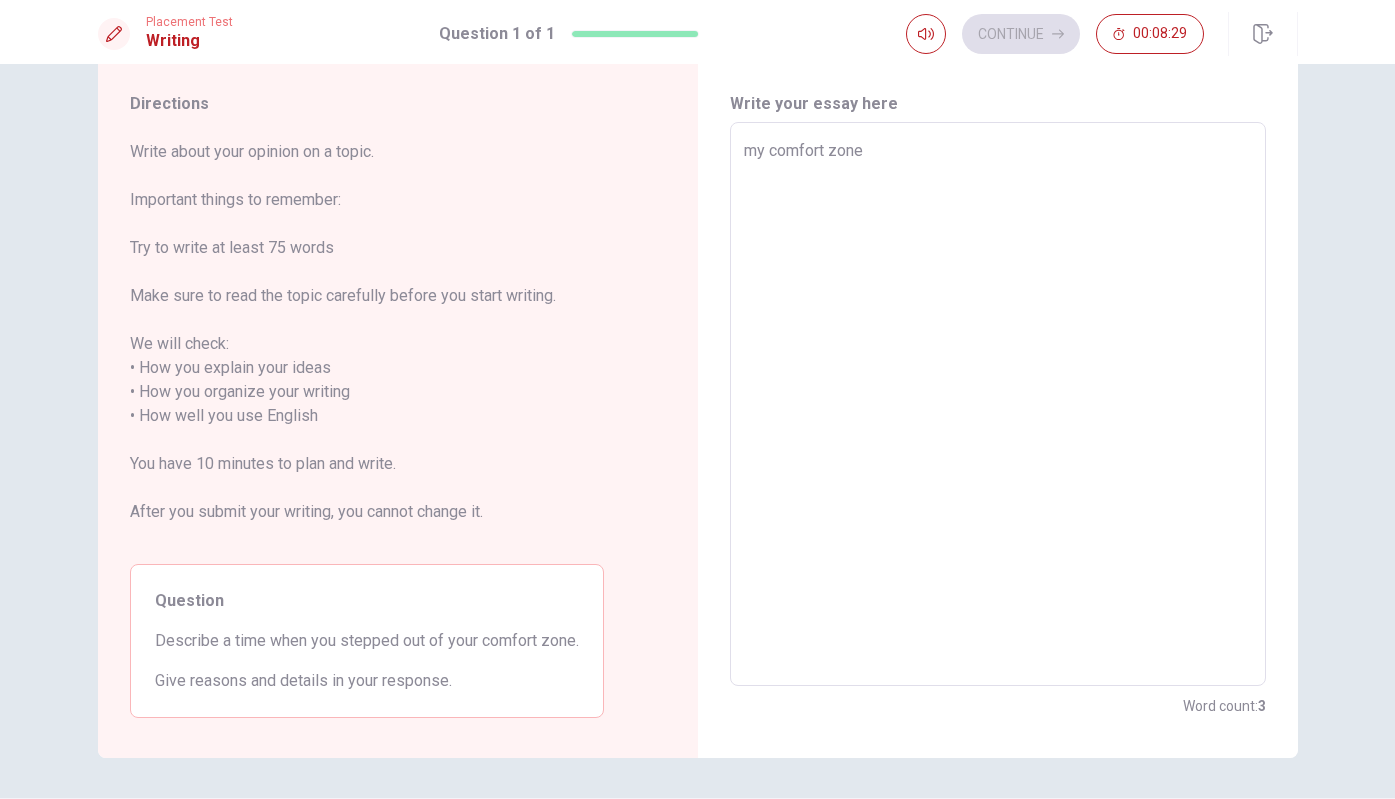 type on "x" 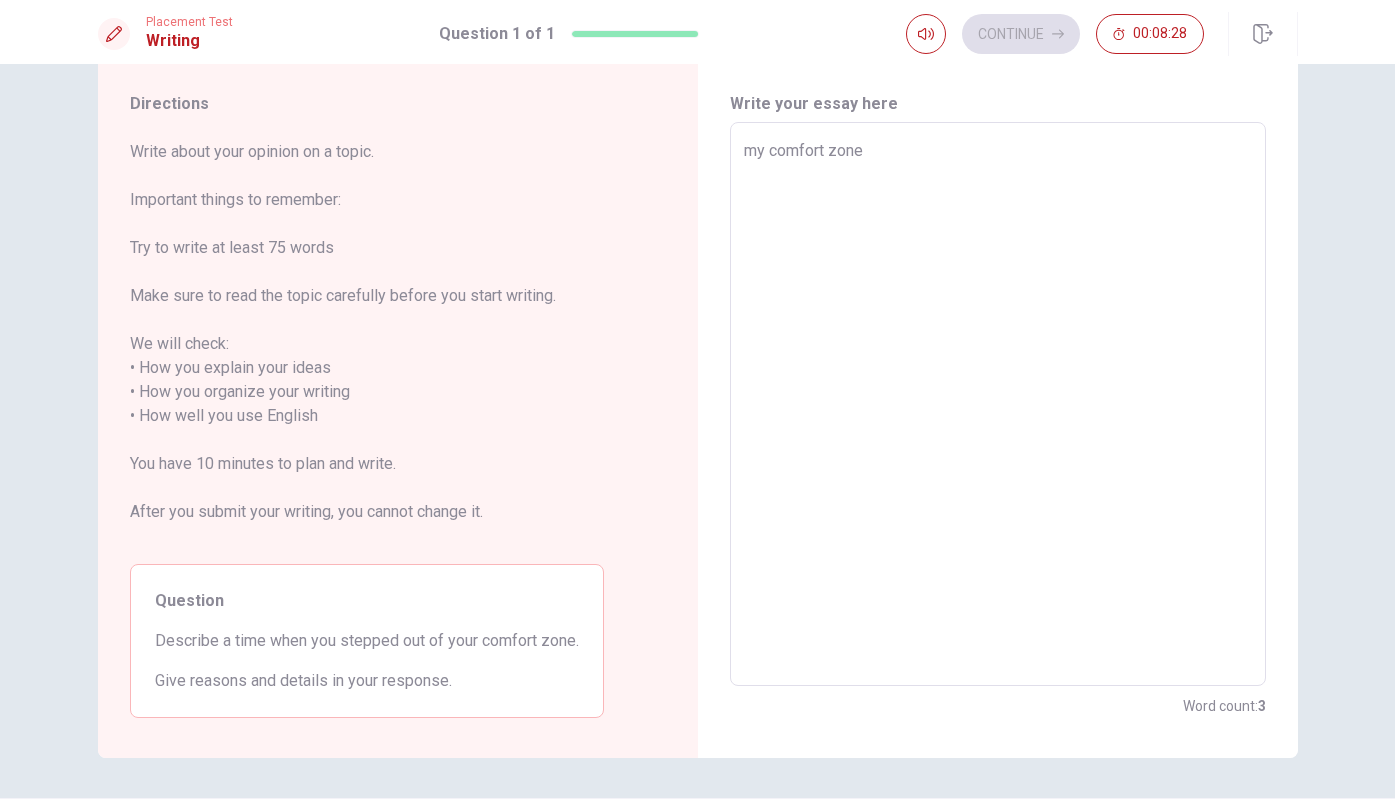 type on "my comfort zone" 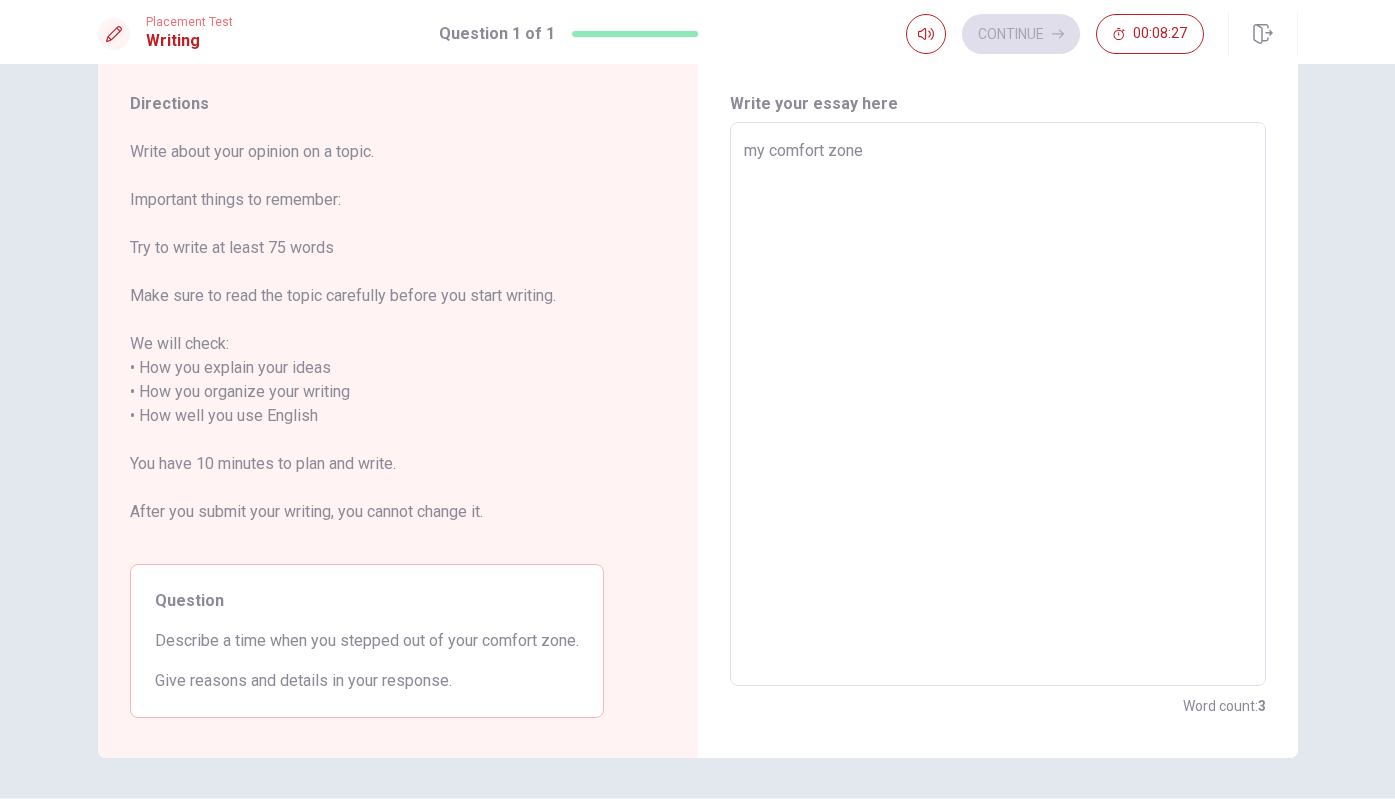 type on "my comfort zone i" 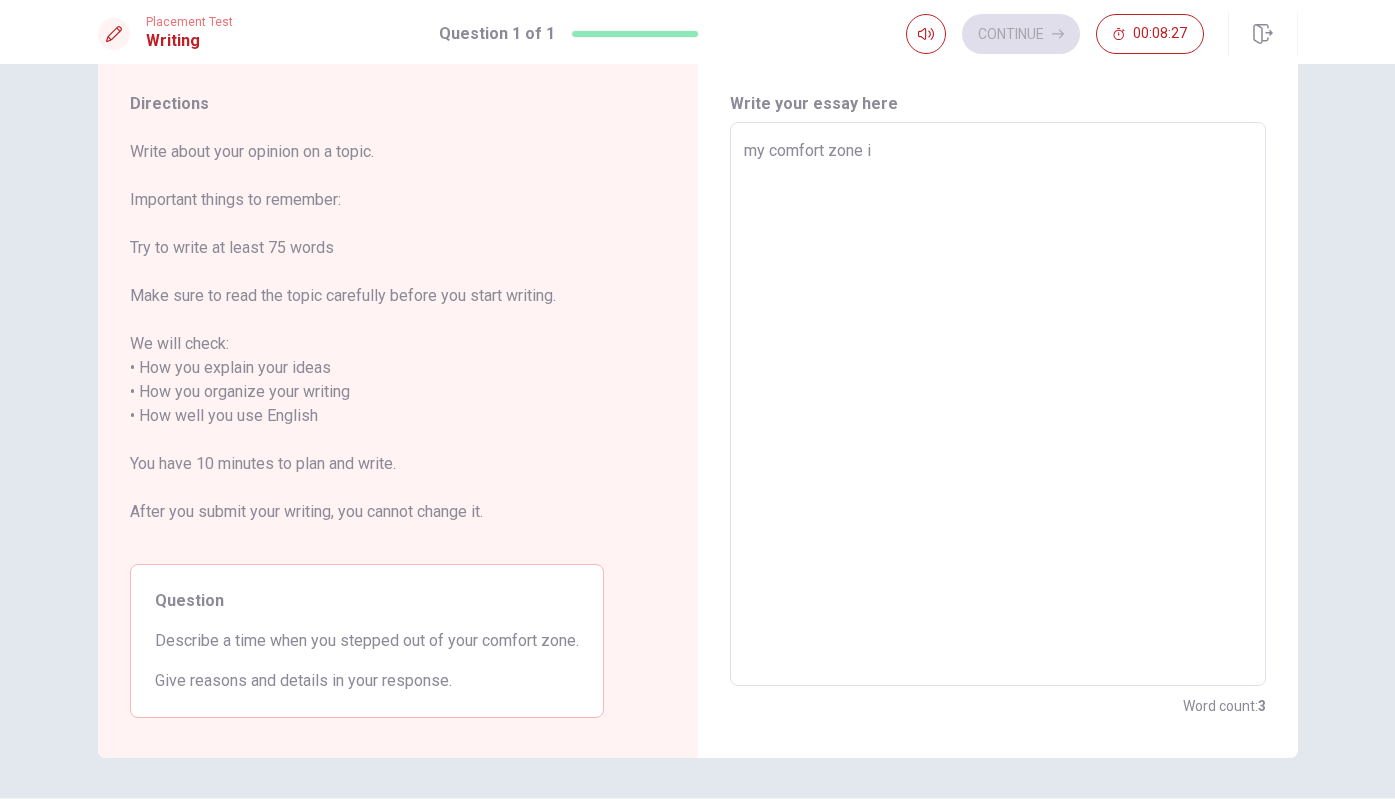 type on "x" 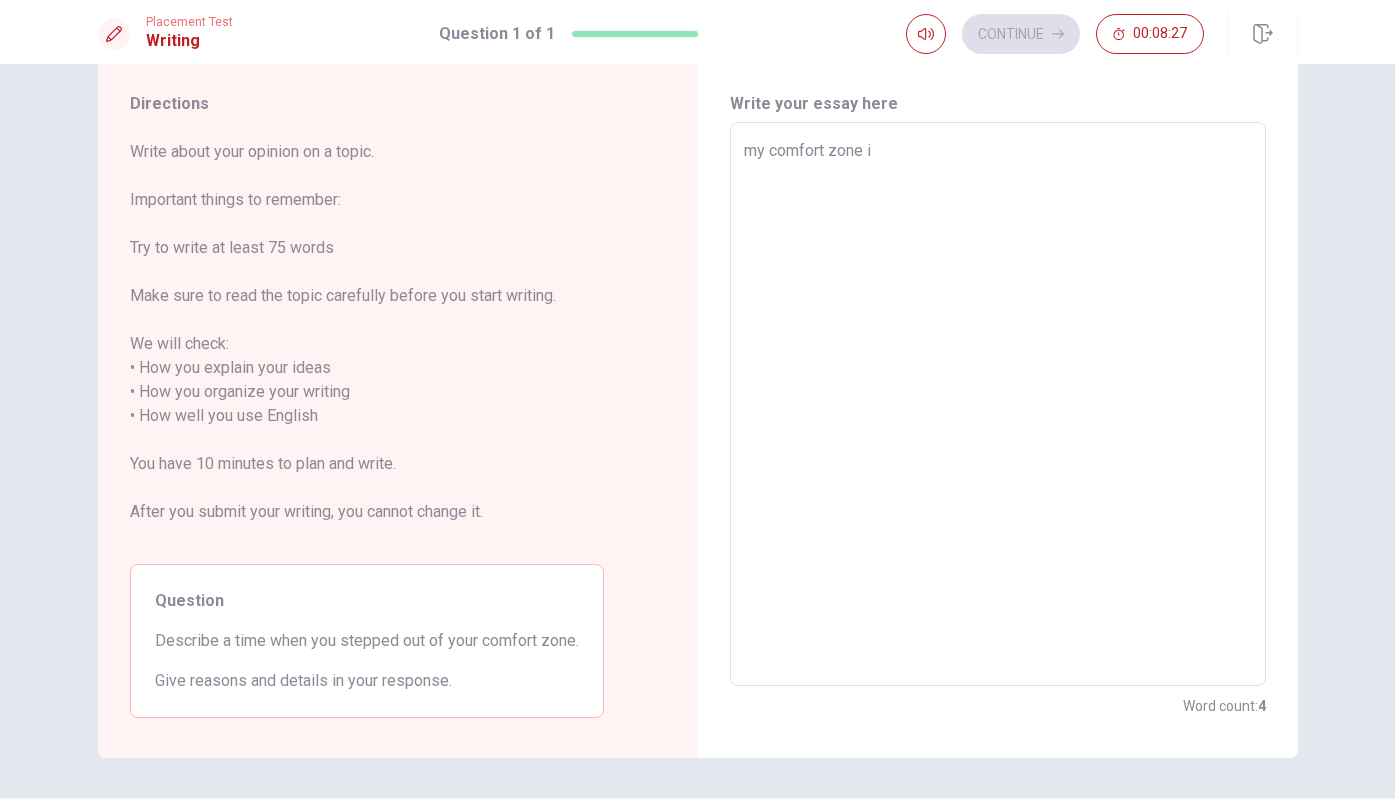 type on "my comfort zone is" 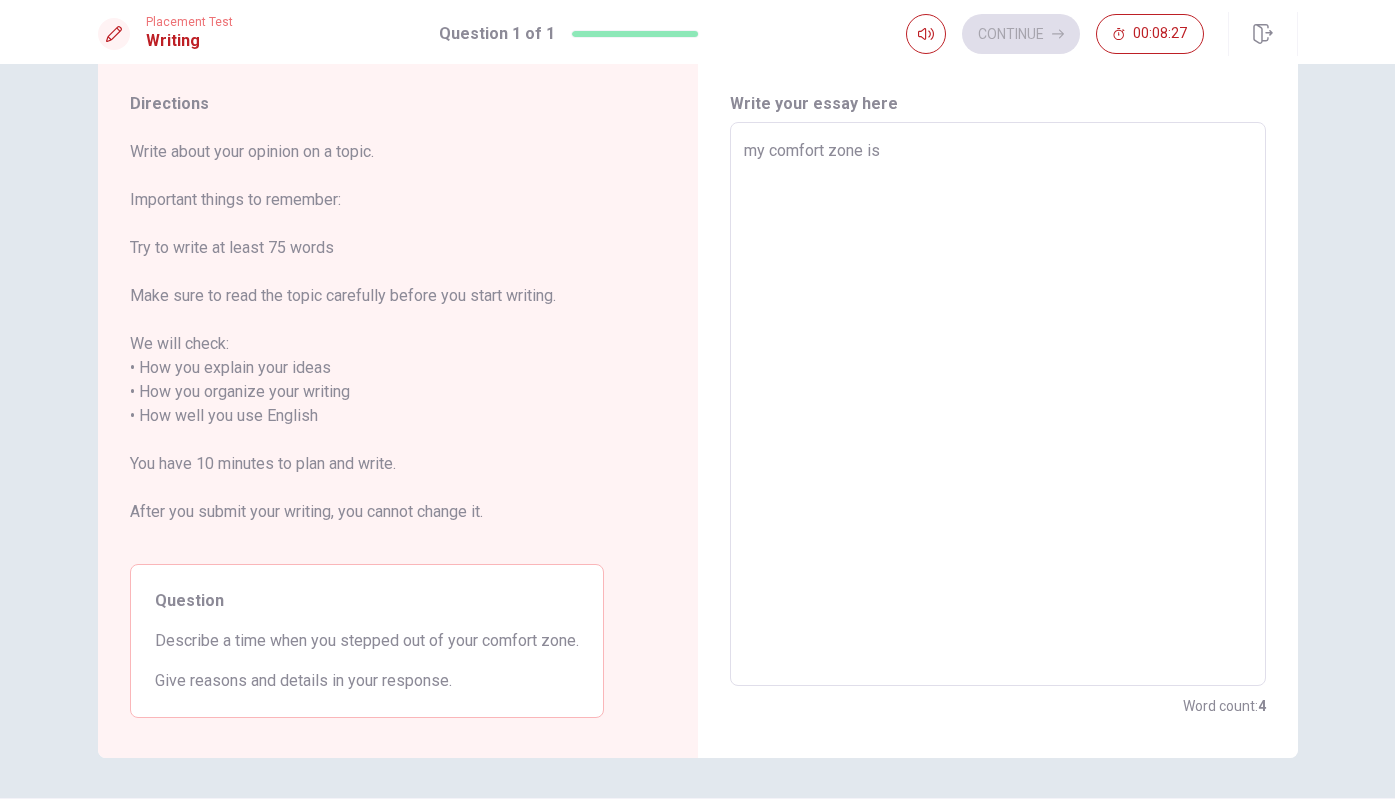 type on "x" 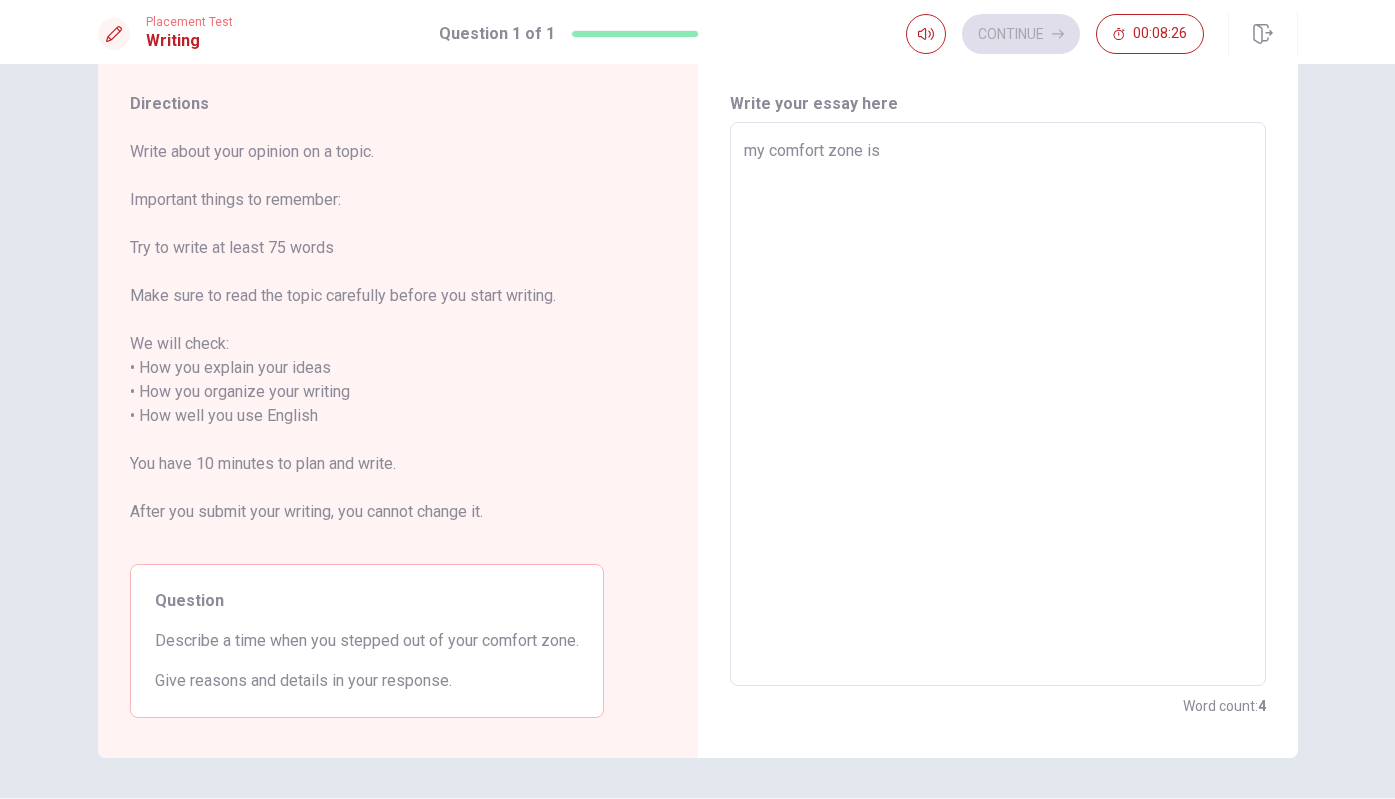 type on "my comfort zone is" 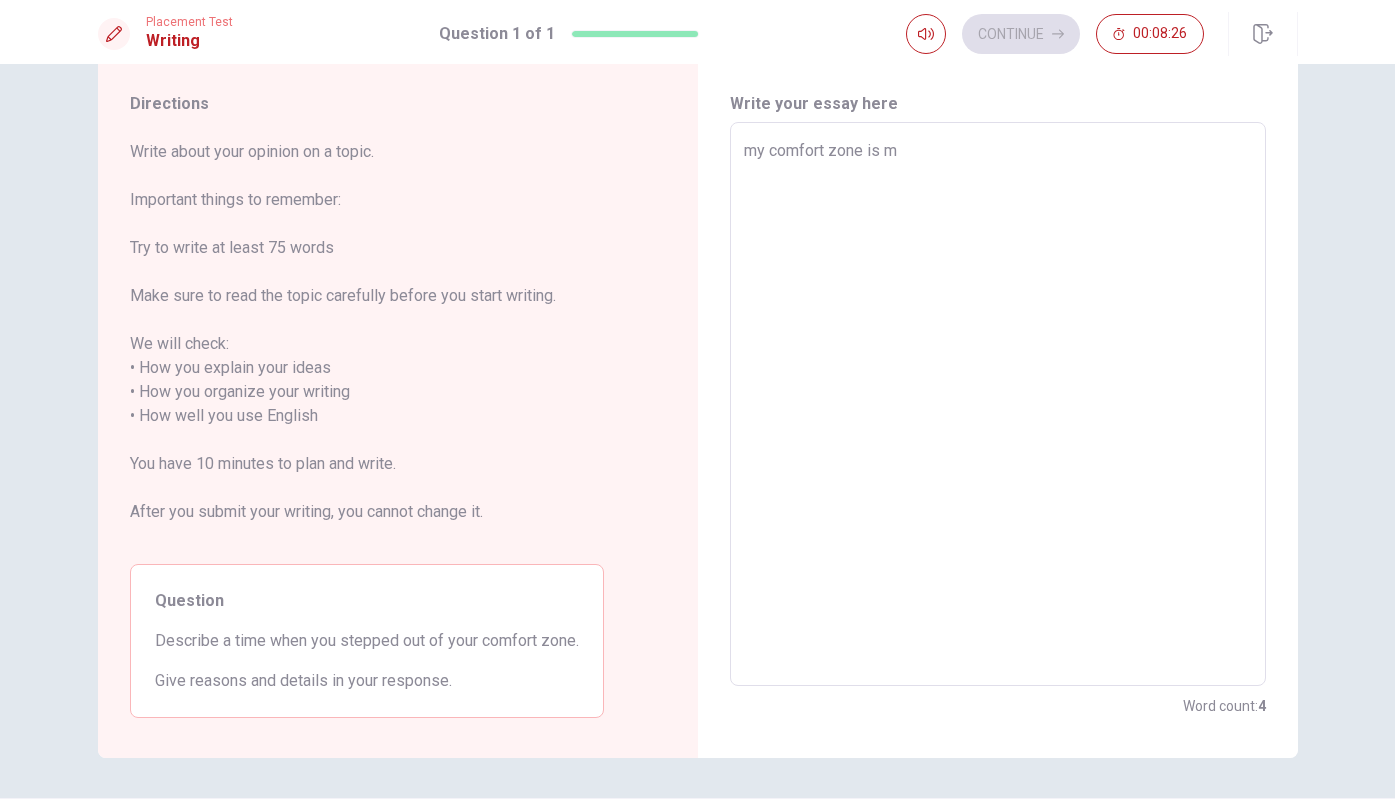 type on "x" 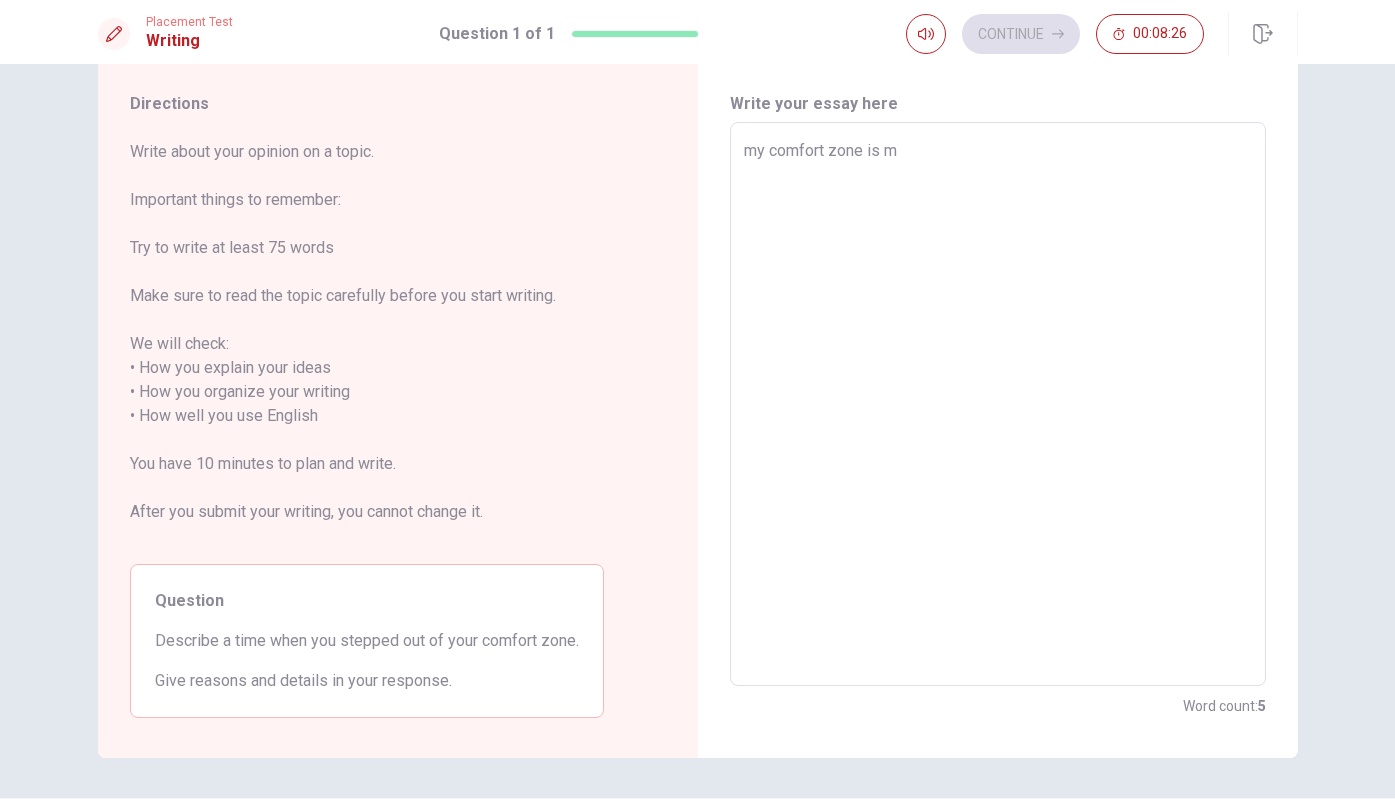 type on "my comfort zone is ma" 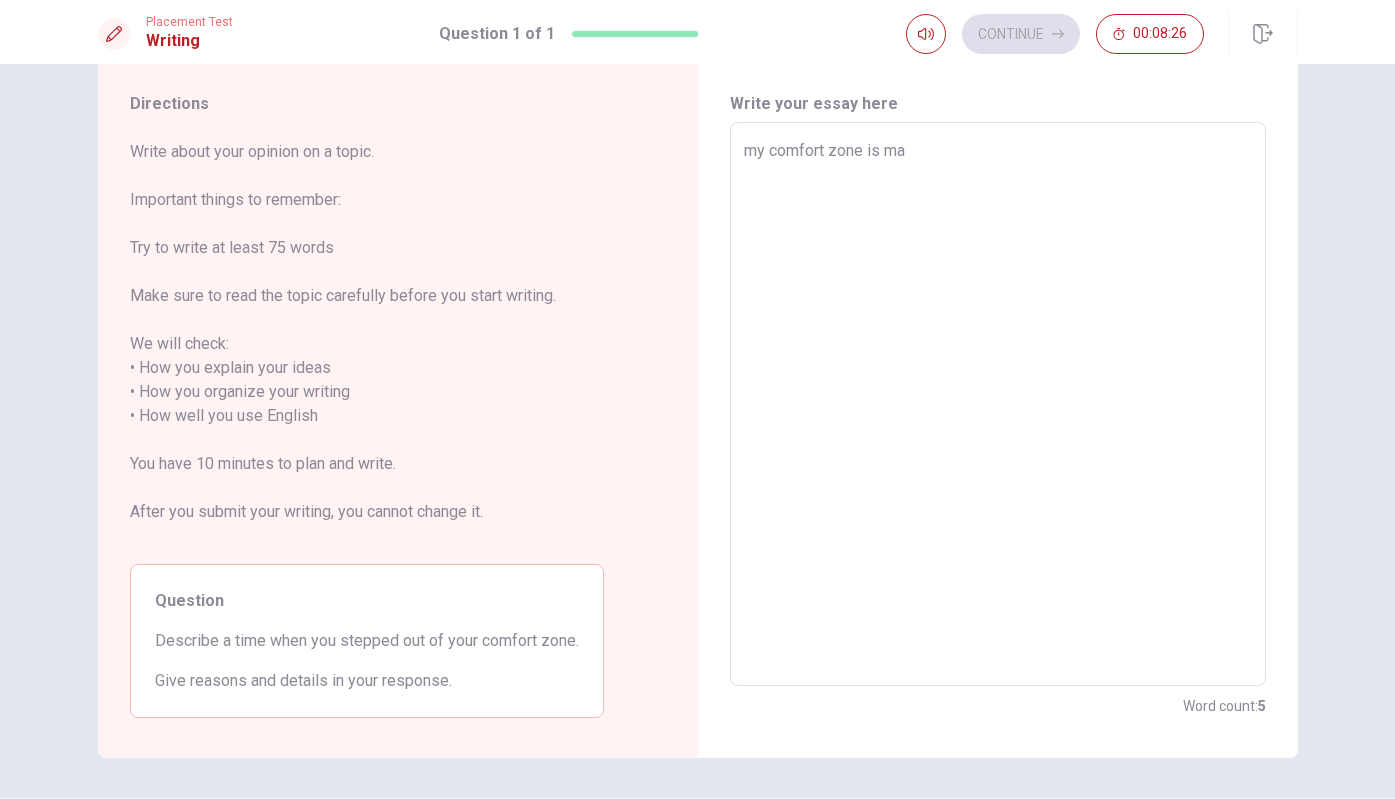 type on "x" 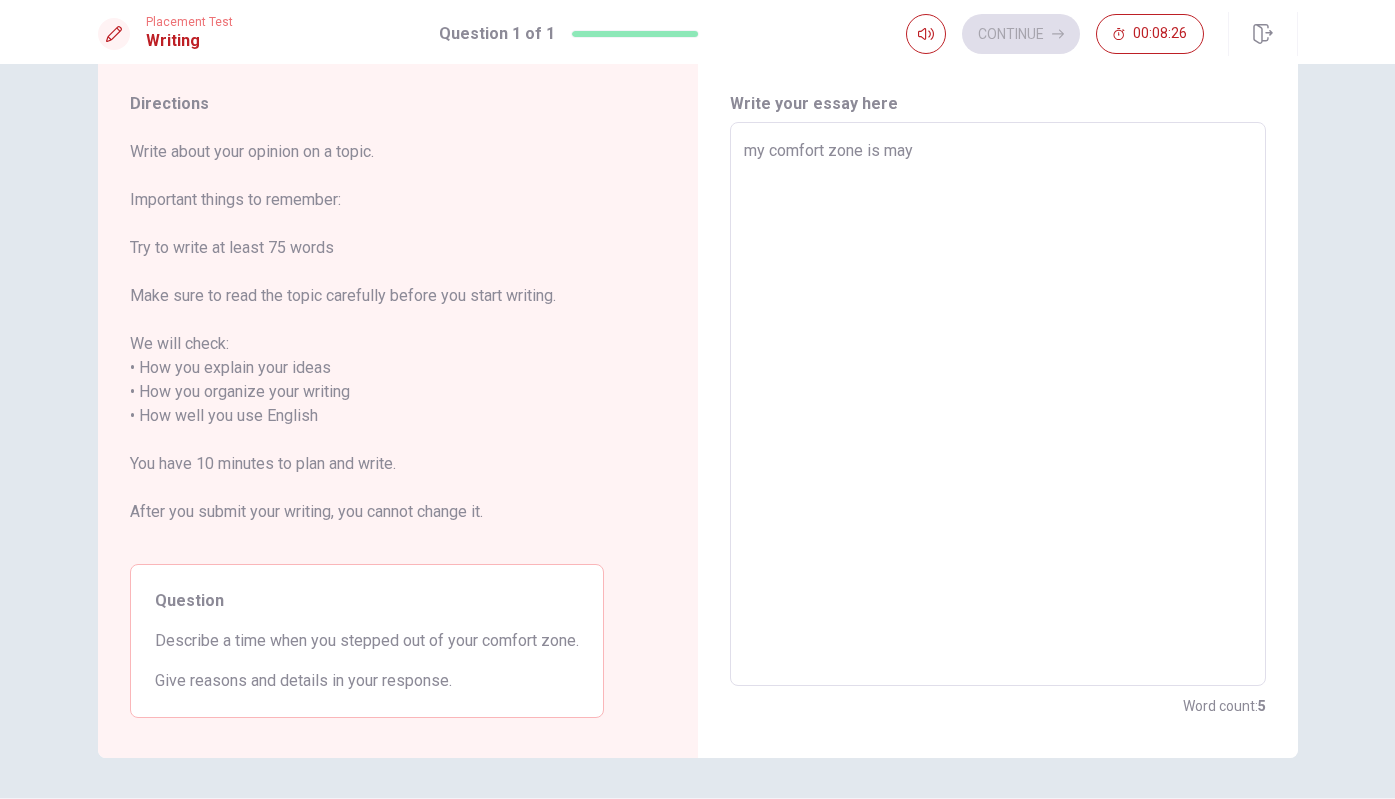 type on "x" 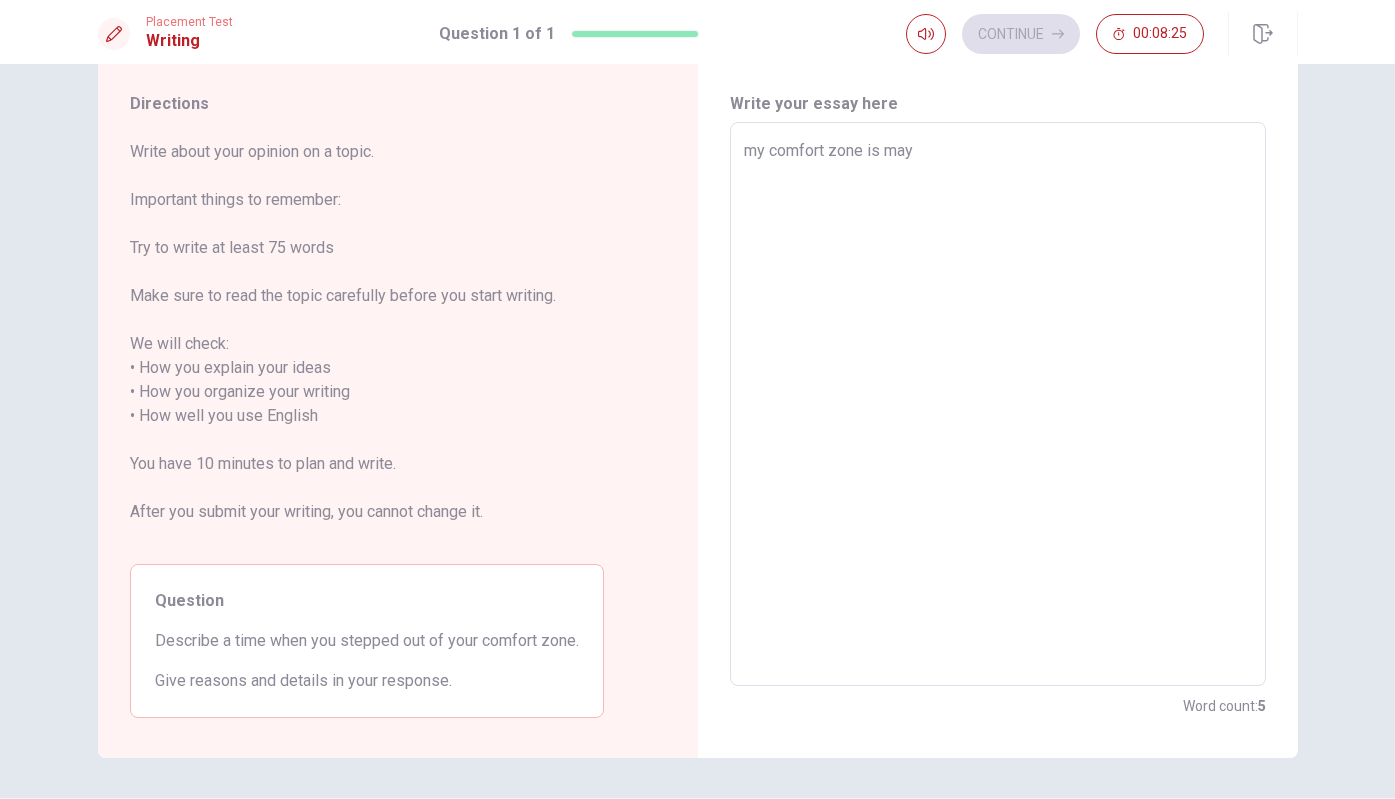 type on "my comfort zone is may" 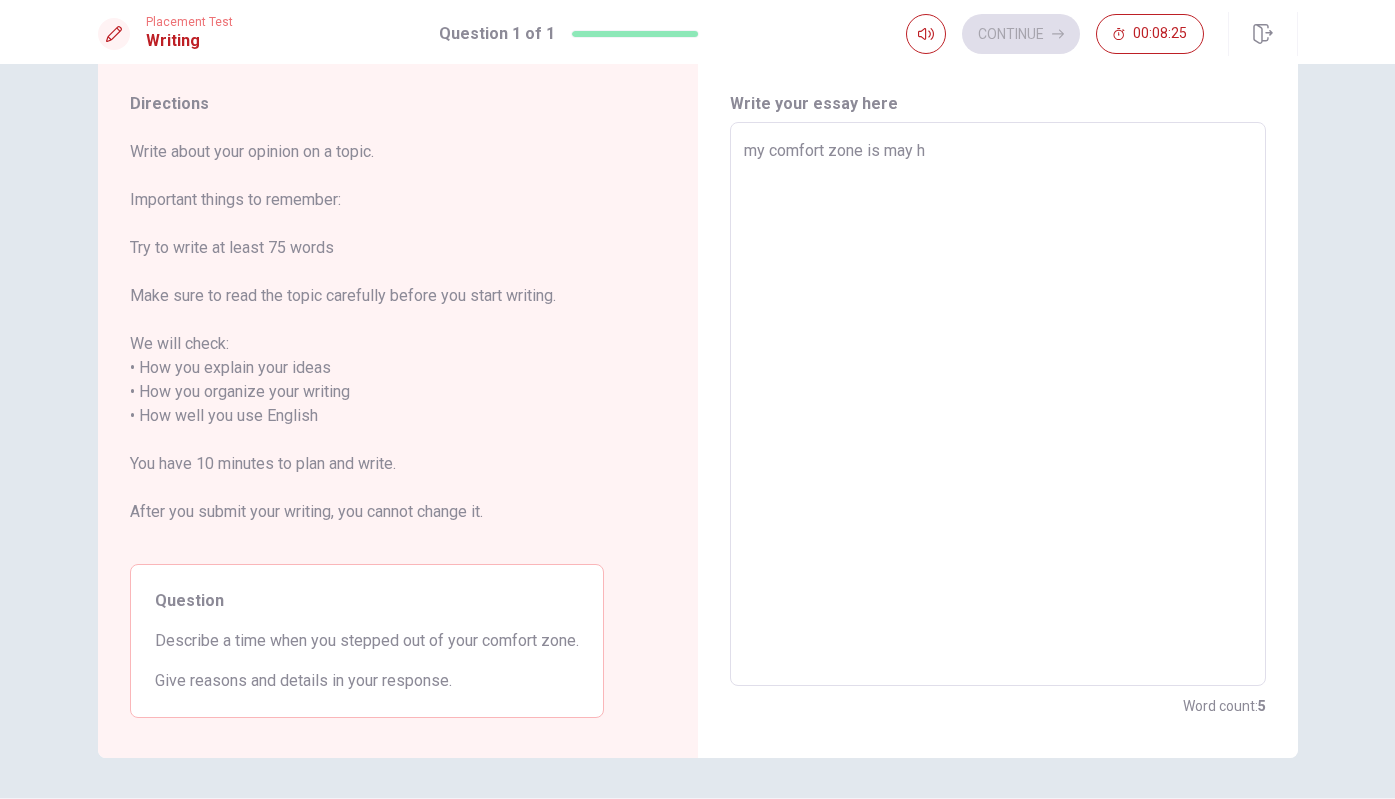type on "x" 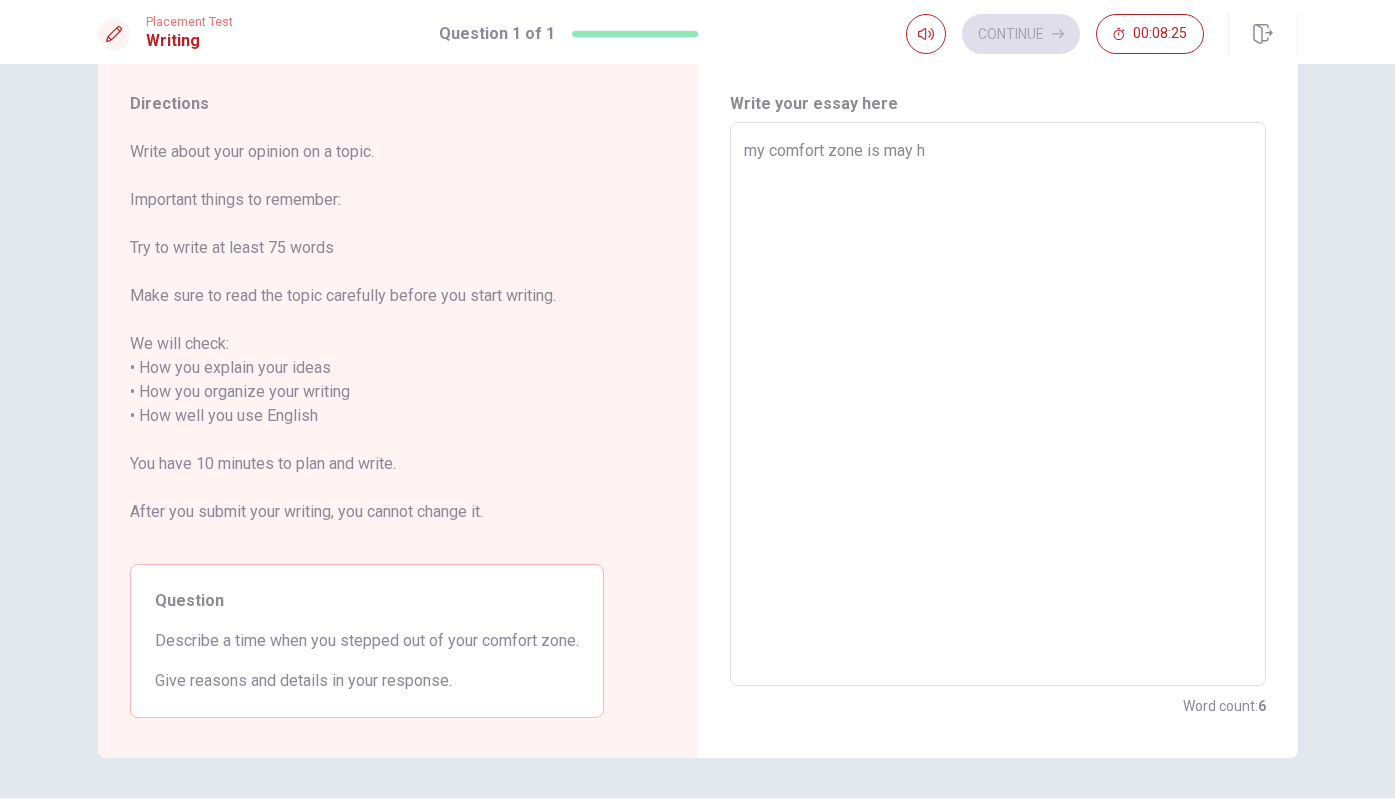 type on "my comfort zone is may ho" 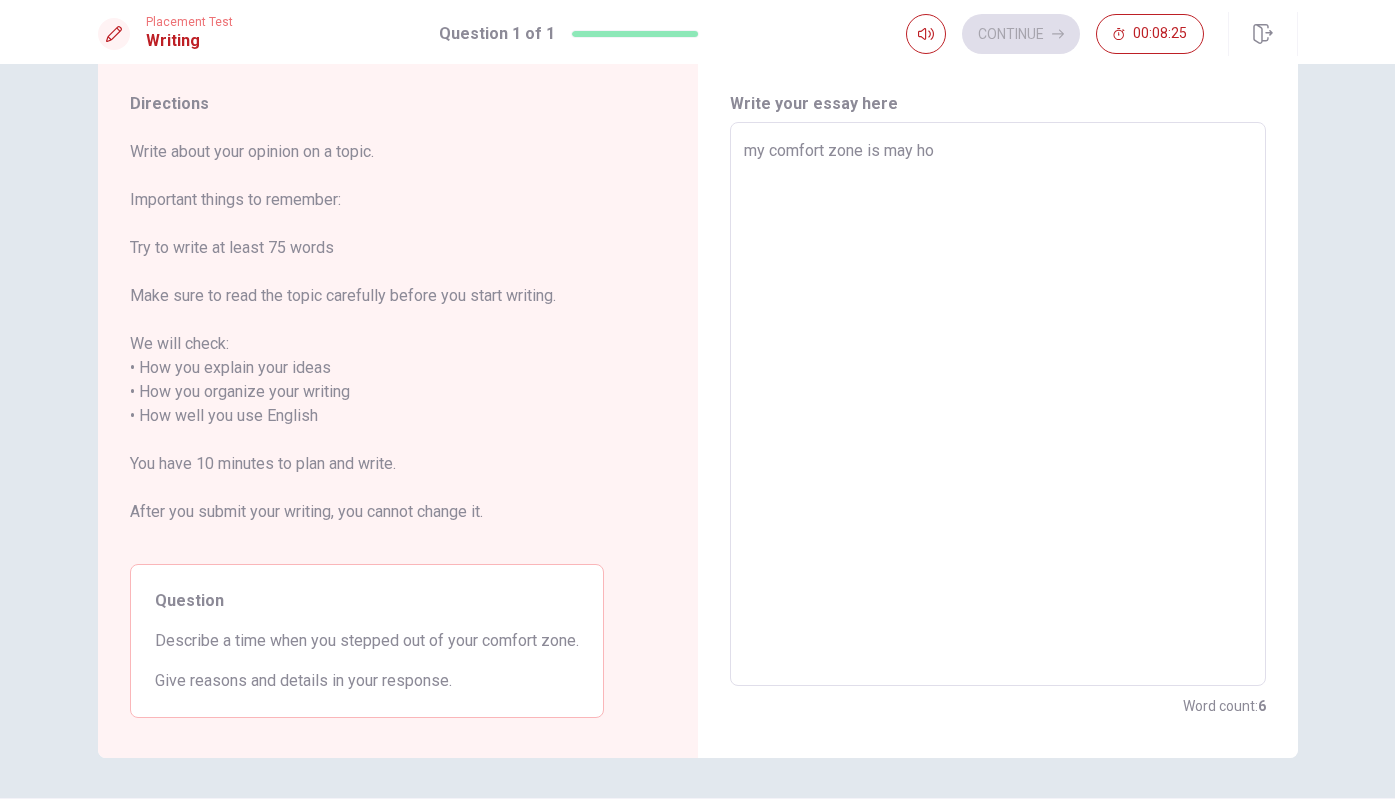 type on "x" 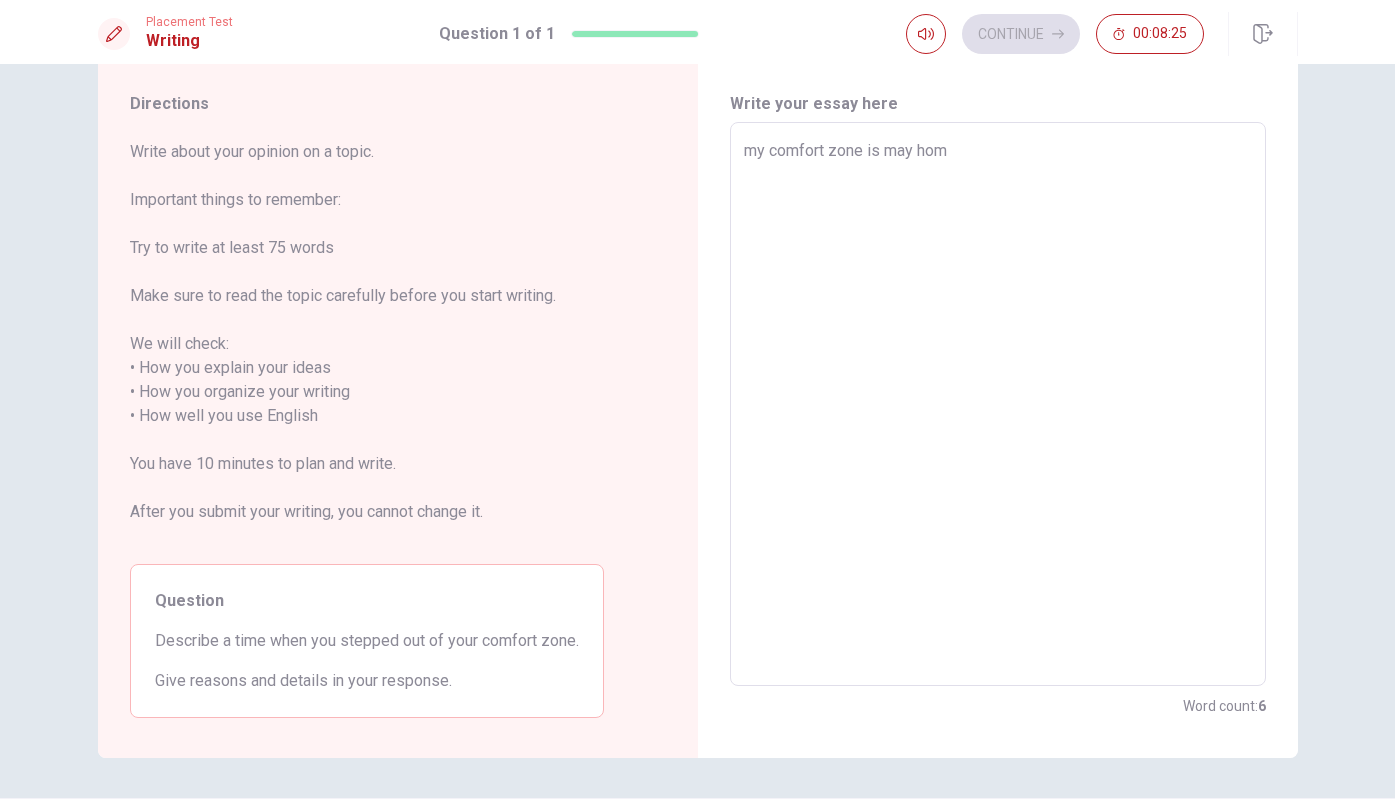type on "x" 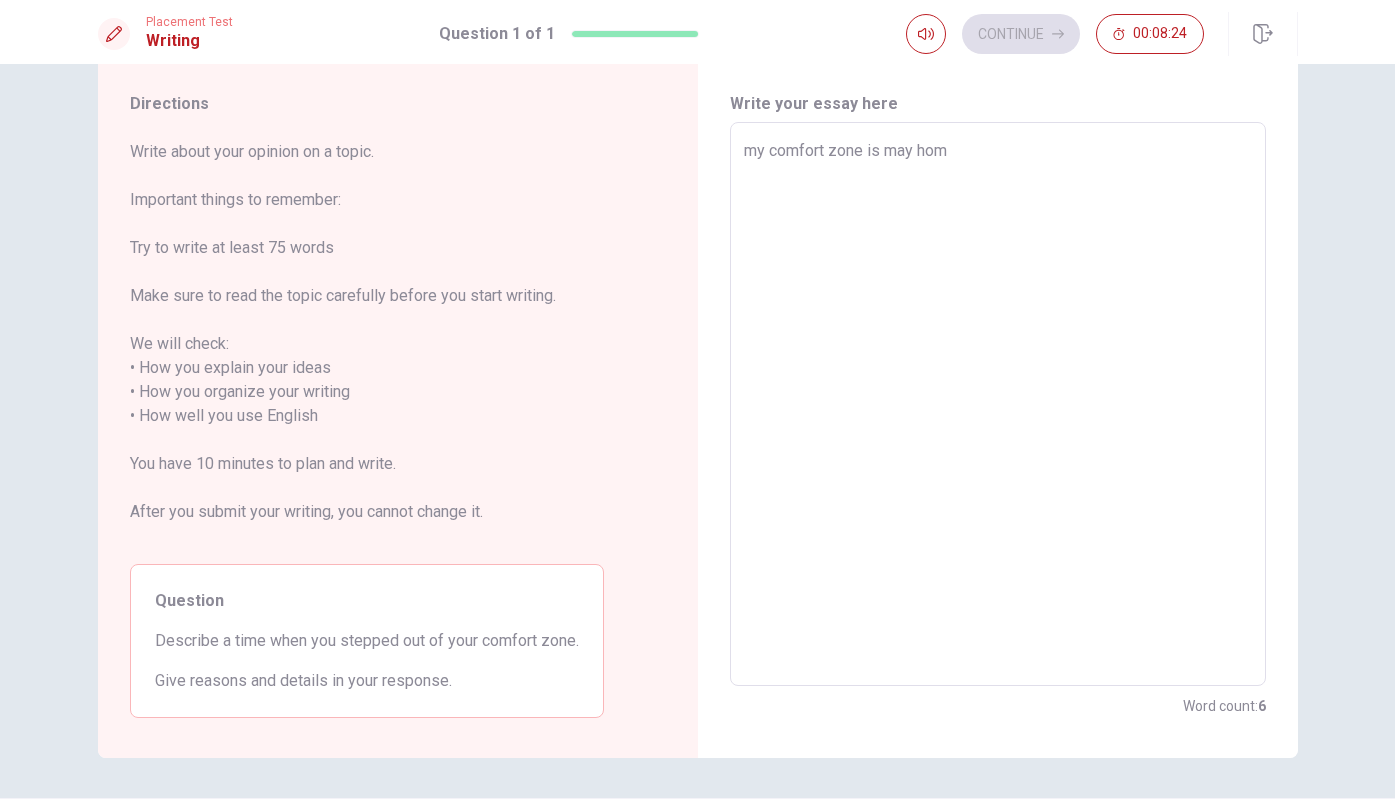 type on "my comfort zone is may home" 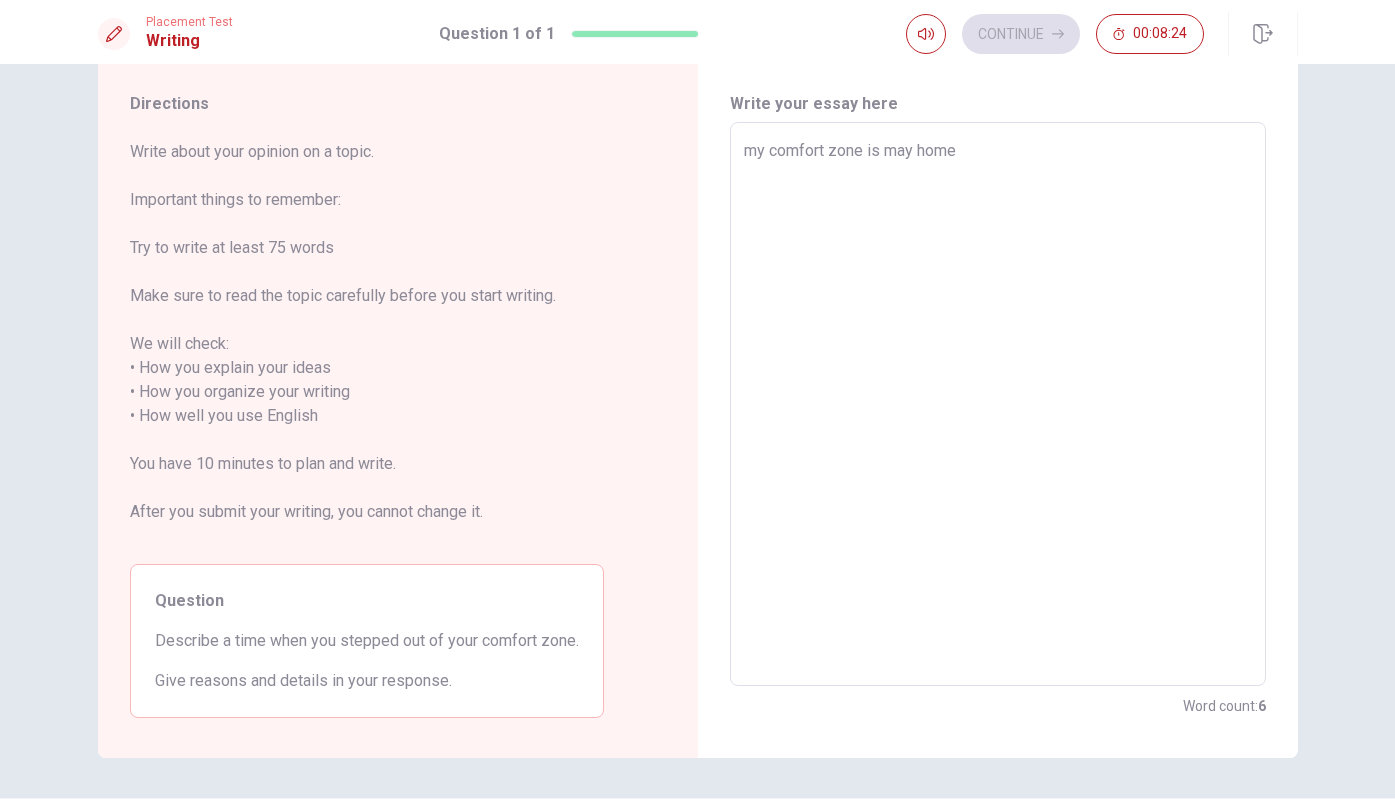 type on "x" 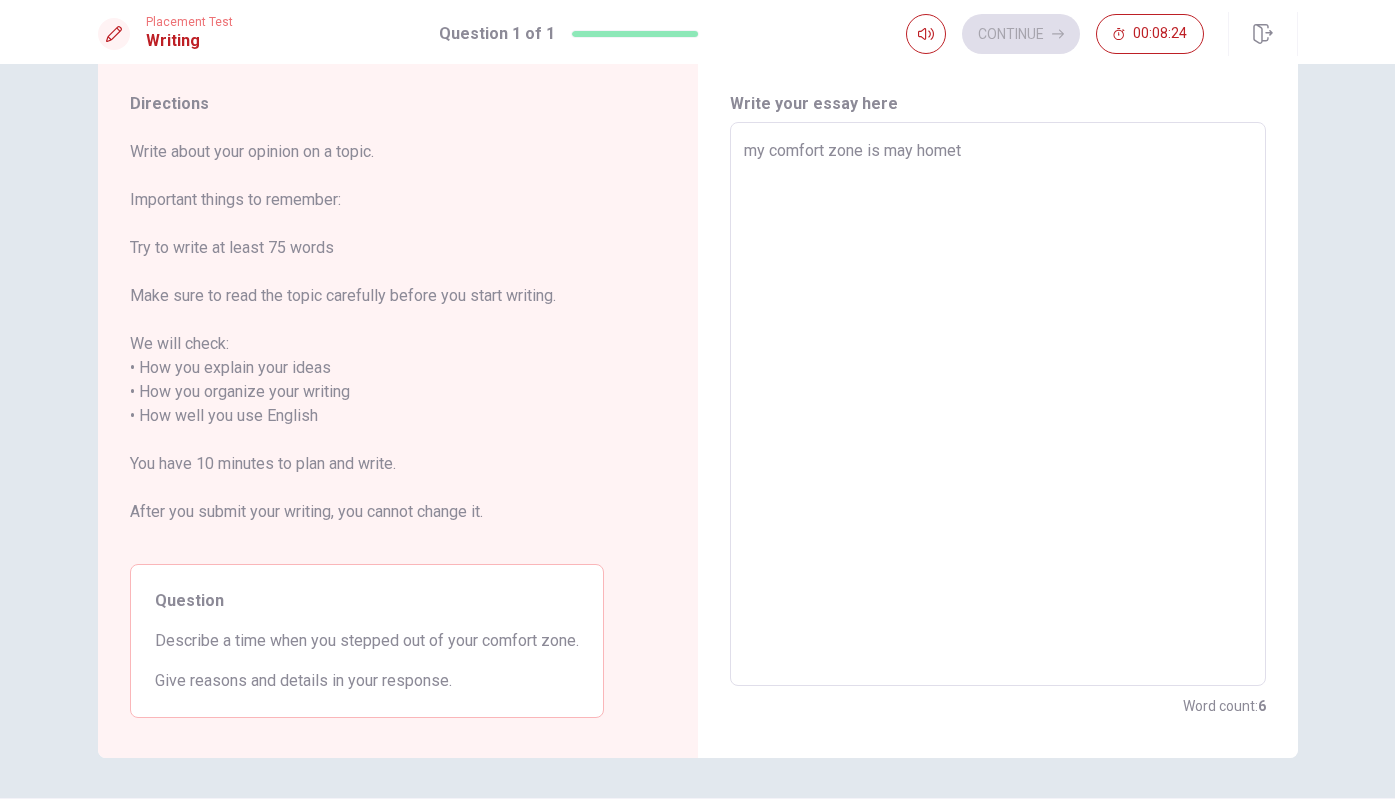 type on "x" 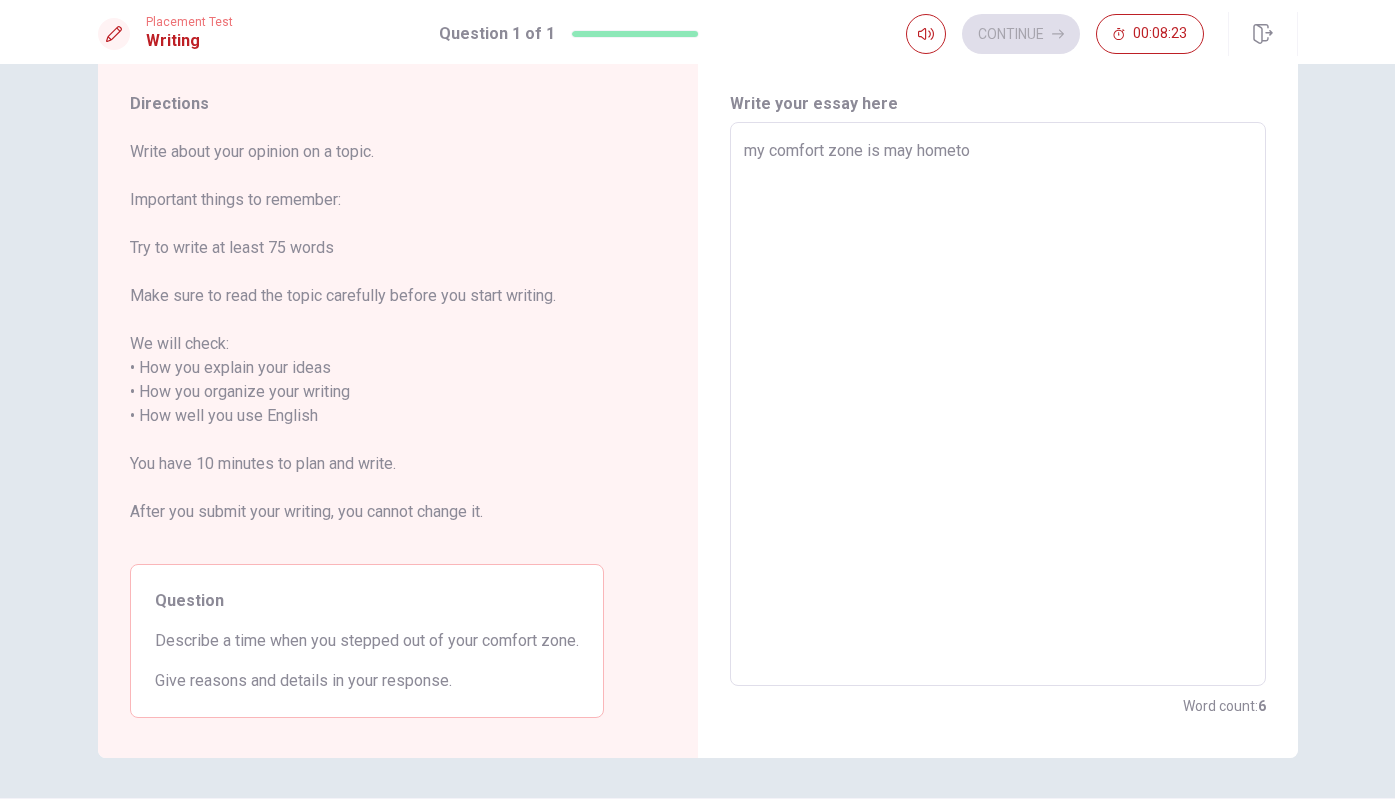 type on "x" 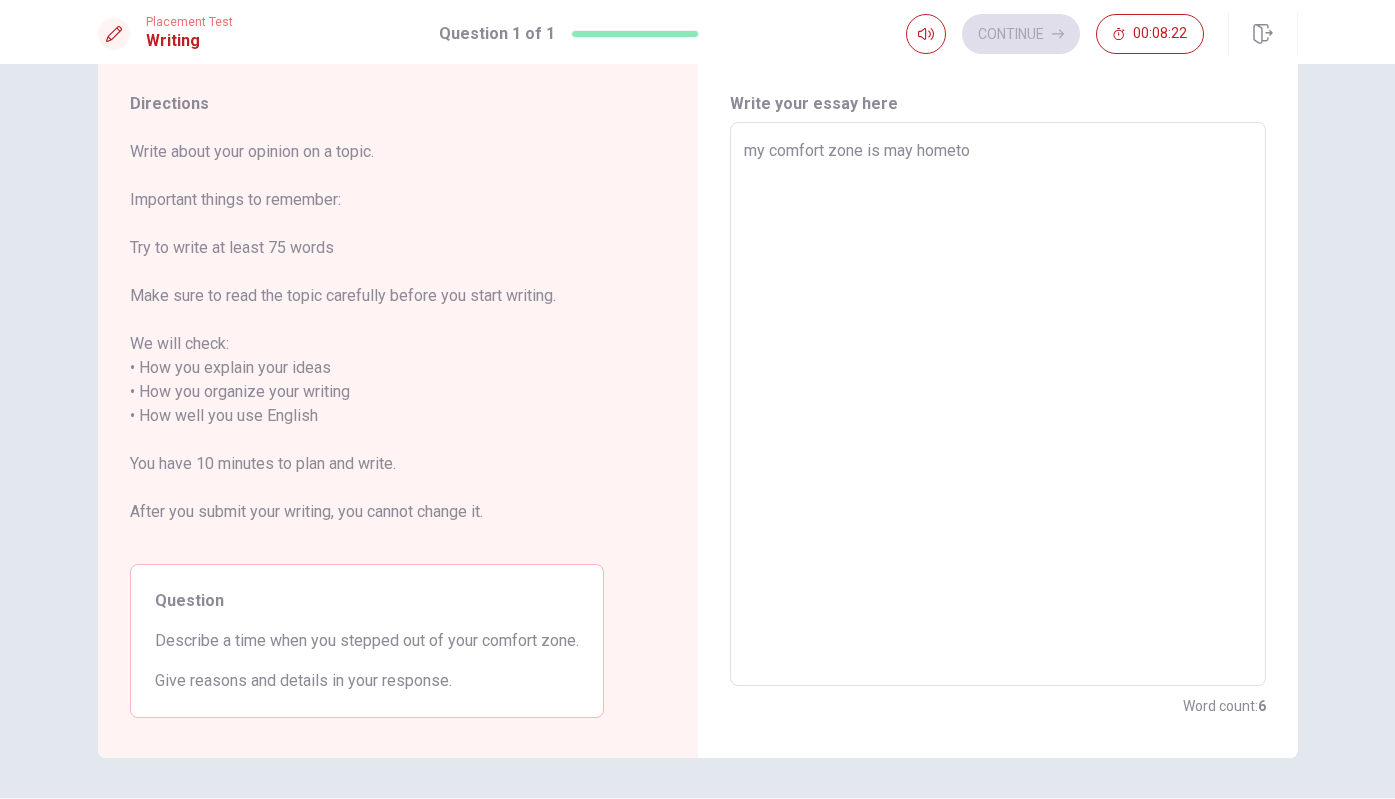 type on "my comfort zone is may hometow" 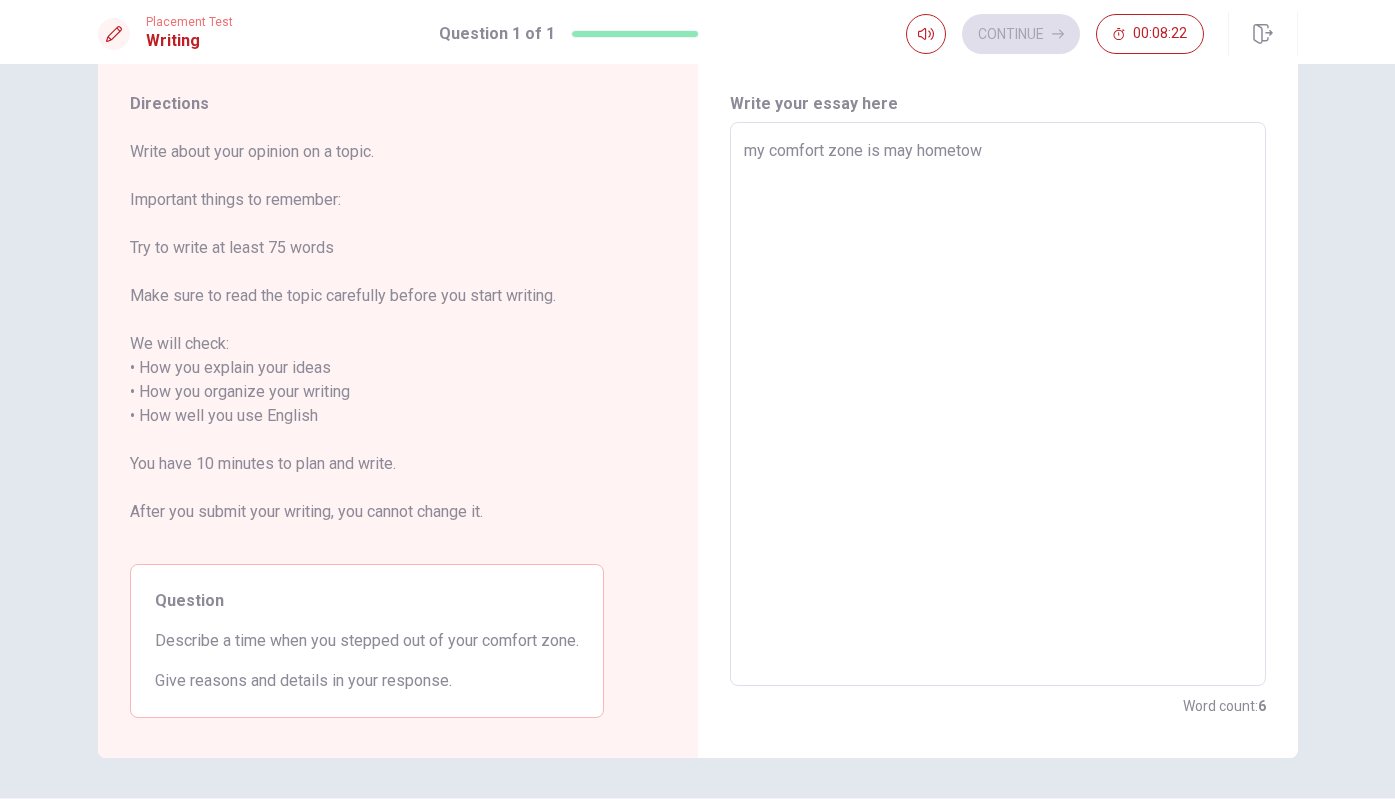 type on "x" 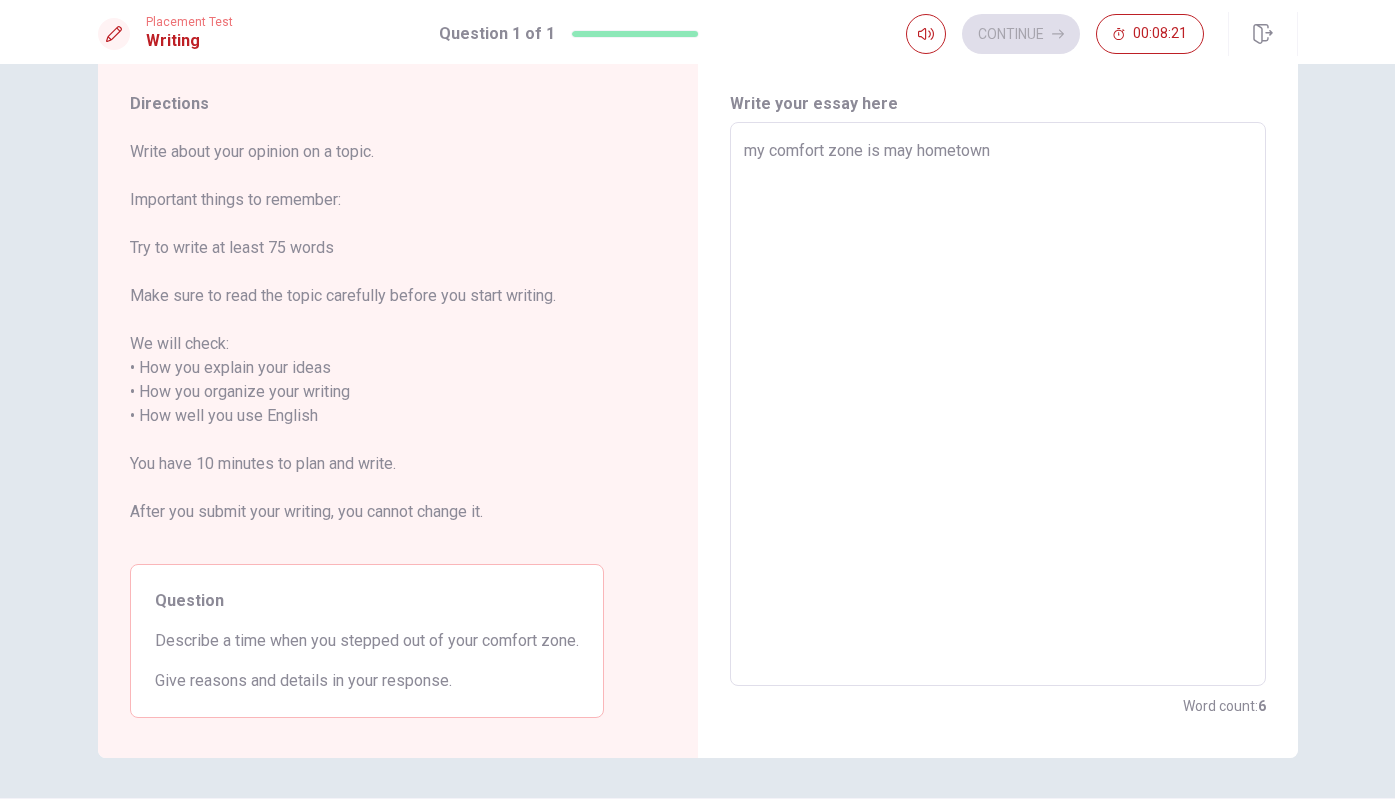 type on "x" 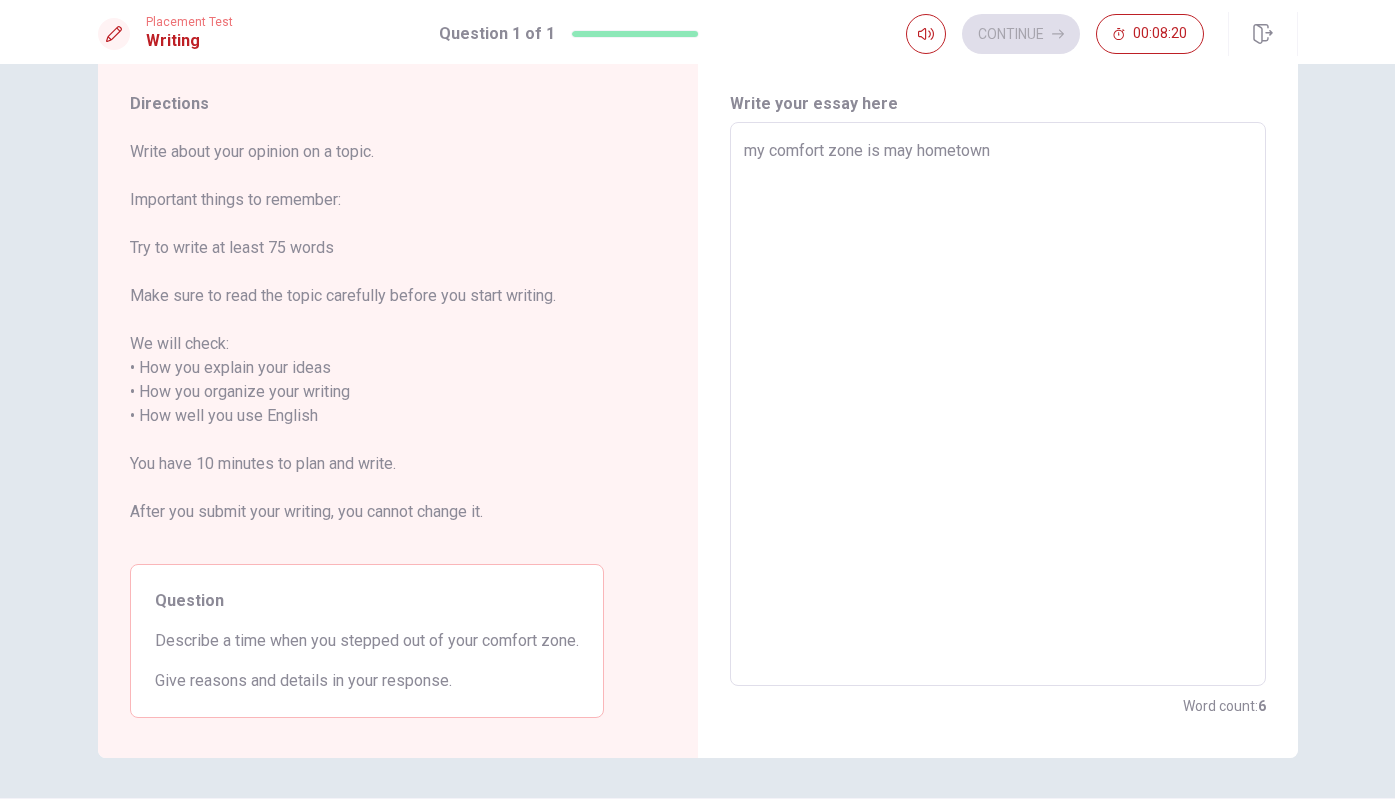 type on "my comfort zone is may hometow" 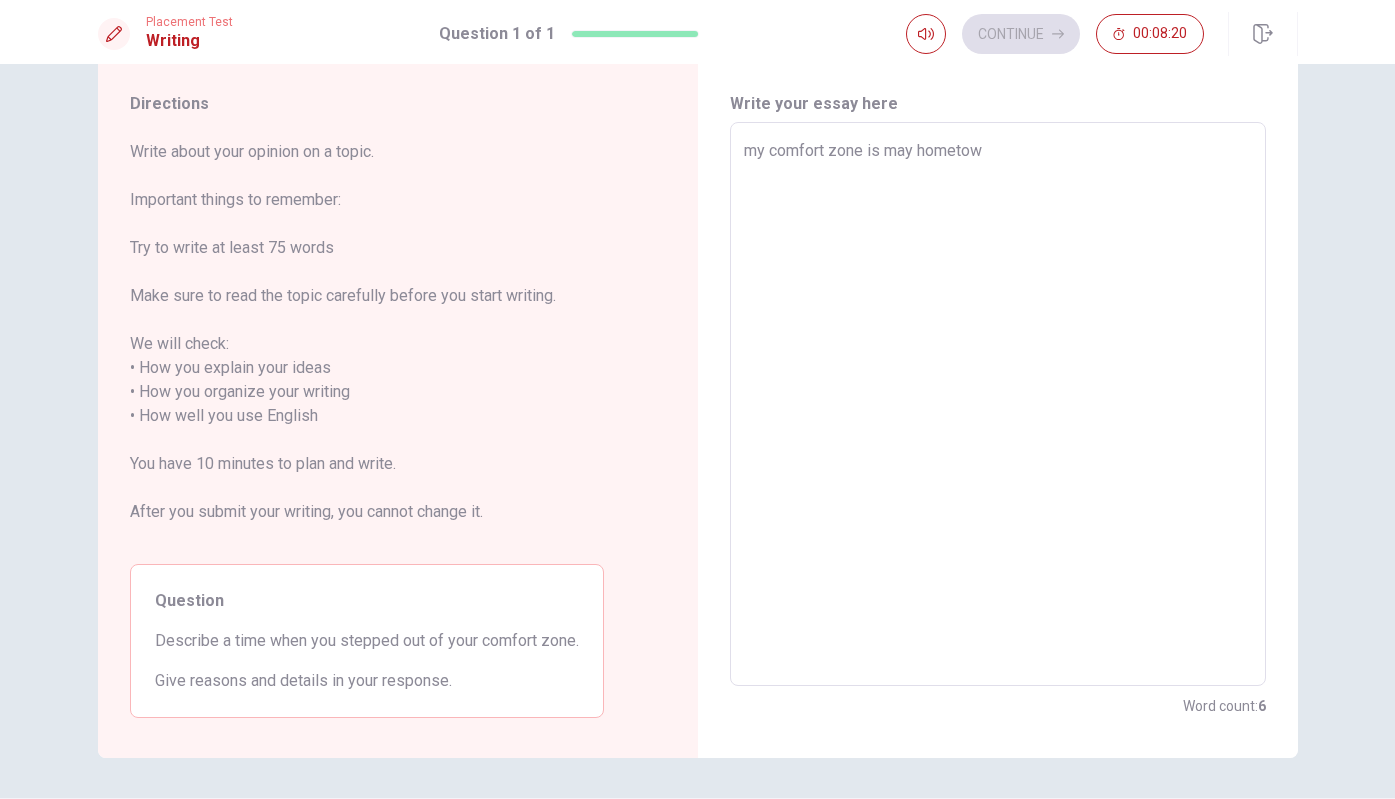 type on "x" 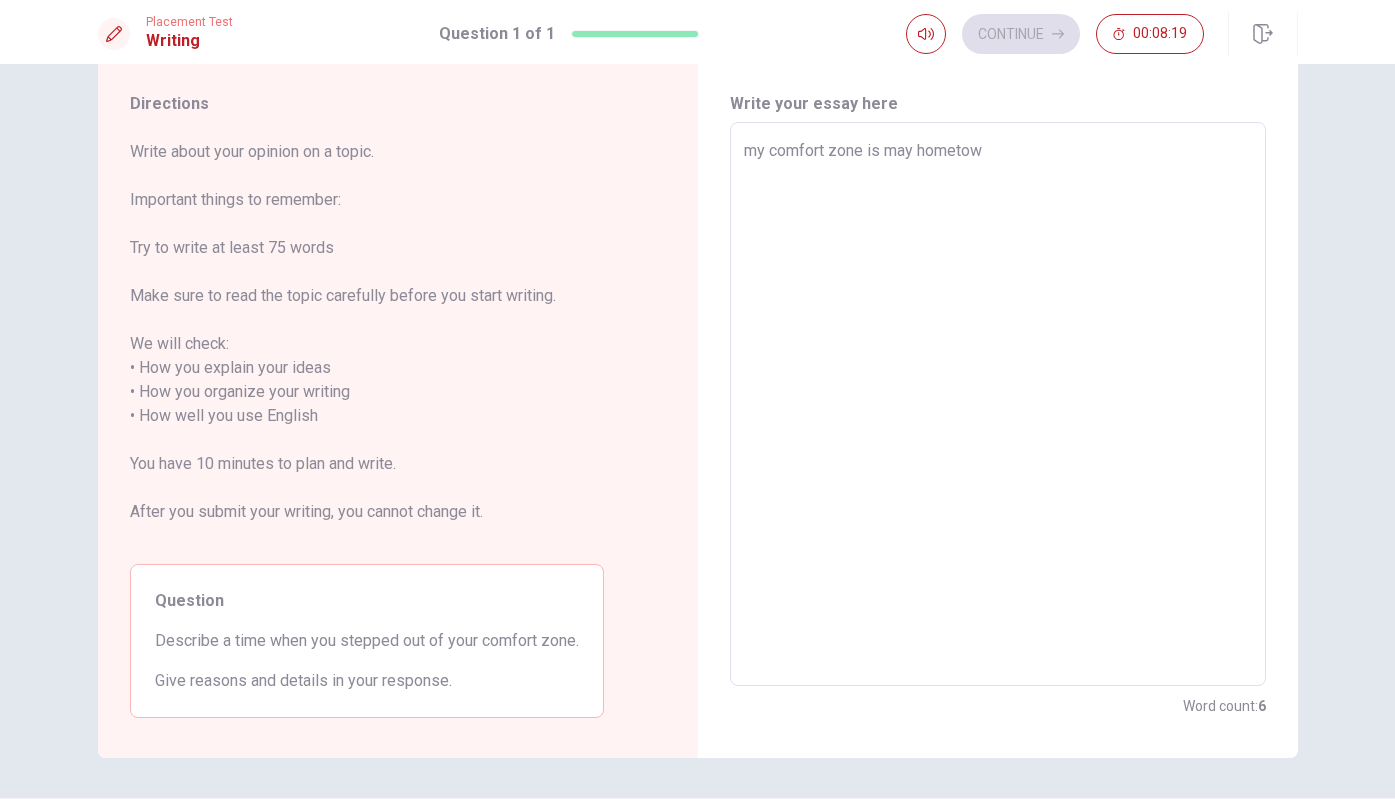 type on "my comfort zone is may hometo" 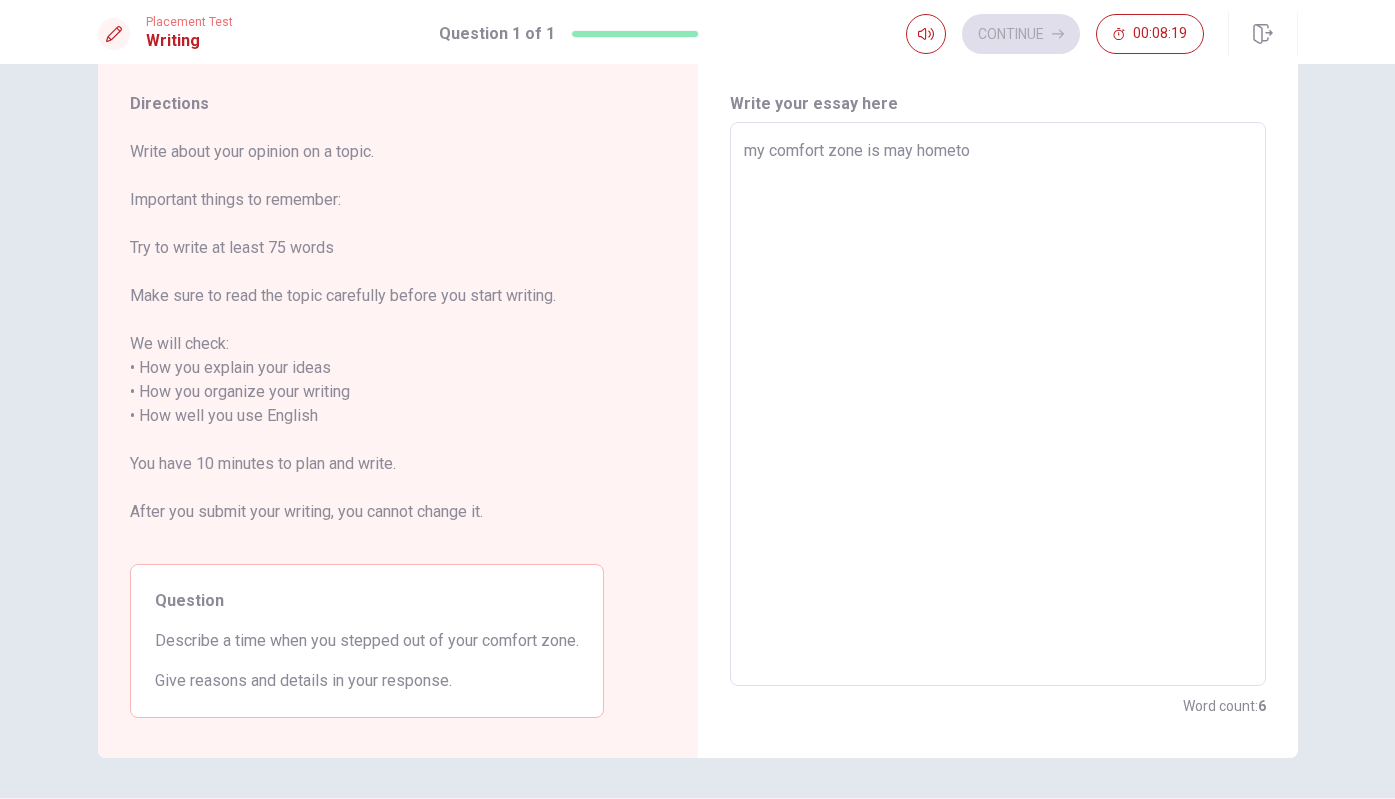 type on "x" 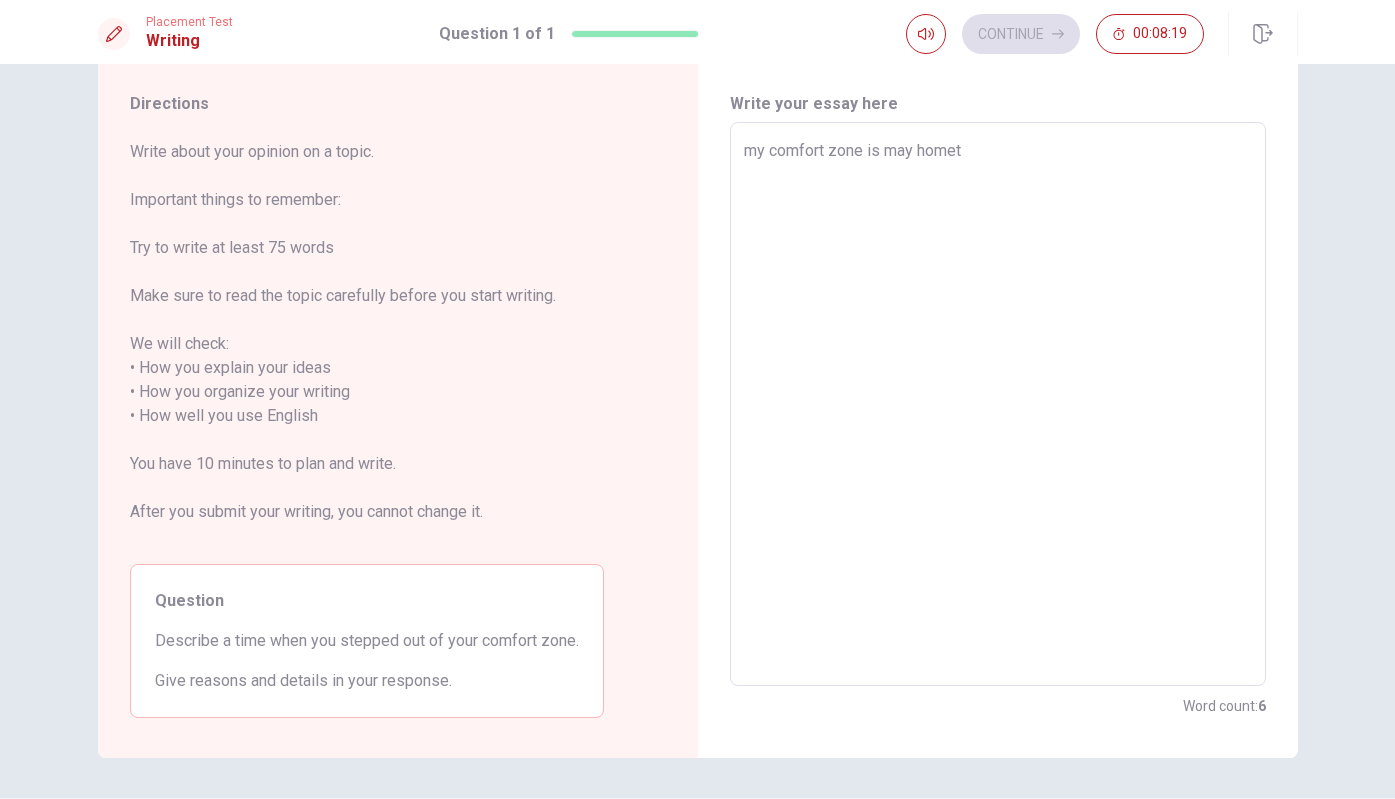 type on "x" 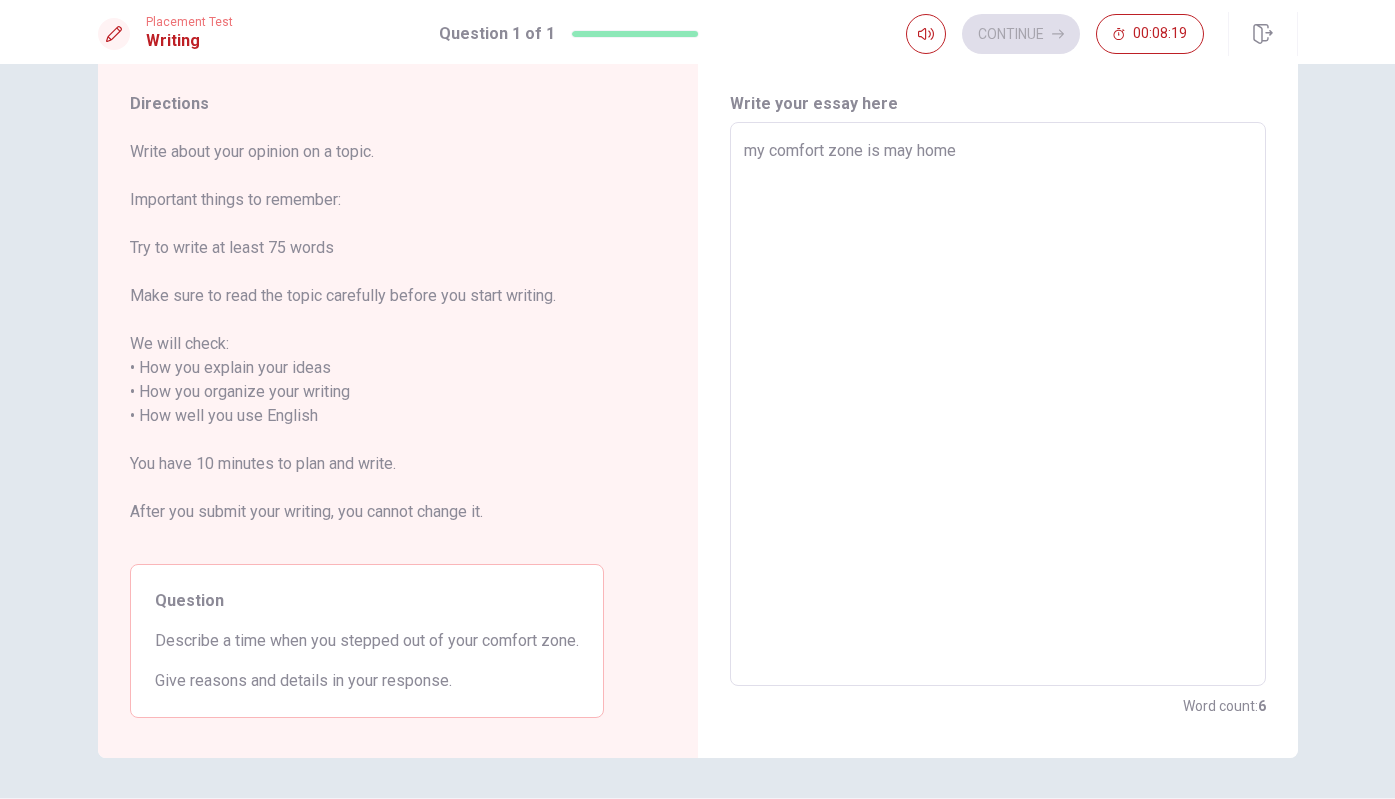 type on "x" 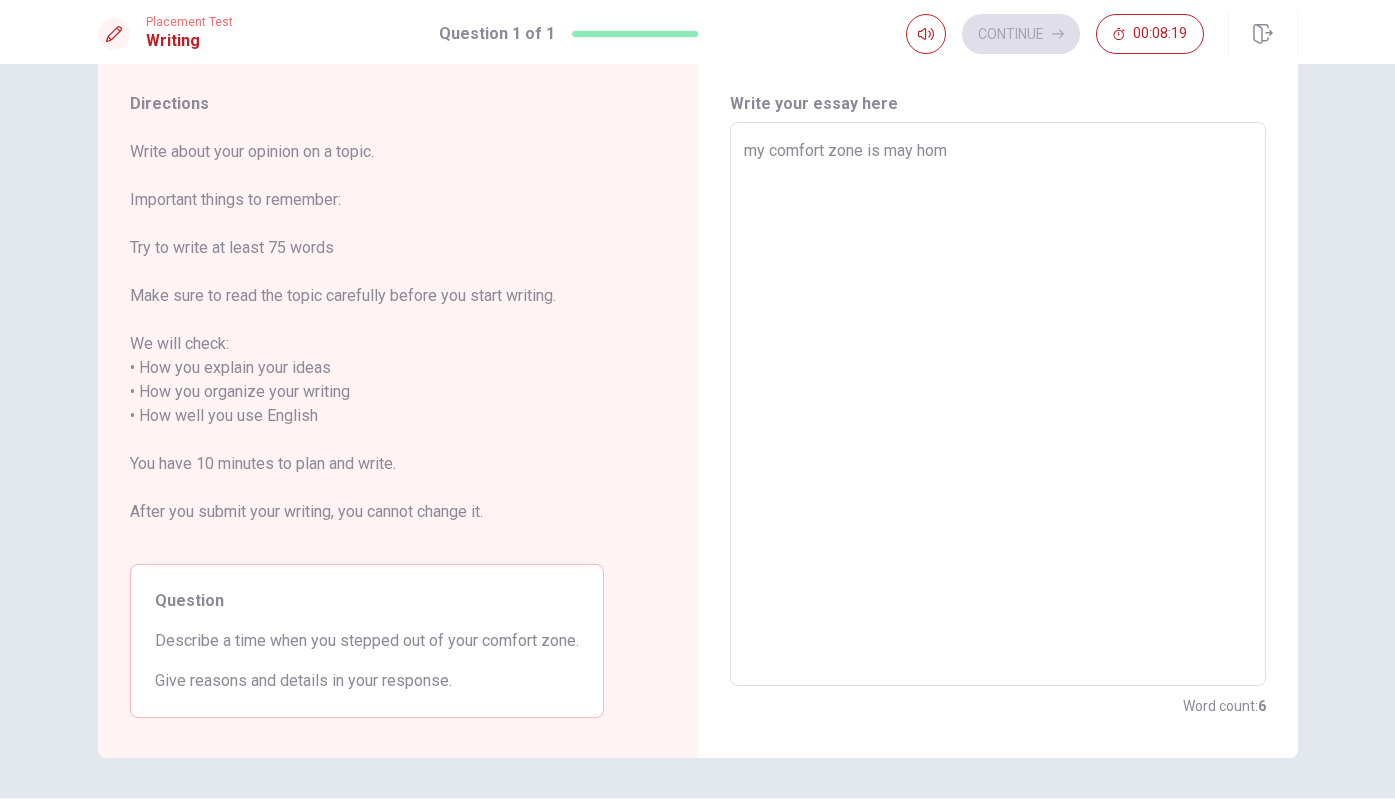 type on "x" 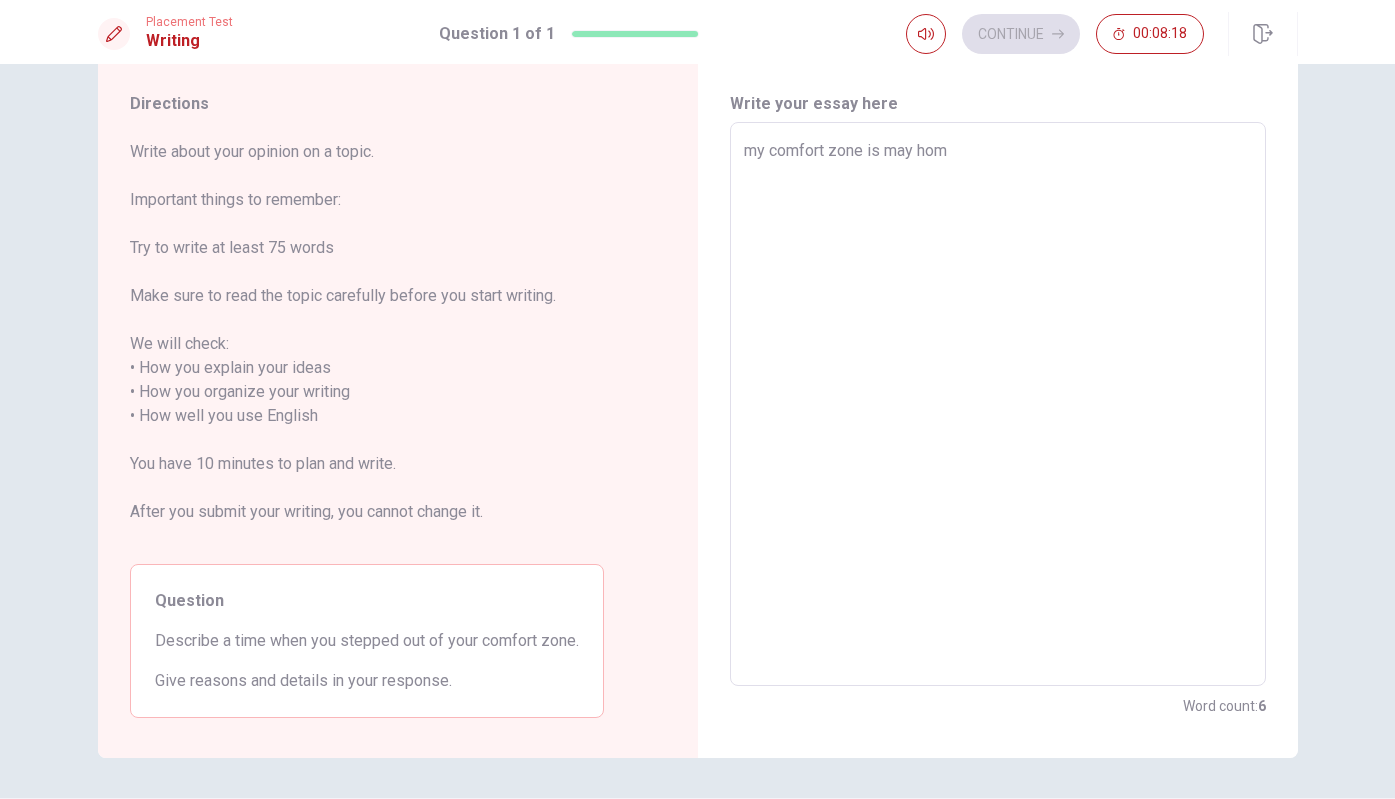 type on "my comfort zone is may ho" 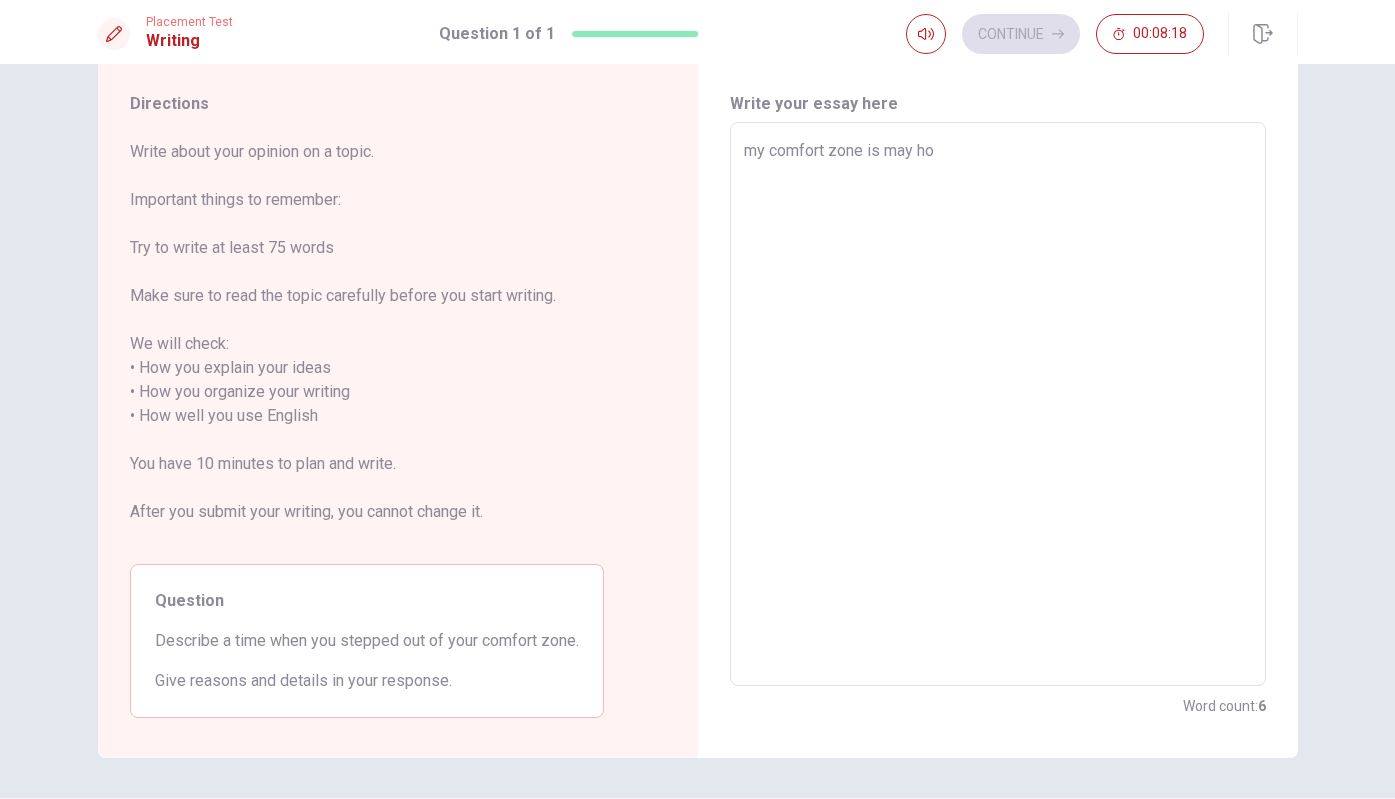 type on "x" 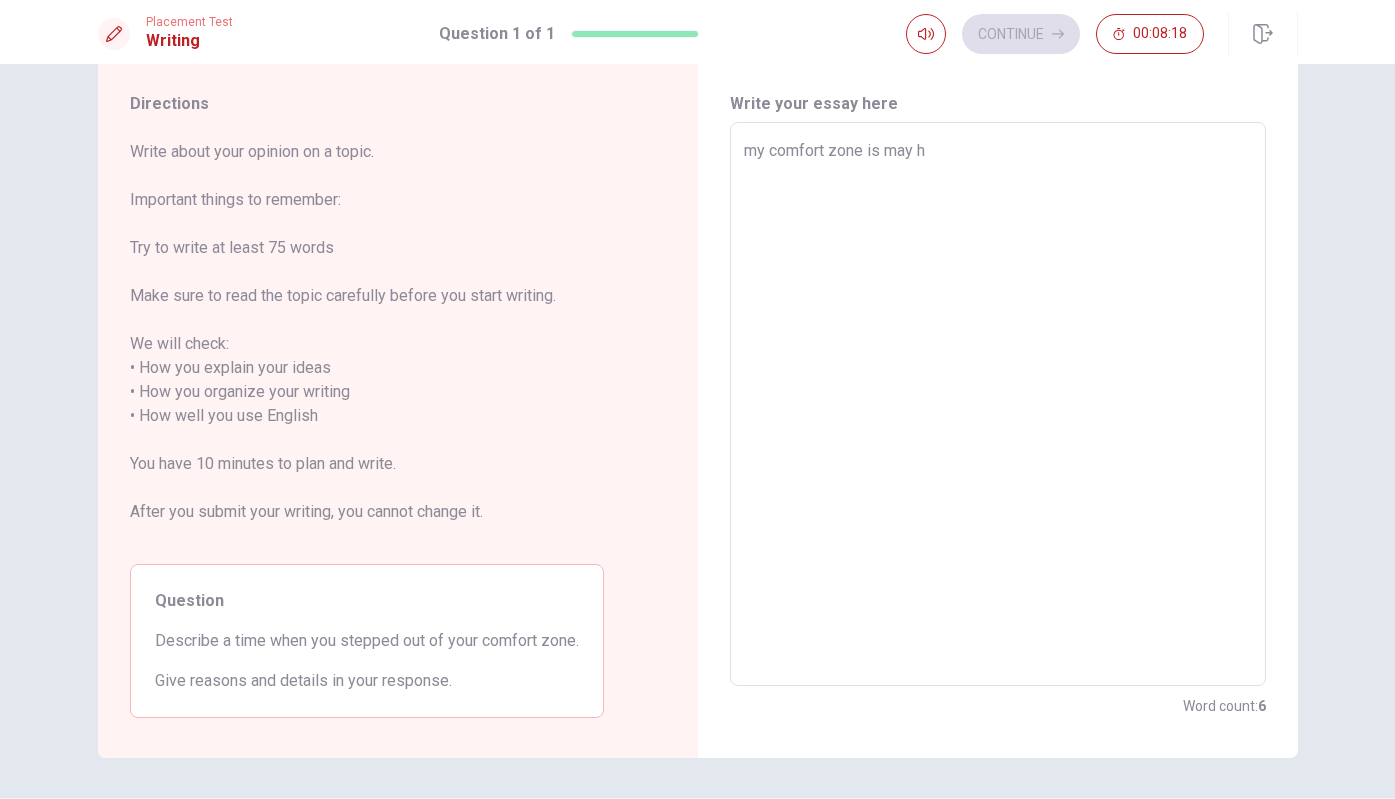 type on "x" 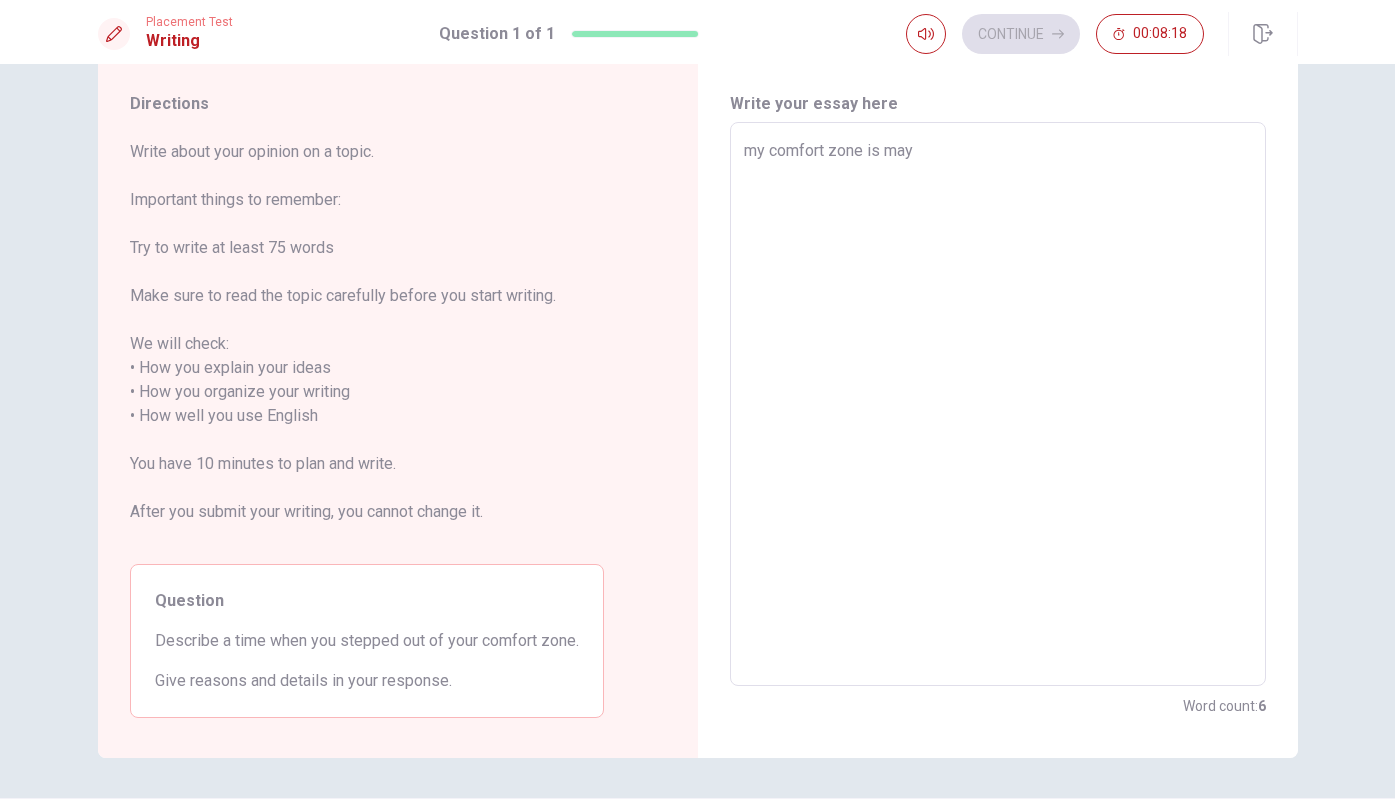 type on "x" 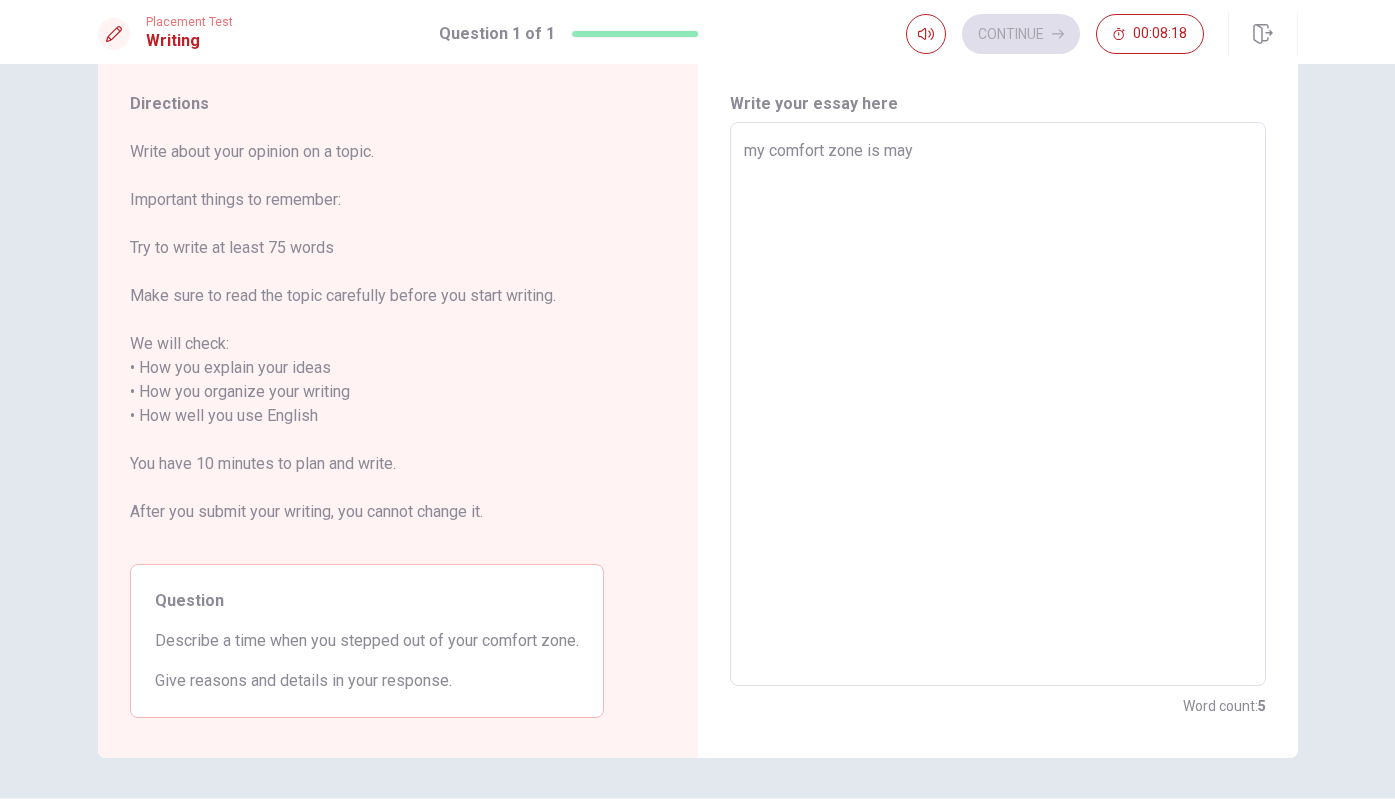 type on "my comfort zone is may" 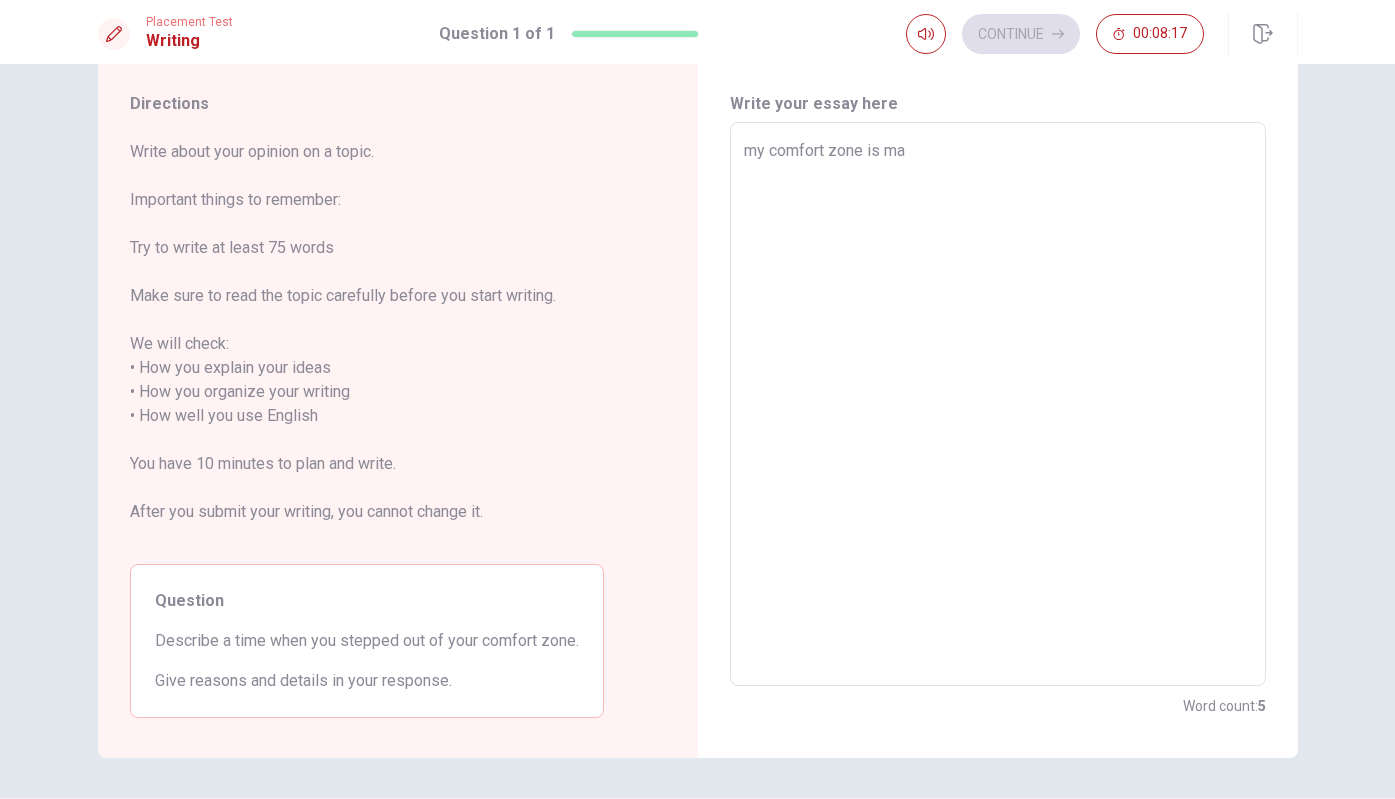 type on "x" 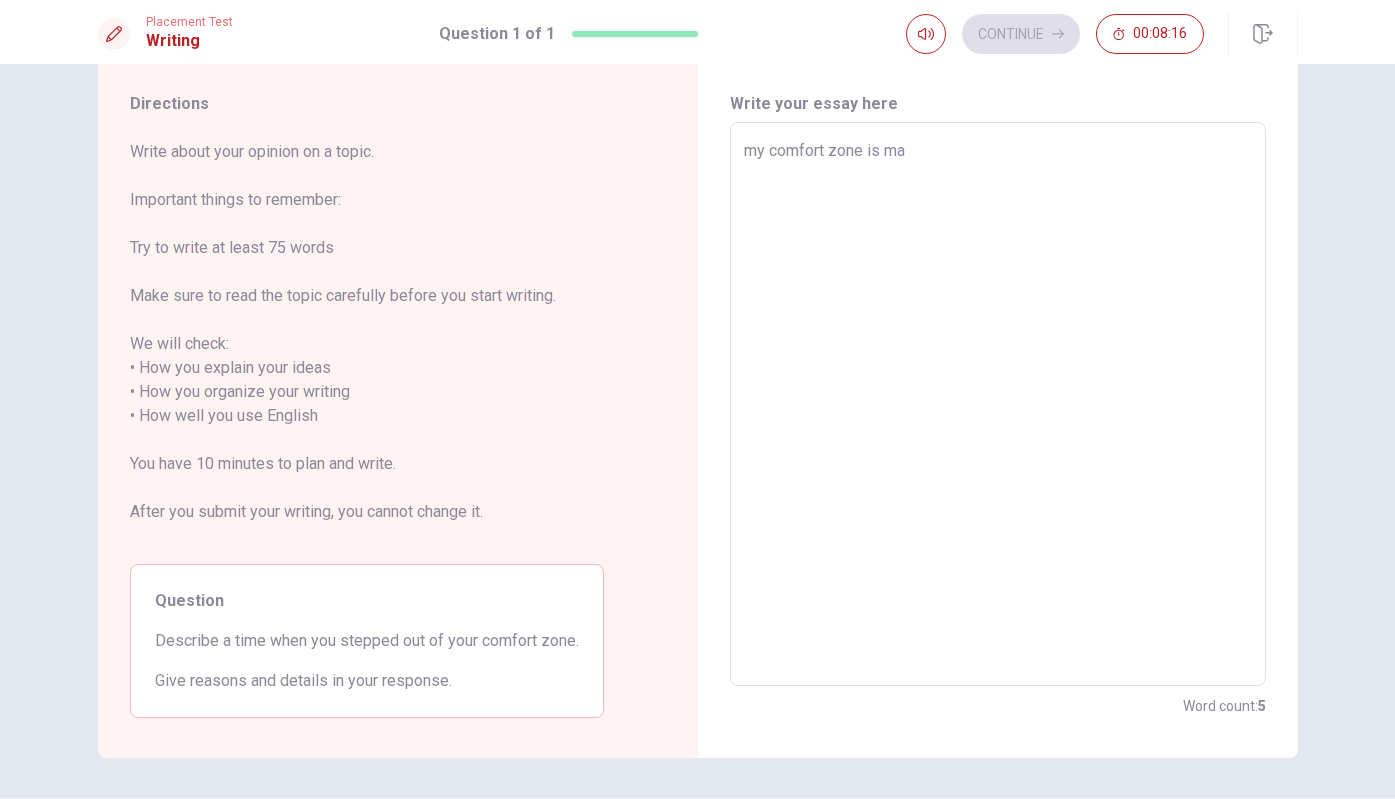 type on "my comfort zone is m" 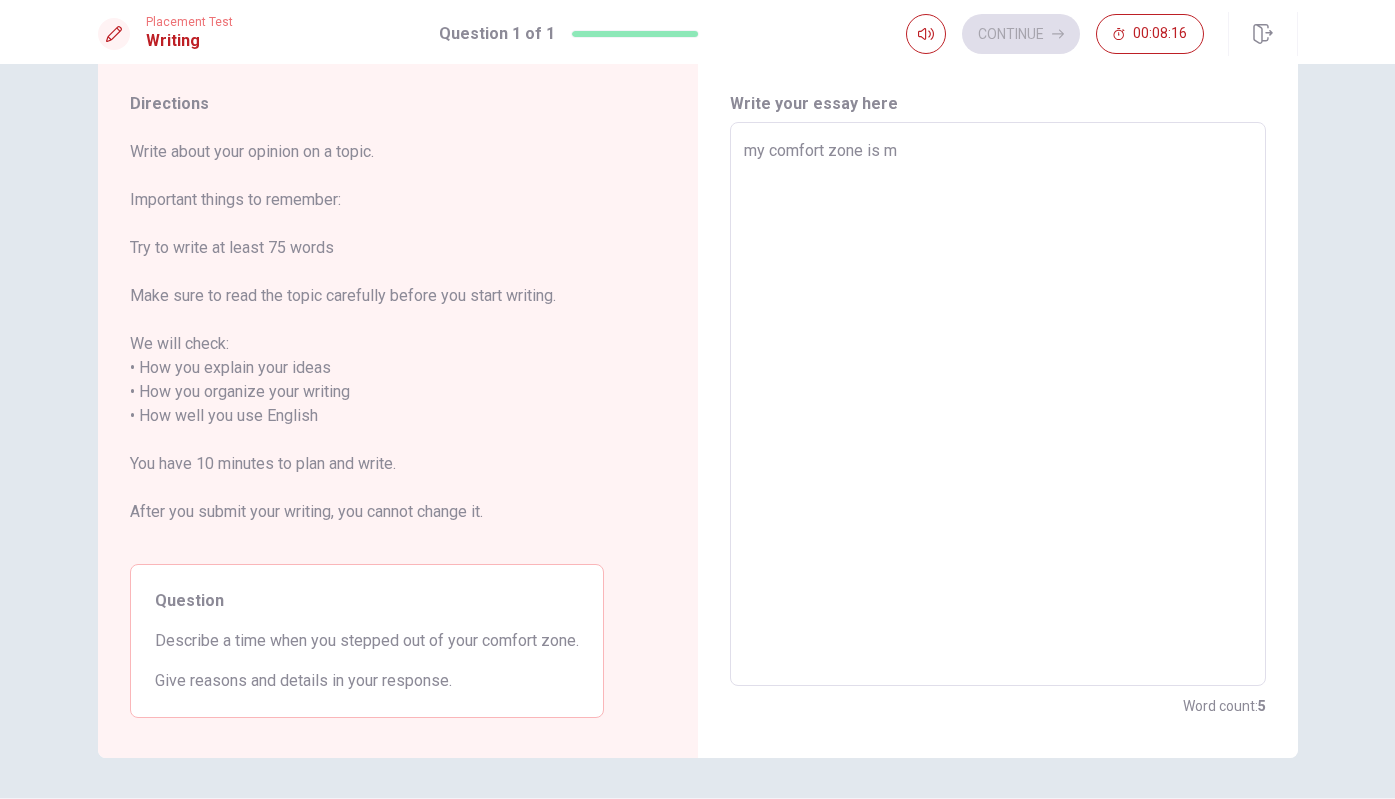 type on "x" 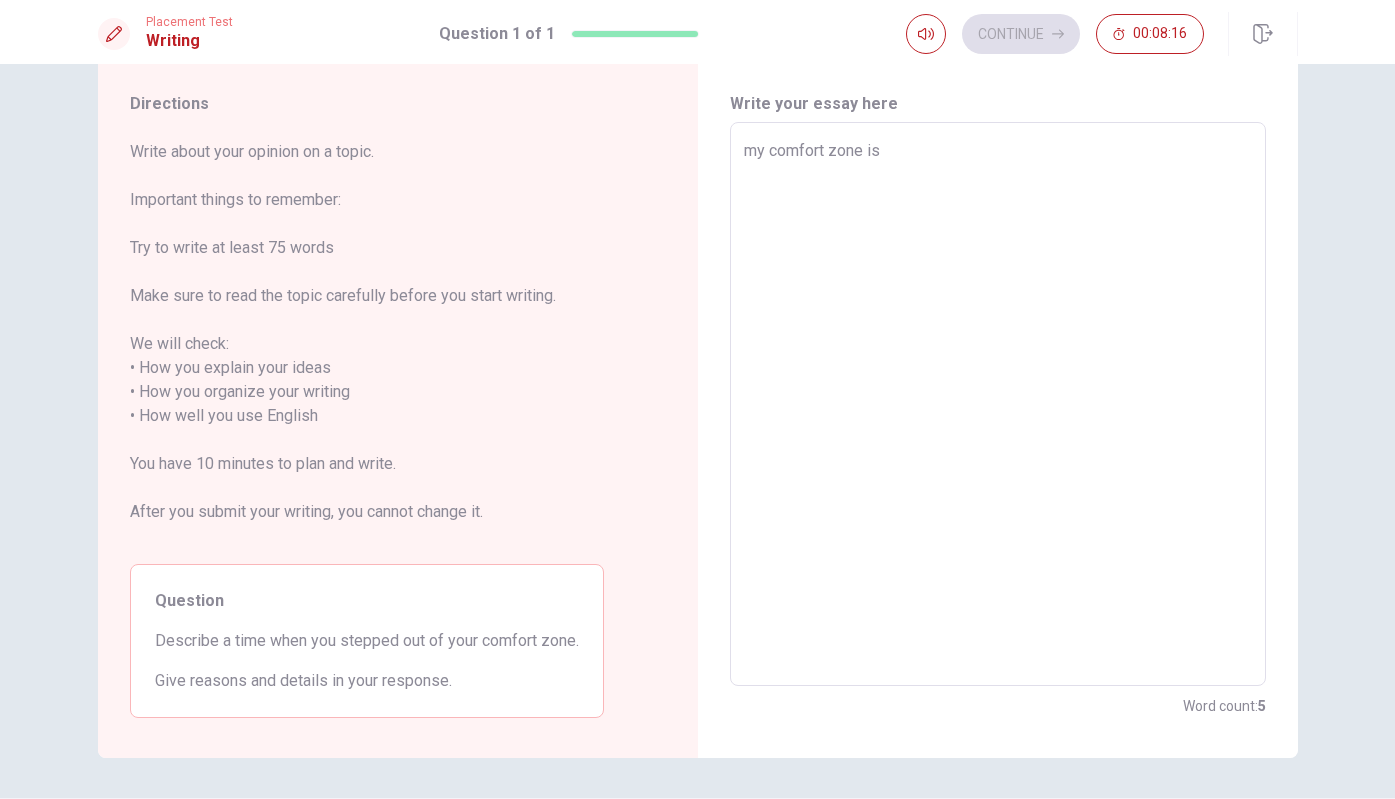 type on "x" 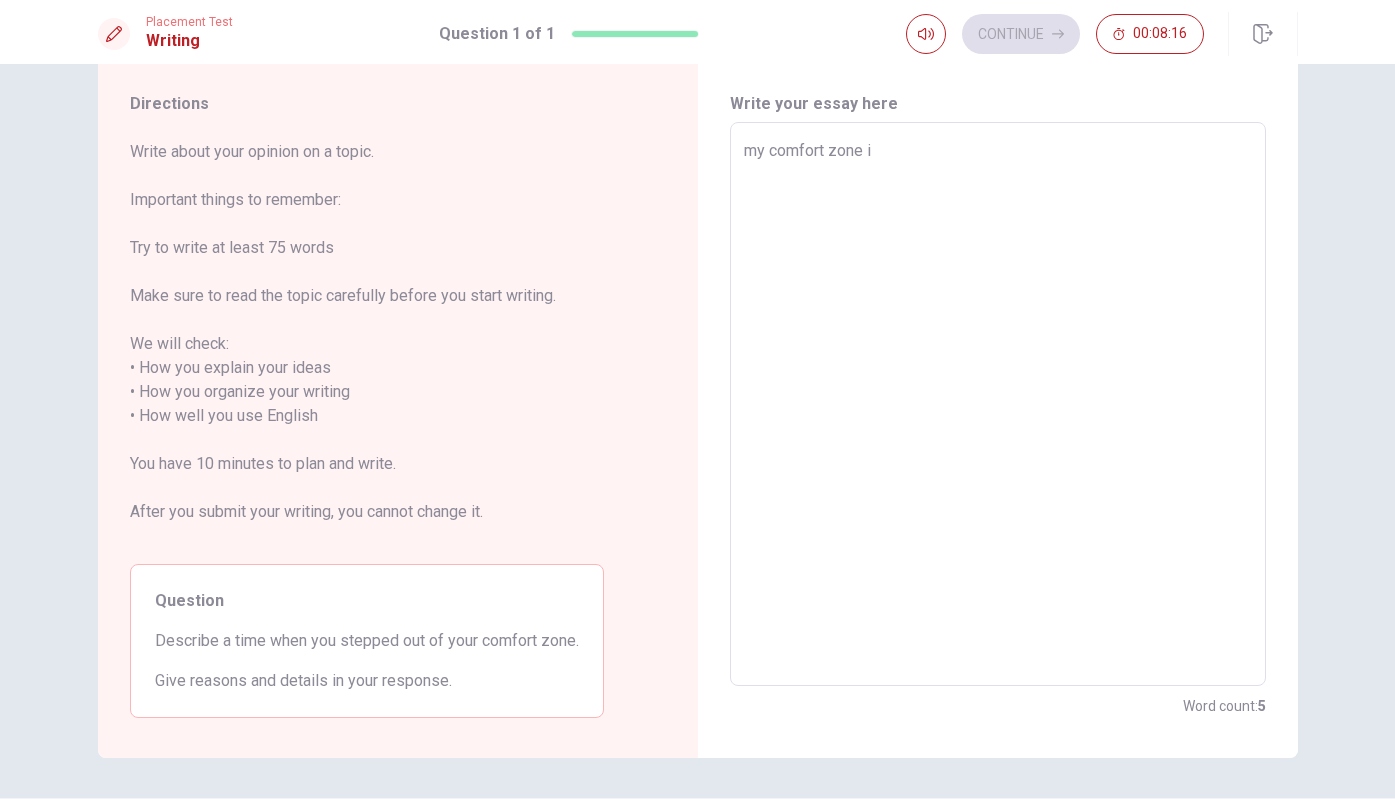 type on "x" 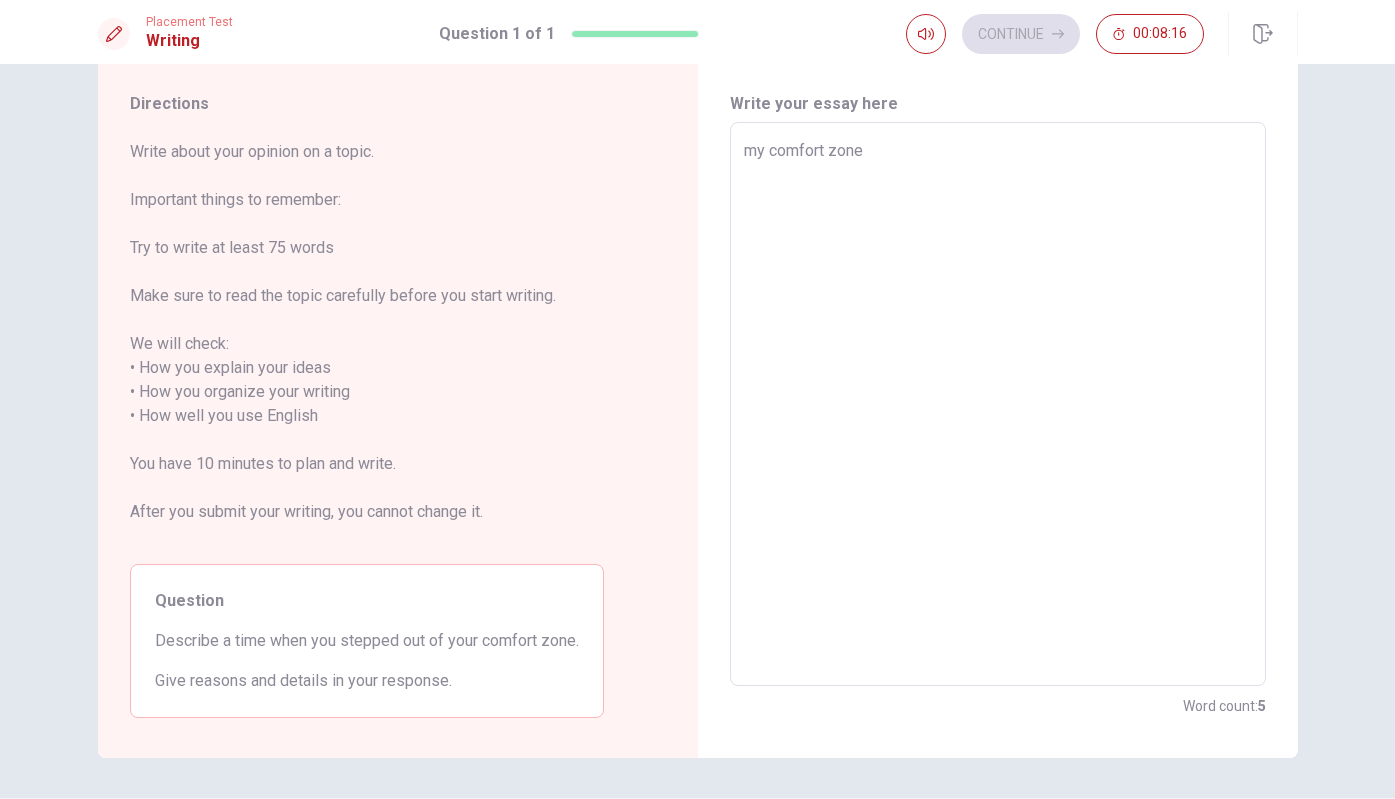 type on "x" 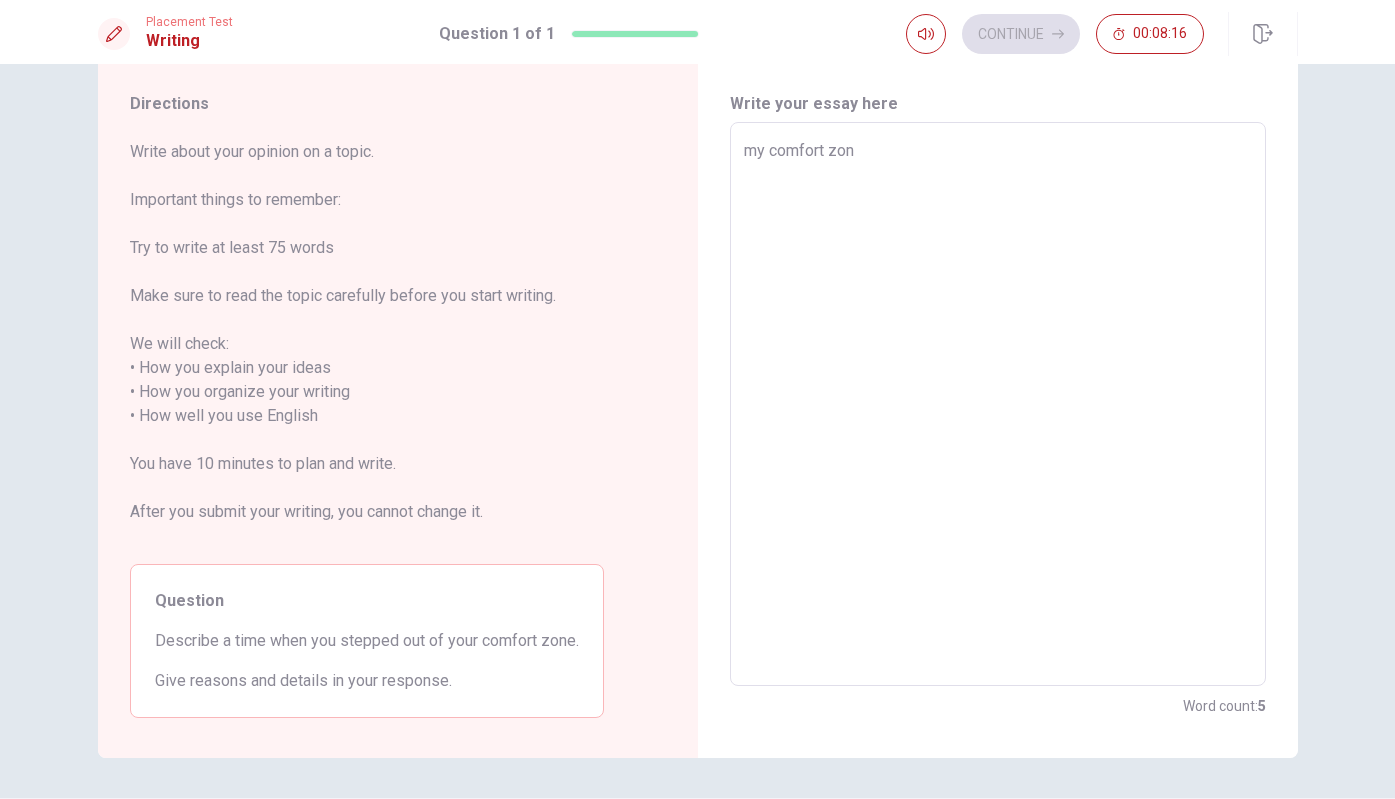 type on "x" 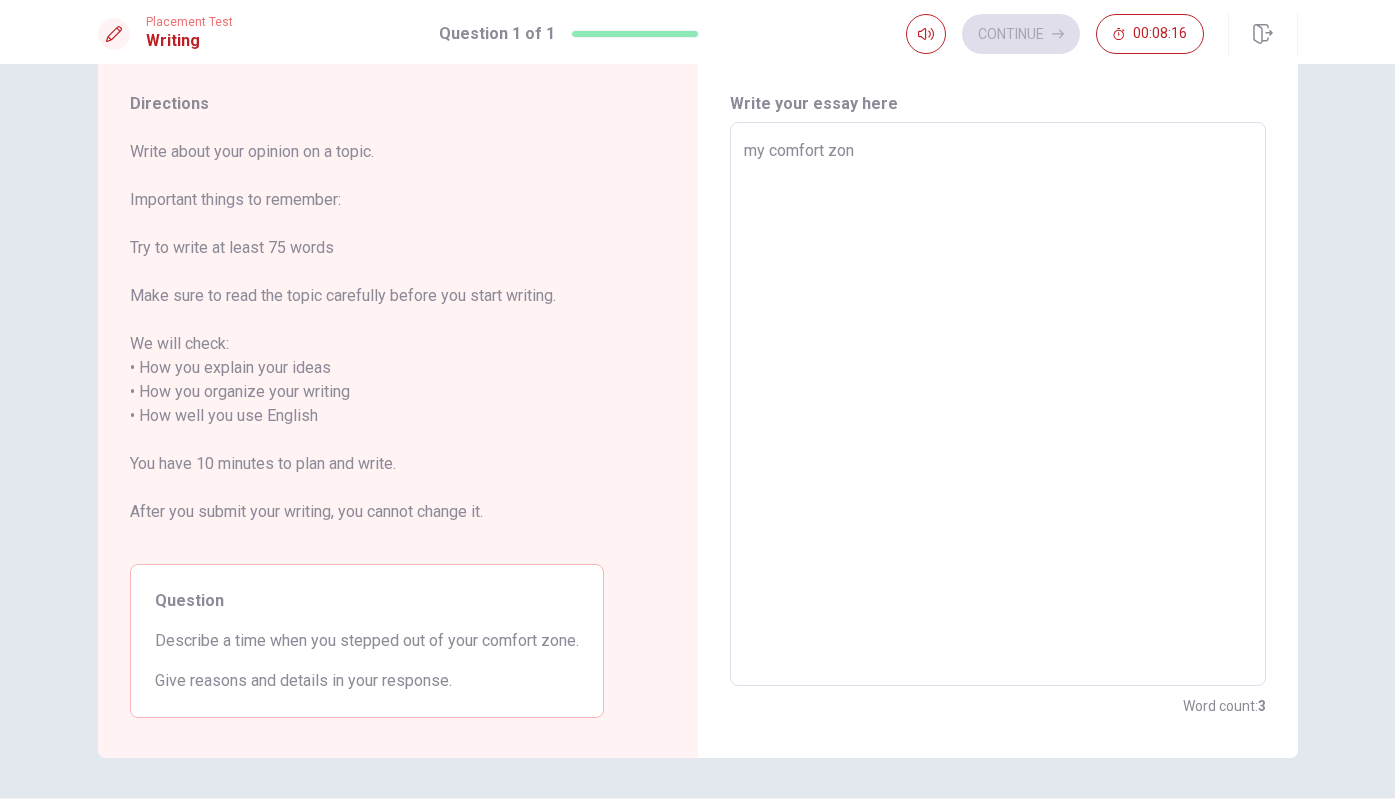 type on "my comfort zo" 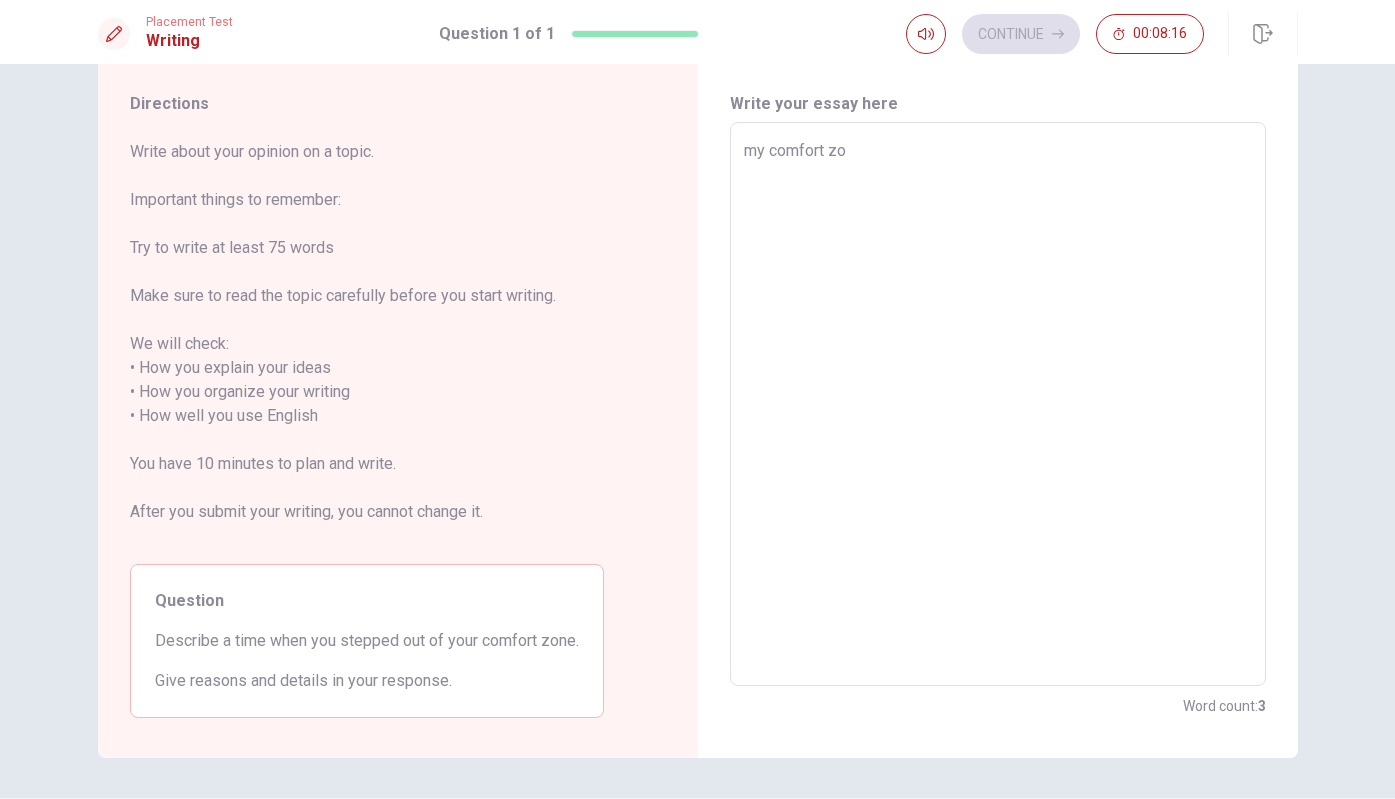 type on "my comfort z" 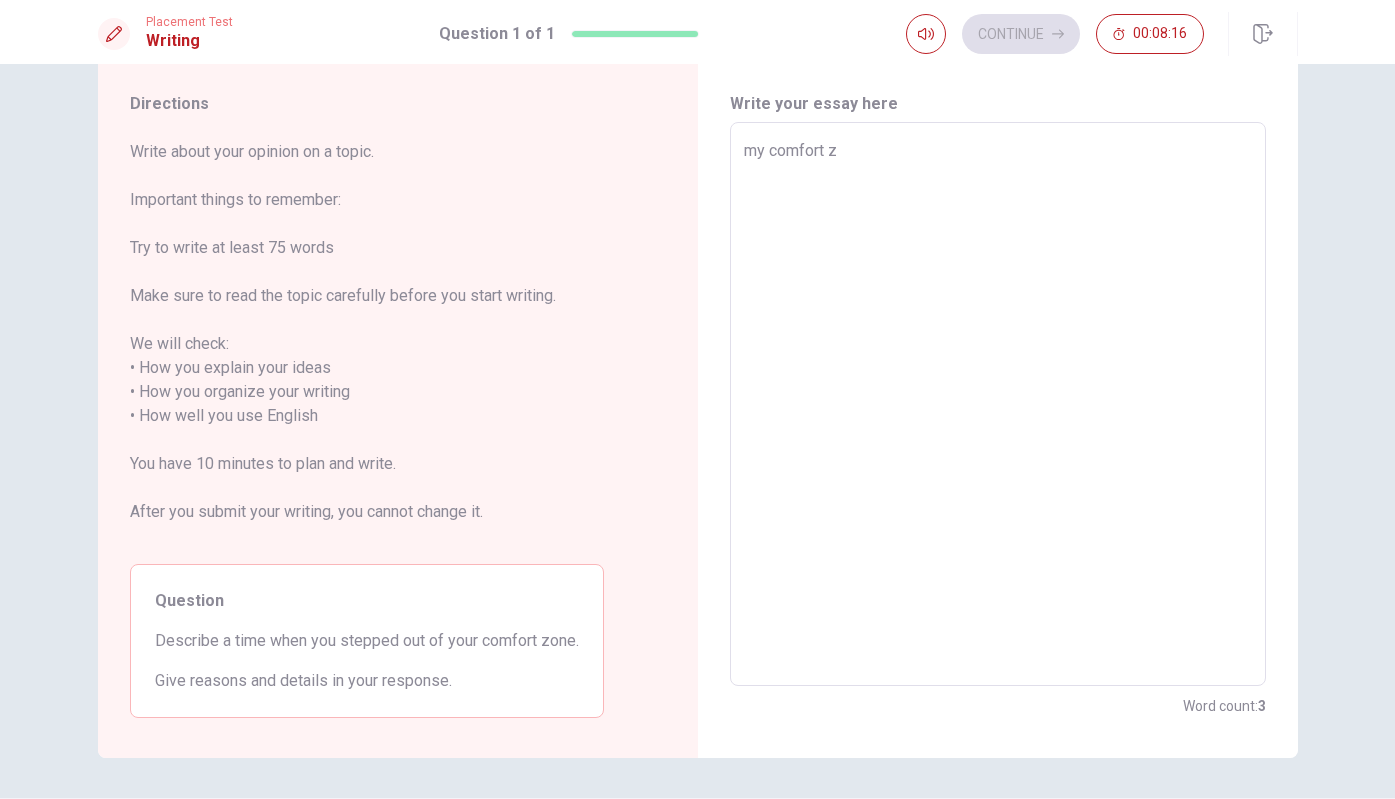 type on "my comfort" 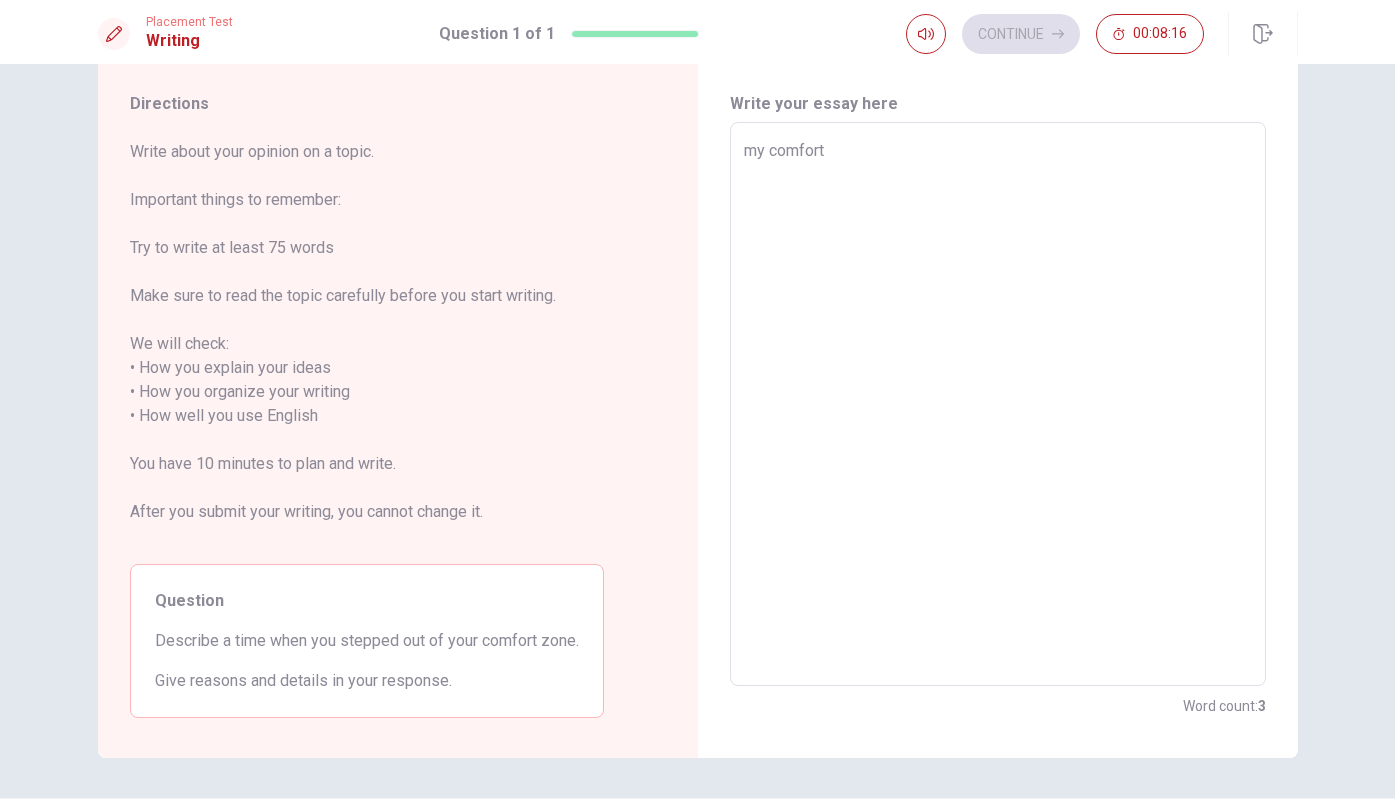 type on "my comfort" 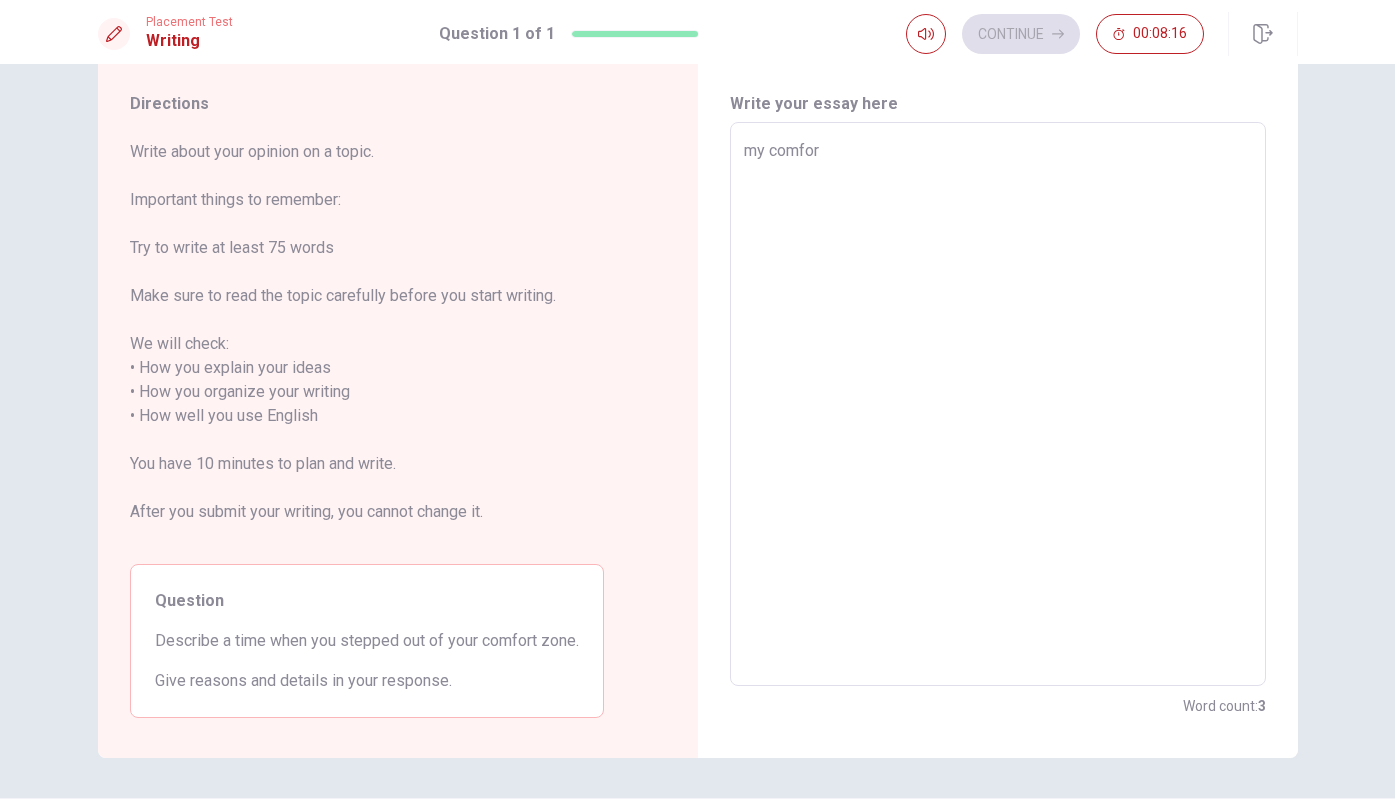 type on "my comfo" 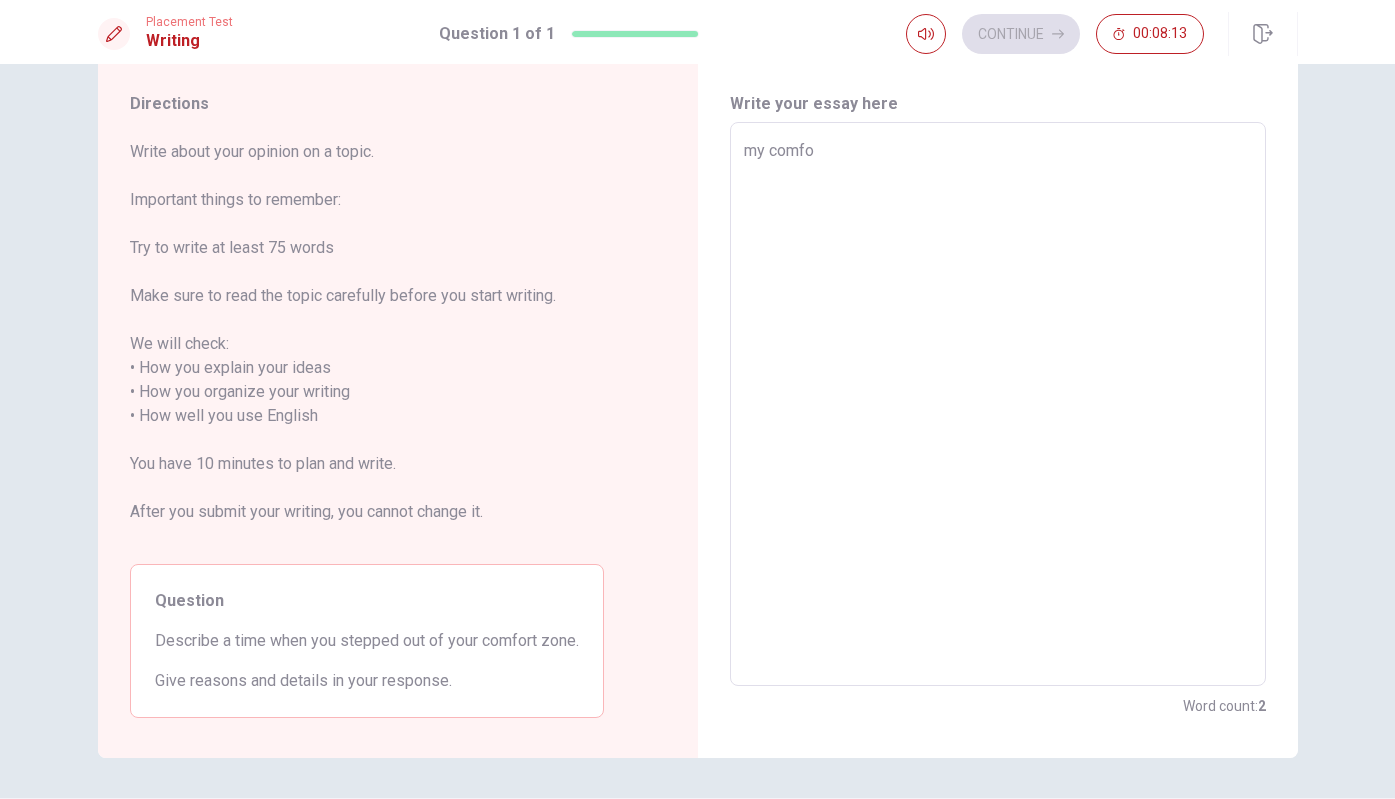 type on "x" 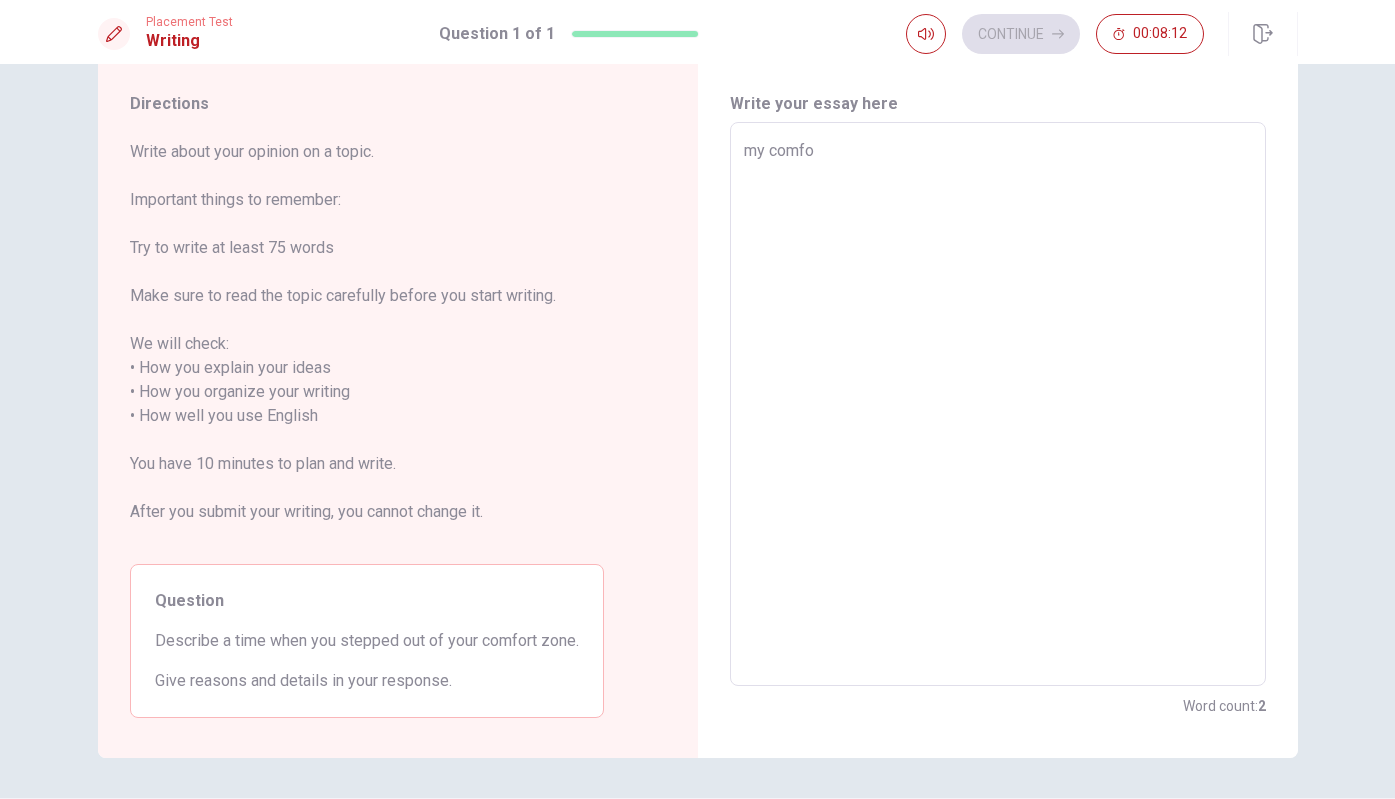 type on "my comf" 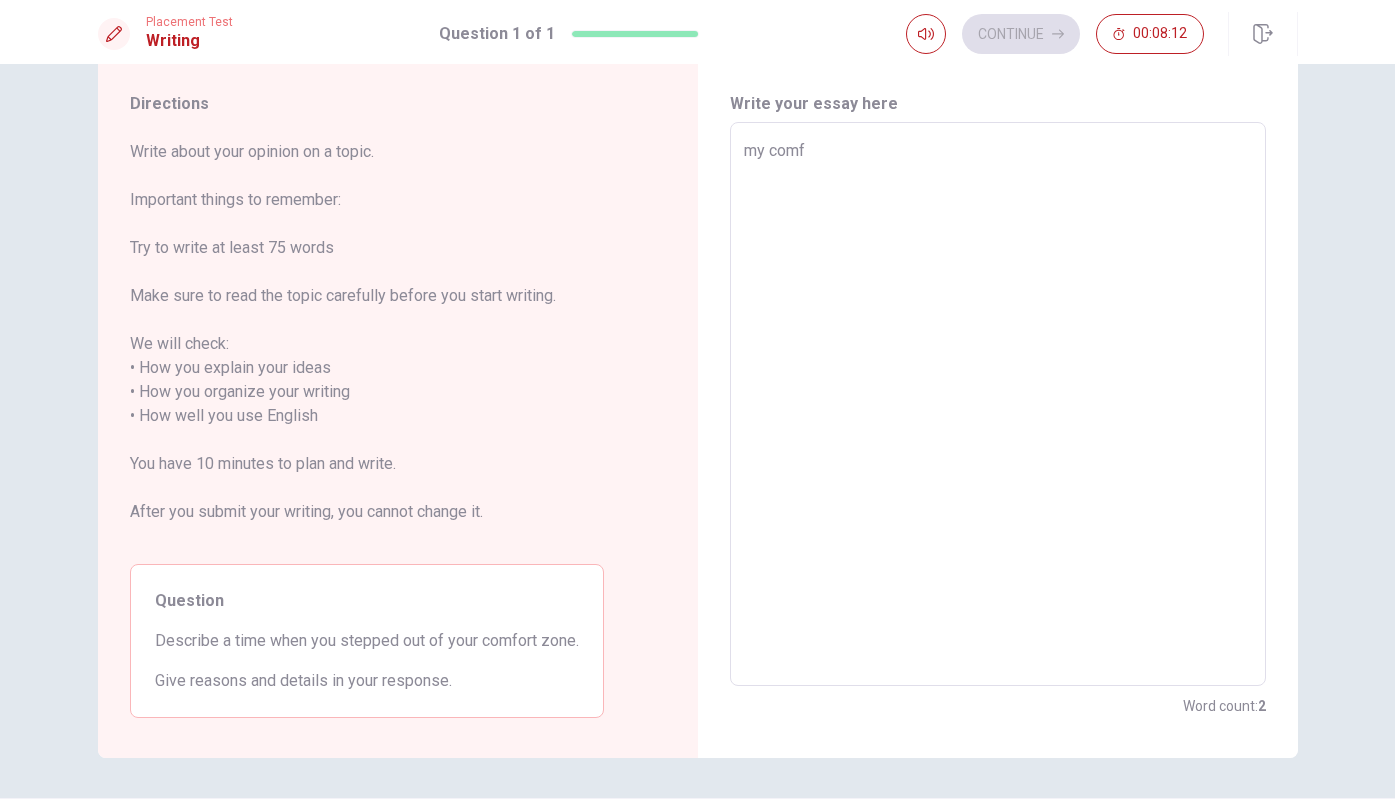 type on "x" 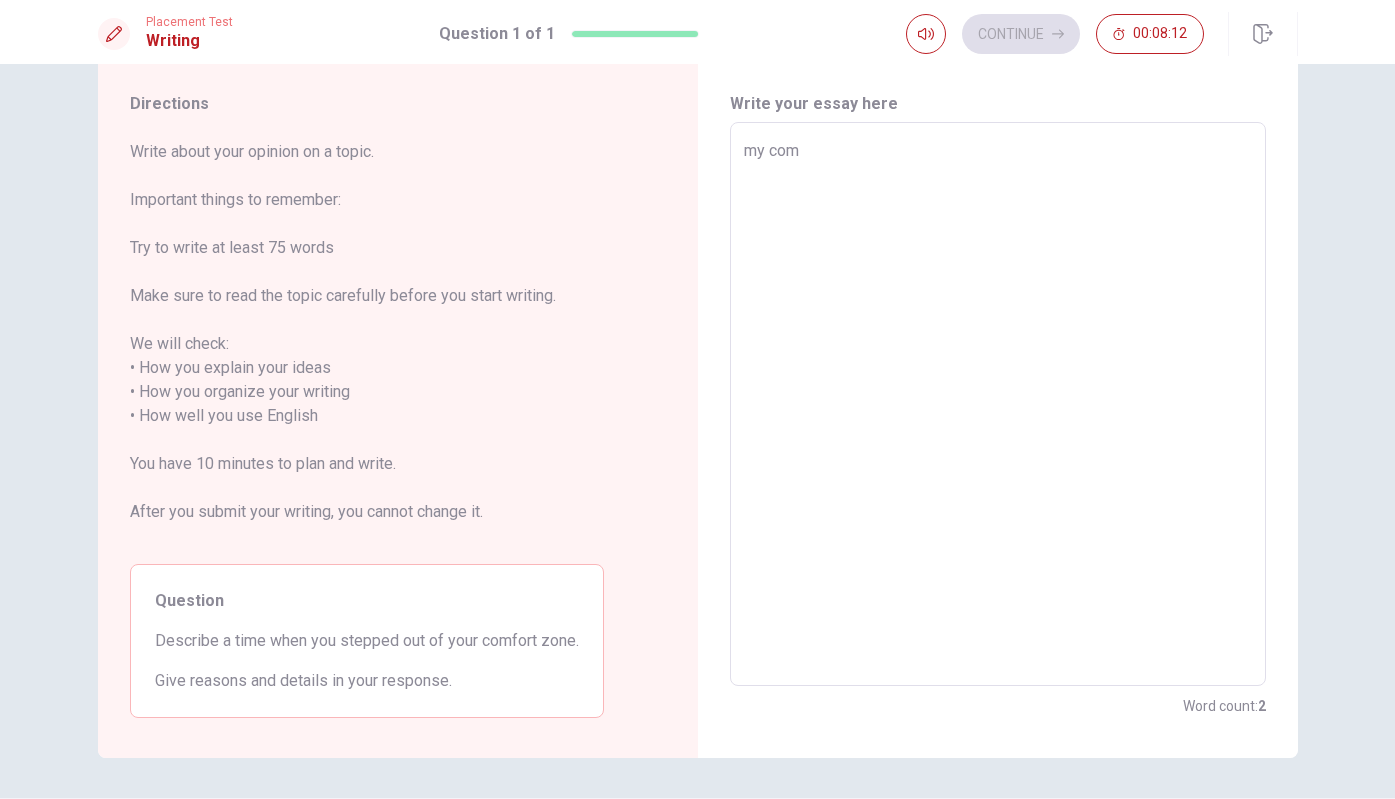 type on "x" 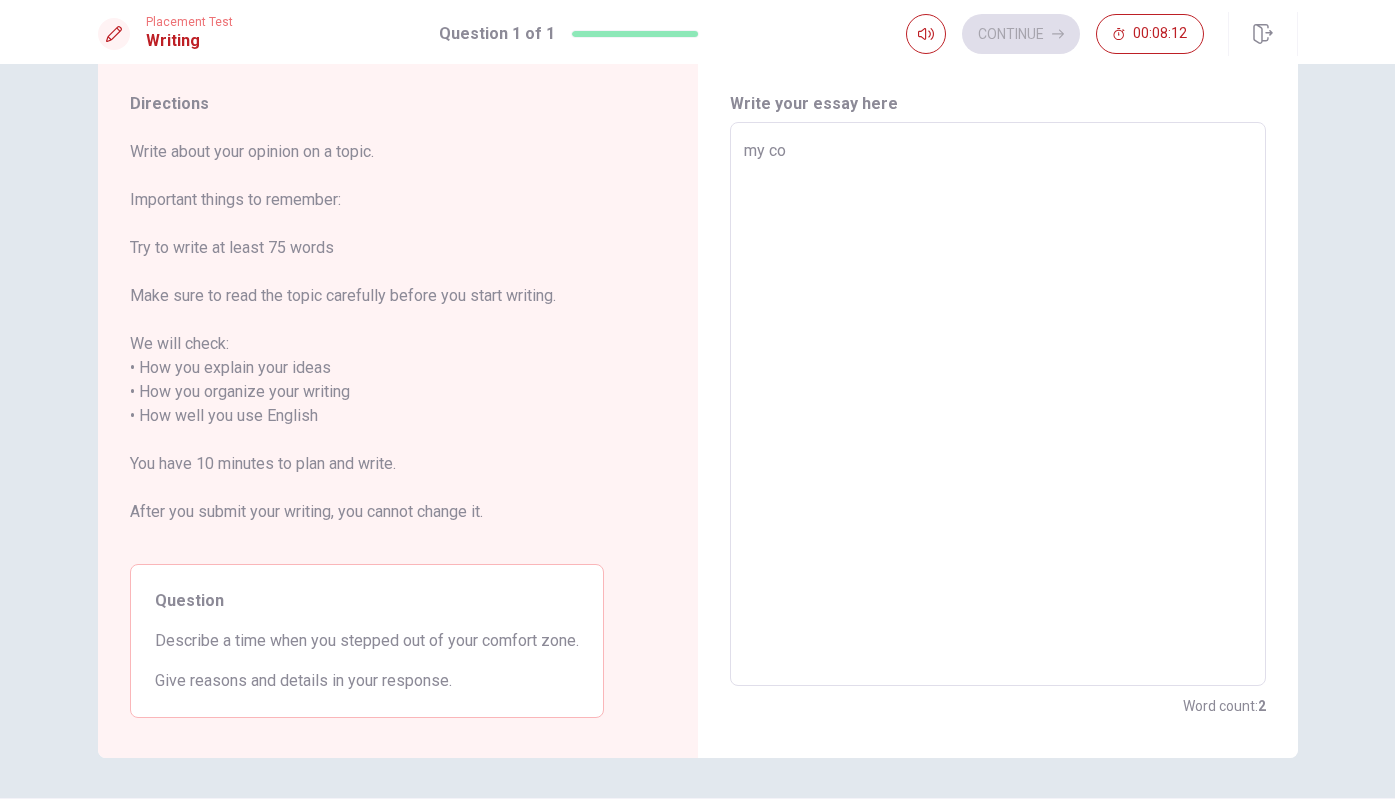 type on "x" 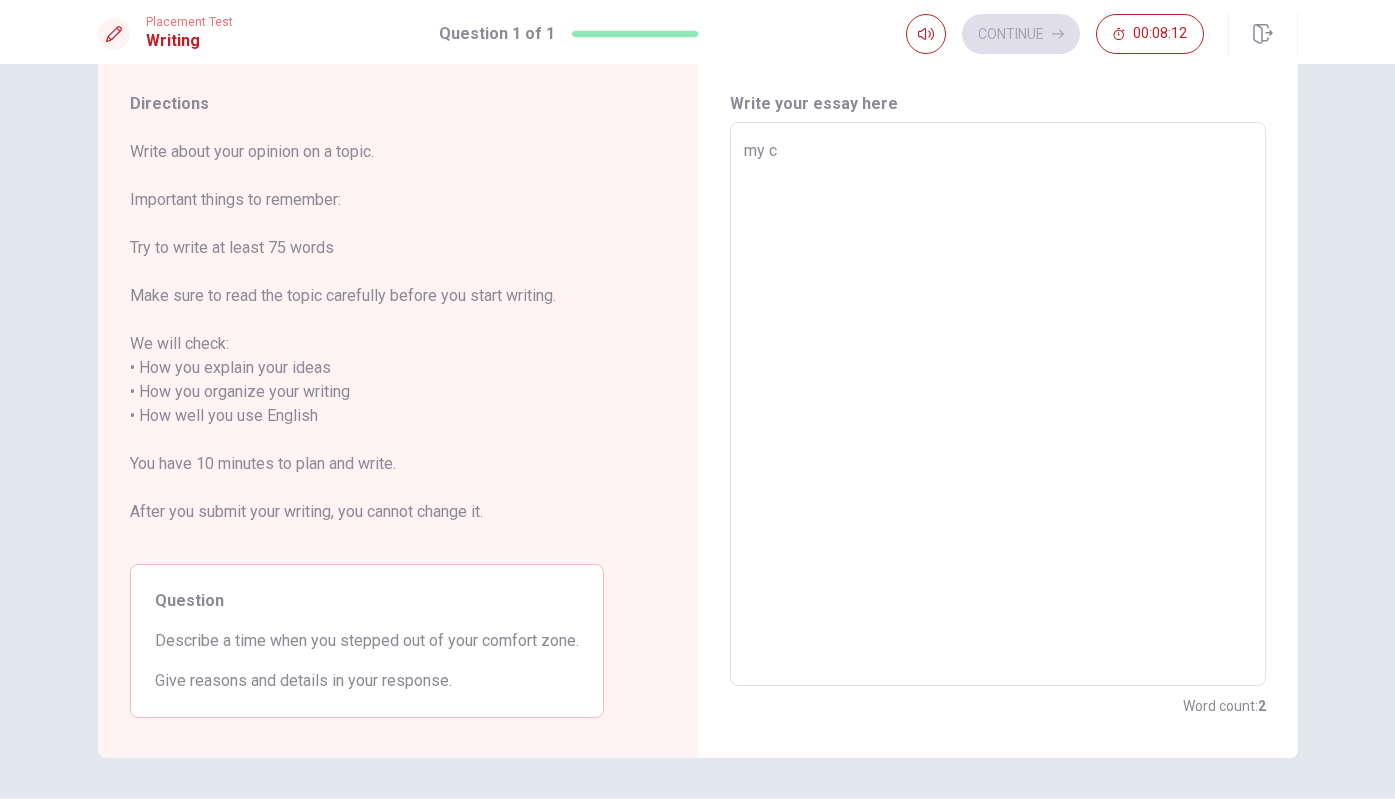 type on "x" 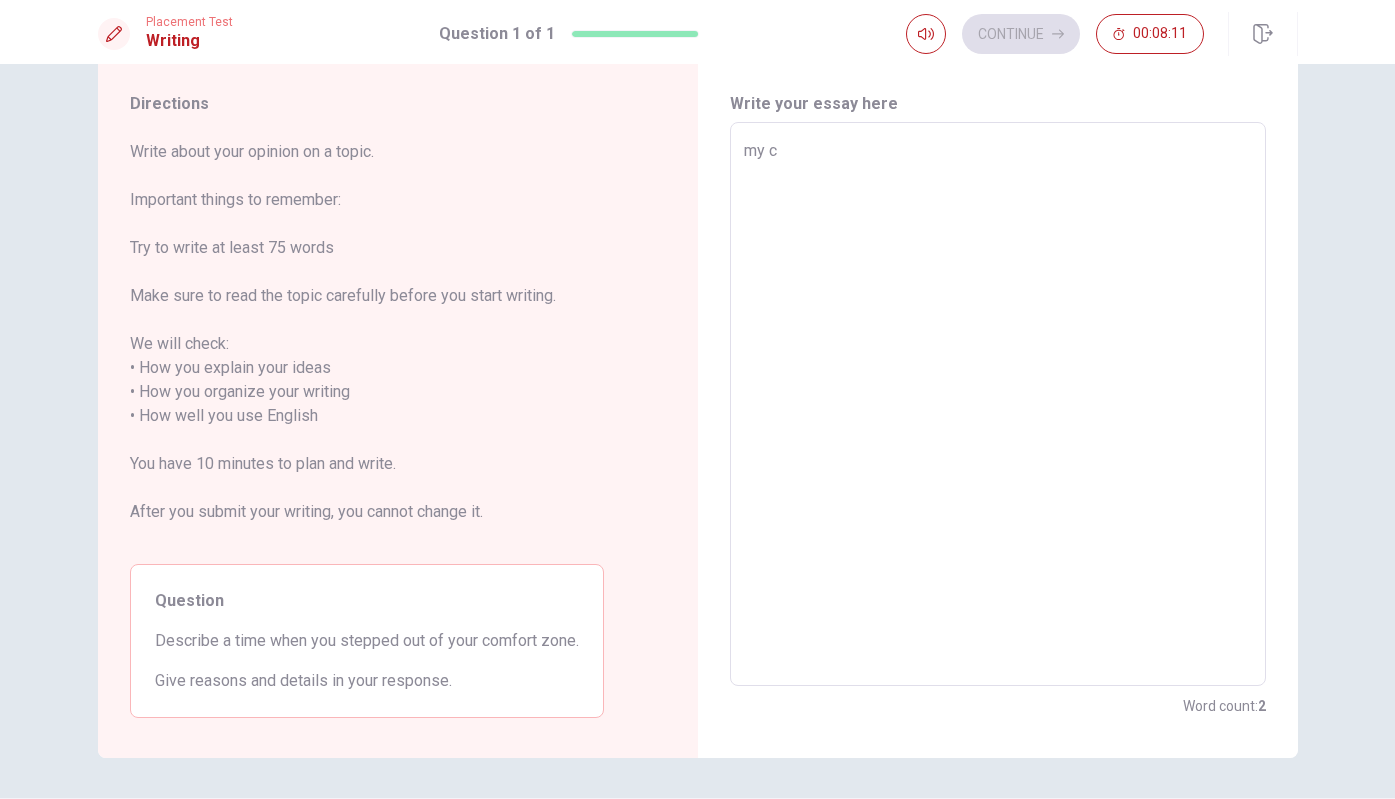 type on "my" 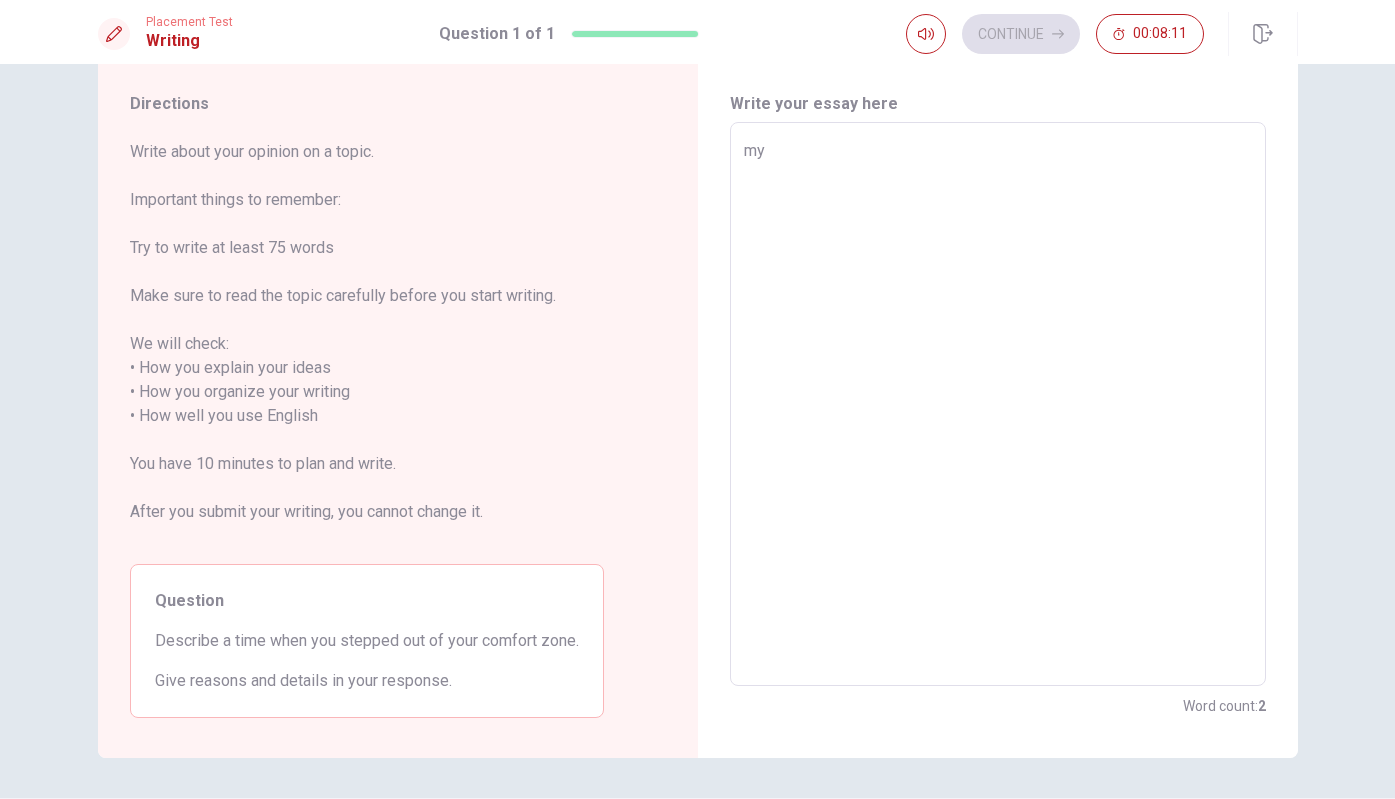 type on "x" 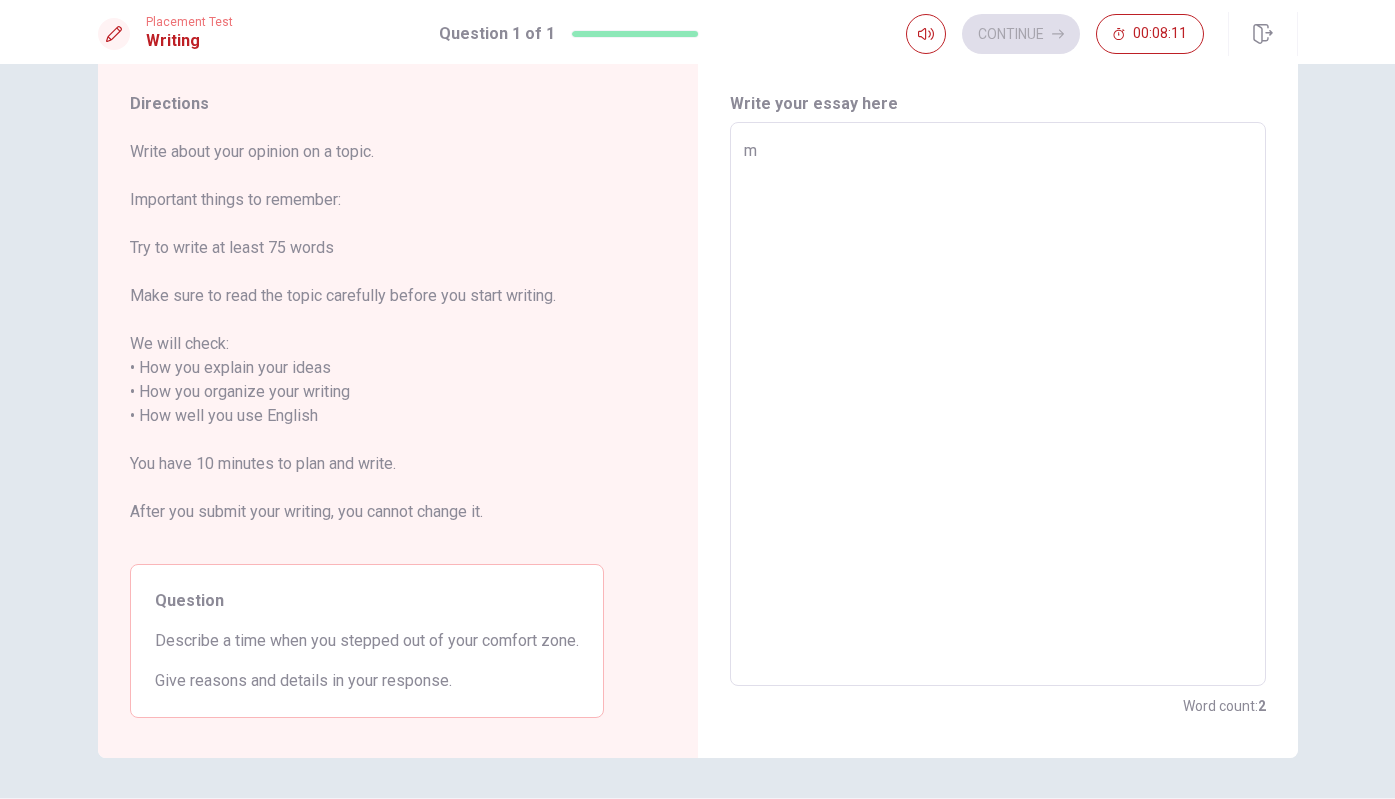 type on "x" 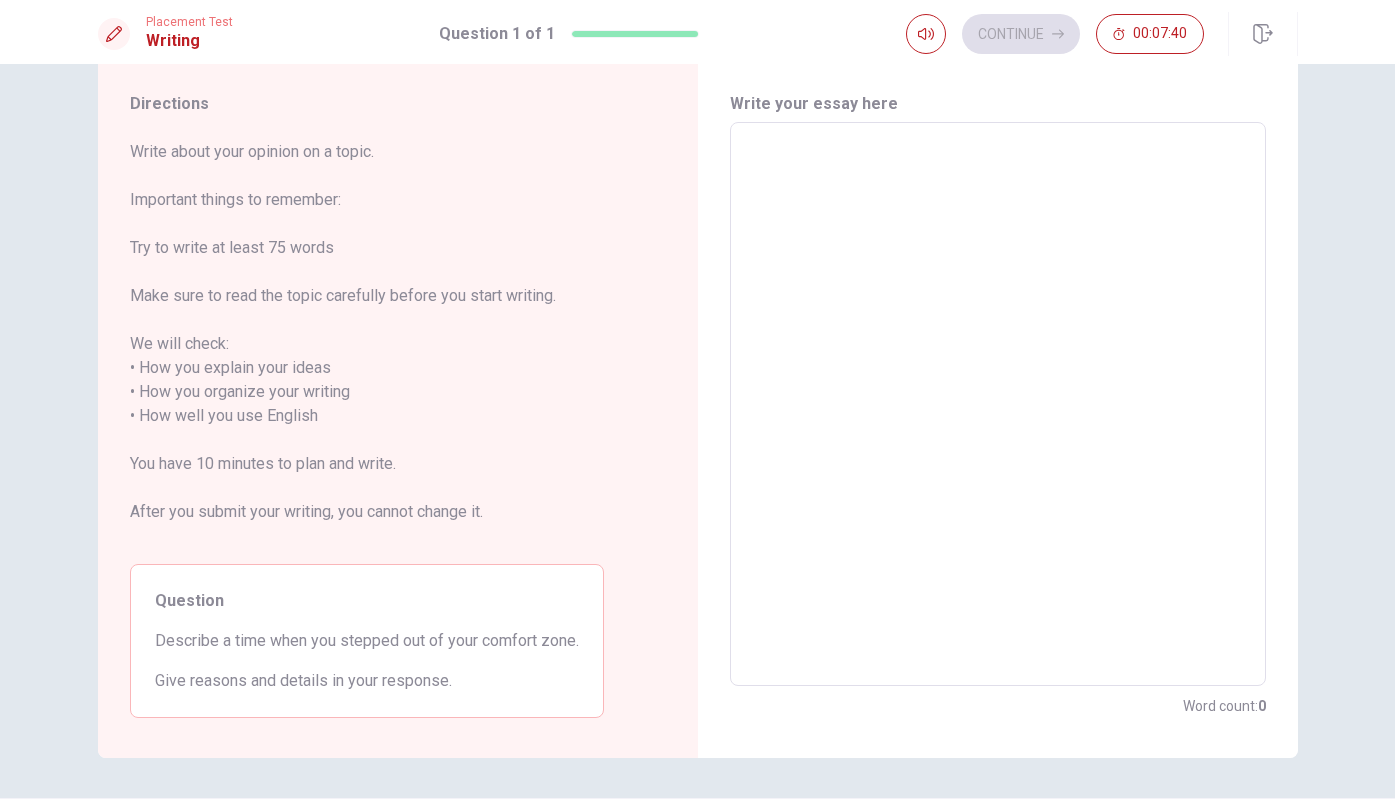 type on "M" 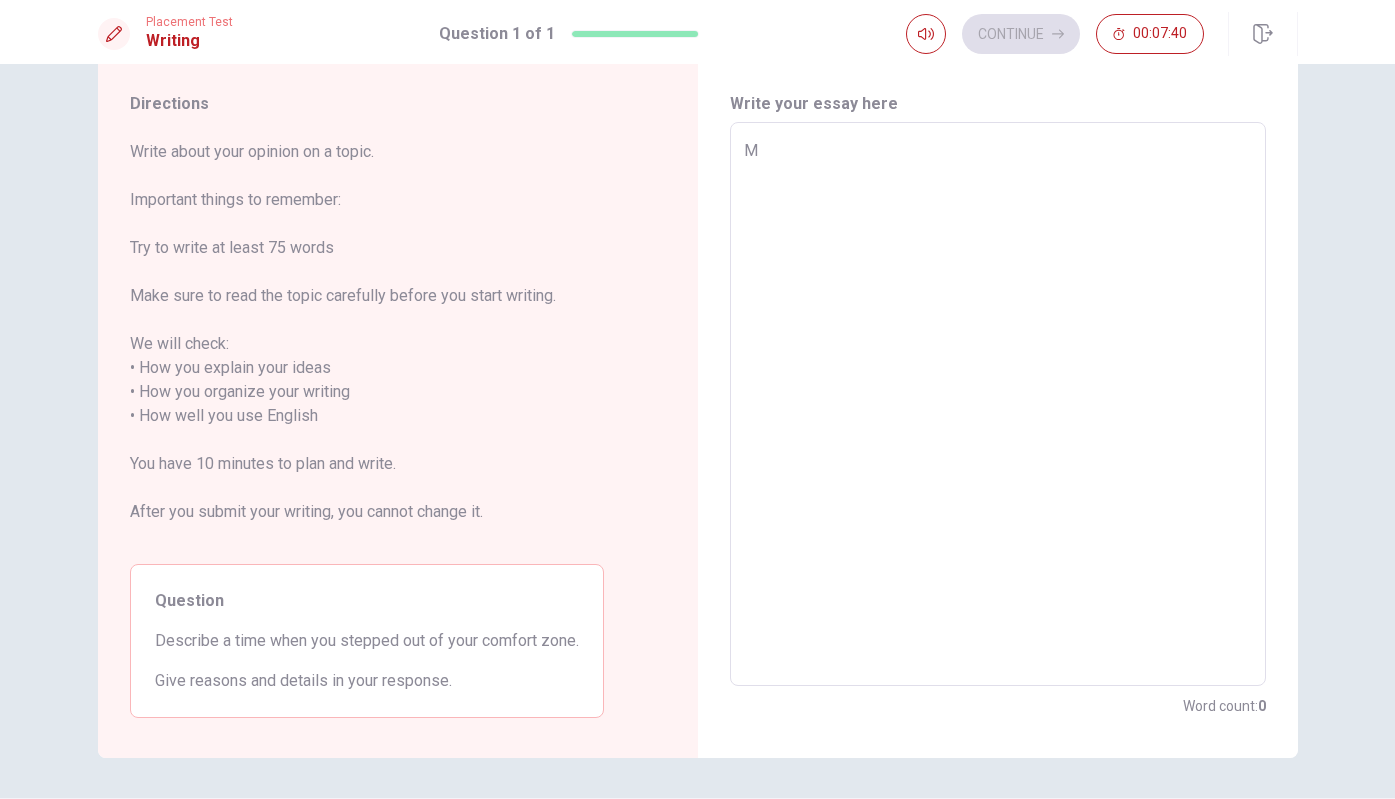 type on "x" 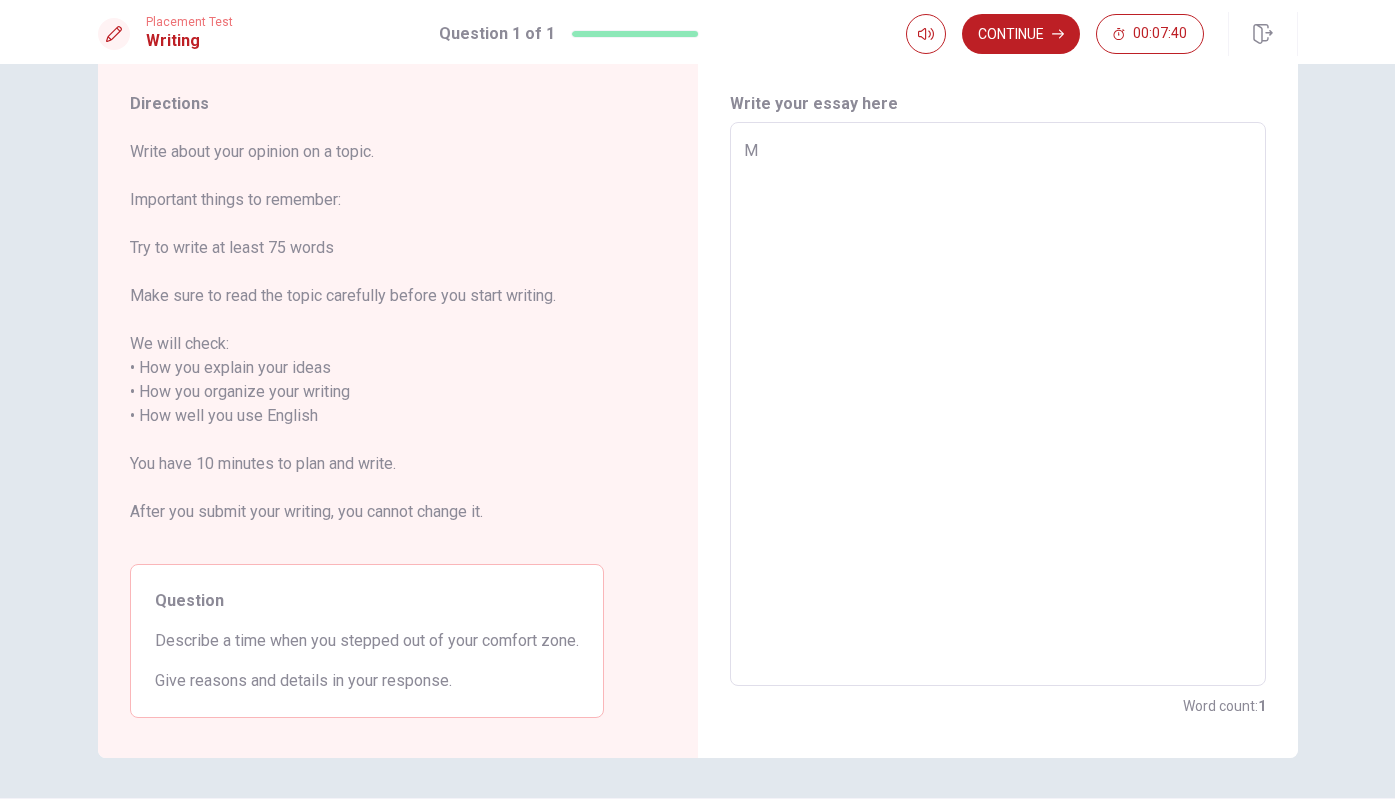 type on "My" 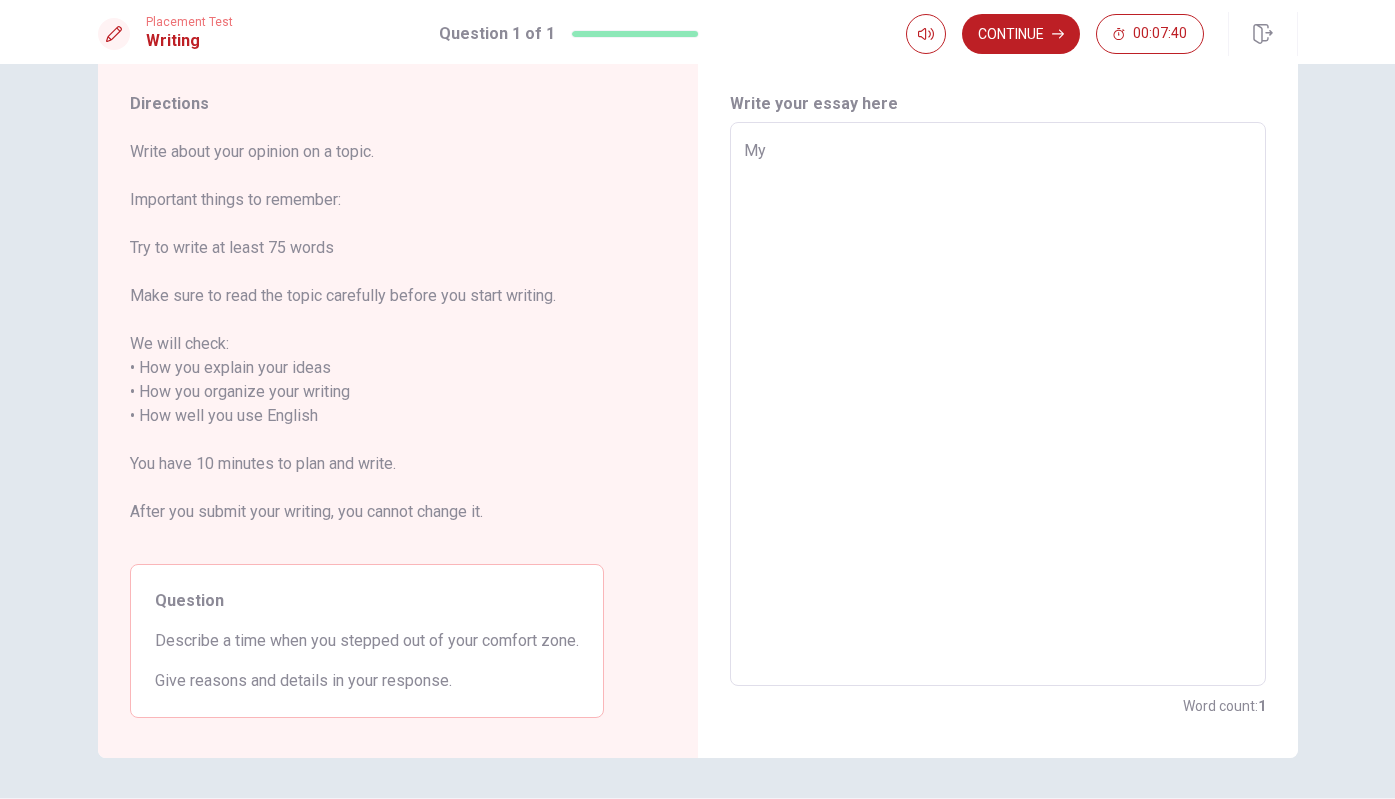 type on "x" 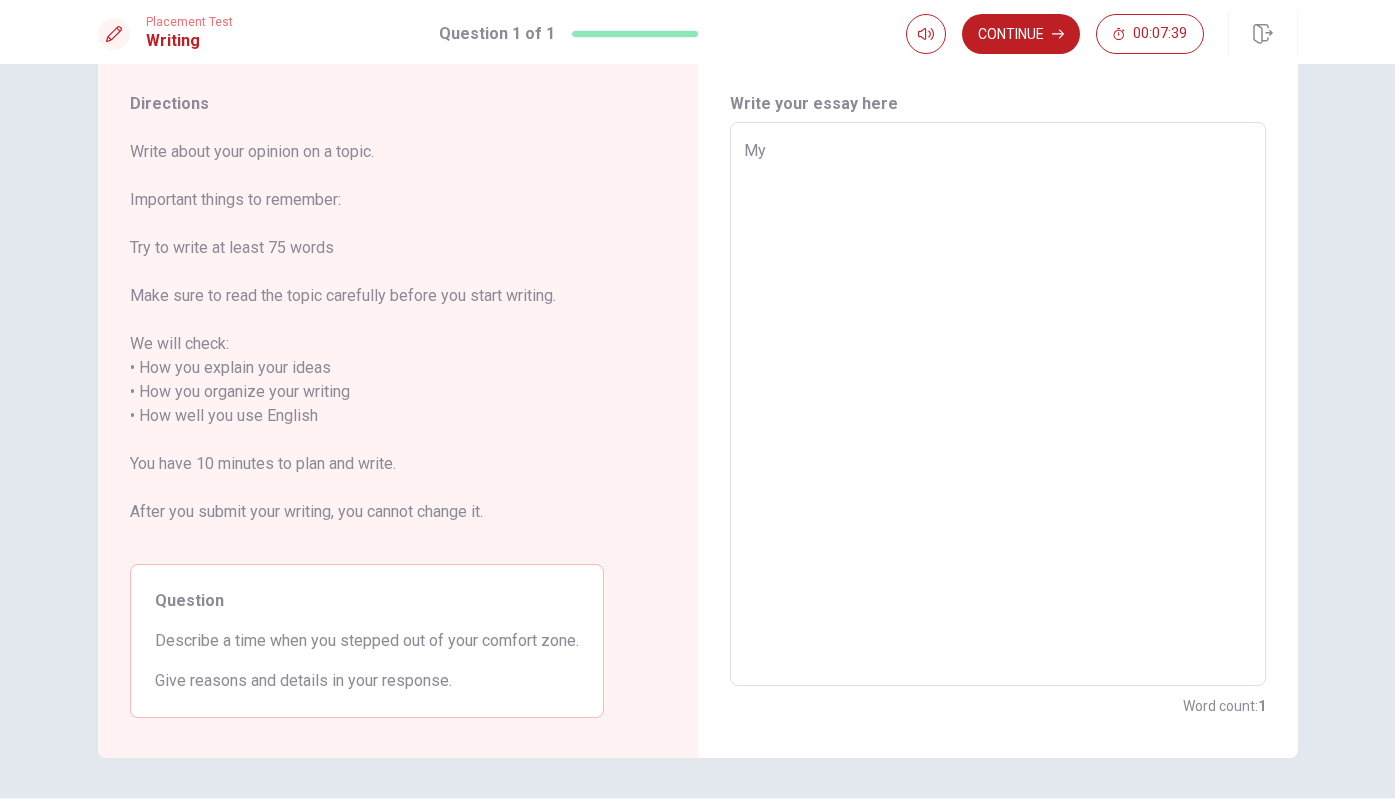 type on "x" 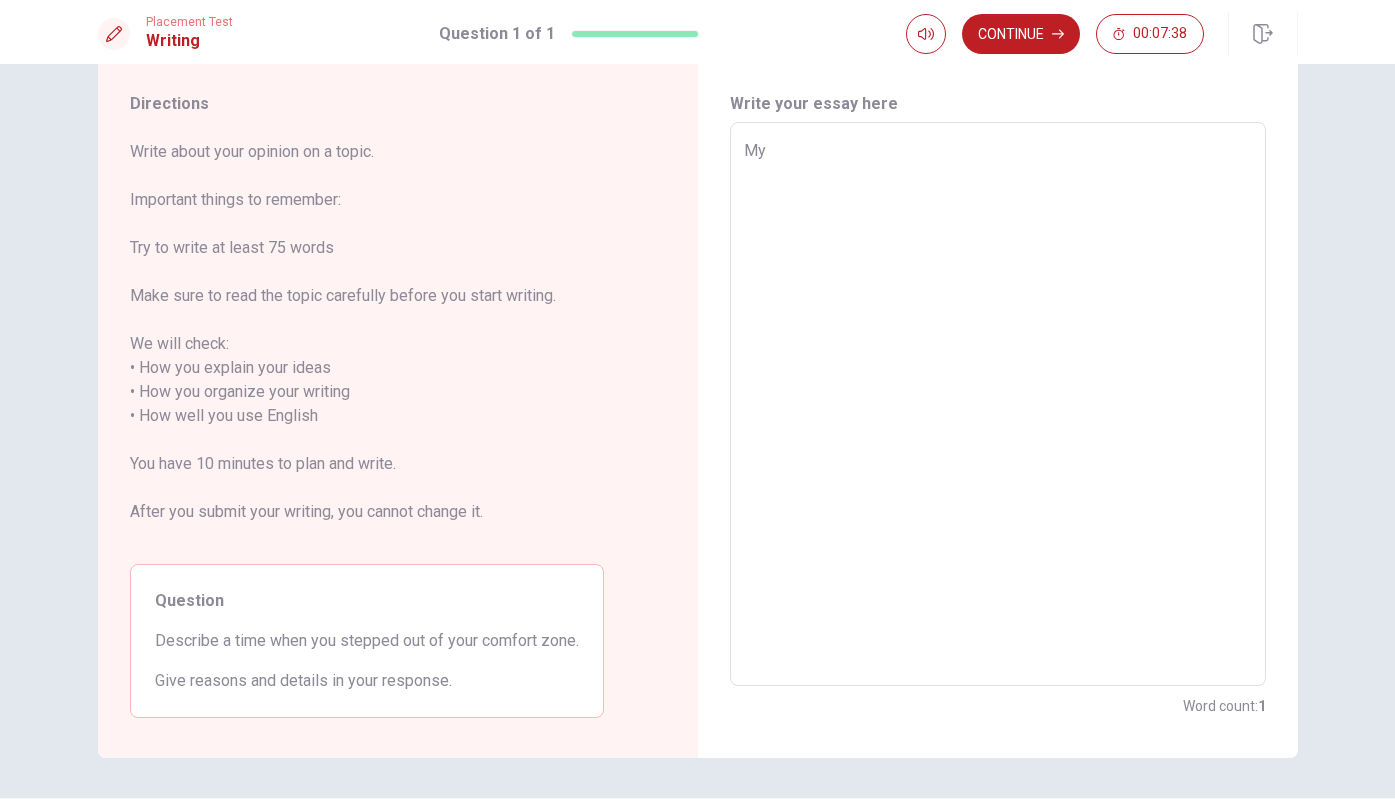 type on "My c" 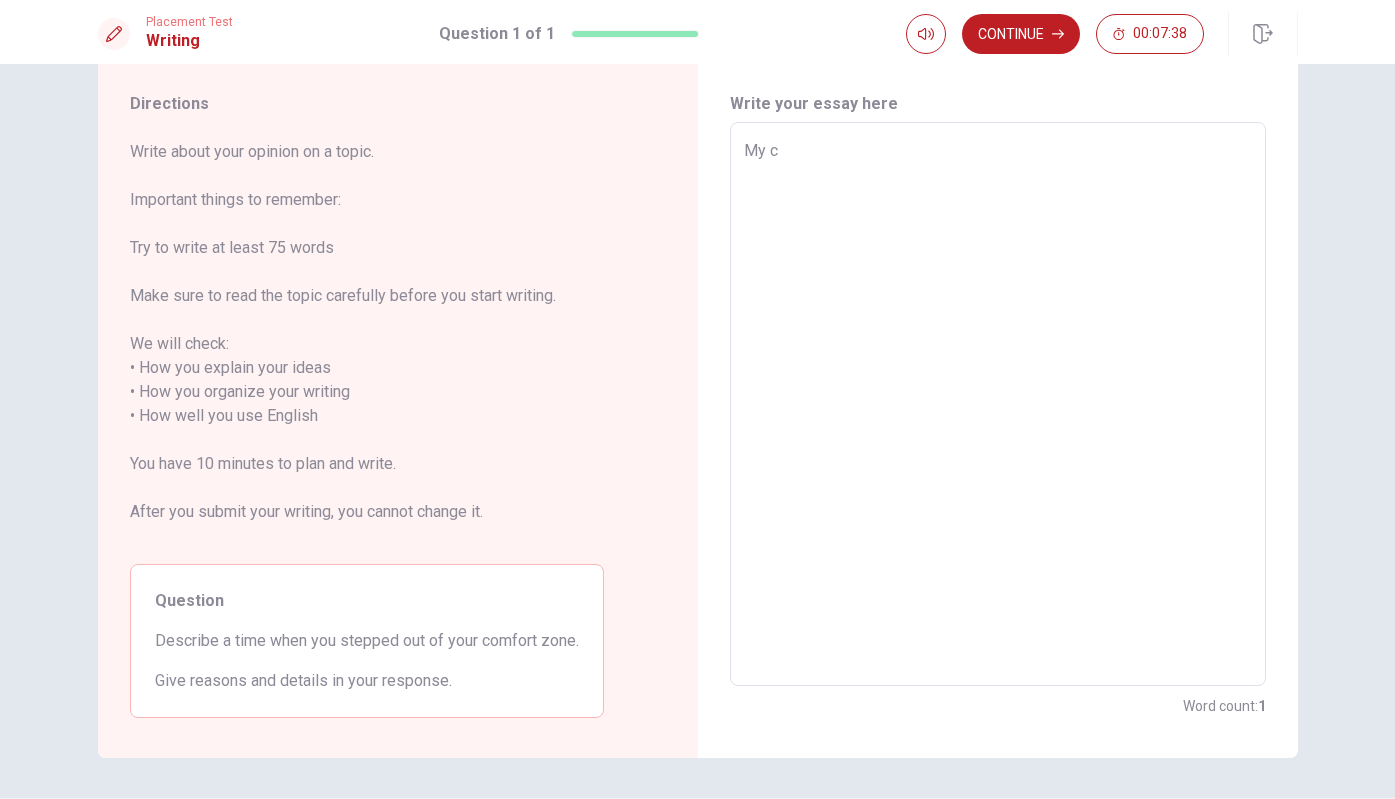 type on "x" 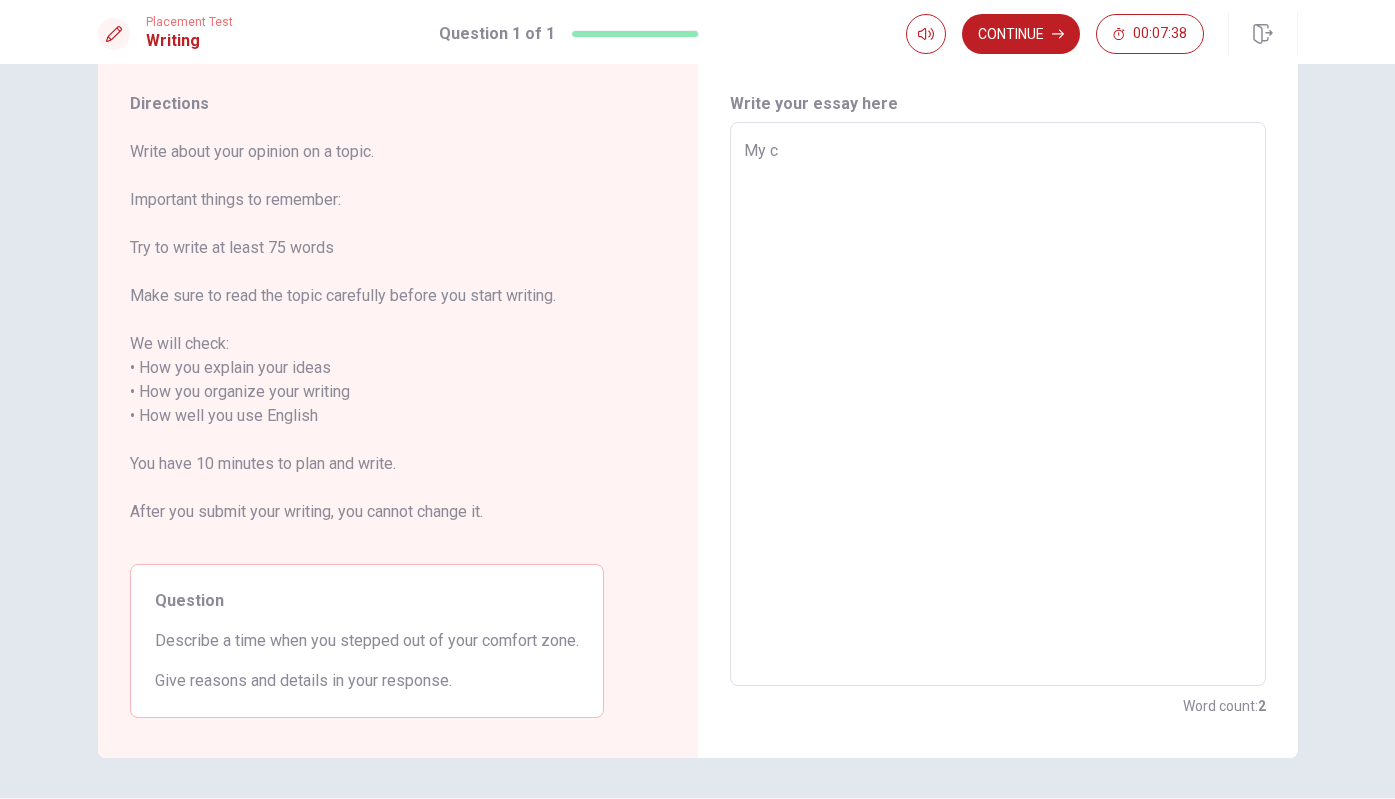 type on "My co" 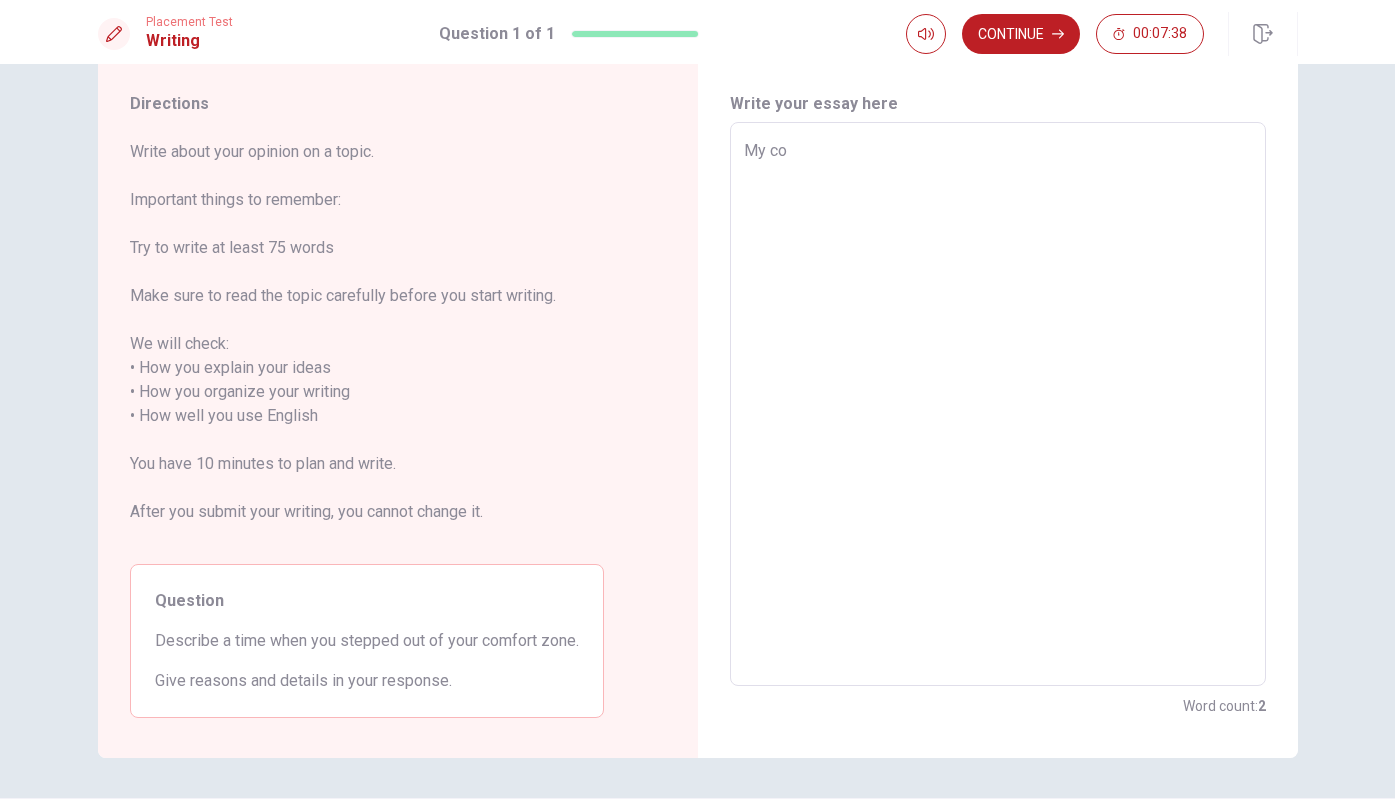 type on "x" 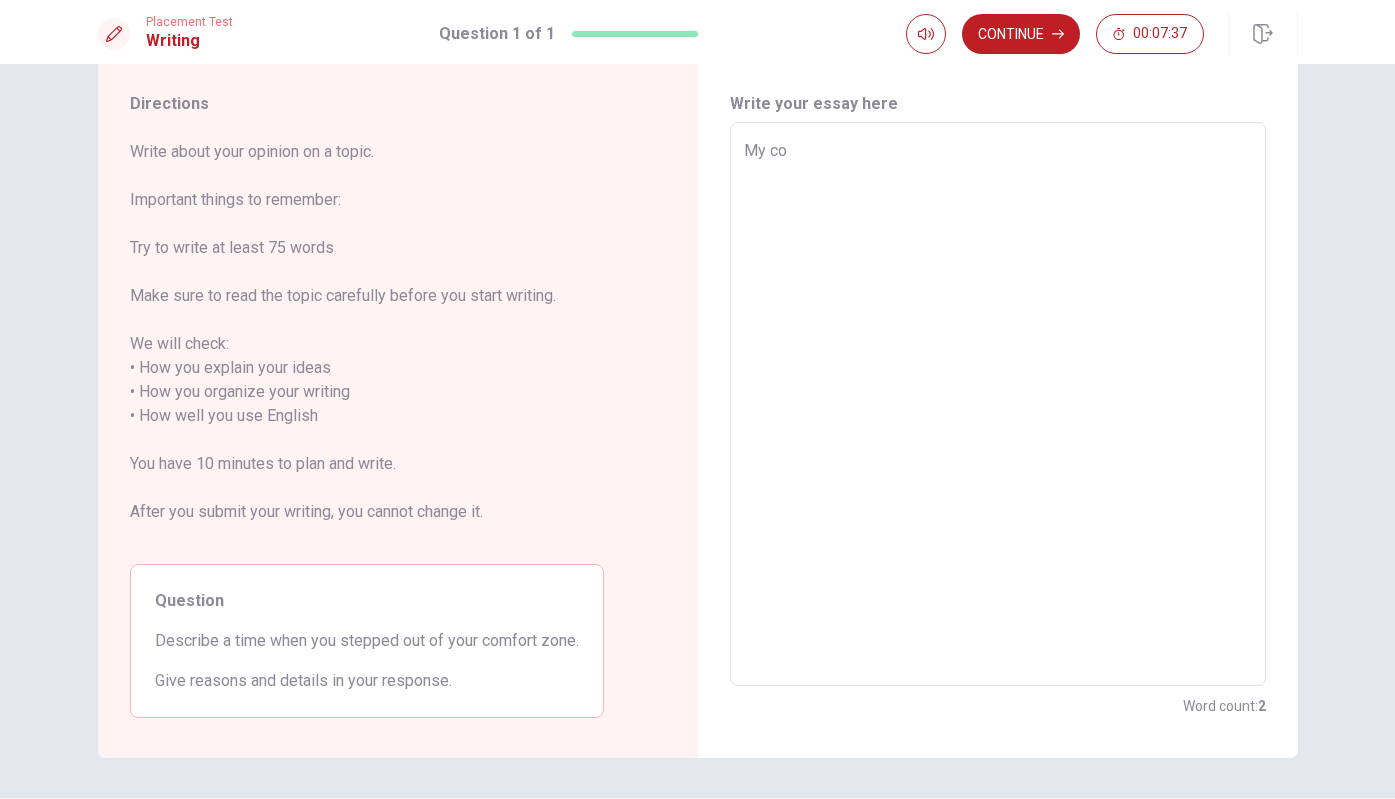 type on "My com" 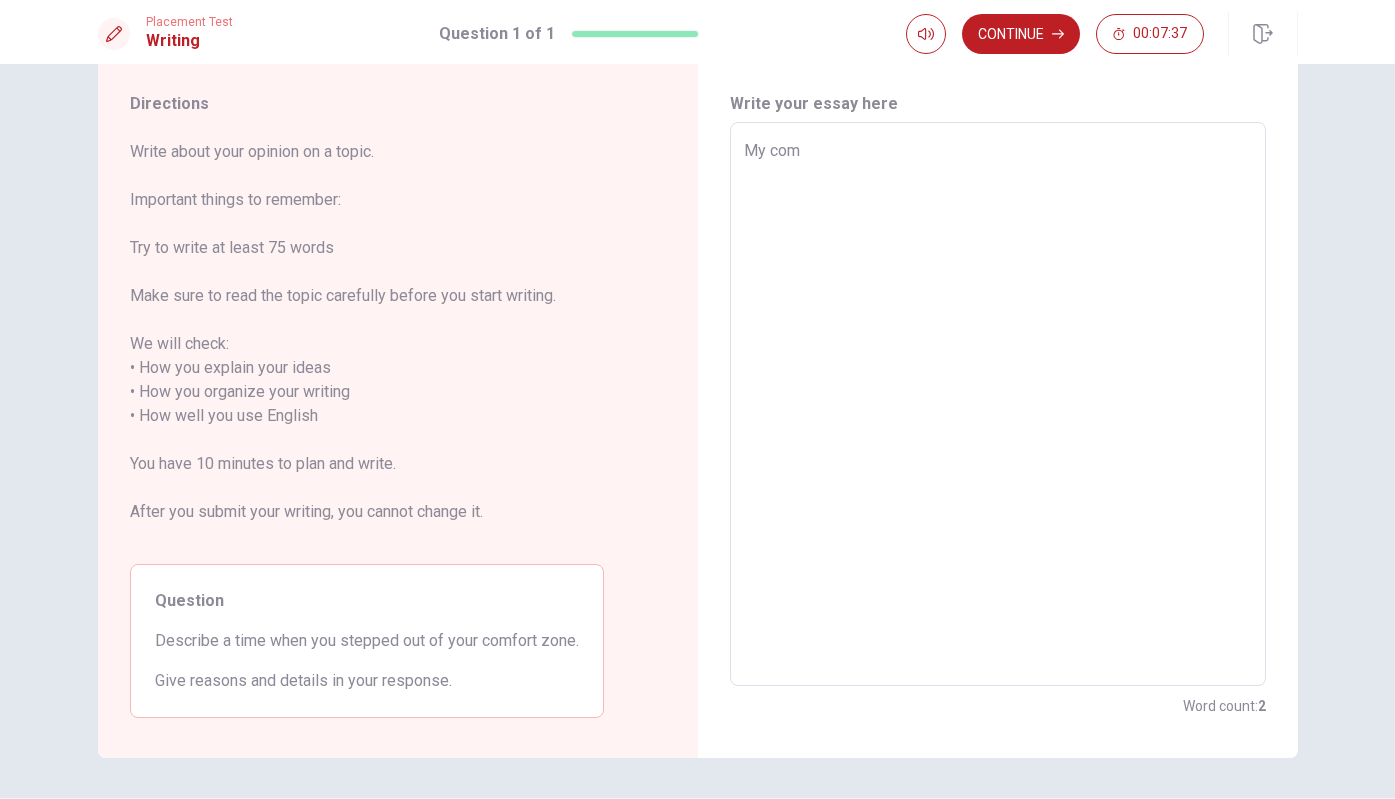 type on "x" 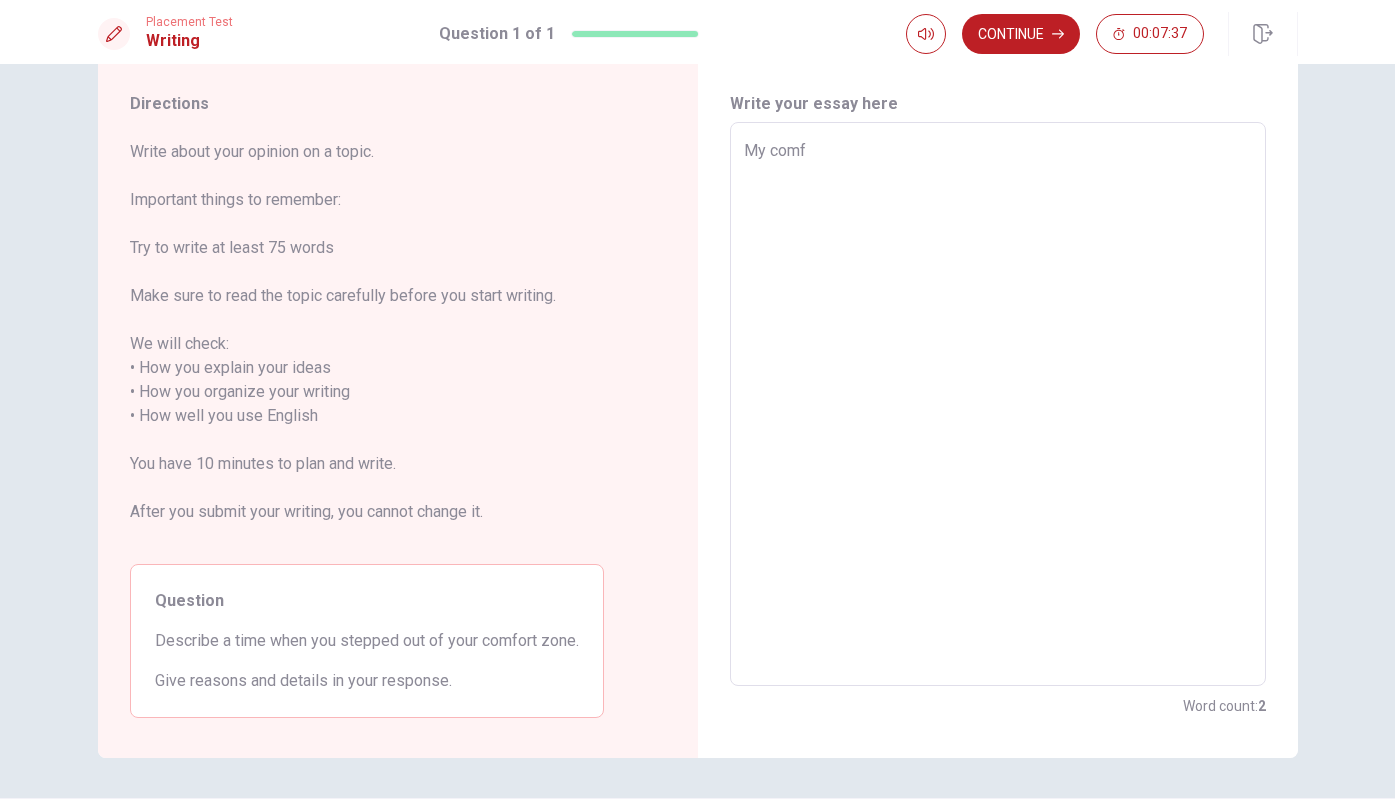 type on "x" 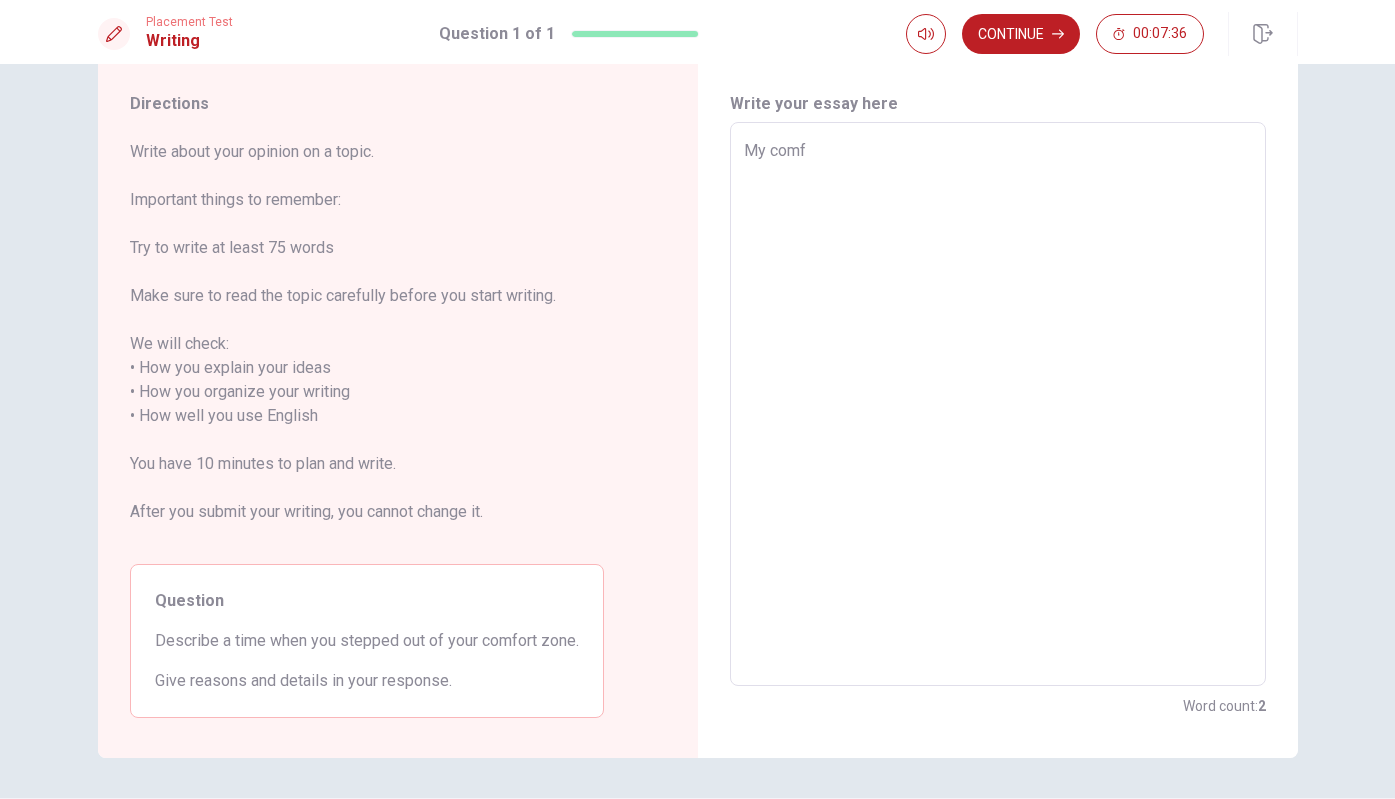 type on "My comfo" 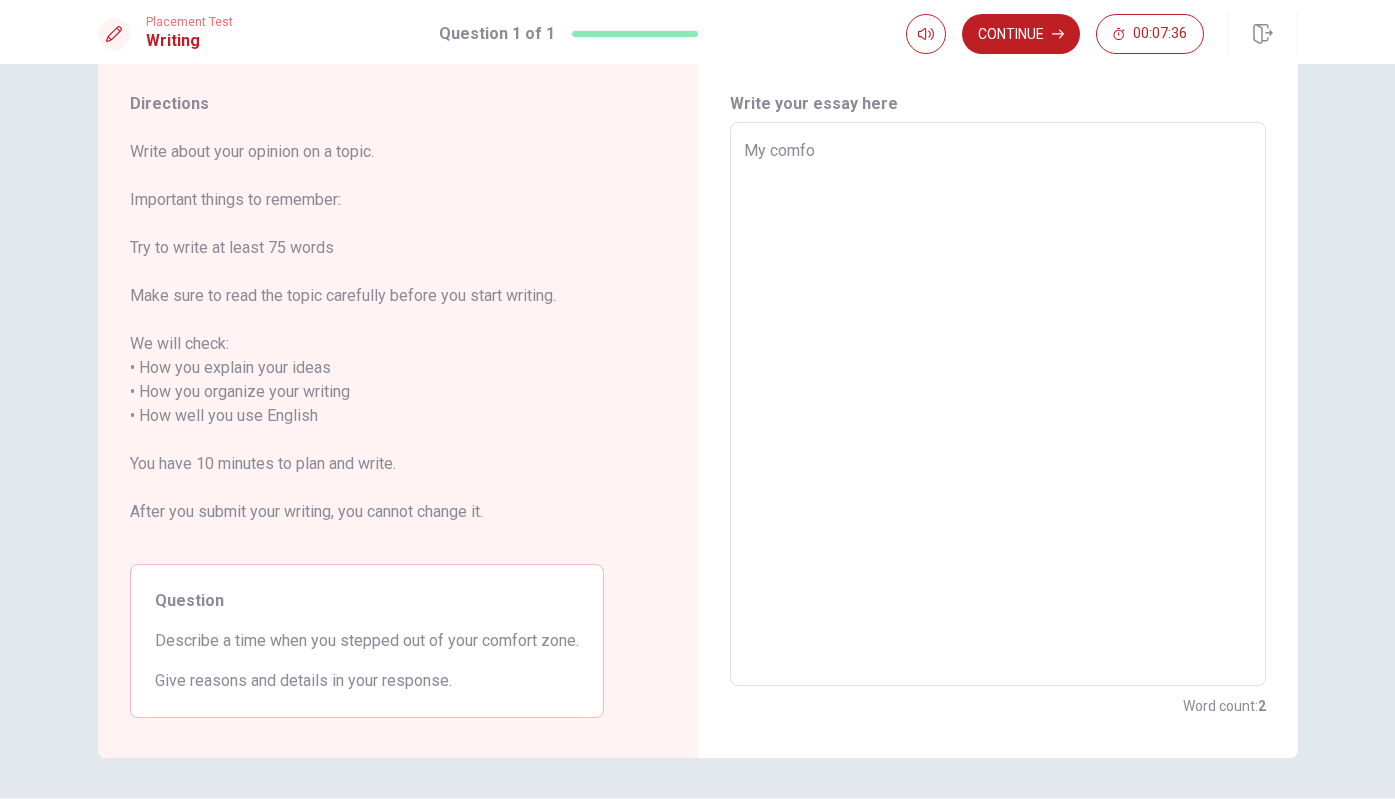 type on "x" 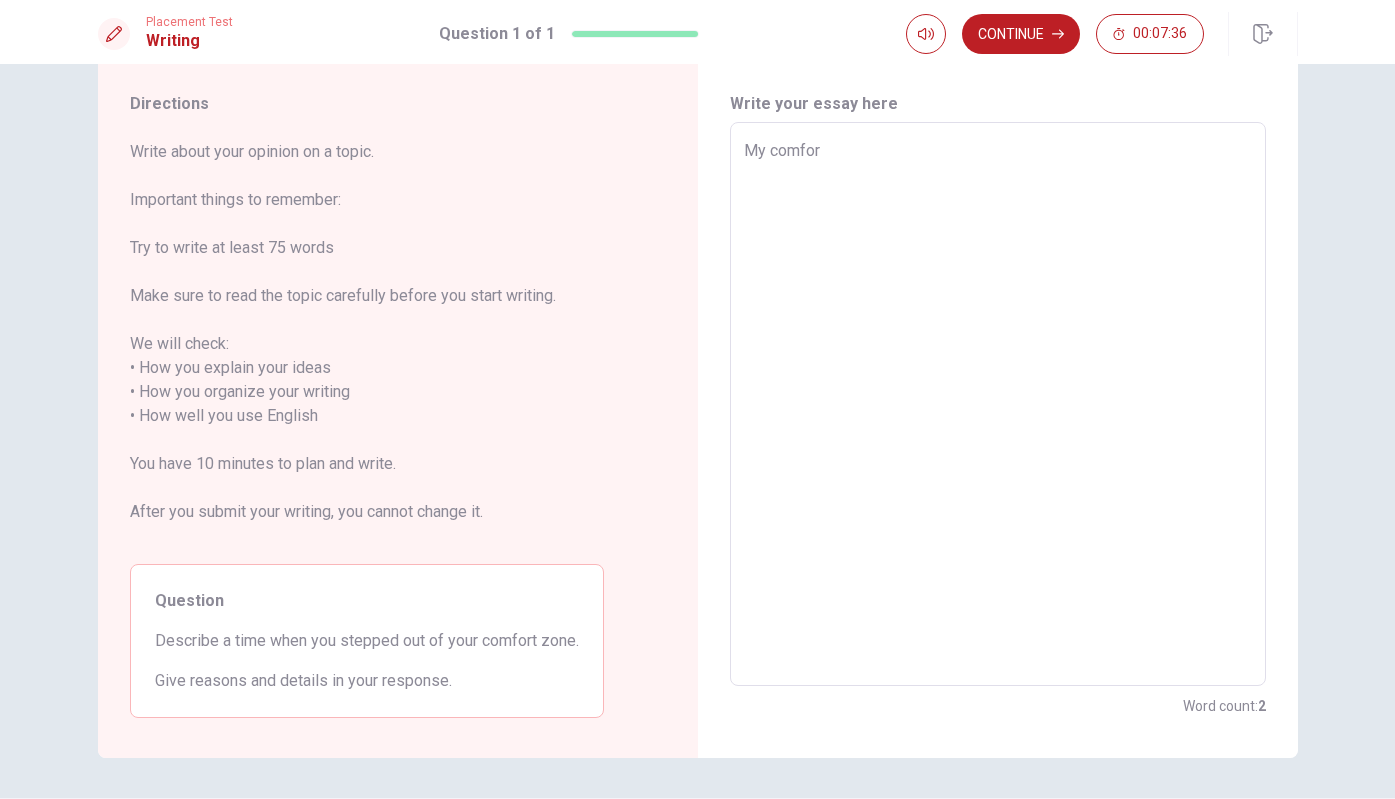 type on "x" 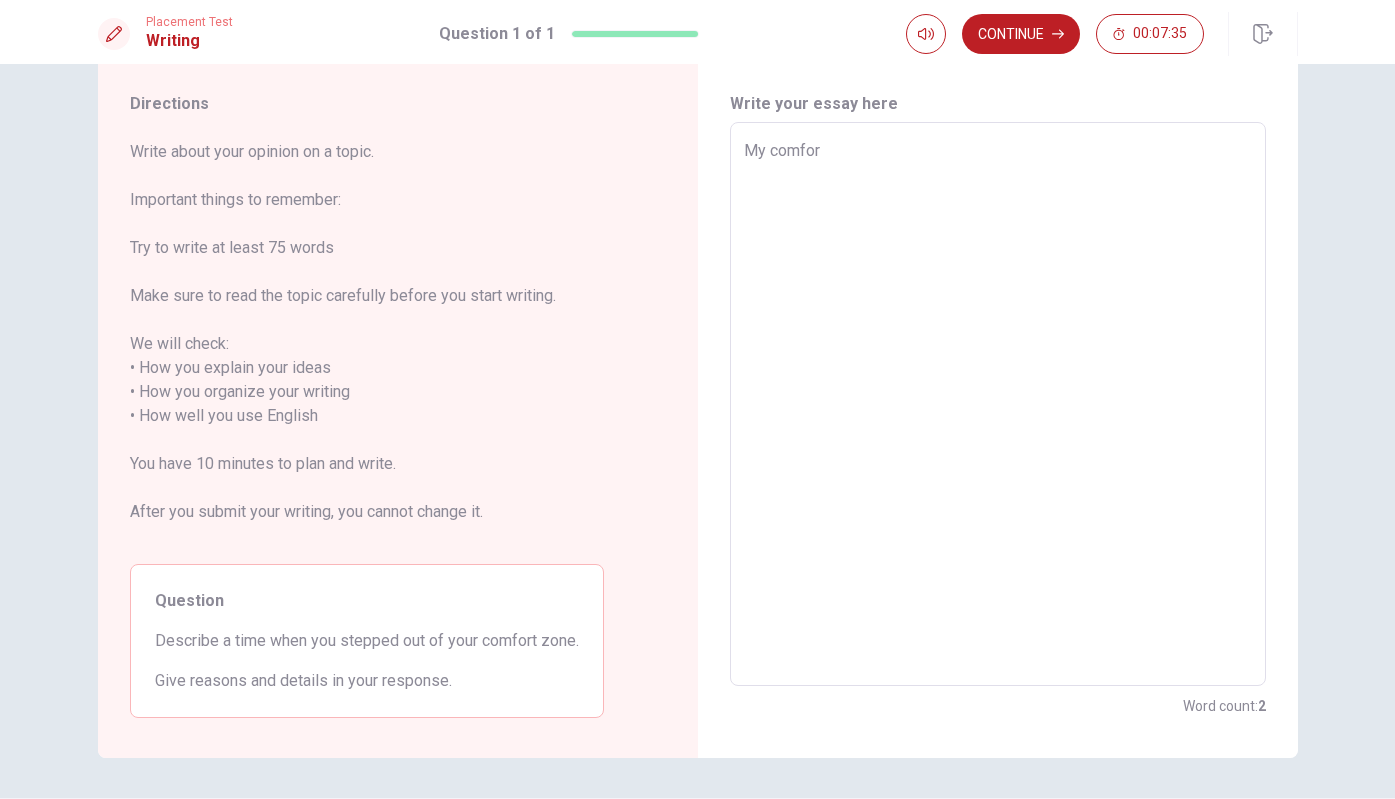 type on "My comfort" 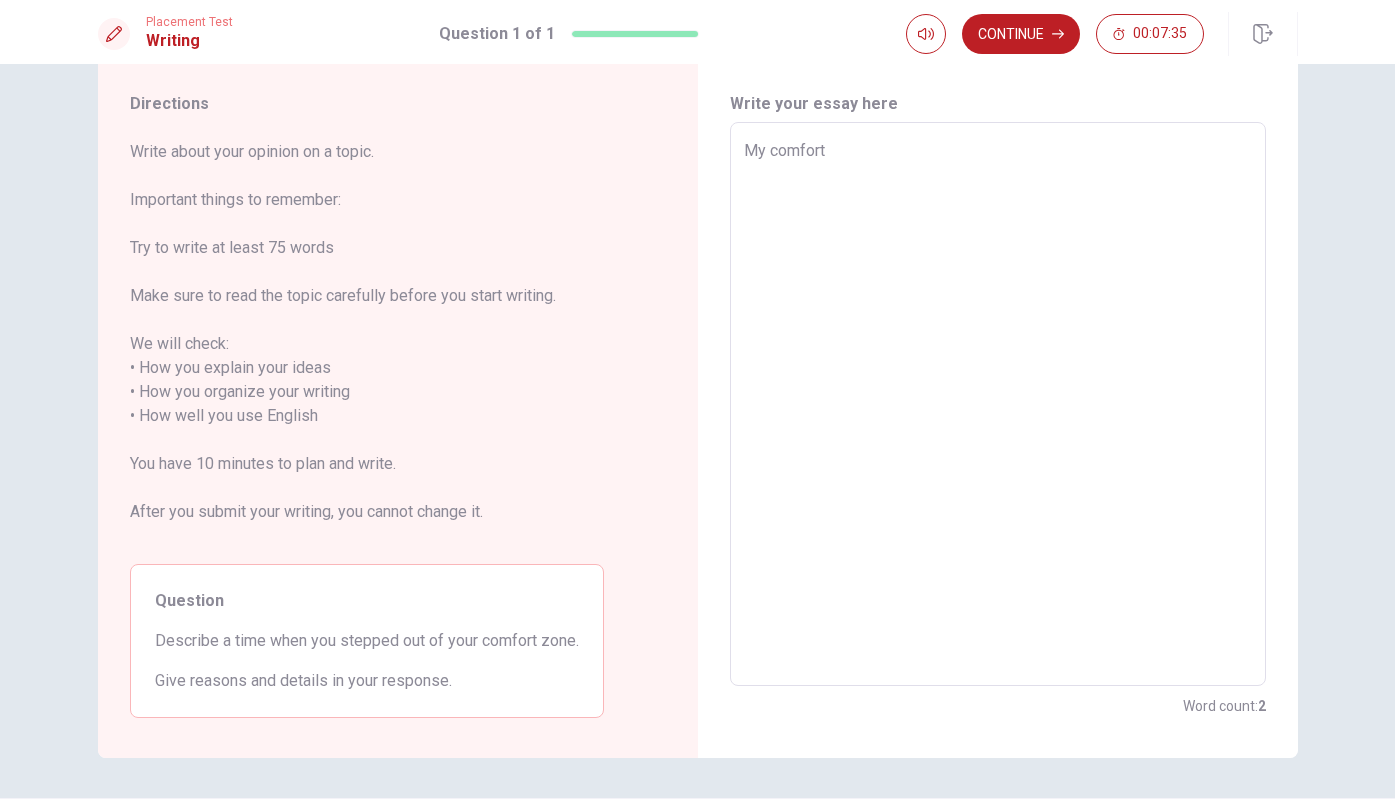 type on "x" 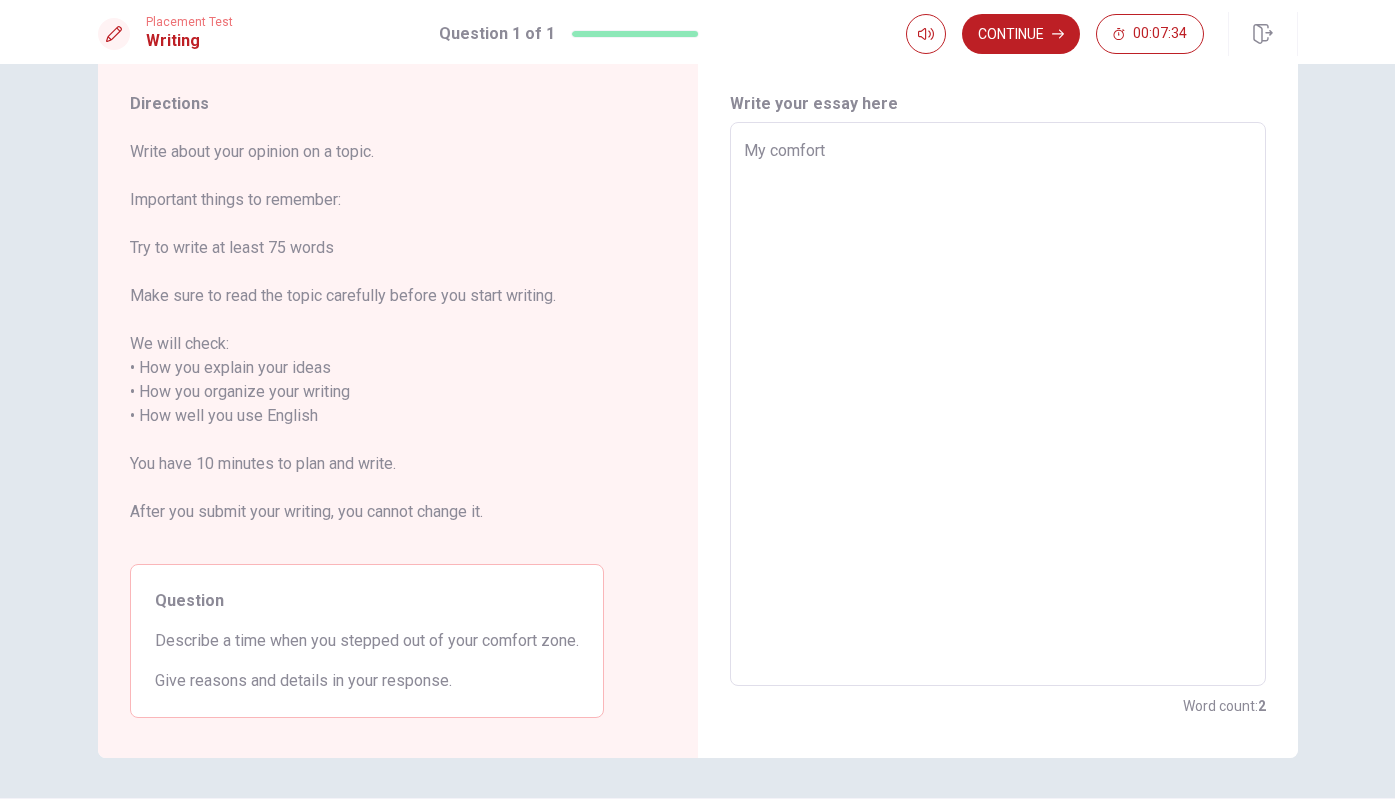 type on "My comfort z" 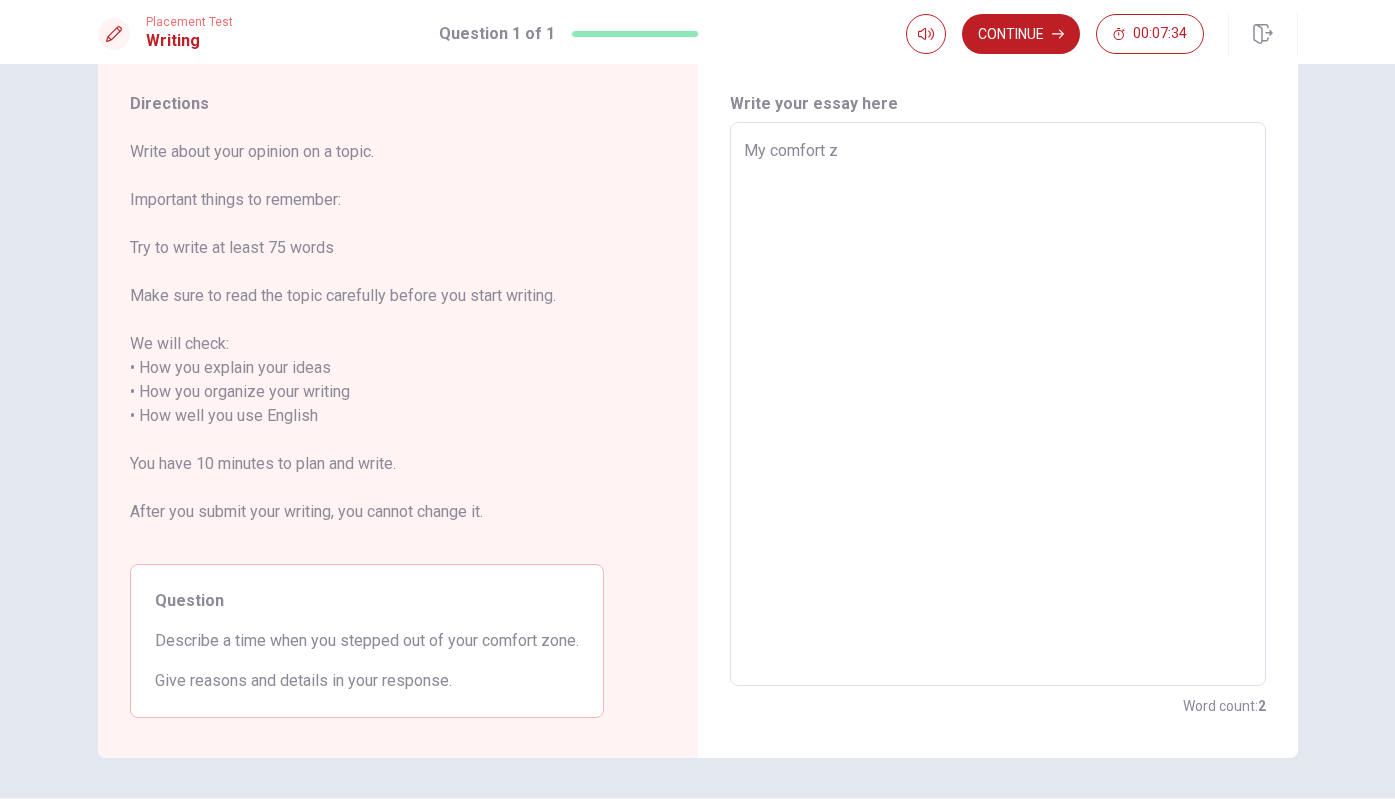type on "x" 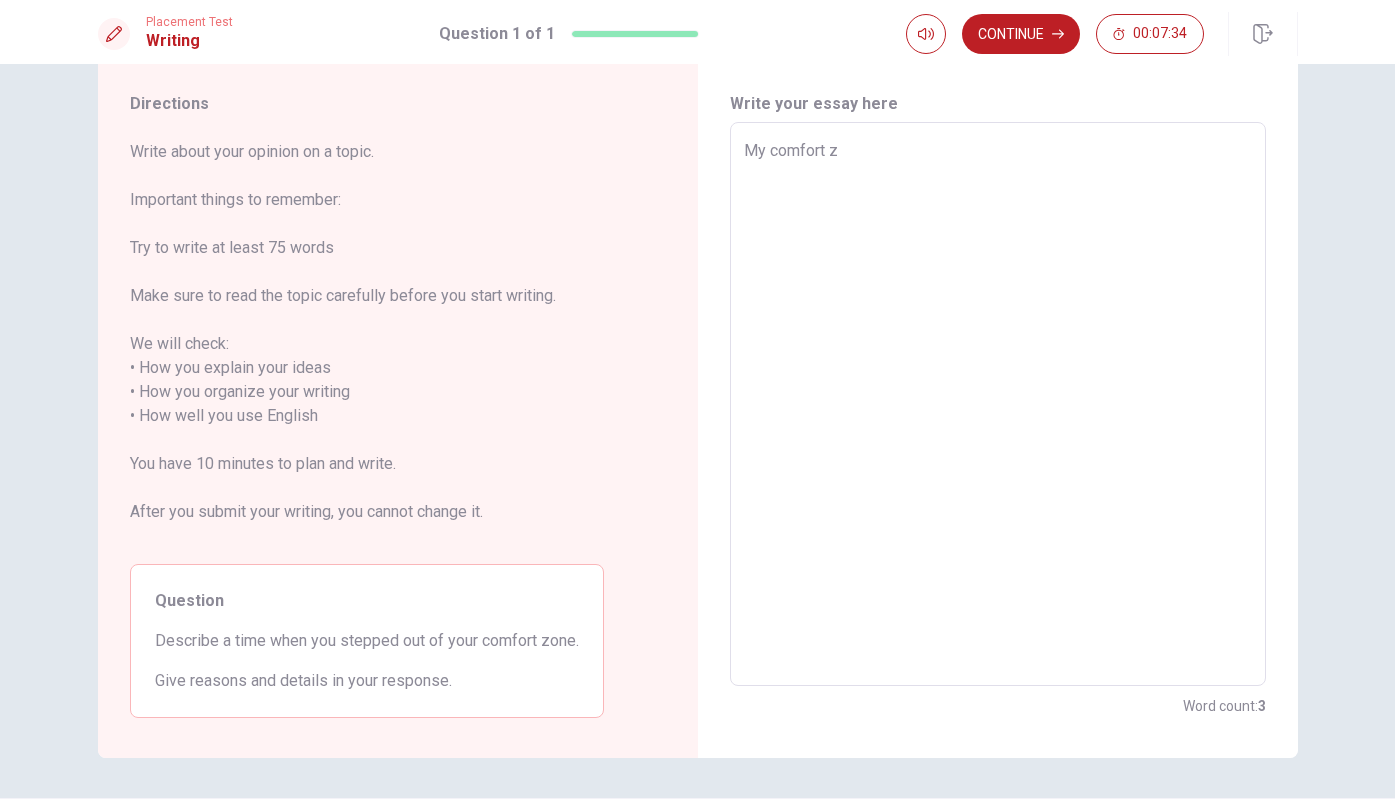 type on "My comfort zo" 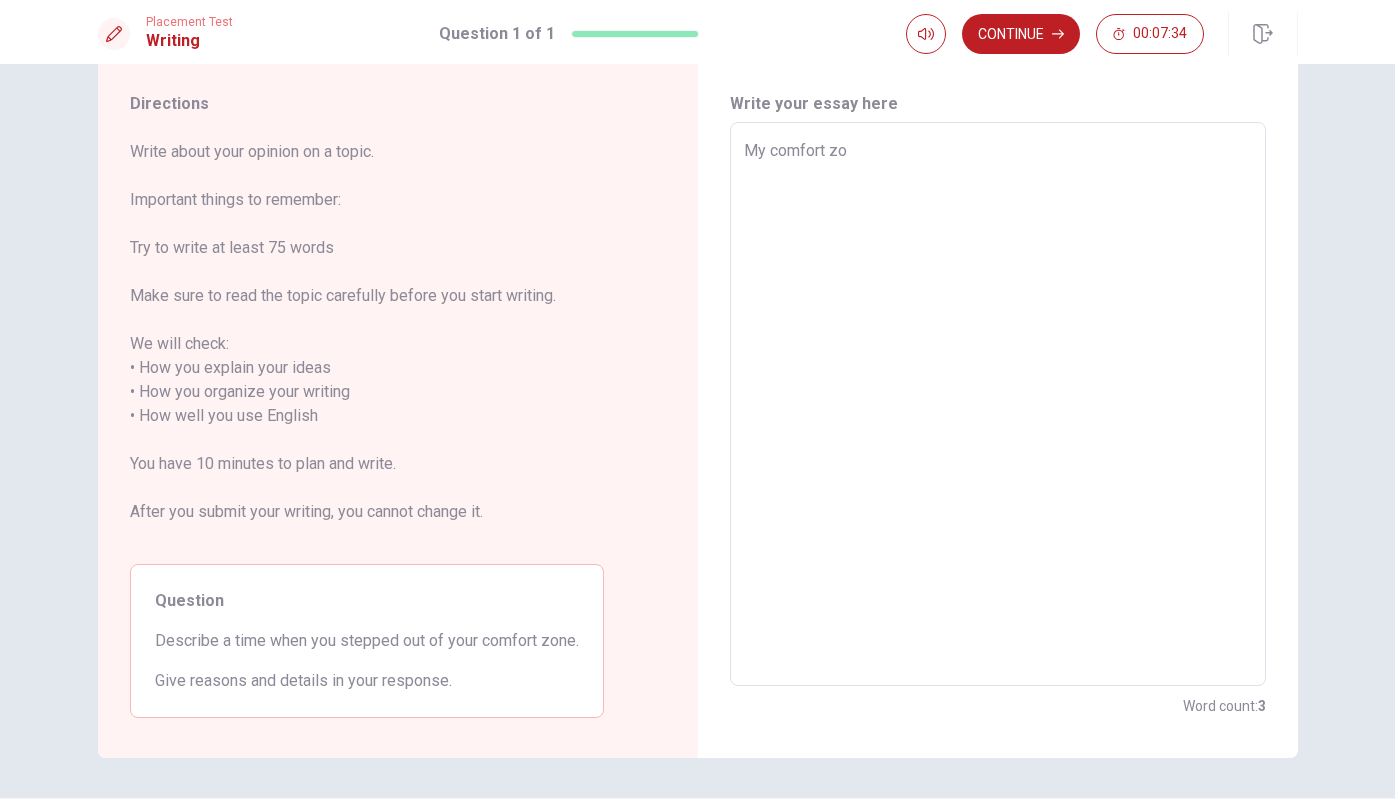 type on "x" 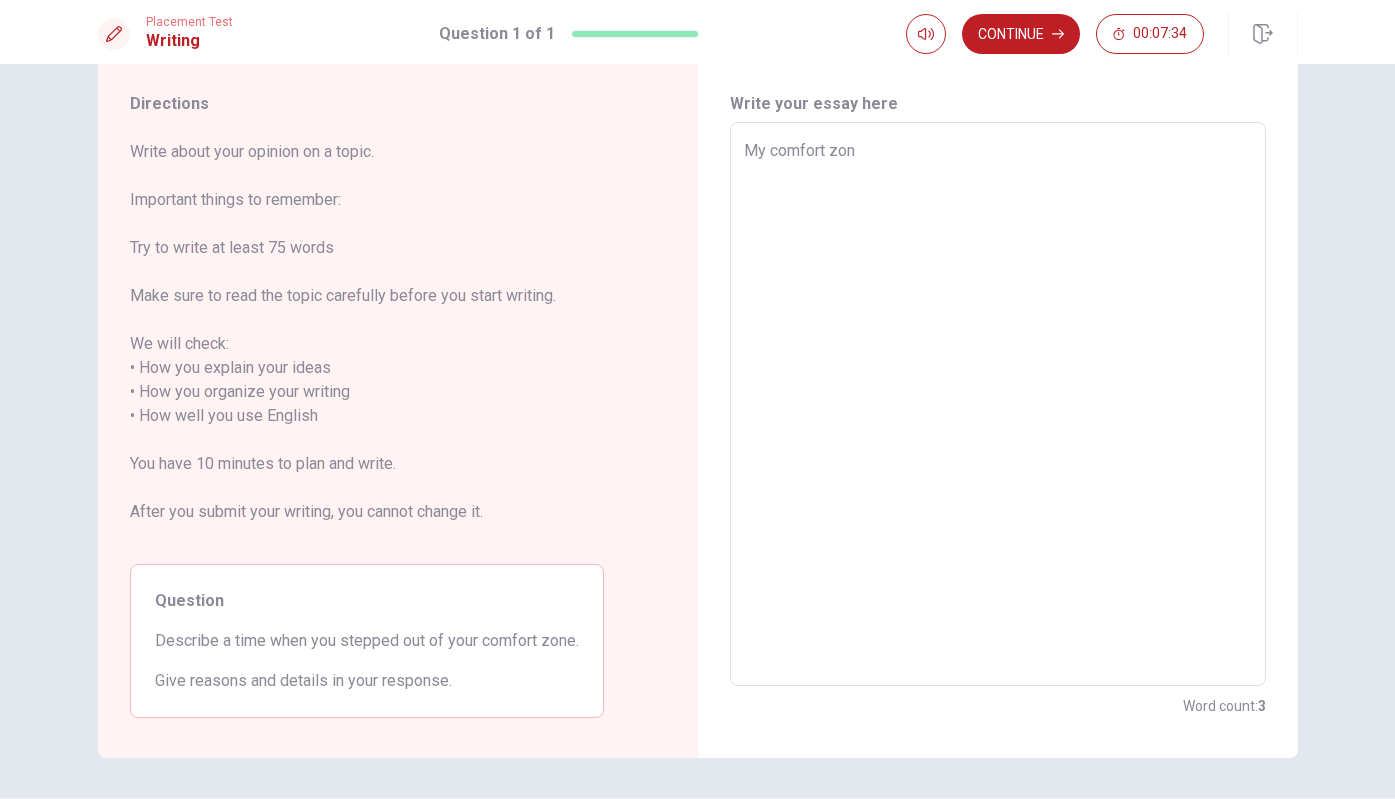 type on "x" 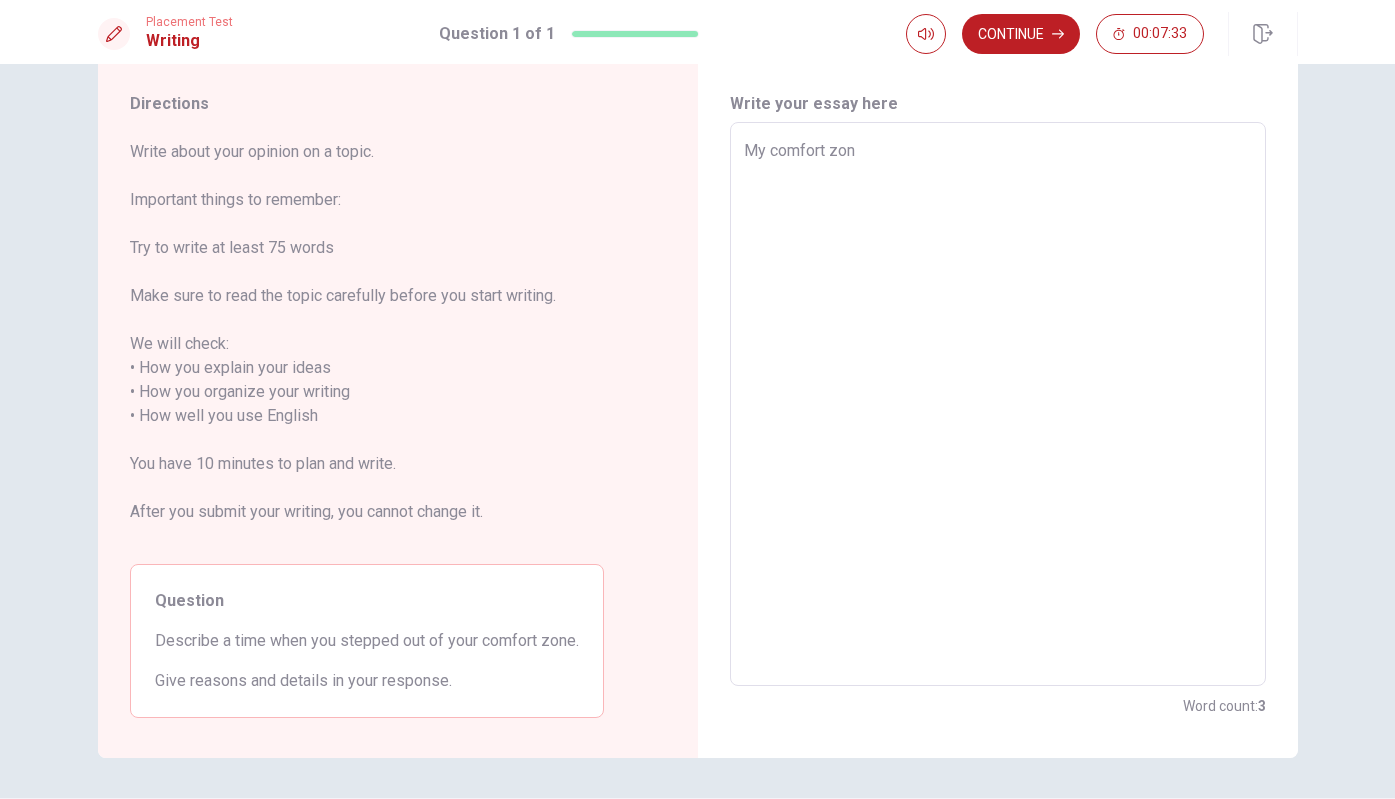 type 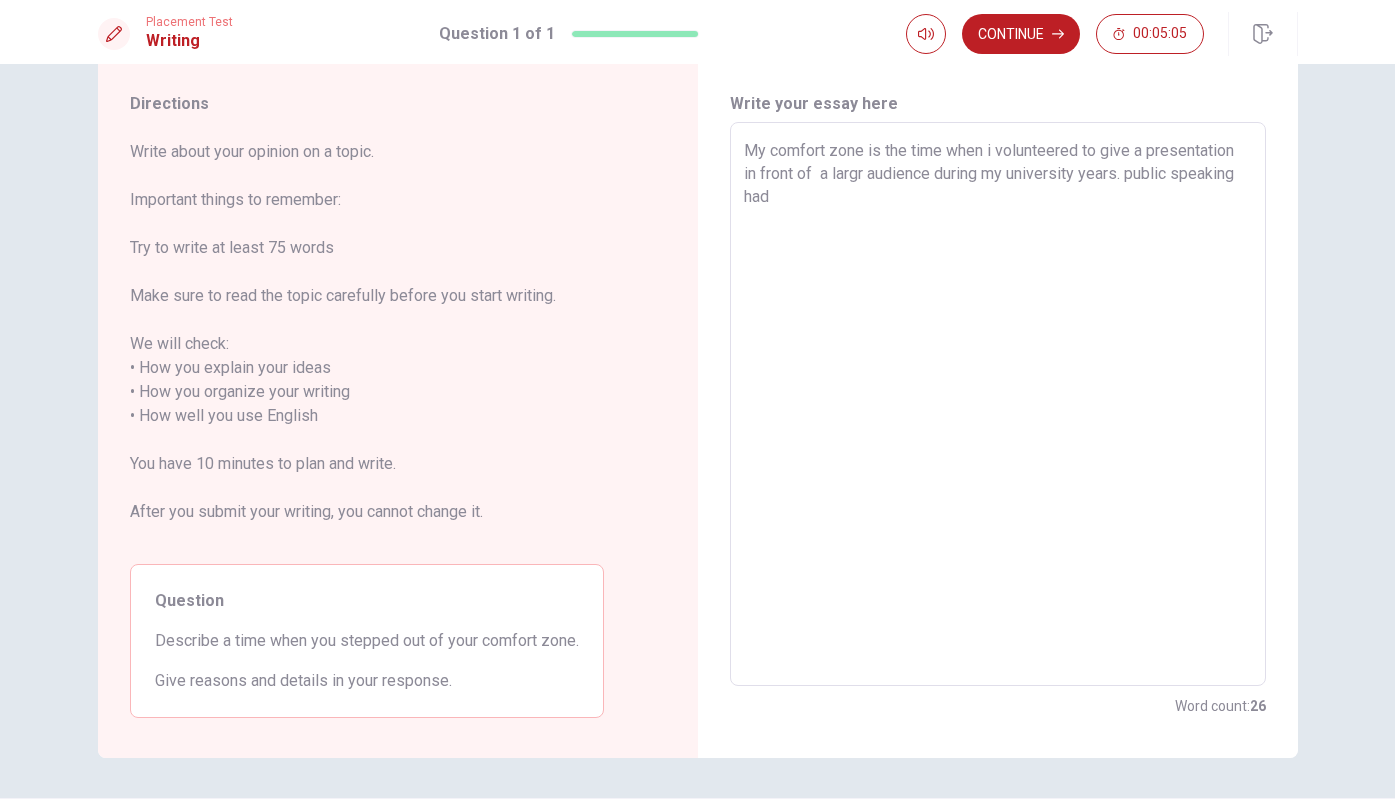 click on "My comfort zone is the time when i volunteered to give a presentation in front of  a largr audience during my university years. public speaking had" at bounding box center [998, 404] 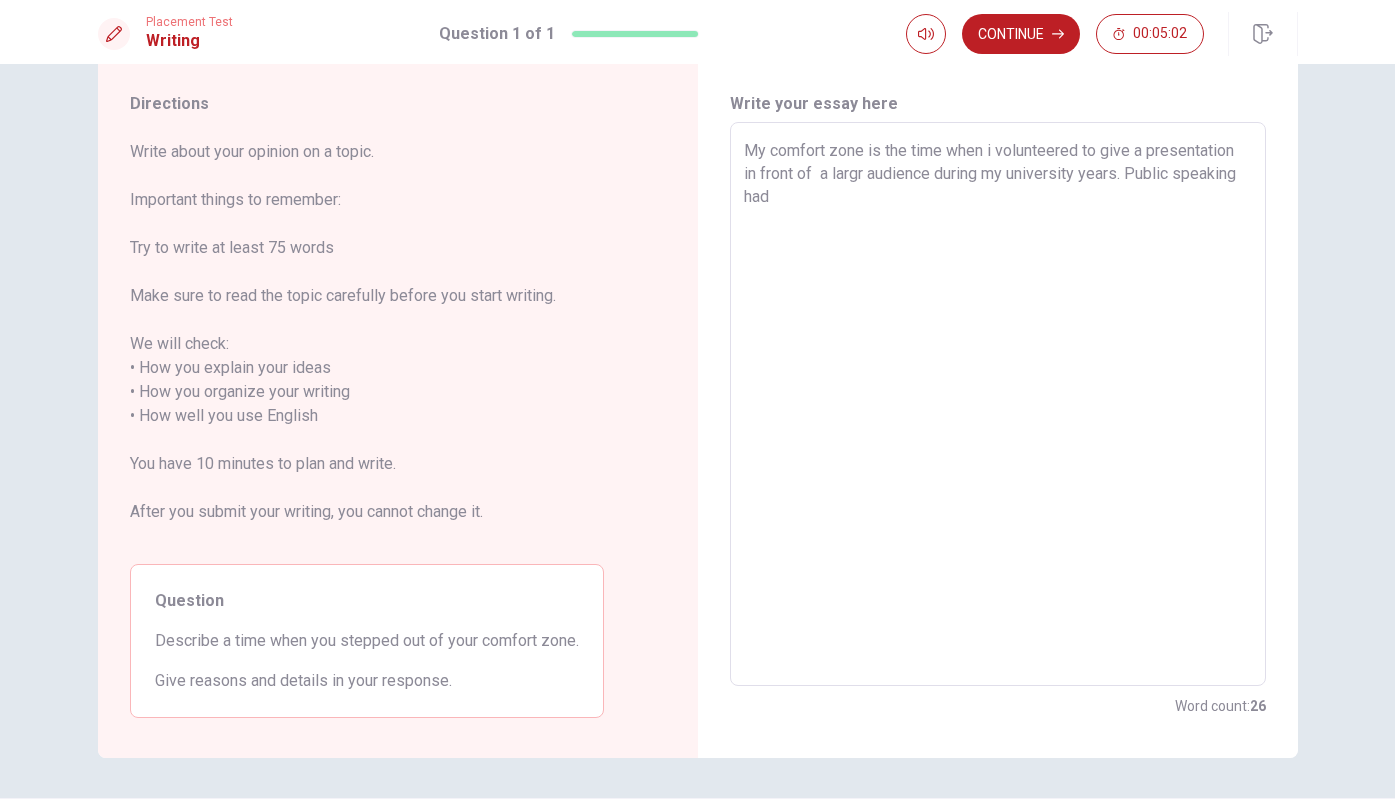 click on "My comfort zone is the time when i volunteered to give a presentation in front of  a largr audience during my university years. Public speaking had" at bounding box center (998, 404) 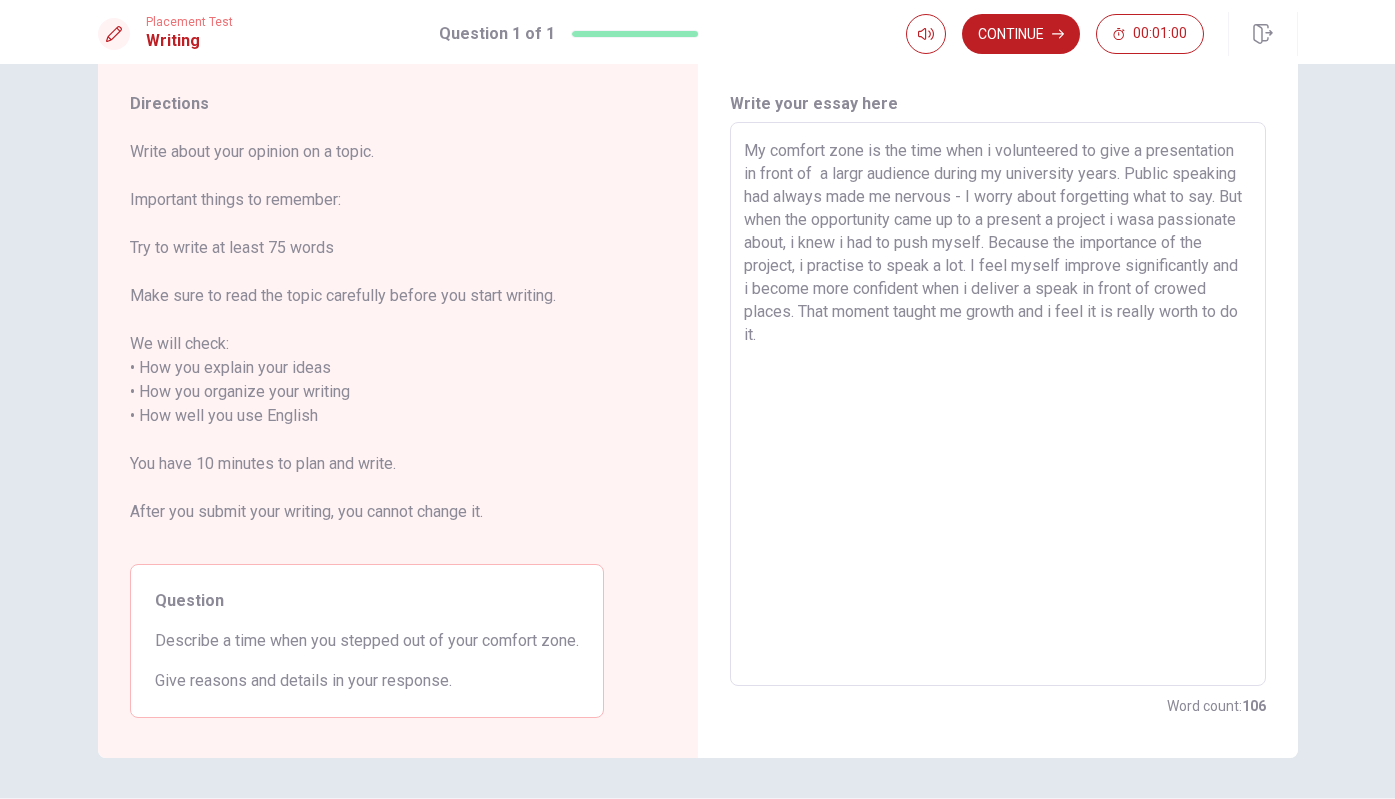 click on "My comfort zone is the time when i volunteered to give a presentation in front of  a largr audience during my university years. Public speaking had always made me nervous - I worry about forgetting what to say. But when the opportunity came up to a present a project i wasa passionate about, i knew i had to push myself. Because the importance of the project, i practise to speak a lot. I feel myself improve significantly and i become more confident when i deliver a speak in front of crowed places. That moment taught me growth and i feel it is really worth to do it." at bounding box center (998, 404) 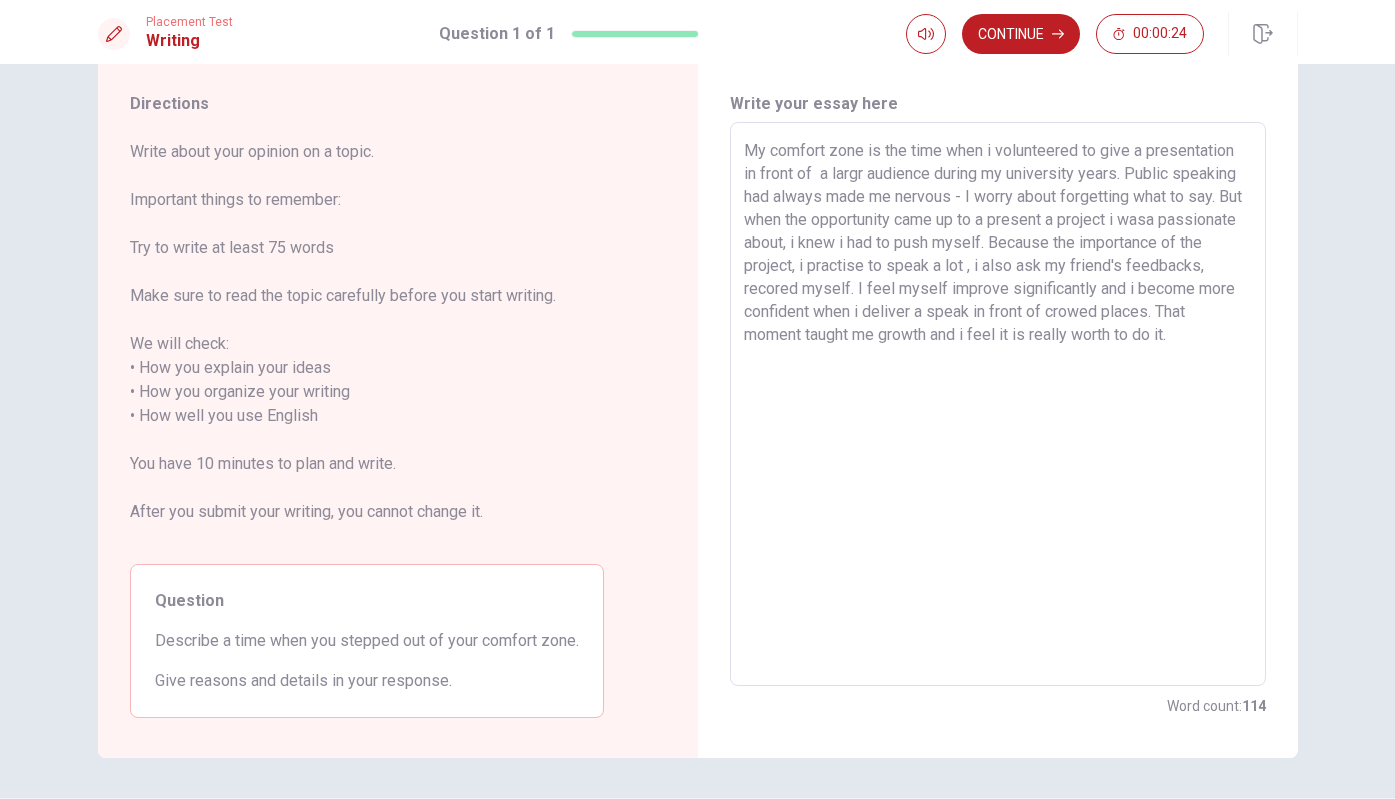 click on "My comfort zone is the time when i volunteered to give a presentation in front of  a largr audience during my university years. Public speaking had always made me nervous - I worry about forgetting what to say. But when the opportunity came up to a present a project i wasa passionate about, i knew i had to push myself. Because the importance of the project, i practise to speak a lot , i also ask my friend's feedbacks, recored myself. I feel myself improve significantly and i become more confident when i deliver a speak in front of crowed places. That moment taught me growth and i feel it is really worth to do it." at bounding box center [998, 404] 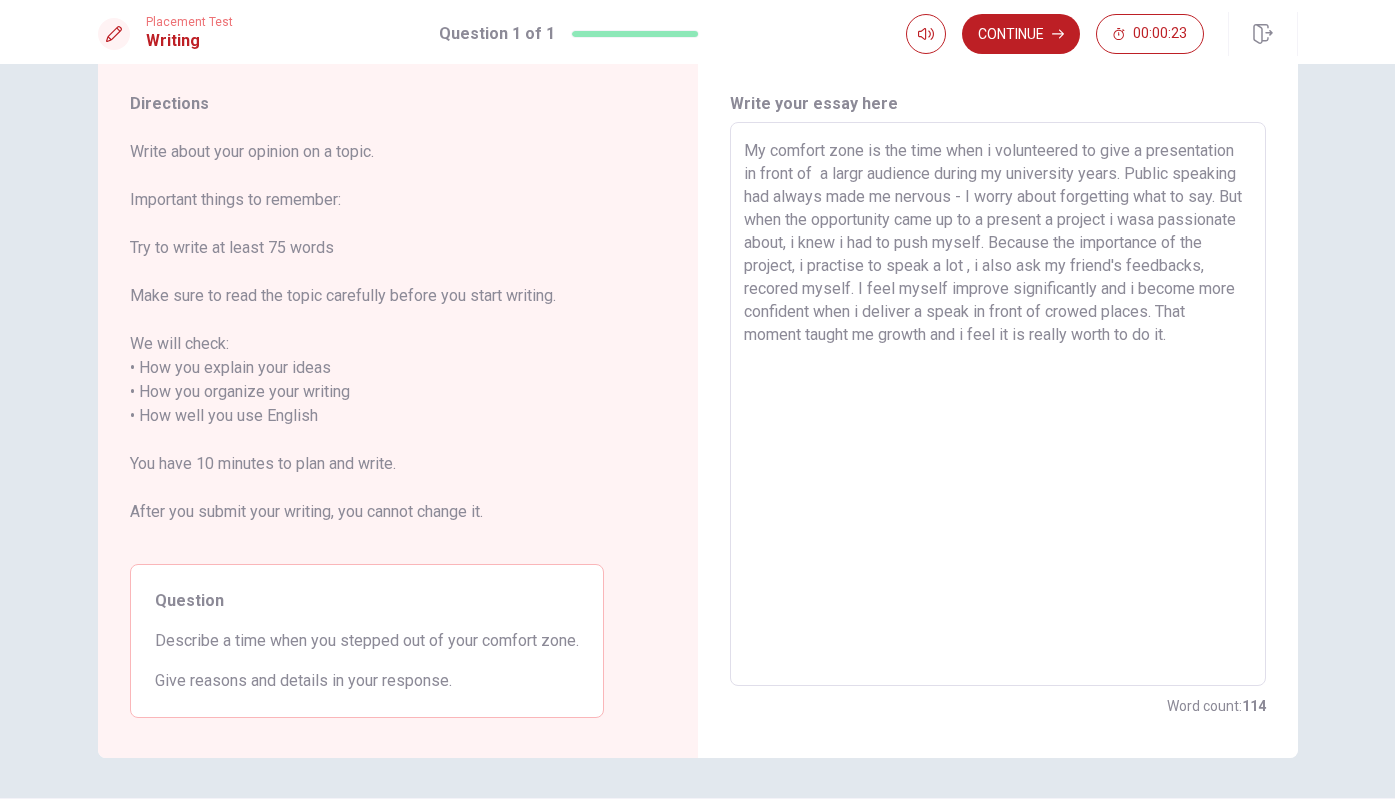 click on "My comfort zone is the time when i volunteered to give a presentation in front of  a largr audience during my university years. Public speaking had always made me nervous - I worry about forgetting what to say. But when the opportunity came up to a present a project i wasa passionate about, i knew i had to push myself. Because the importance of the project, i practise to speak a lot , i also ask my friend's feedbacks, recored myself. I feel myself improve significantly and i become more confident when i deliver a speak in front of crowed places. That moment taught me growth and i feel it is really worth to do it." at bounding box center (998, 404) 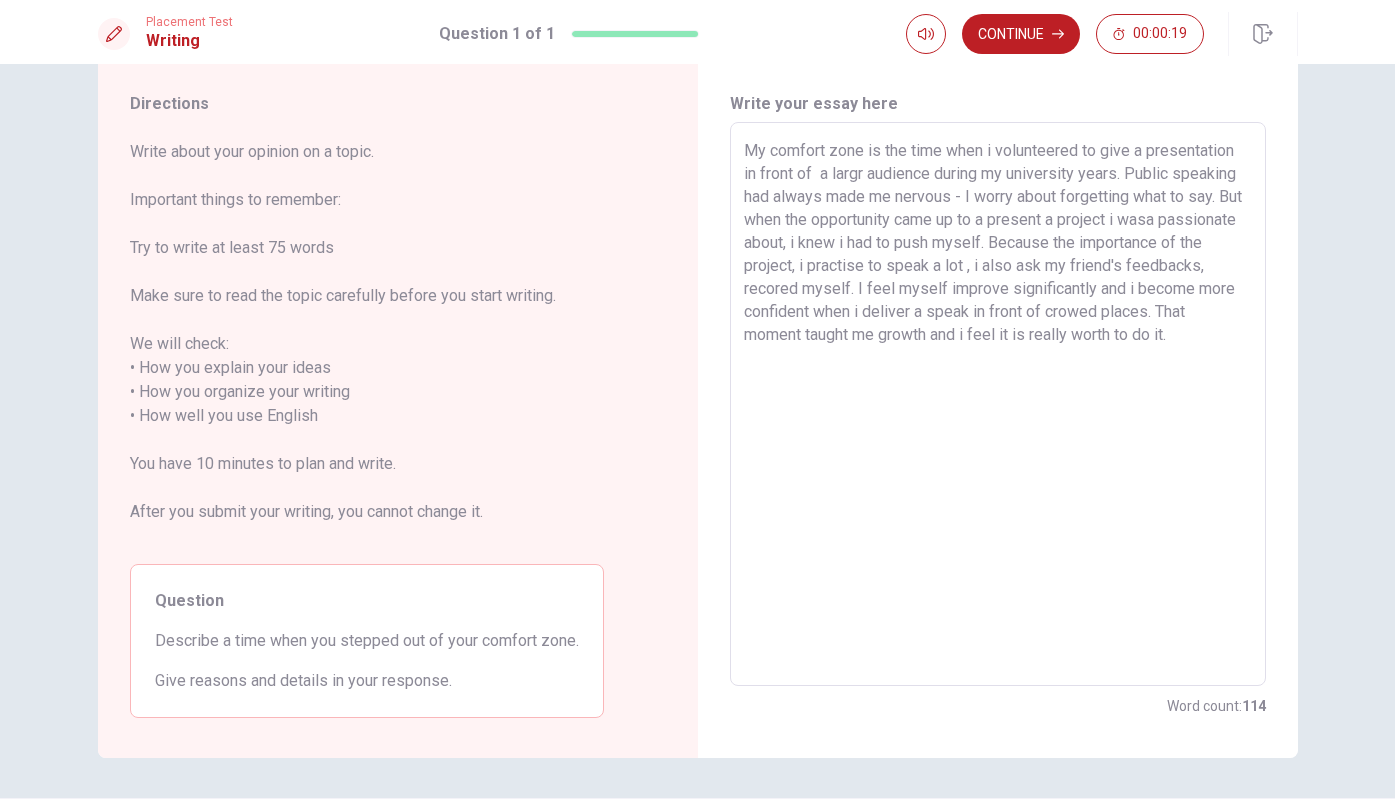click on "My comfort zone is the time when i volunteered to give a presentation in front of  a largr audience during my university years. Public speaking had always made me nervous - I worry about forgetting what to say. But when the opportunity came up to a present a project i wasa passionate about, i knew i had to push myself. Because the importance of the project, i practise to speak a lot , i also ask my friend's feedbacks, recored myself. I feel myself improve significantly and i become more confident when i deliver a speak in front of crowed places. That moment taught me growth and i feel it is really worth to do it." at bounding box center (998, 404) 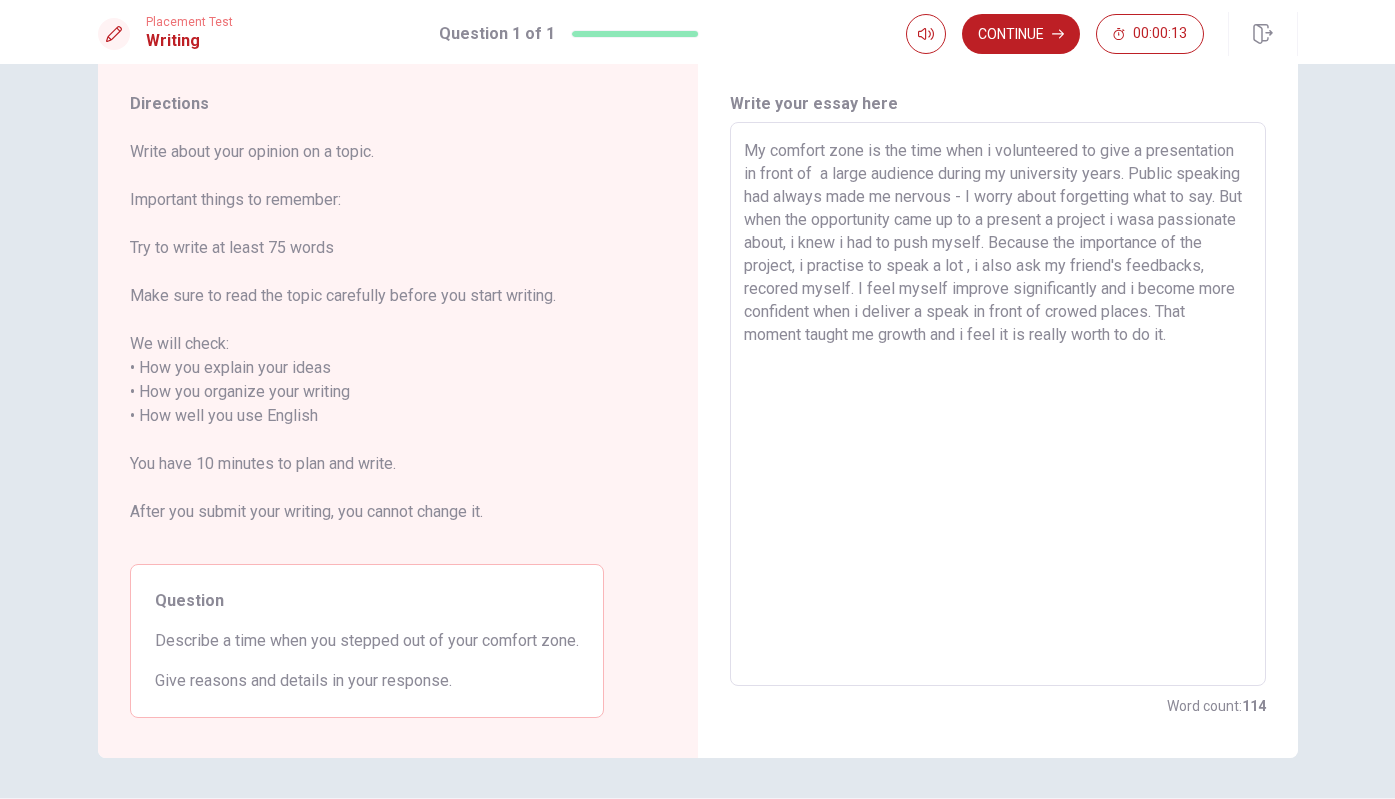 click on "My comfort zone is the time when i volunteered to give a presentation in front of  a large audience during my university years. Public speaking had always made me nervous - I worry about forgetting what to say. But when the opportunity came up to a present a project i wasa passionate about, i knew i had to push myself. Because the importance of the project, i practise to speak a lot , i also ask my friend's feedbacks, recored myself. I feel myself improve significantly and i become more confident when i deliver a speak in front of crowed places. That moment taught me growth and i feel it is really worth to do it." at bounding box center (998, 404) 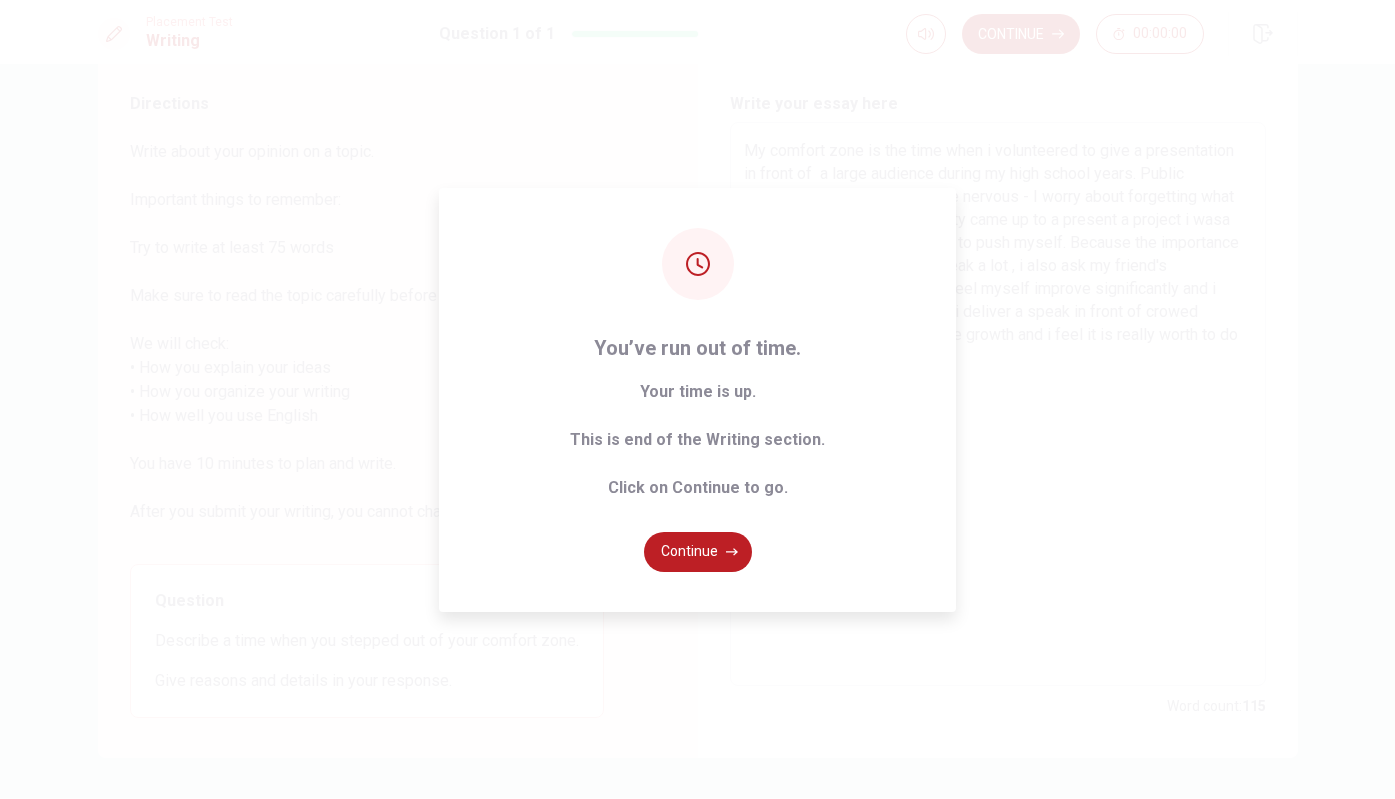 click on "Placement Test   Writing Question 1 of 1 Continue 00:00:00 Question 1 of 1 Continue 00:00:00 Directions Write about your opinion on a topic.
Important things to remember:
Try to write at least 75 words
Make sure to read the topic carefully before you start writing.
We will check:
• How you explain your ideas
• How you organize your writing
• How well you use English
You have 10 minutes to plan and write.
After you submit your writing, you cannot change it.  Question Describe a time when you stepped out of your comfort zone. Give reasons and details in your response. Write your essay here x ​ Word count :  115 © Copyright  2025 Going somewhere? You are not allowed to open other tabs/pages or switch windows during a test. Doing this will be reported as cheating to the Administrators. Are you sure you want to leave this page? Please continue until you finish your test. It looks like there is a problem with your internet connection. You have 10 minutes to reconnect. 00:00 WARNING:" at bounding box center [697, 399] 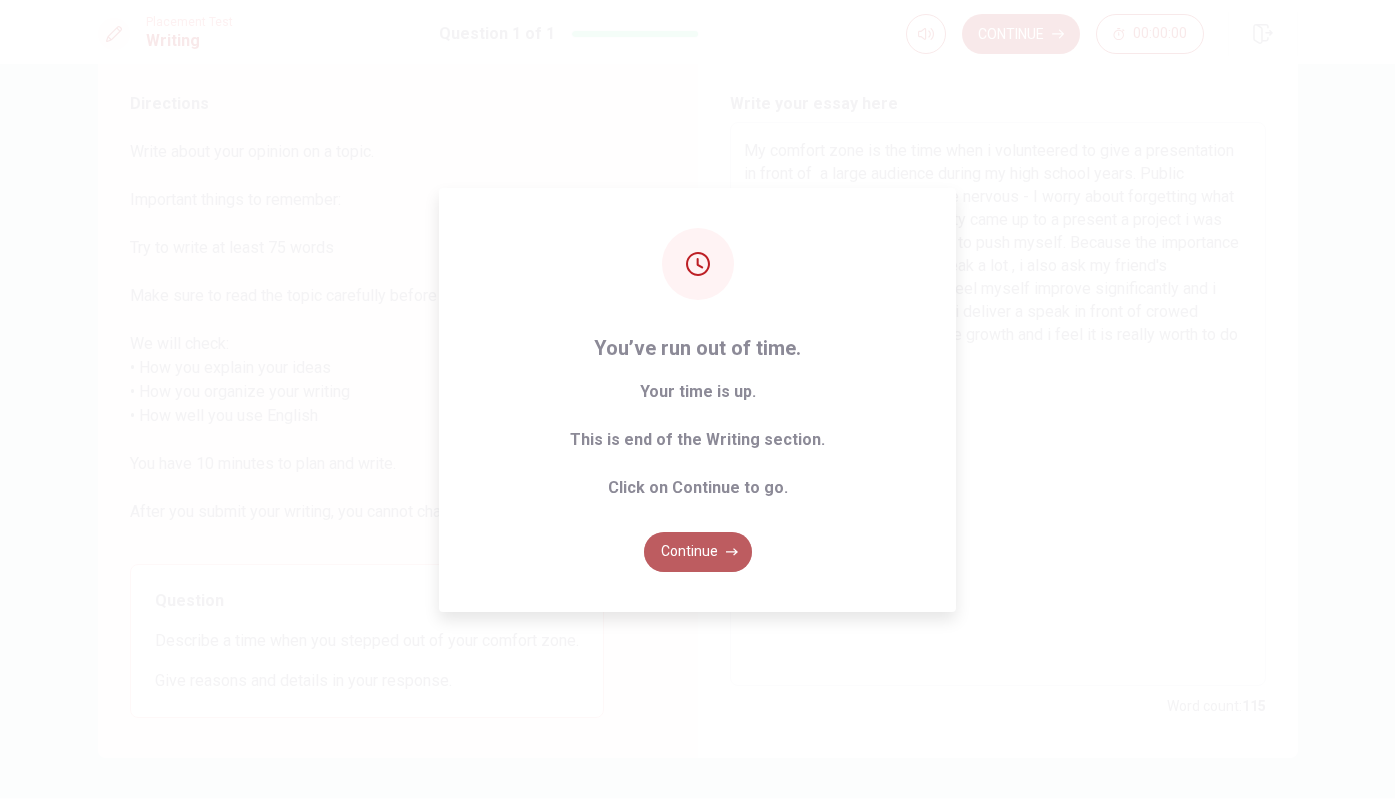click on "Continue" at bounding box center [698, 552] 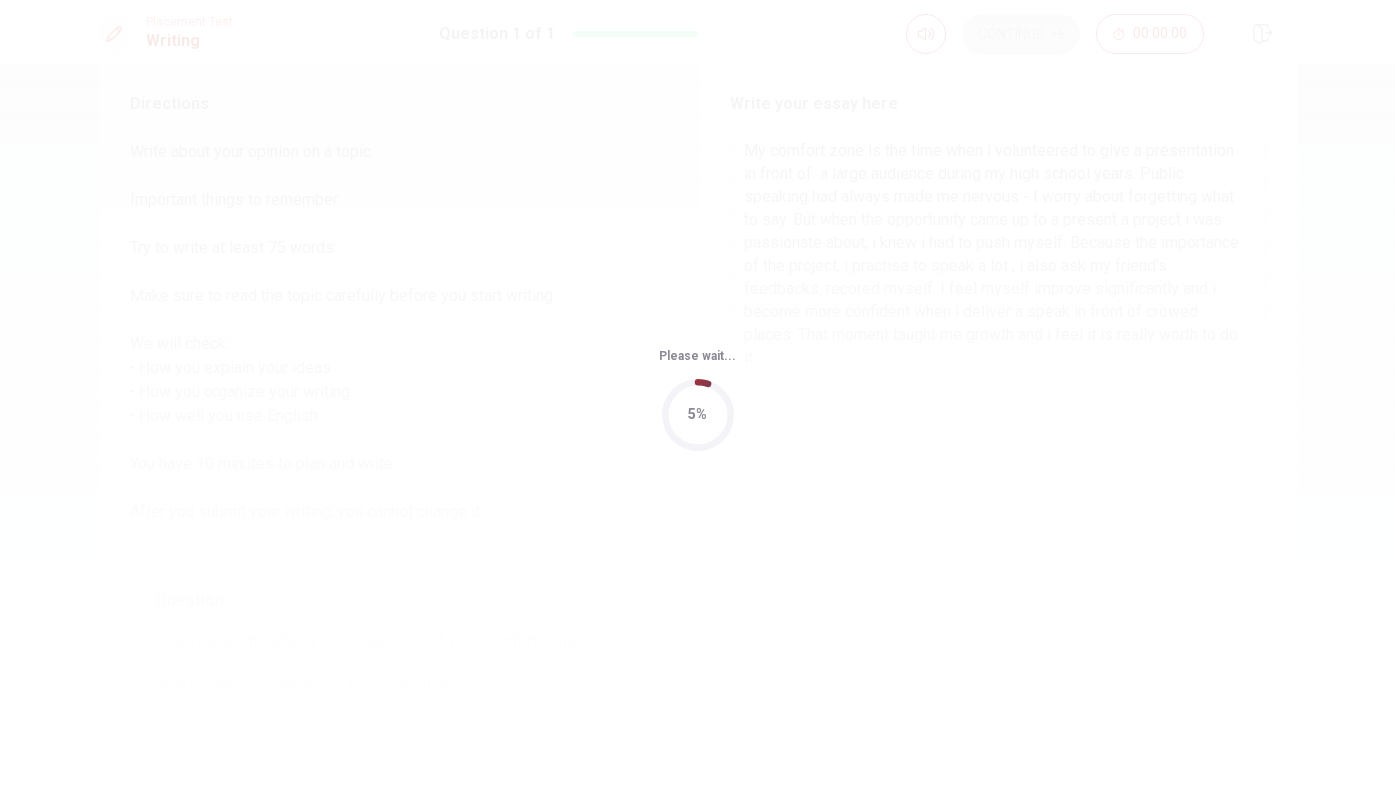 scroll, scrollTop: 0, scrollLeft: 0, axis: both 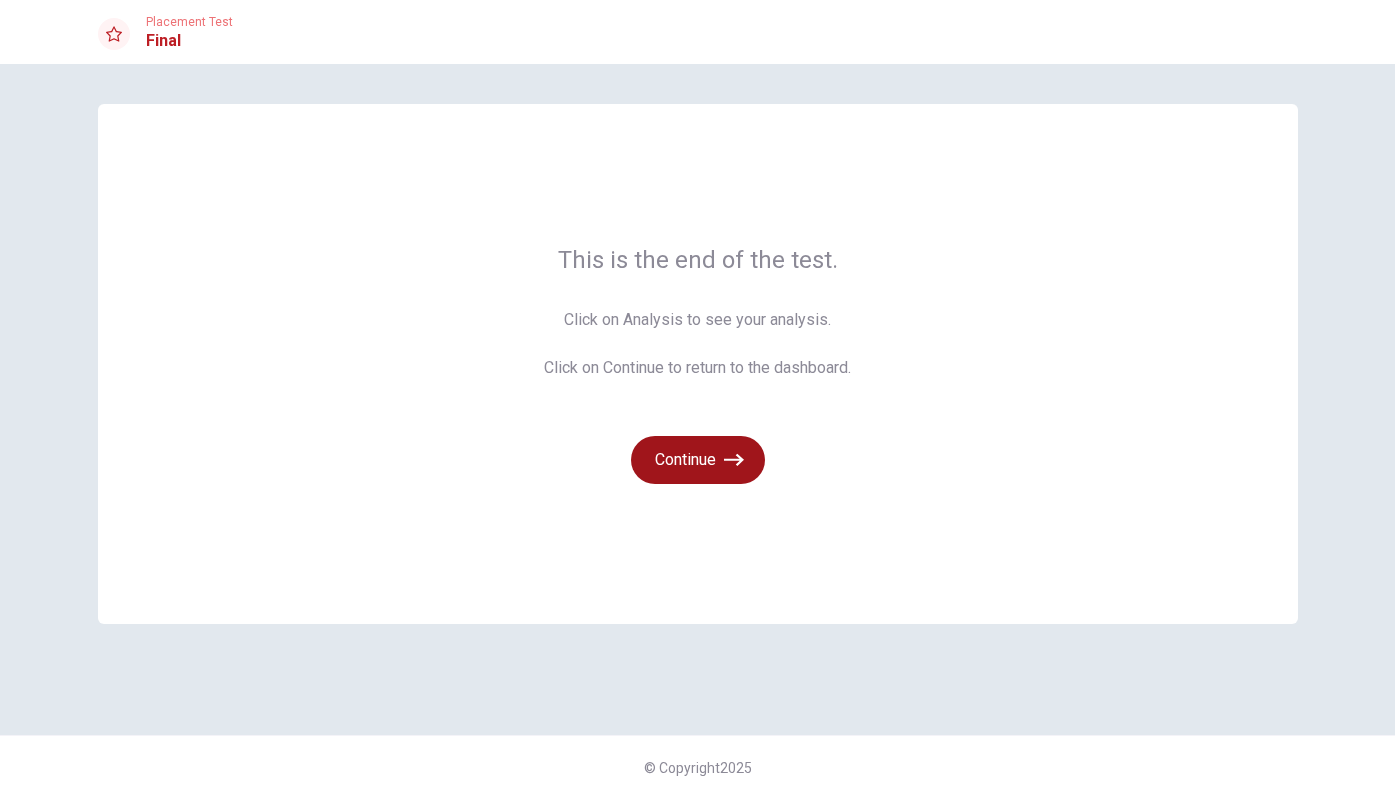 click on "Continue" at bounding box center (698, 460) 